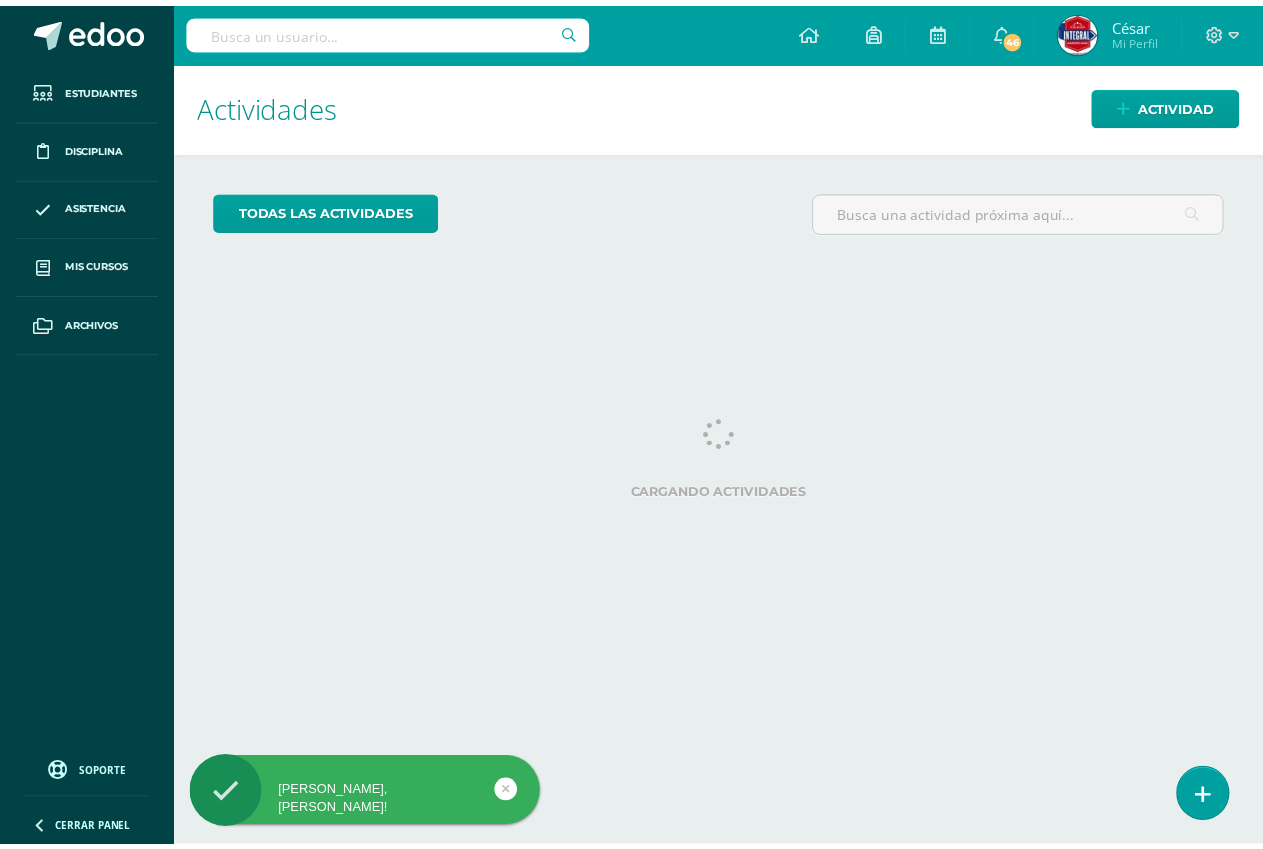 scroll, scrollTop: 0, scrollLeft: 0, axis: both 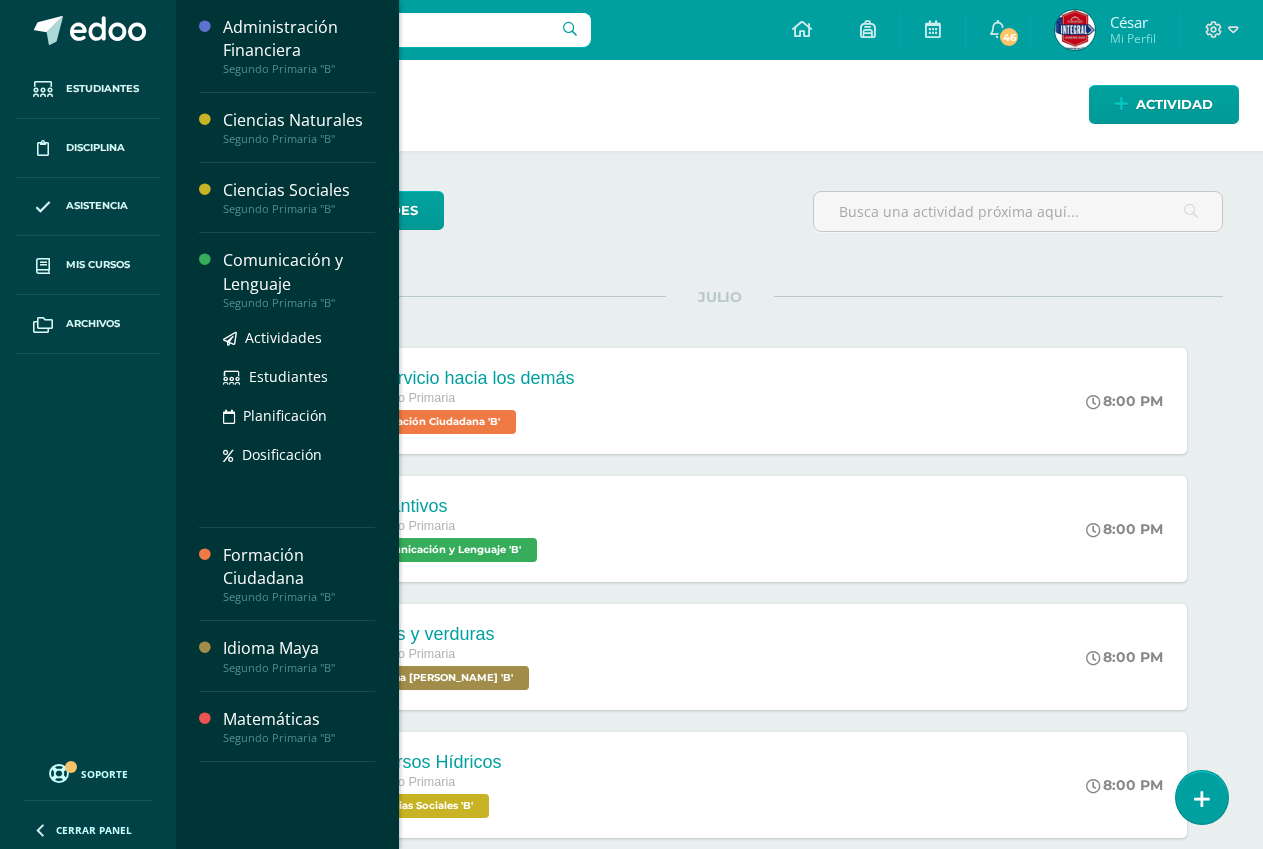 click on "Comunicación y Lenguaje" at bounding box center [299, 272] 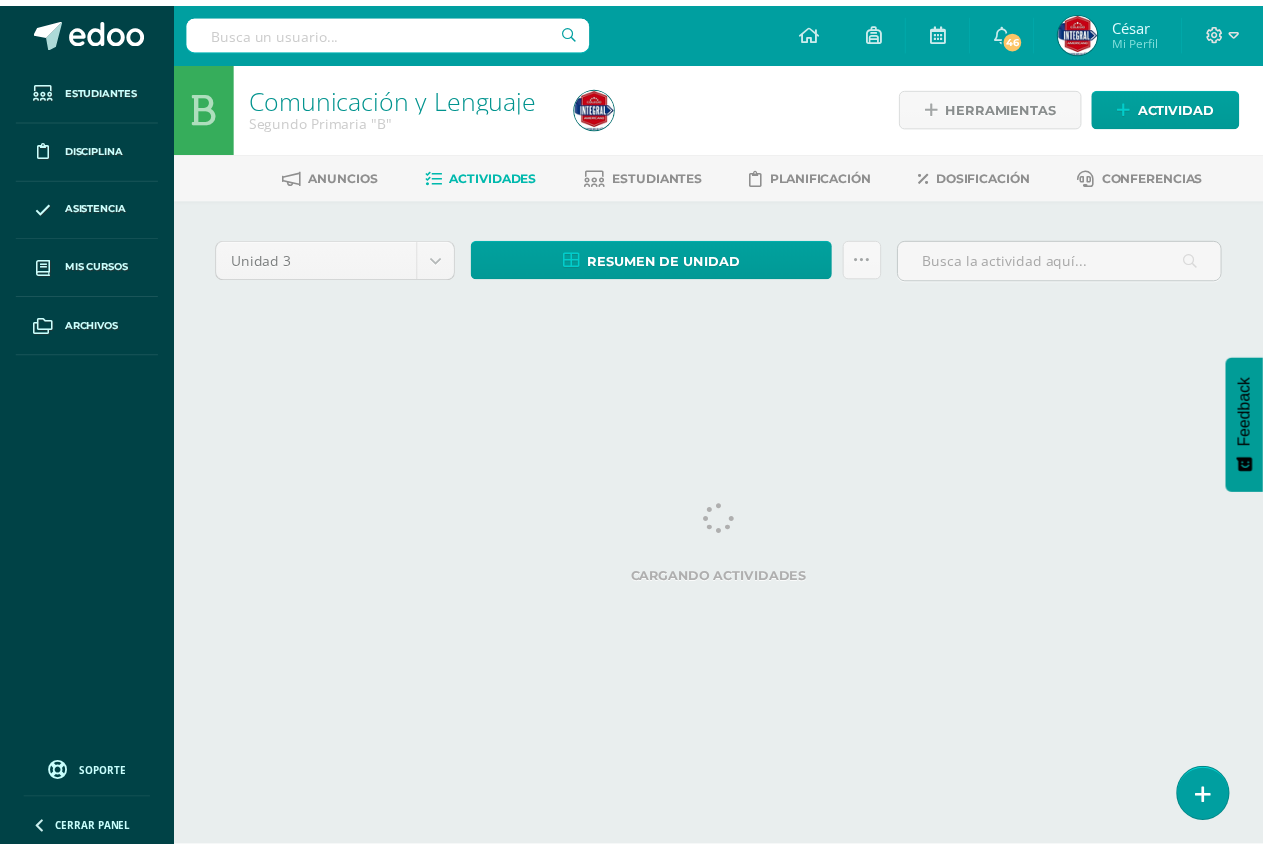 scroll, scrollTop: 0, scrollLeft: 0, axis: both 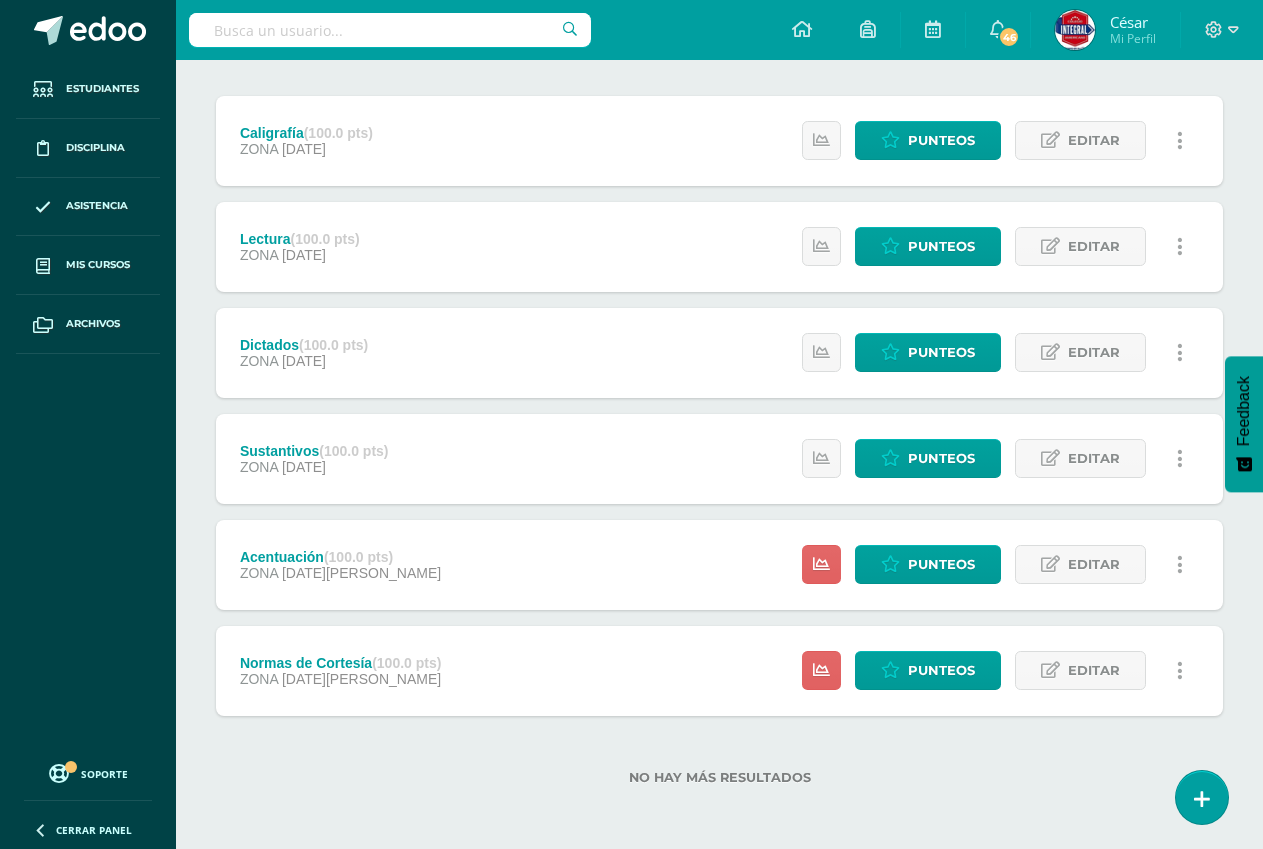 click on "Acentuación  (100.0 pts)
ZONA
11 de Julio
Estatus de Actividad:
28
Estudiantes sin calificar
0
Estudiantes con cero
Media
--
Max
0
Min
0
Punteos
Editar" at bounding box center (719, 565) 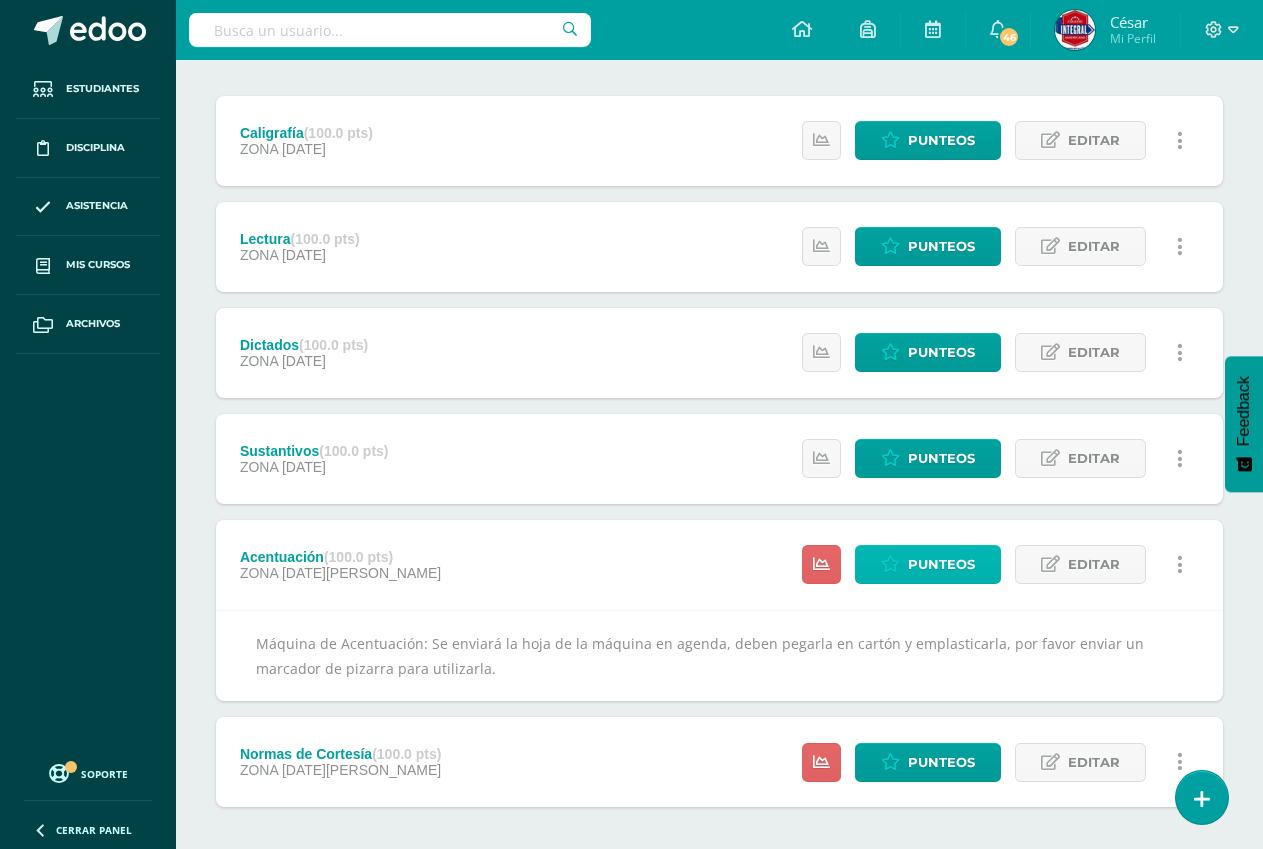 click on "Punteos" at bounding box center (941, 564) 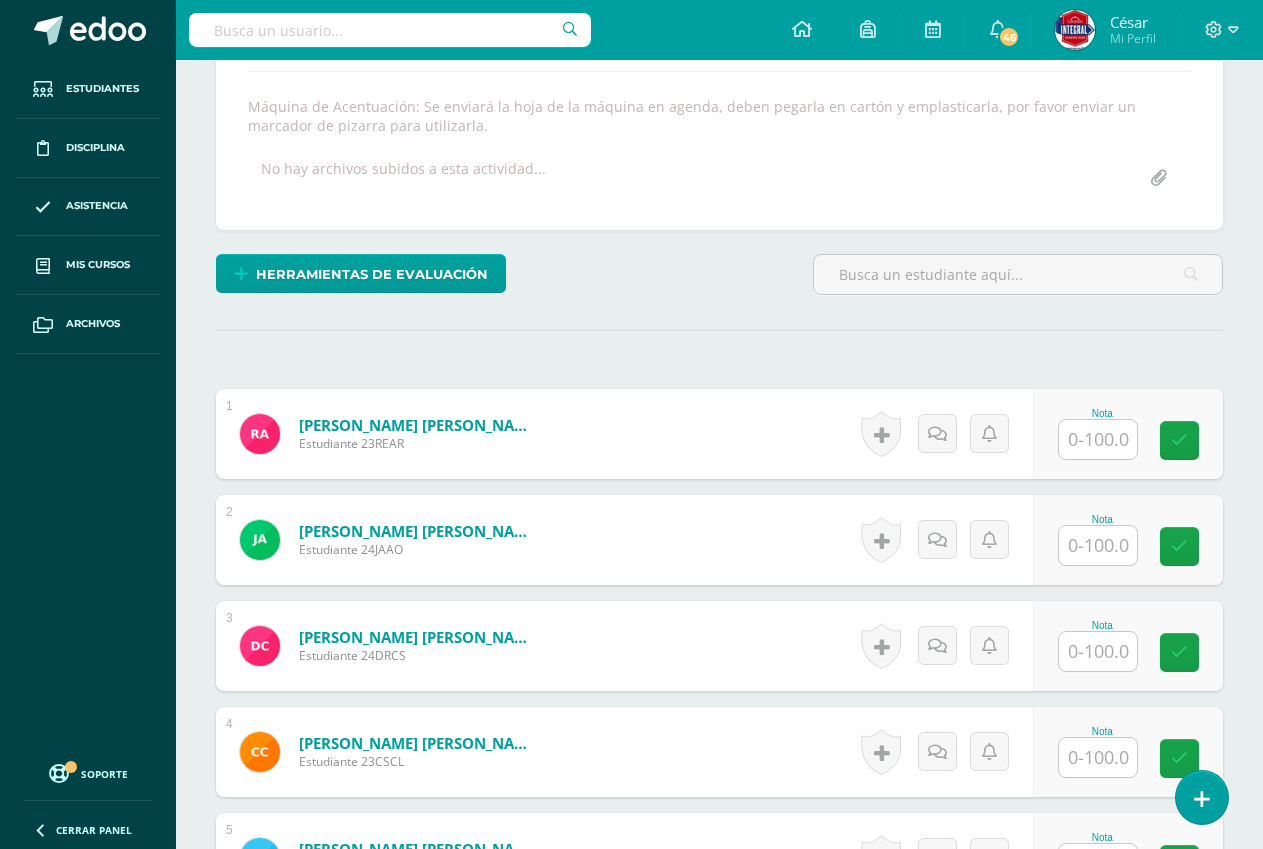 scroll, scrollTop: 345, scrollLeft: 0, axis: vertical 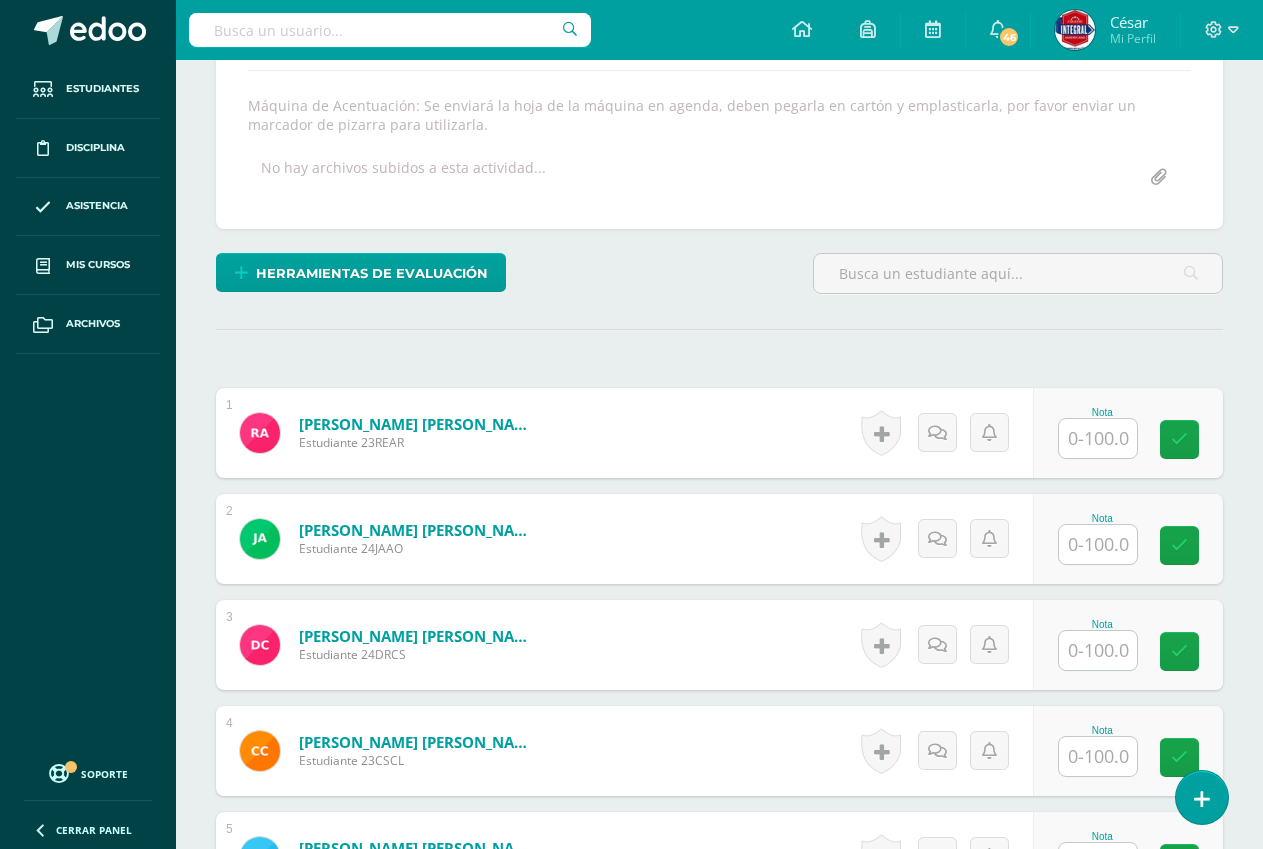 click at bounding box center [1098, 438] 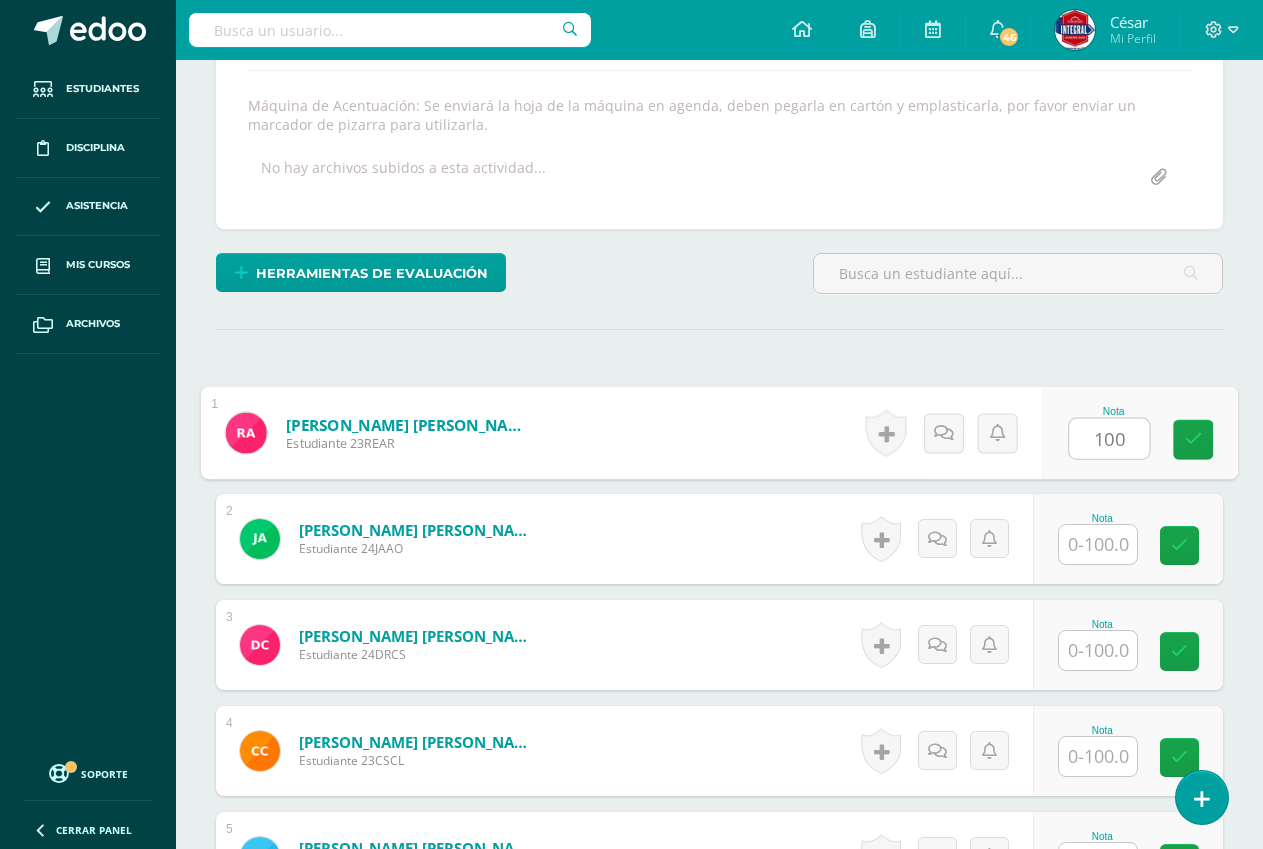 scroll, scrollTop: 346, scrollLeft: 0, axis: vertical 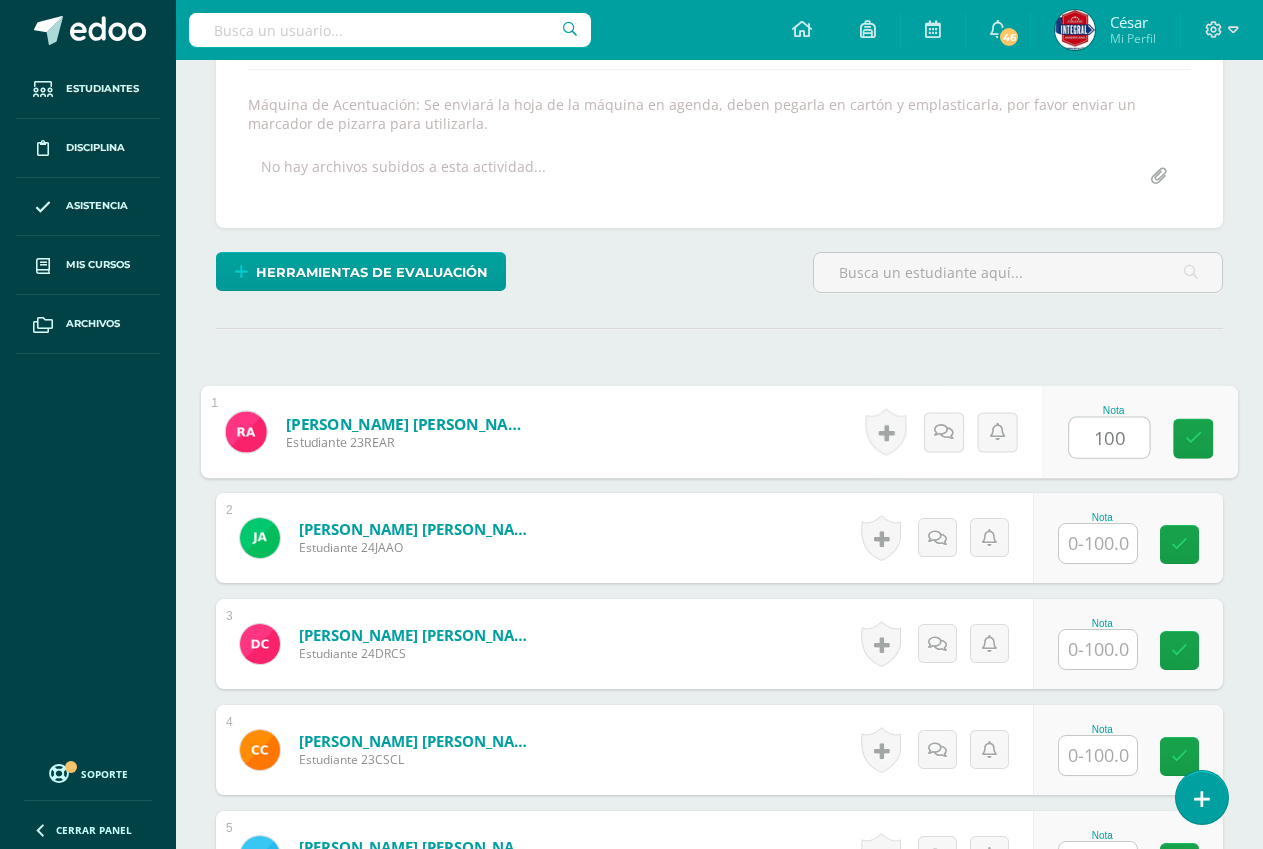 type on "100" 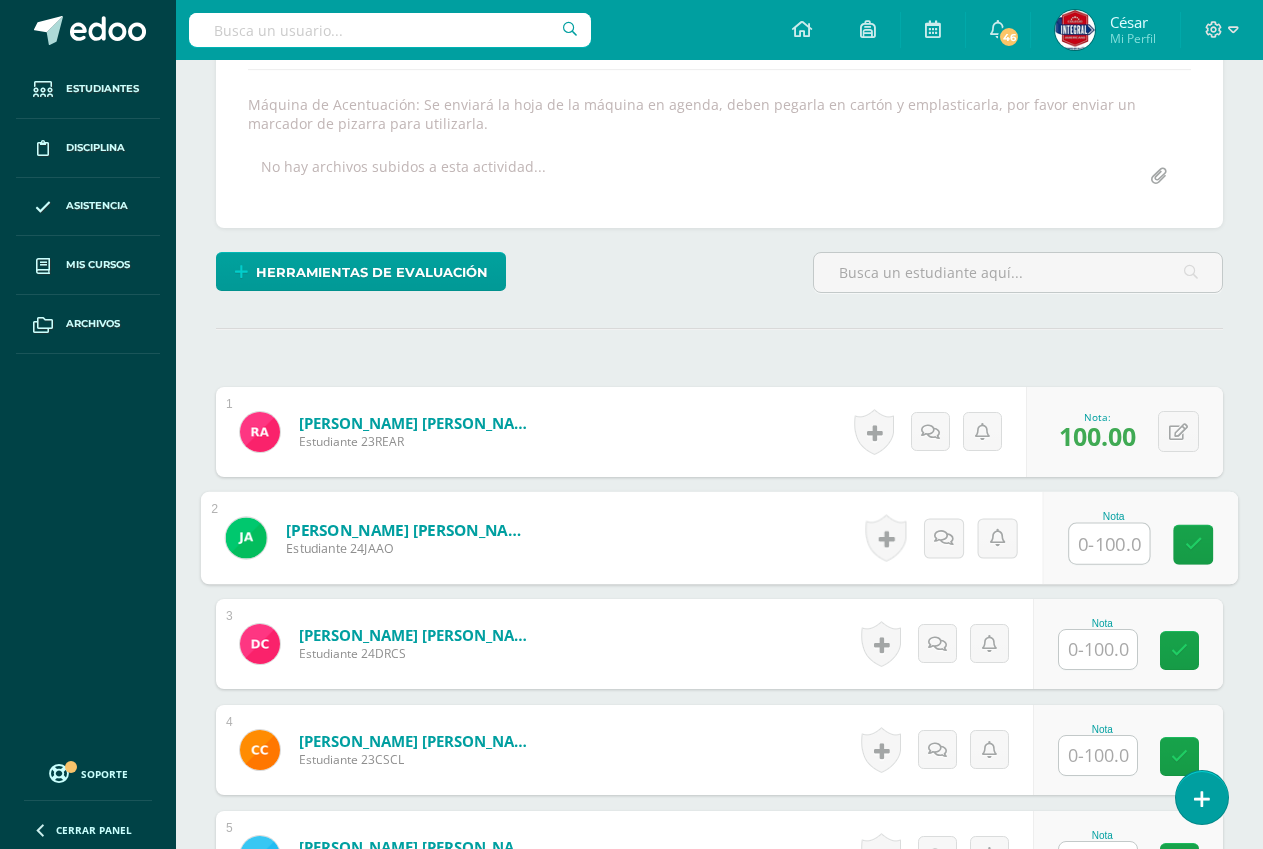 scroll, scrollTop: 347, scrollLeft: 0, axis: vertical 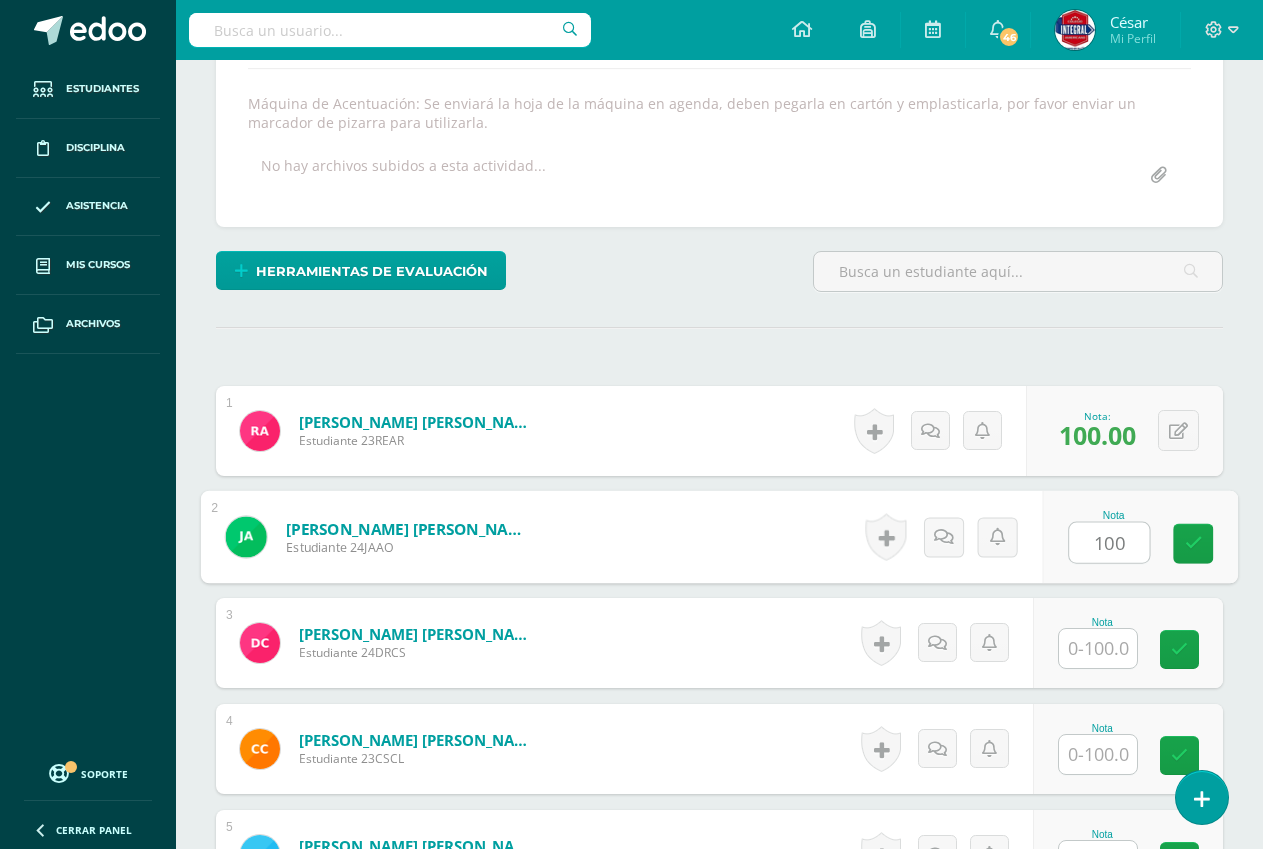 type on "100" 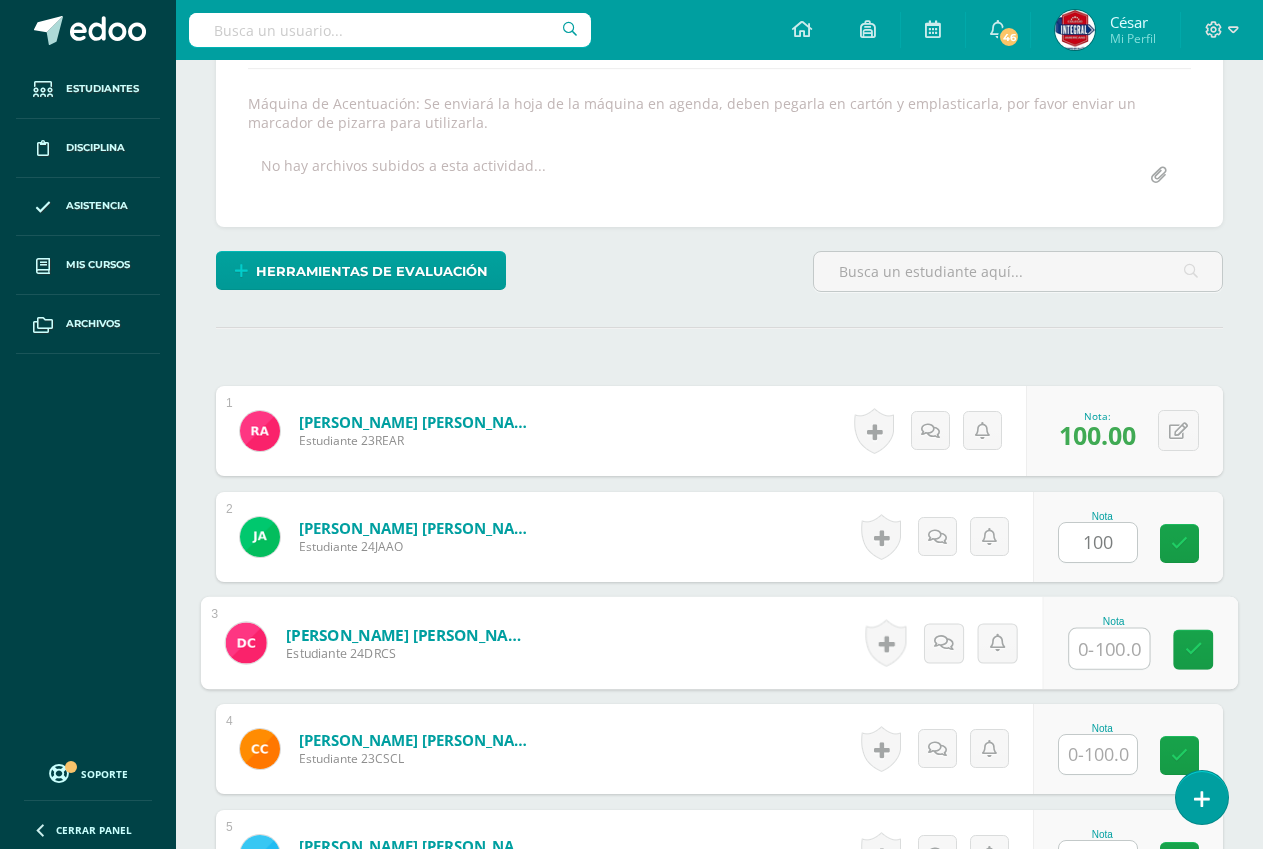 click at bounding box center (1109, 649) 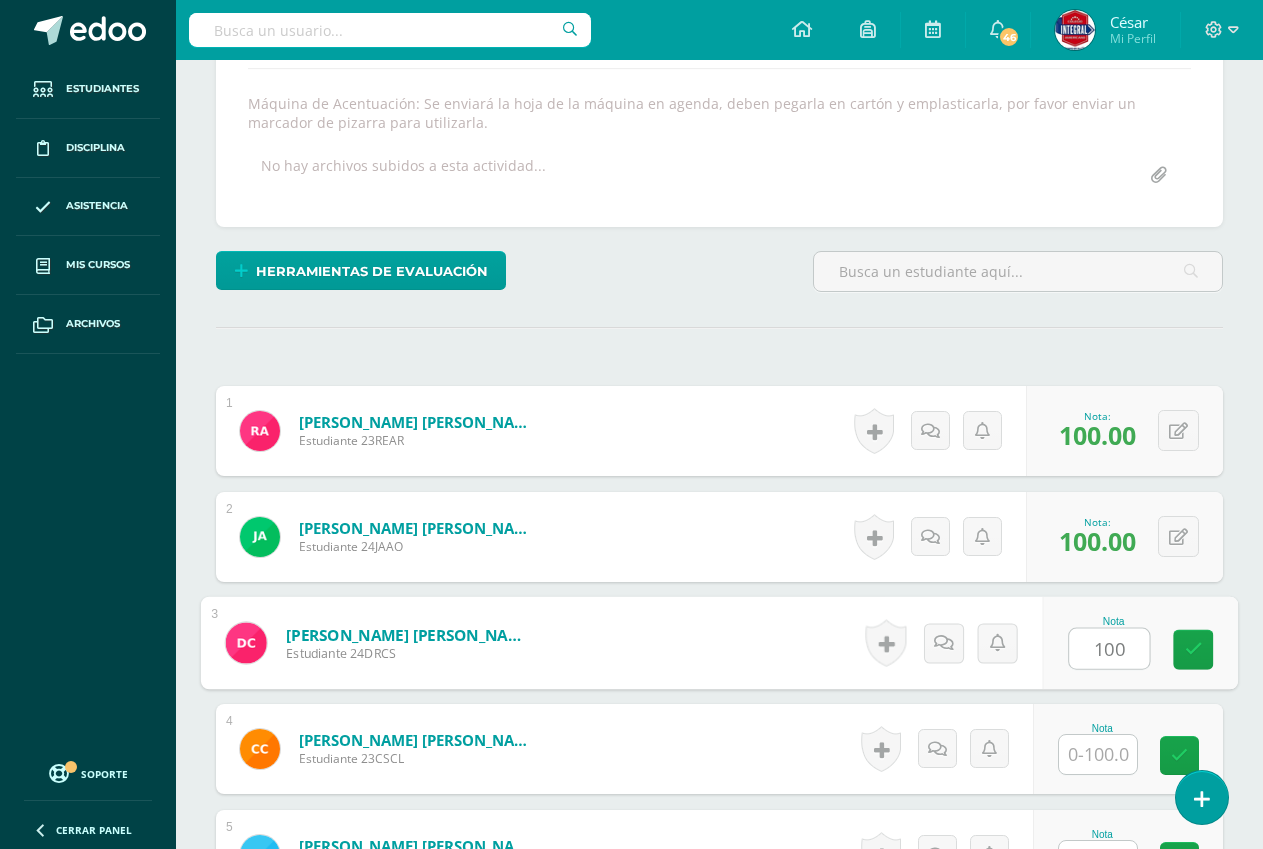 type on "100" 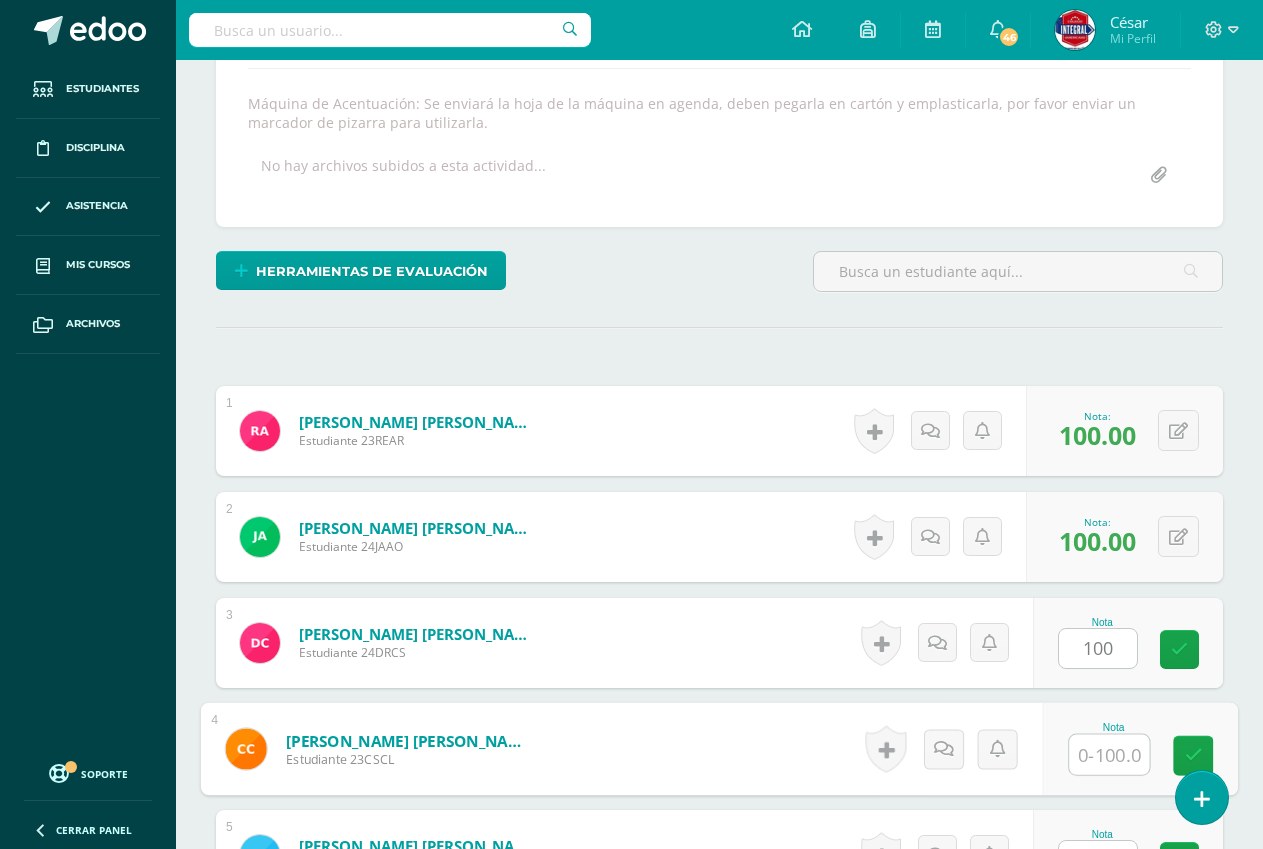 click at bounding box center [1109, 755] 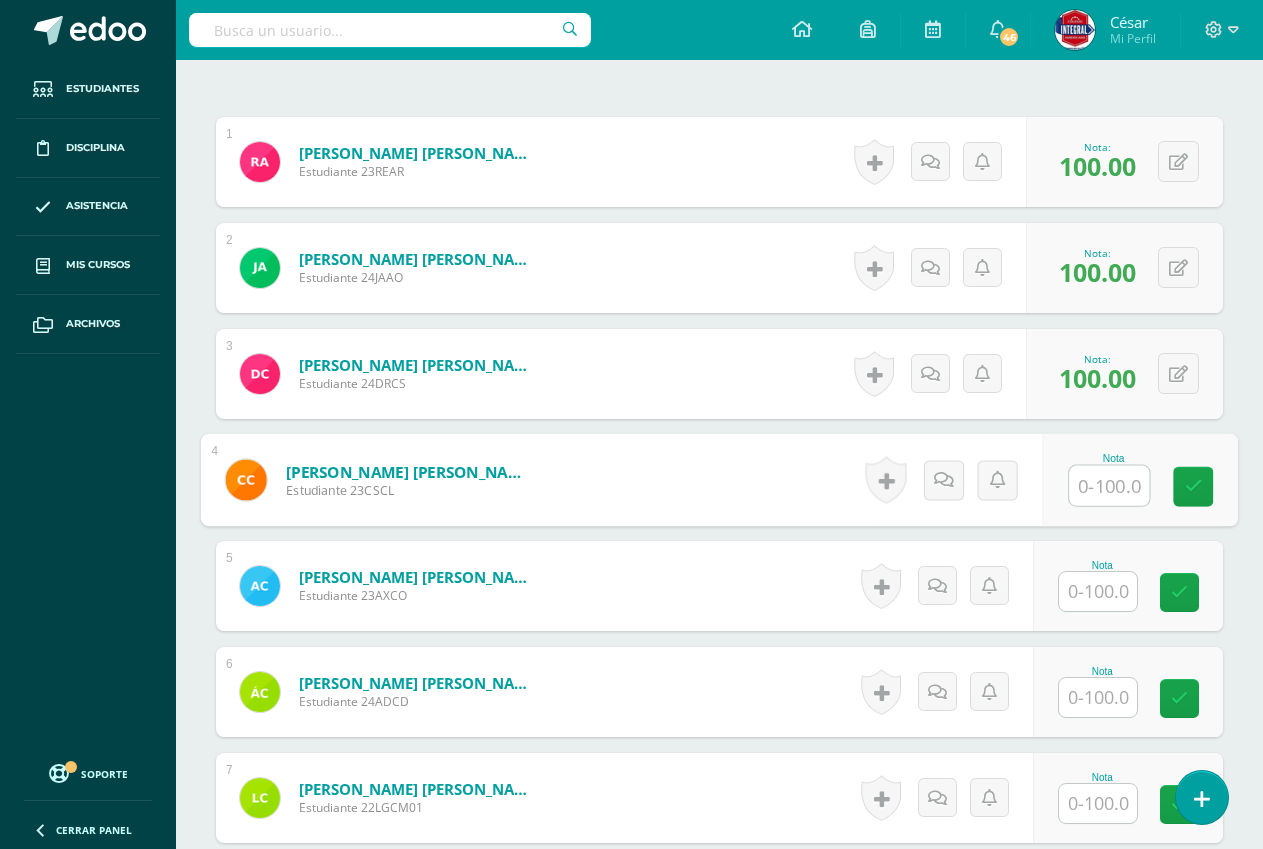scroll, scrollTop: 747, scrollLeft: 0, axis: vertical 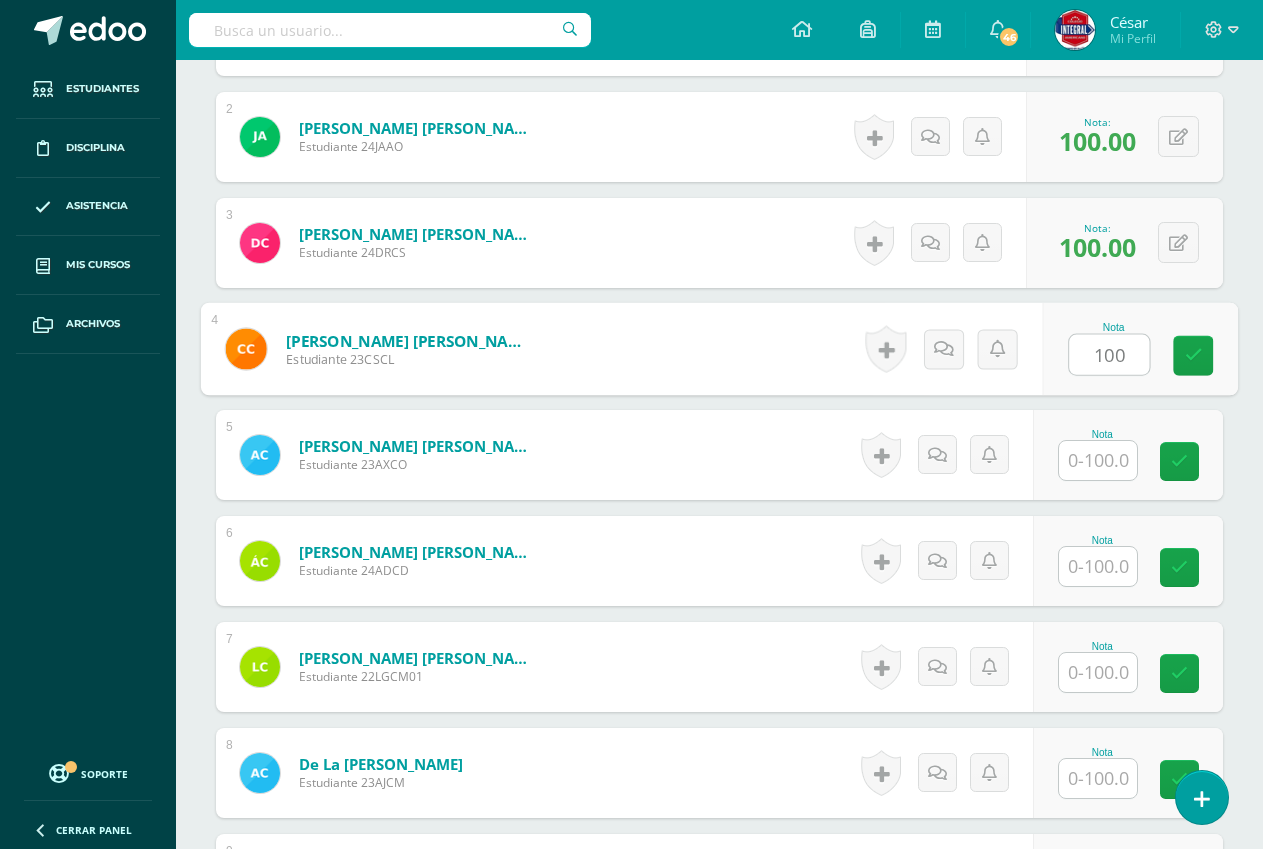 type on "100" 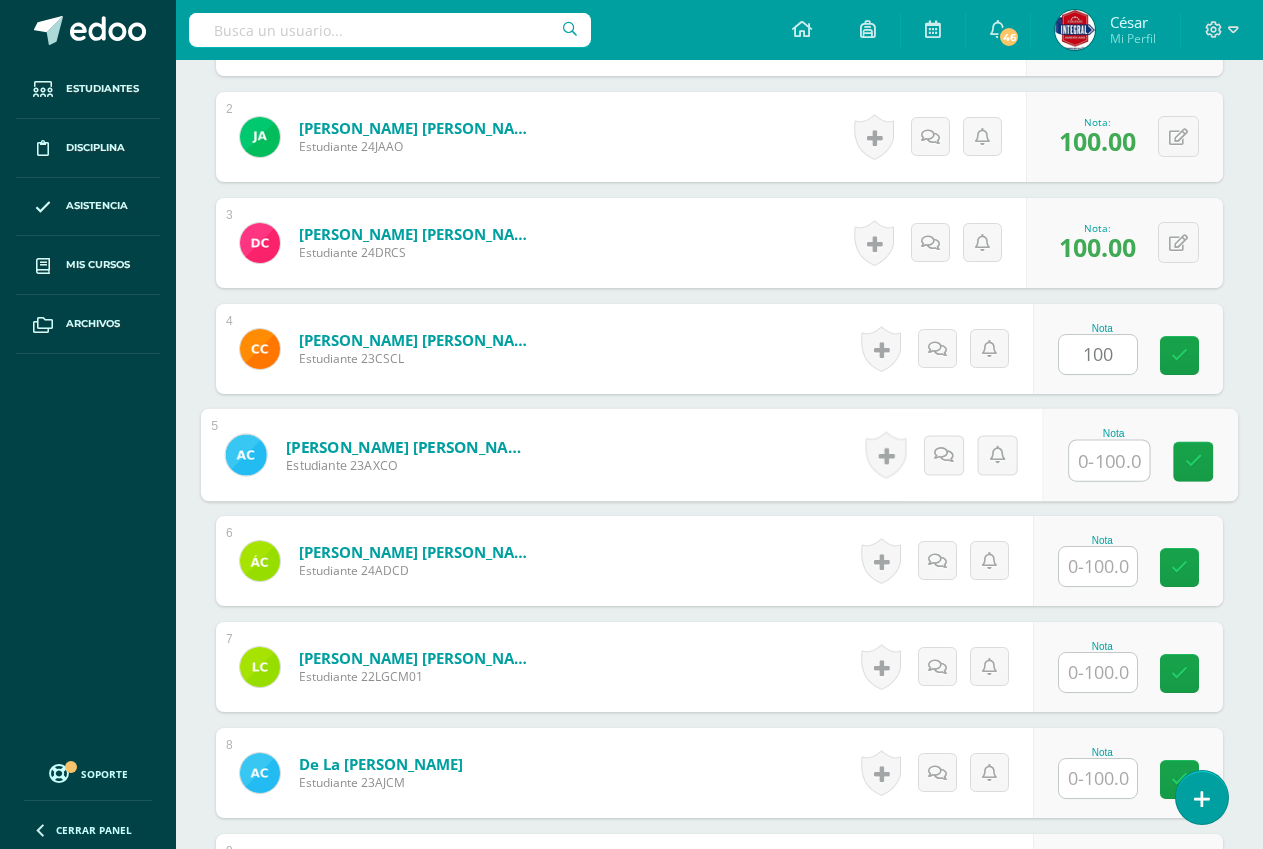 click at bounding box center [1109, 461] 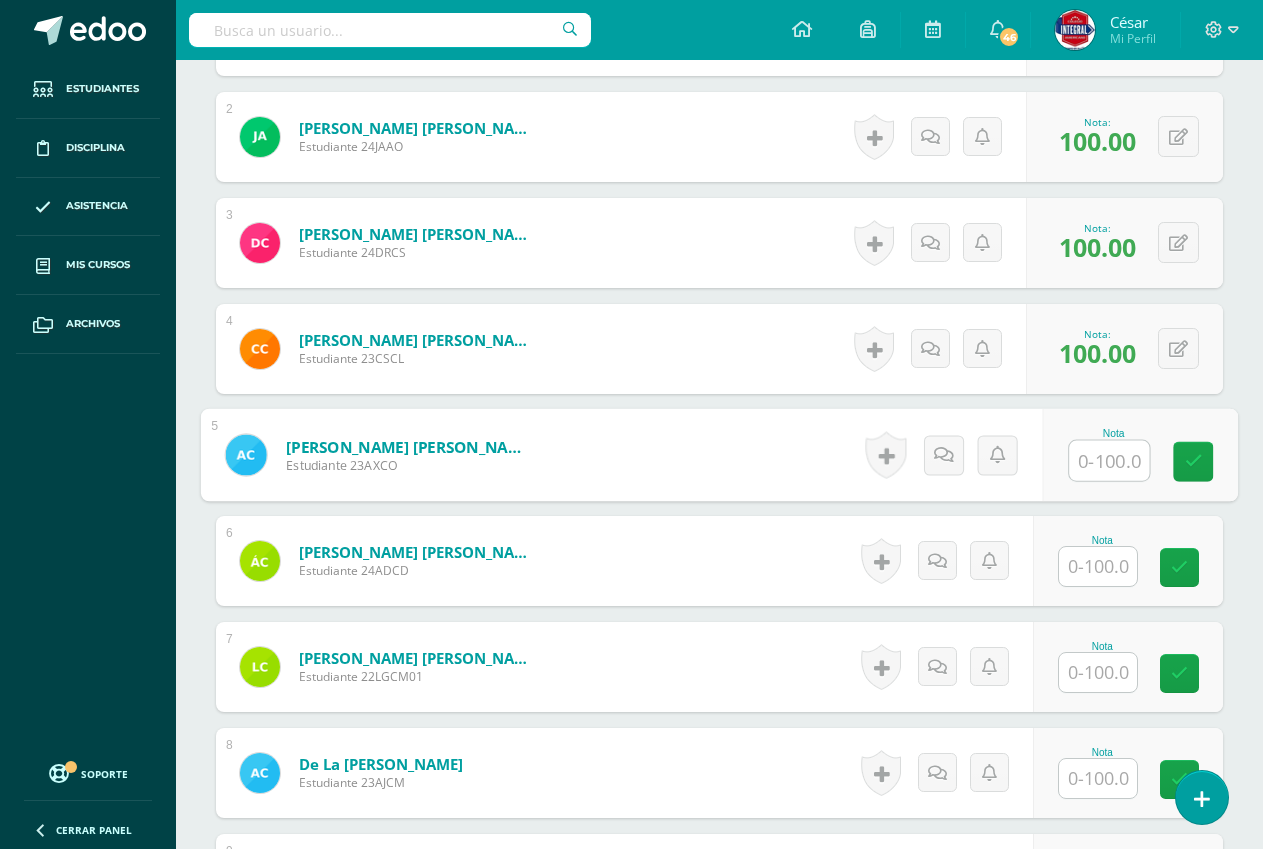 click at bounding box center [1109, 461] 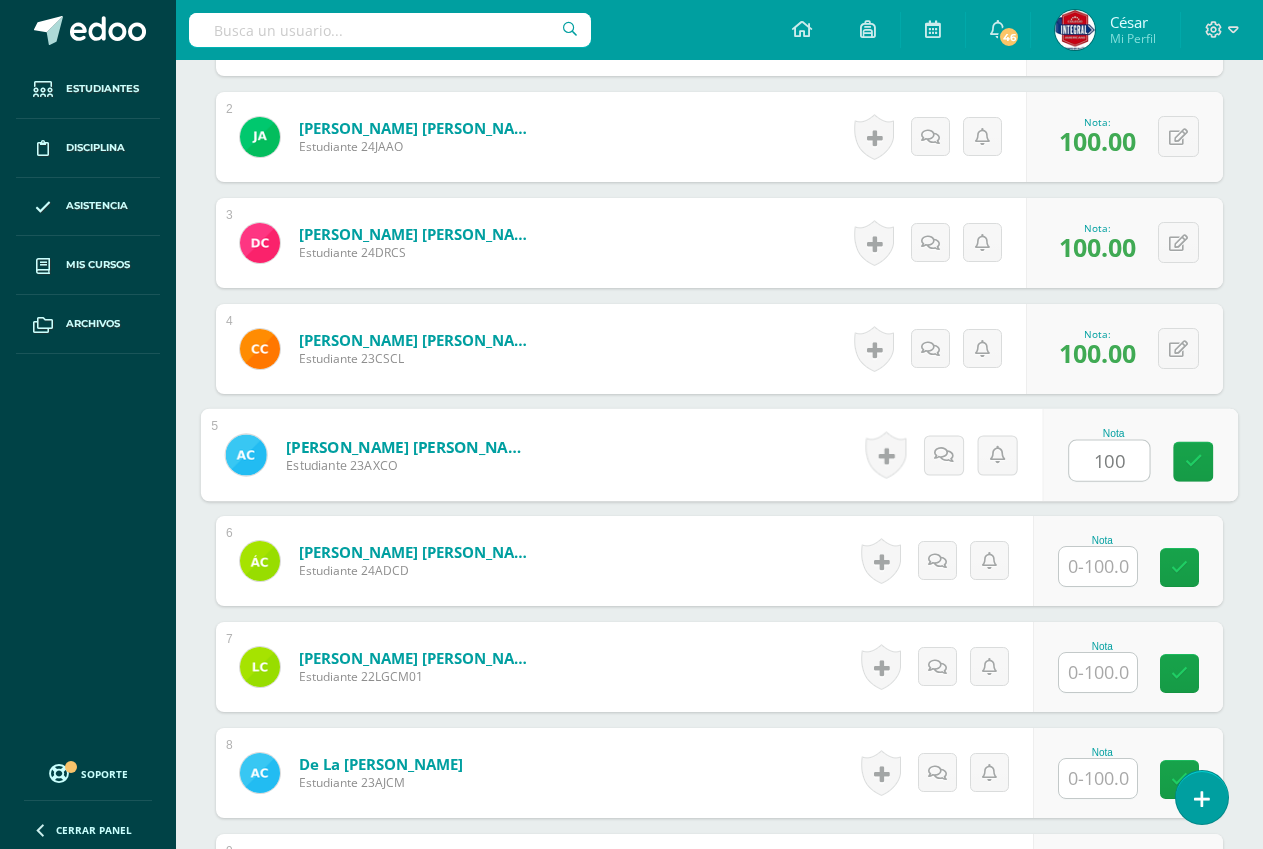 type on "100" 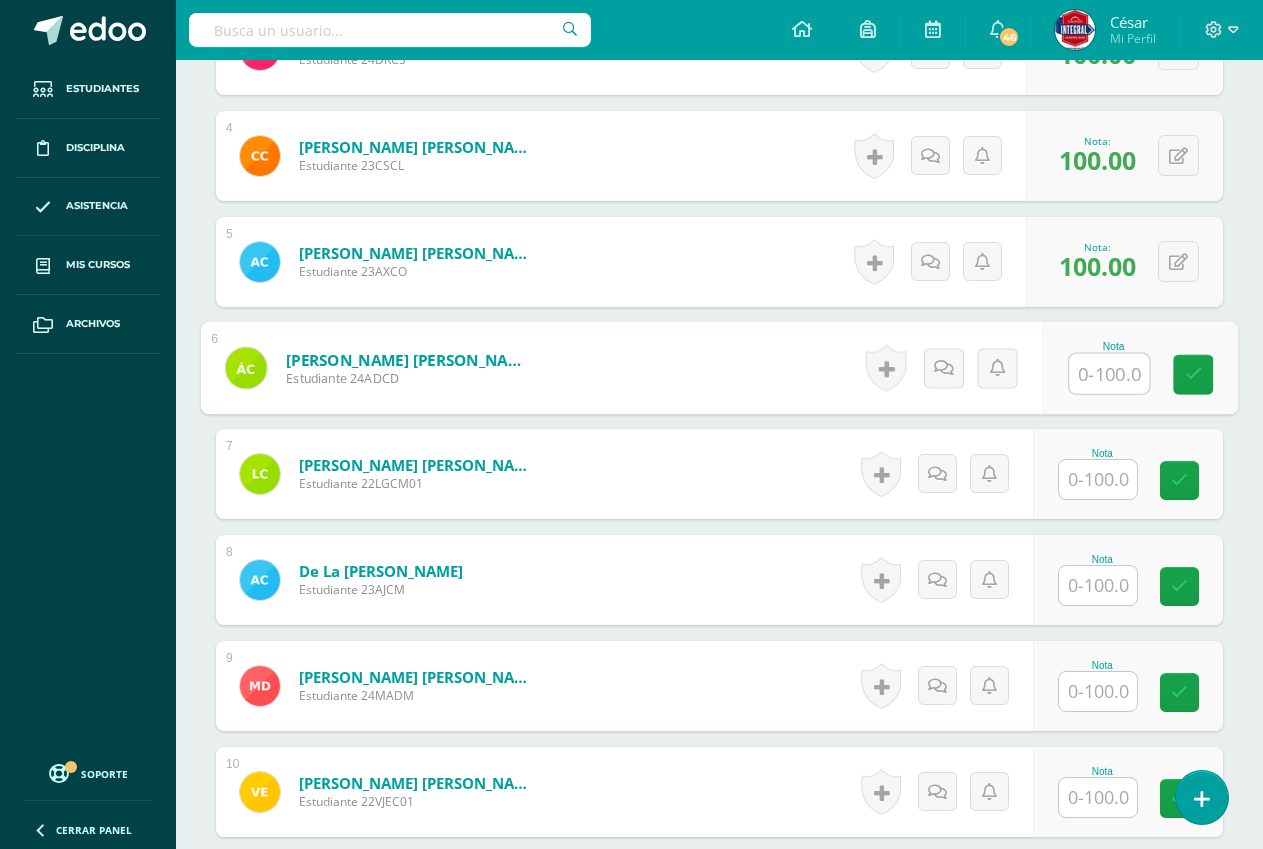 scroll, scrollTop: 947, scrollLeft: 0, axis: vertical 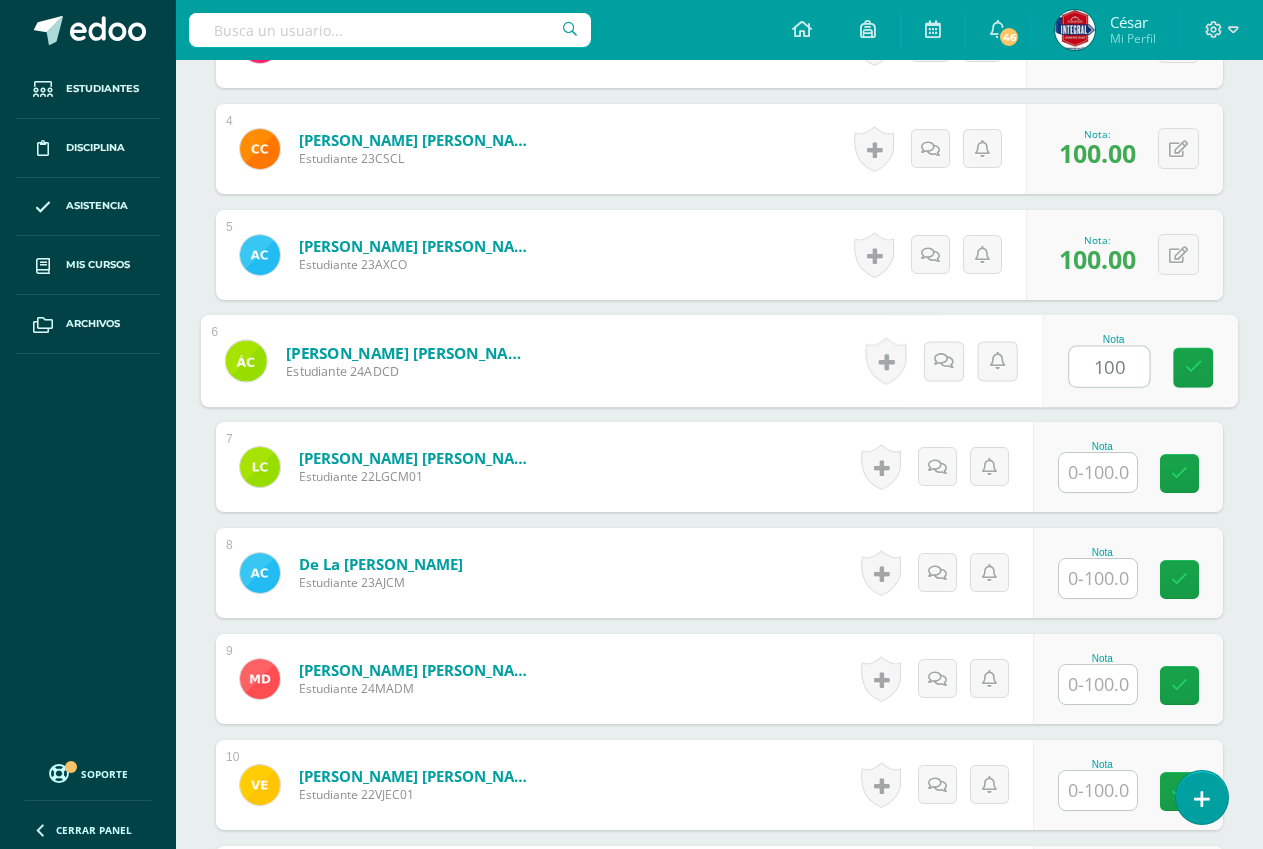 type on "100" 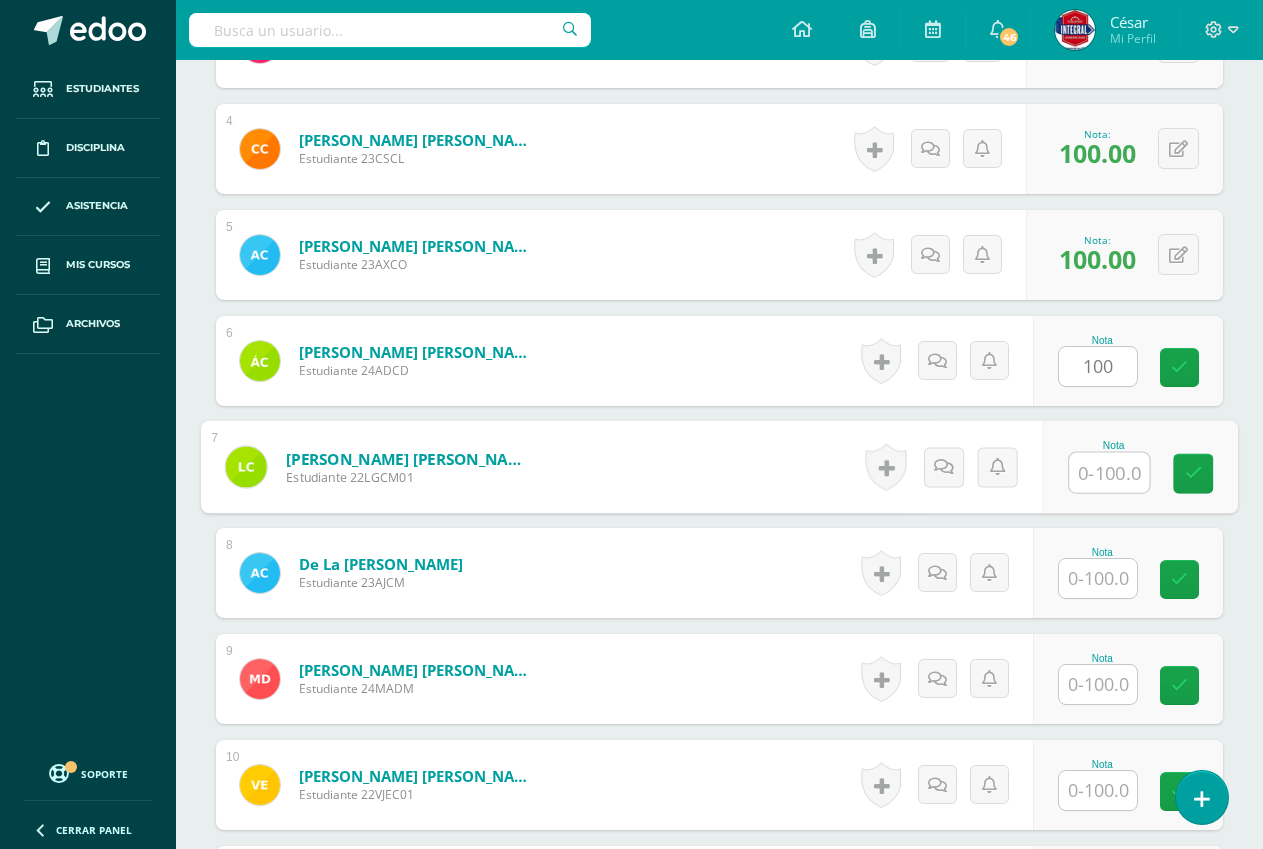 click at bounding box center (1109, 473) 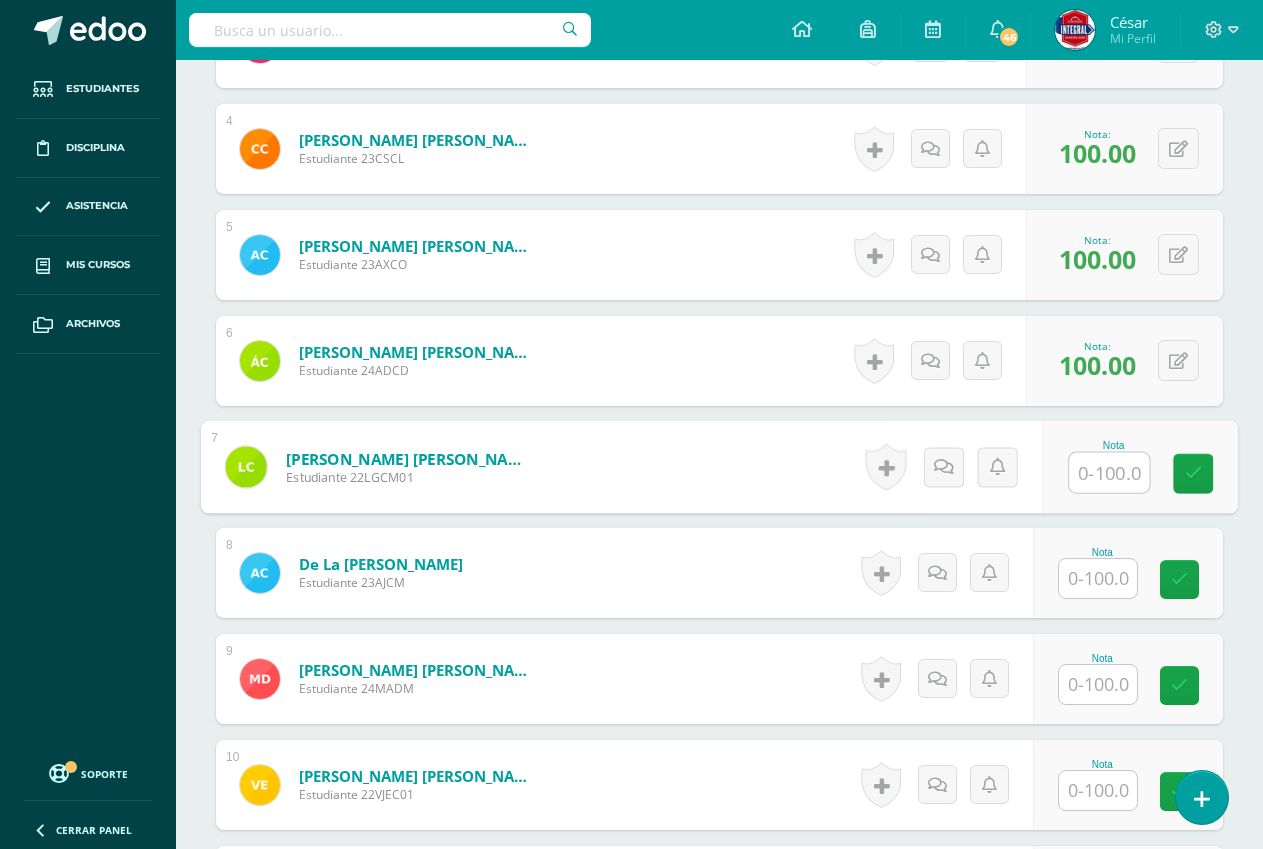 click at bounding box center (1109, 473) 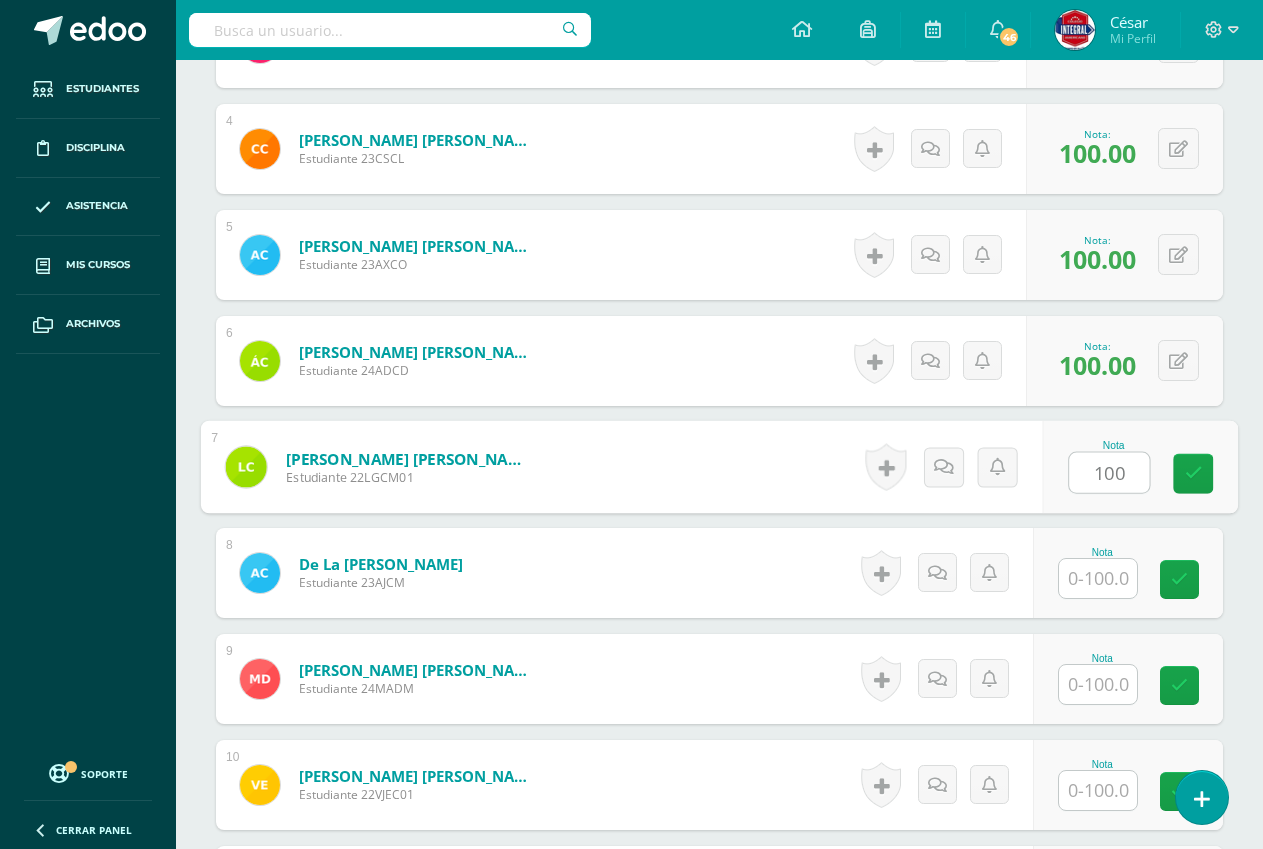 type on "100" 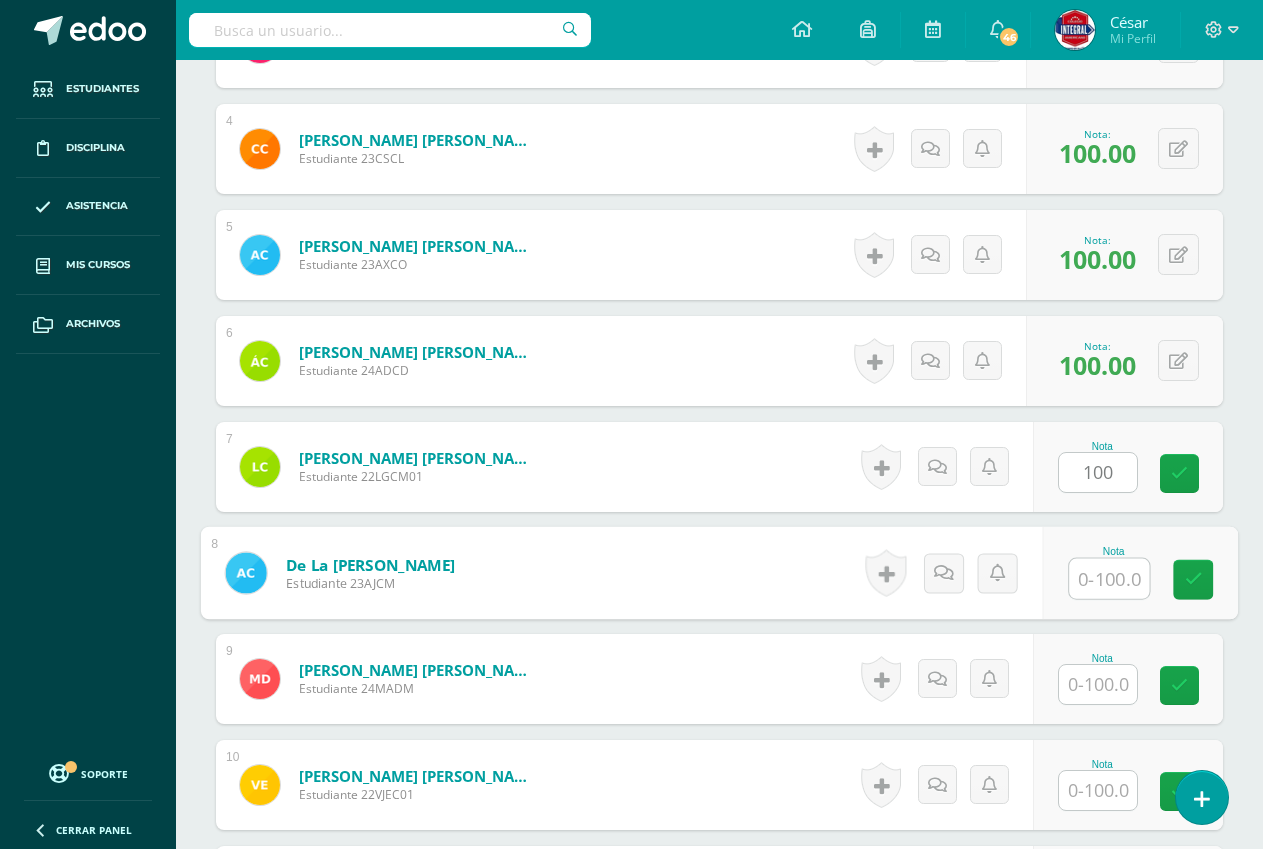 click at bounding box center [1109, 579] 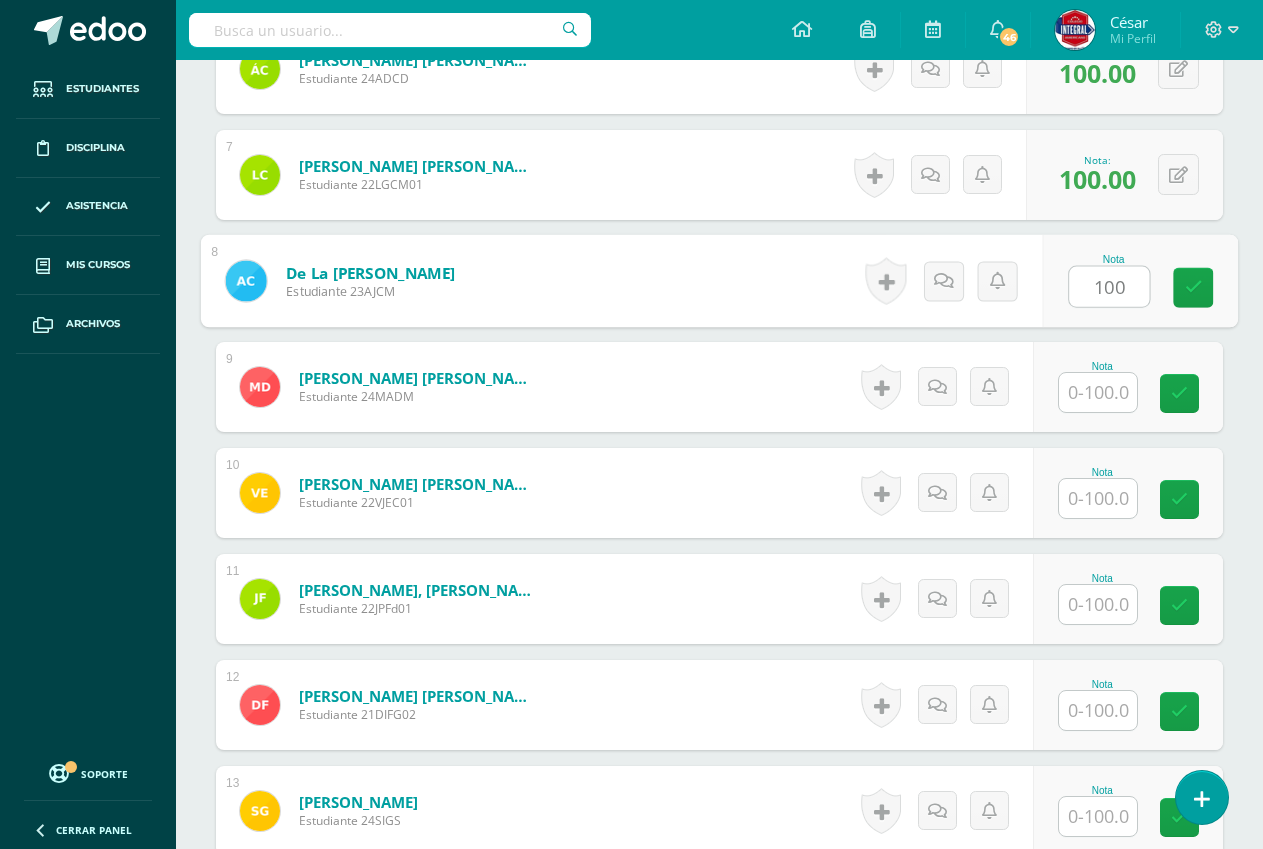 scroll, scrollTop: 1247, scrollLeft: 0, axis: vertical 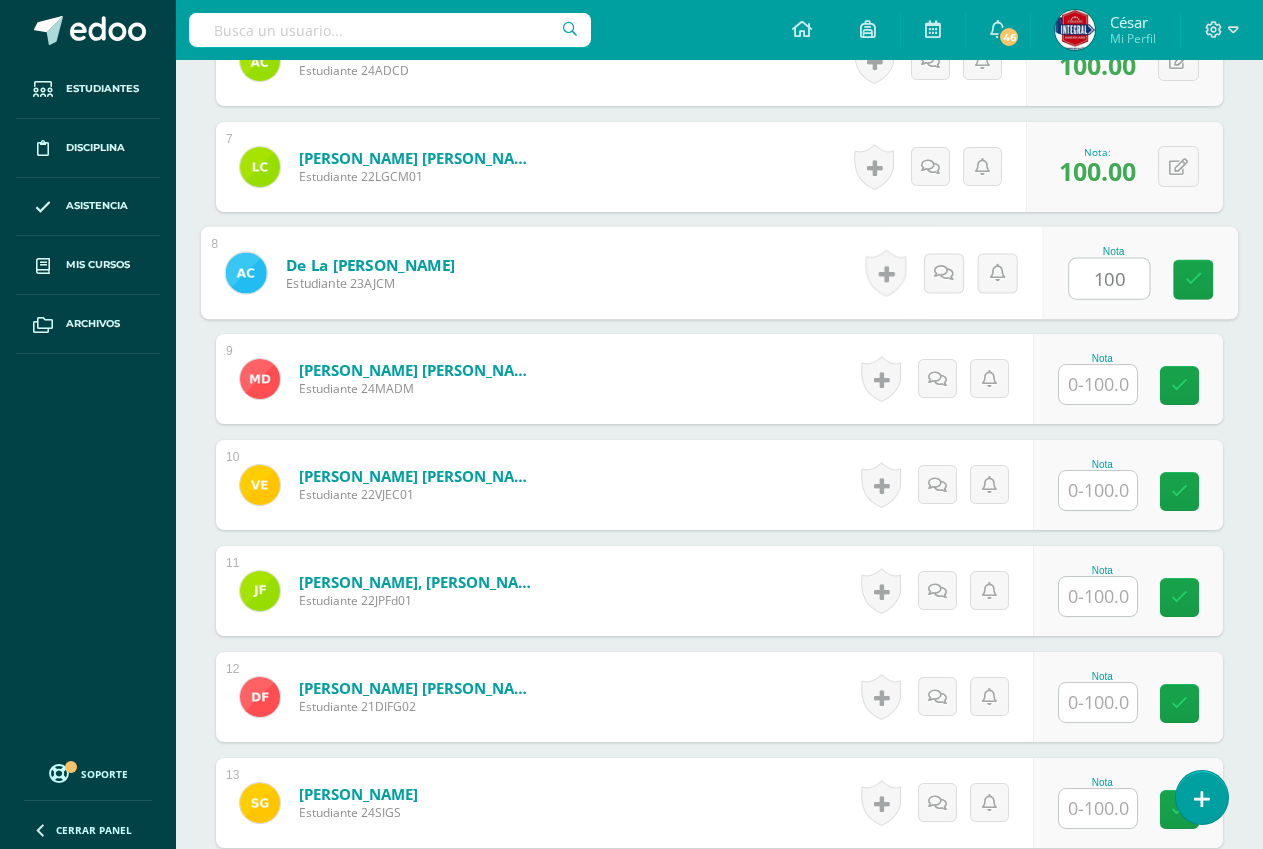 type on "100" 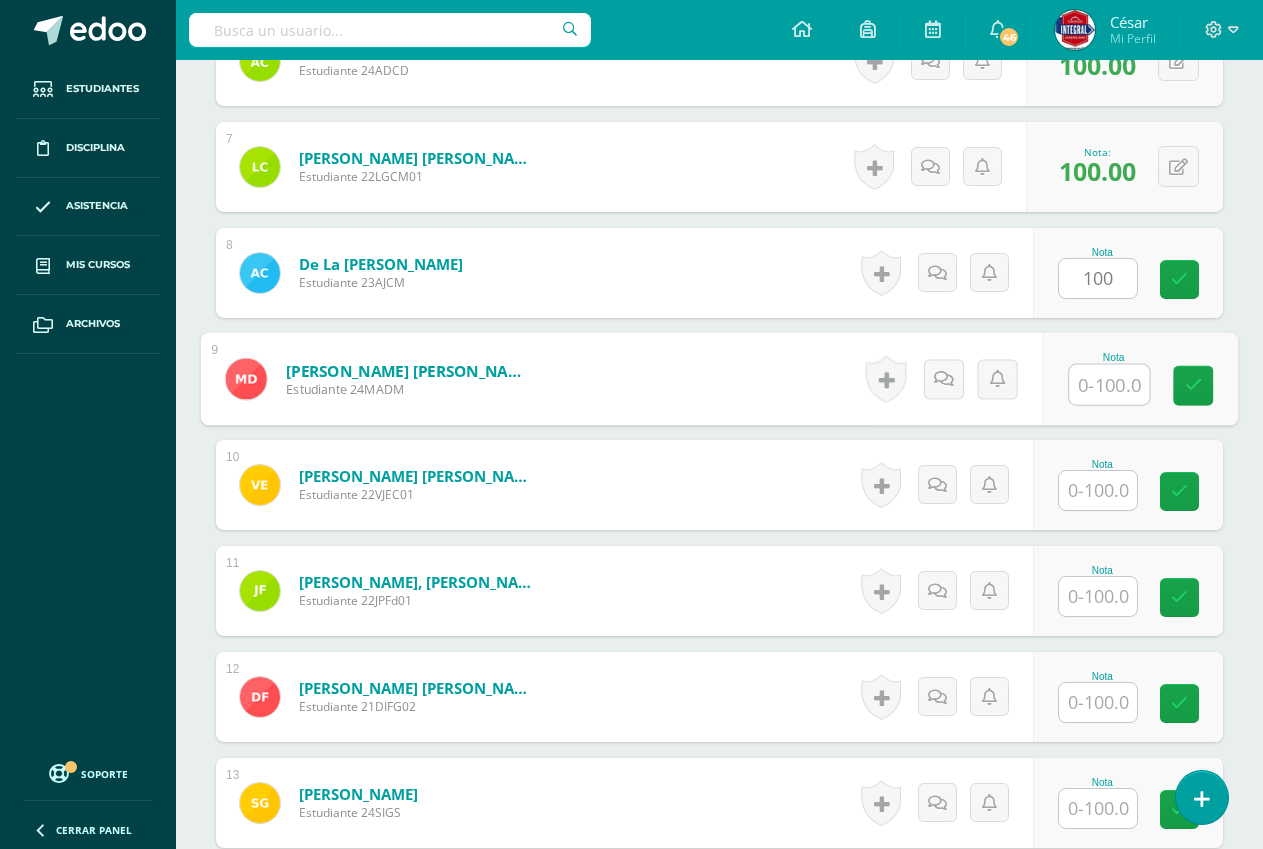 click at bounding box center (1109, 385) 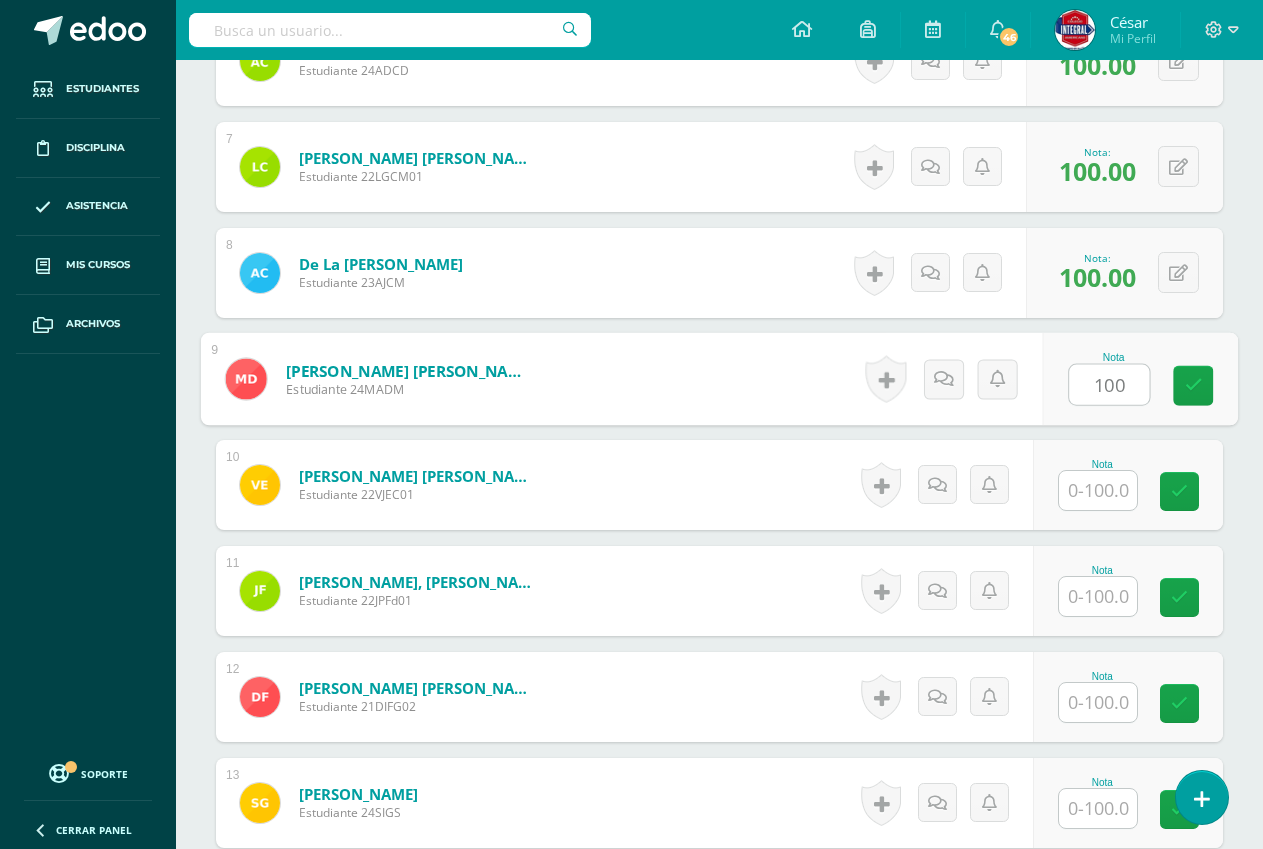 type on "100" 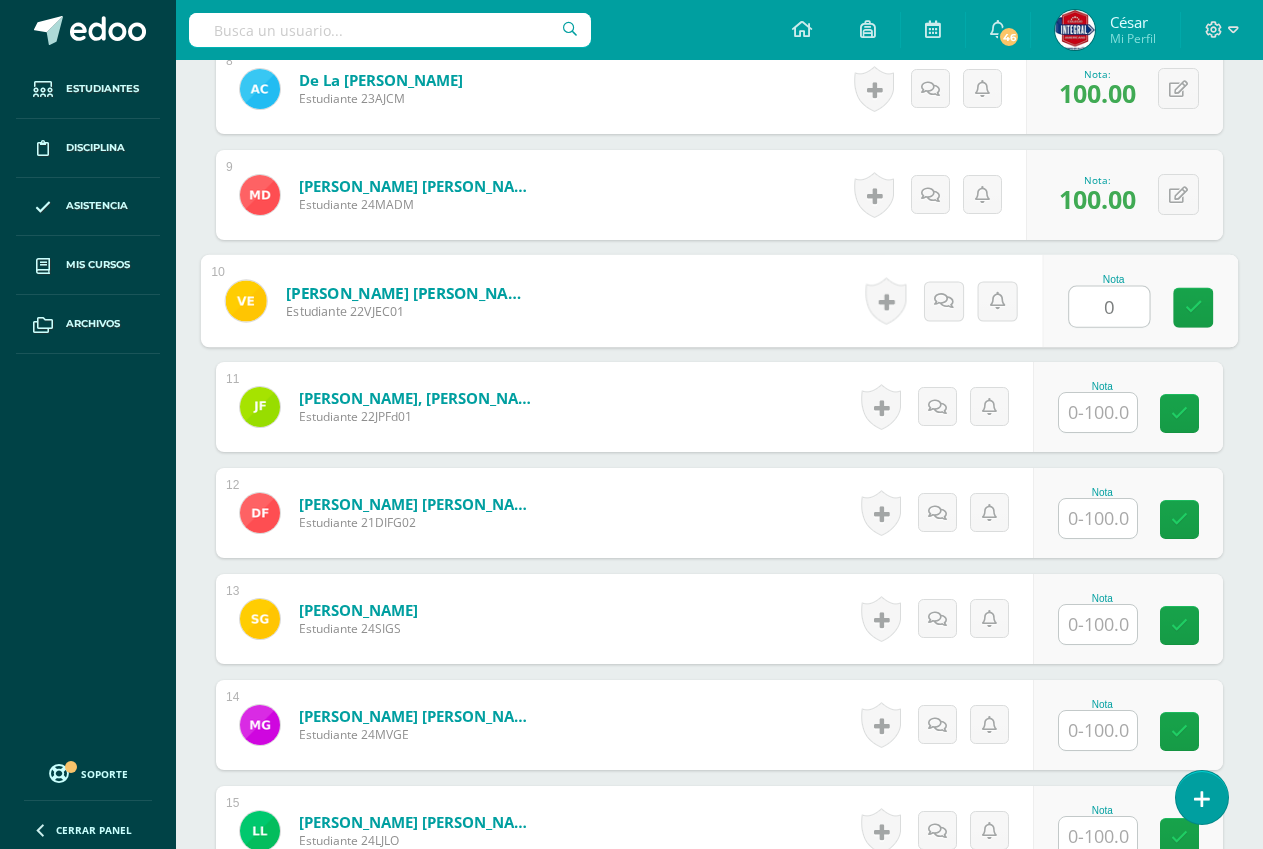 scroll, scrollTop: 1447, scrollLeft: 0, axis: vertical 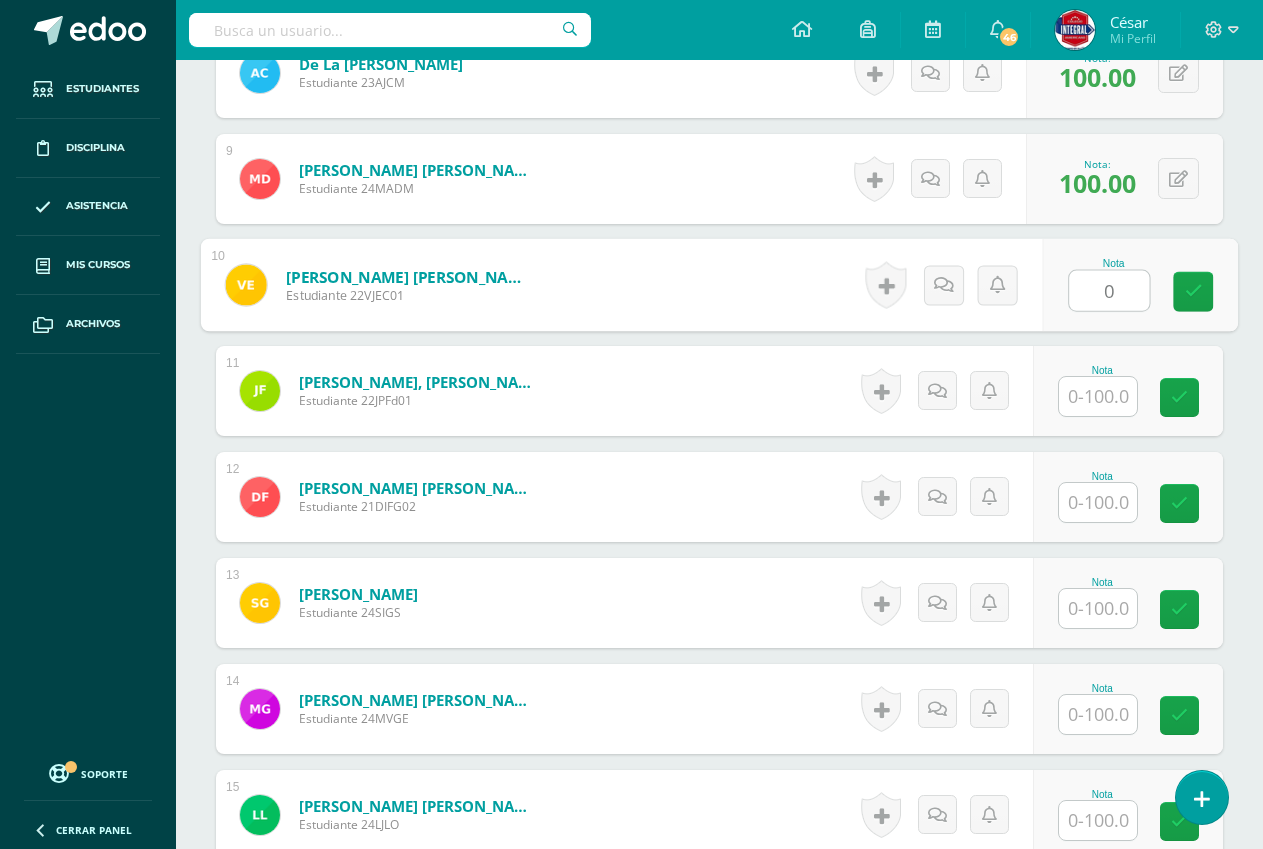 type on "0" 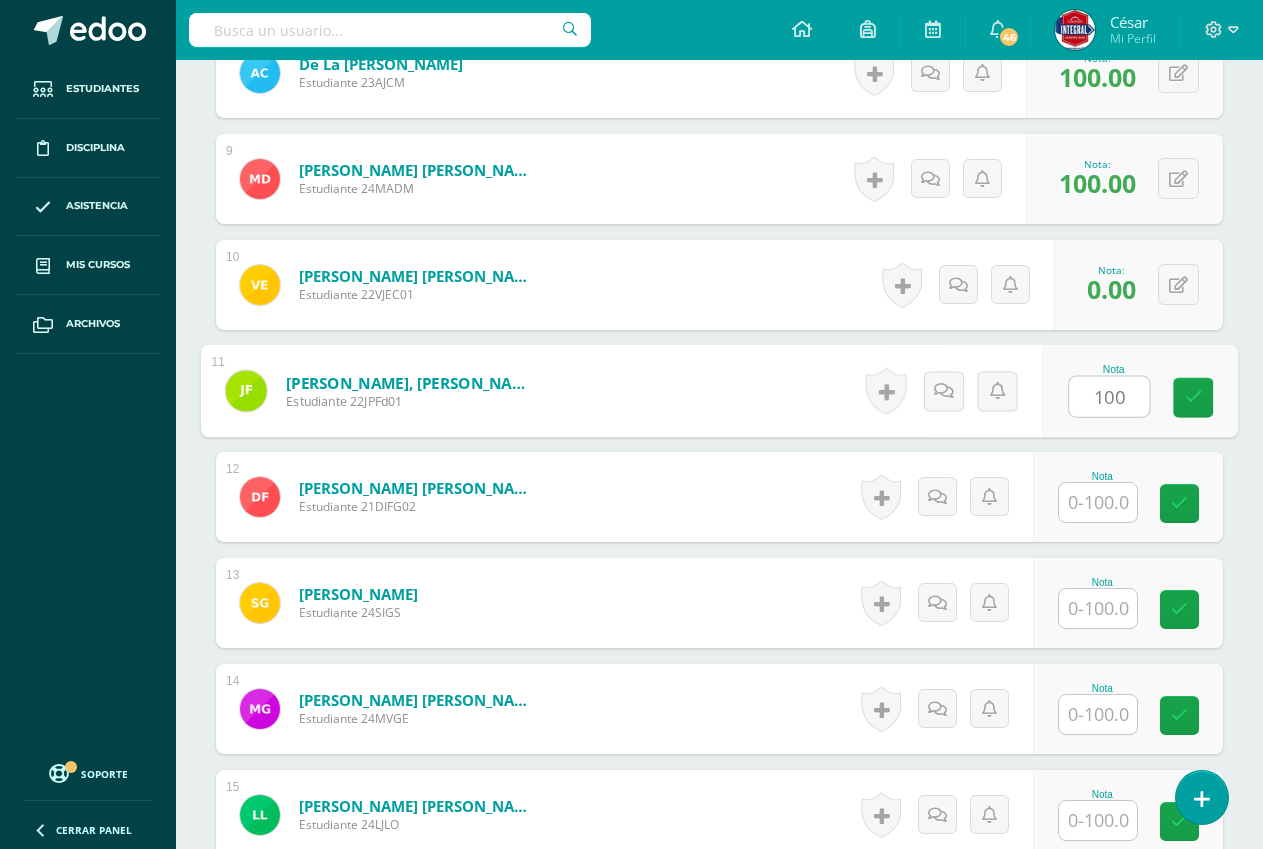 type on "100" 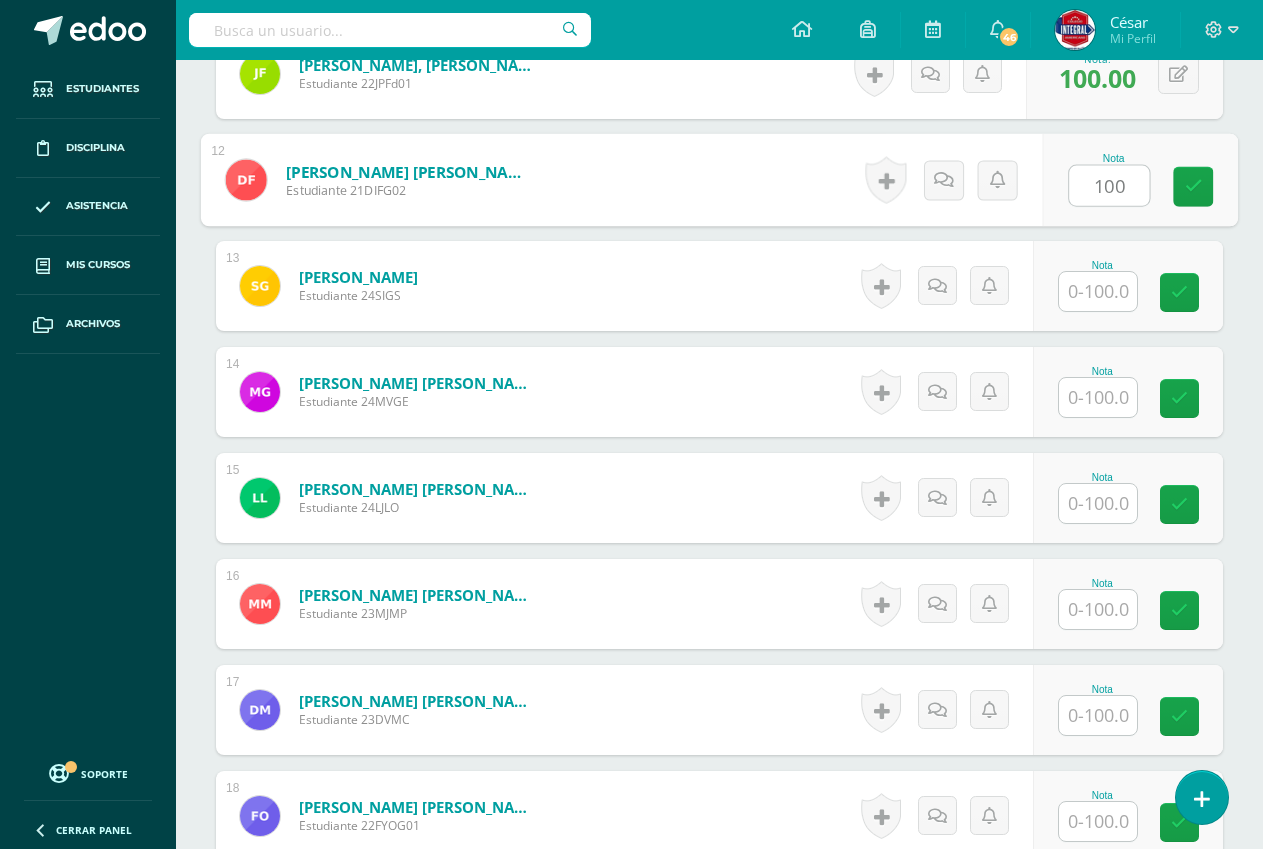 scroll, scrollTop: 1747, scrollLeft: 0, axis: vertical 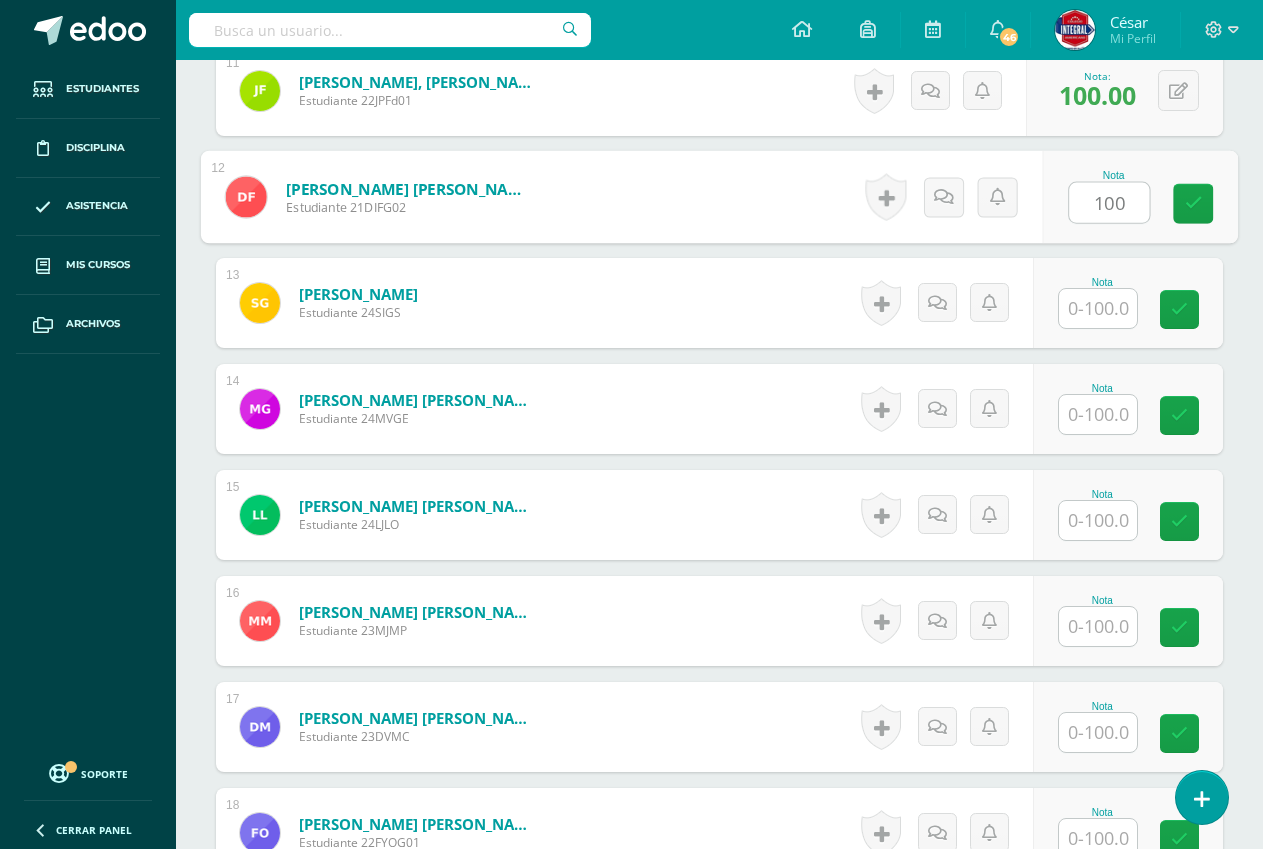 type on "100" 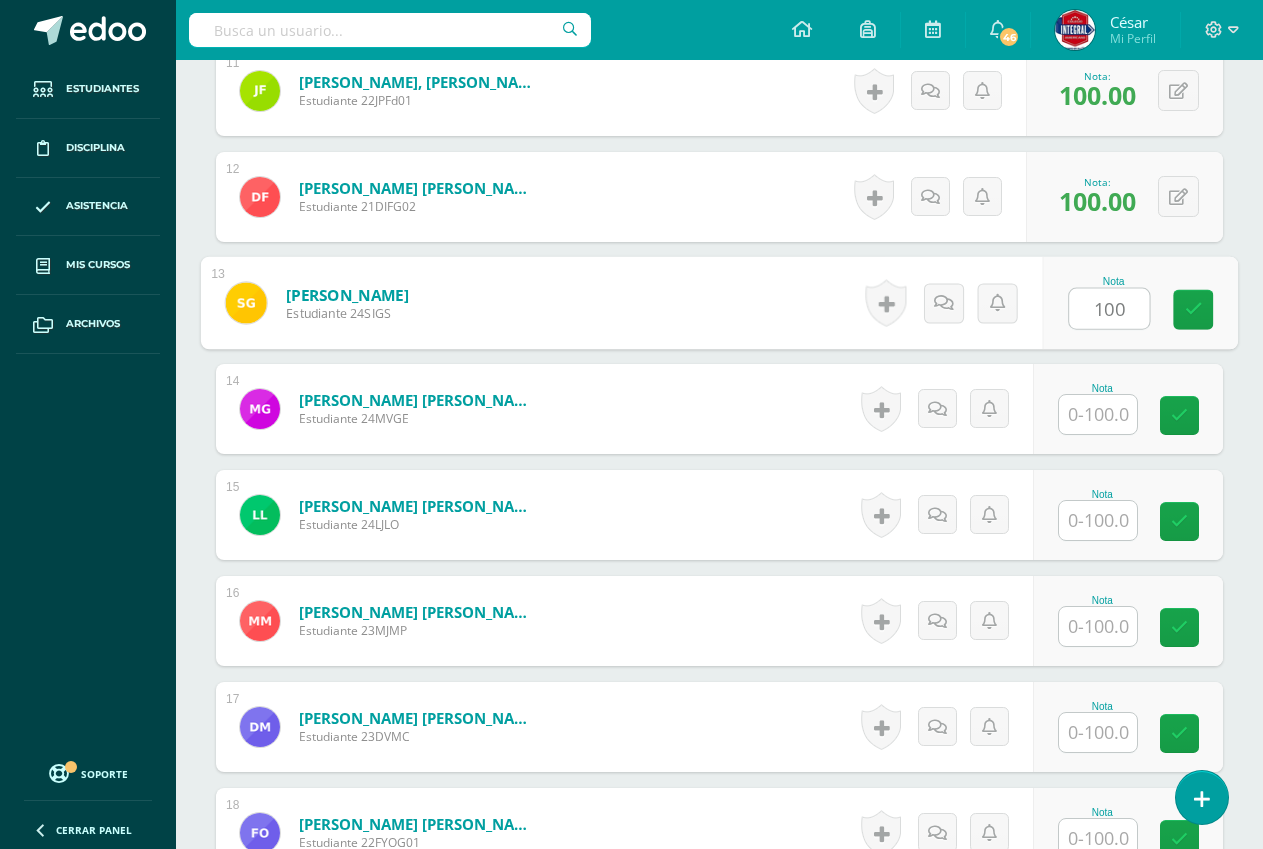 type on "100" 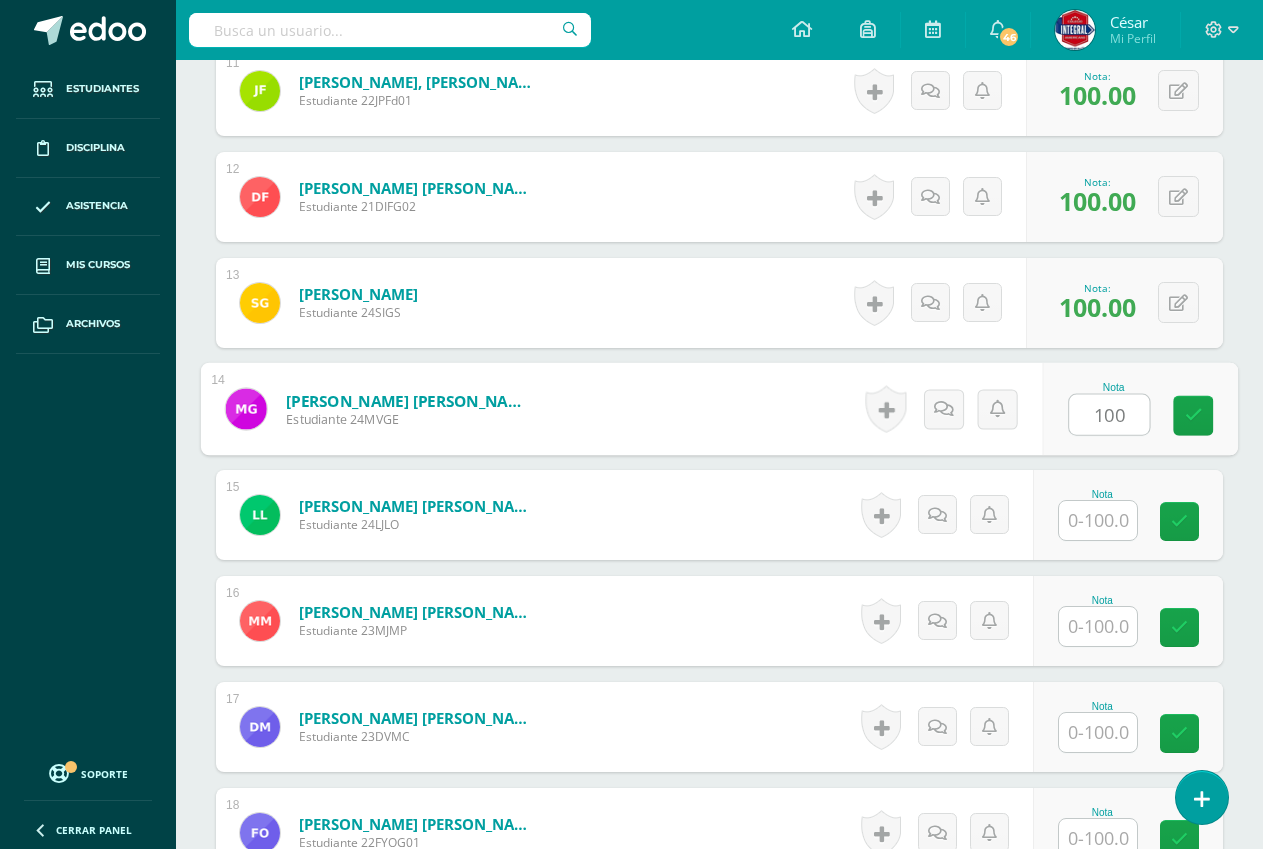 type on "100" 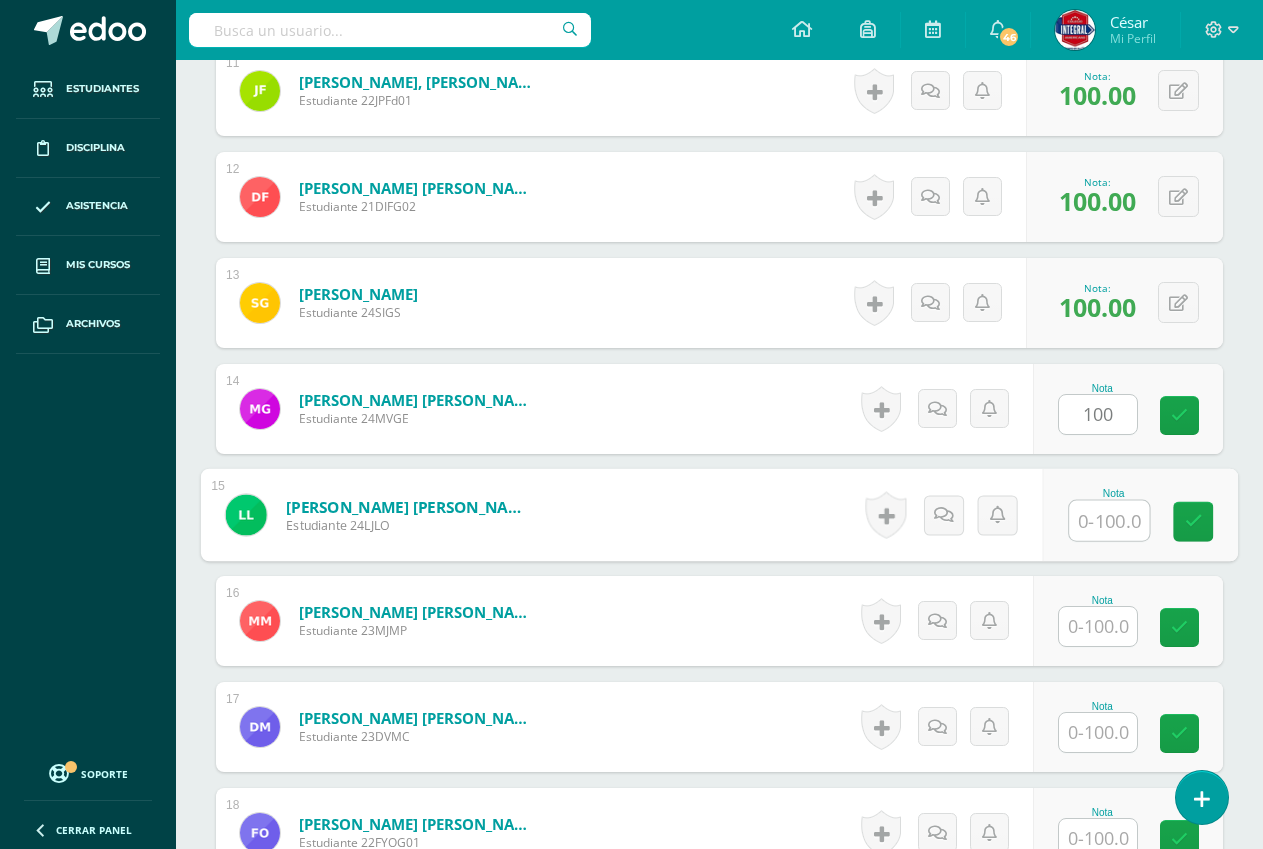 click at bounding box center (1109, 521) 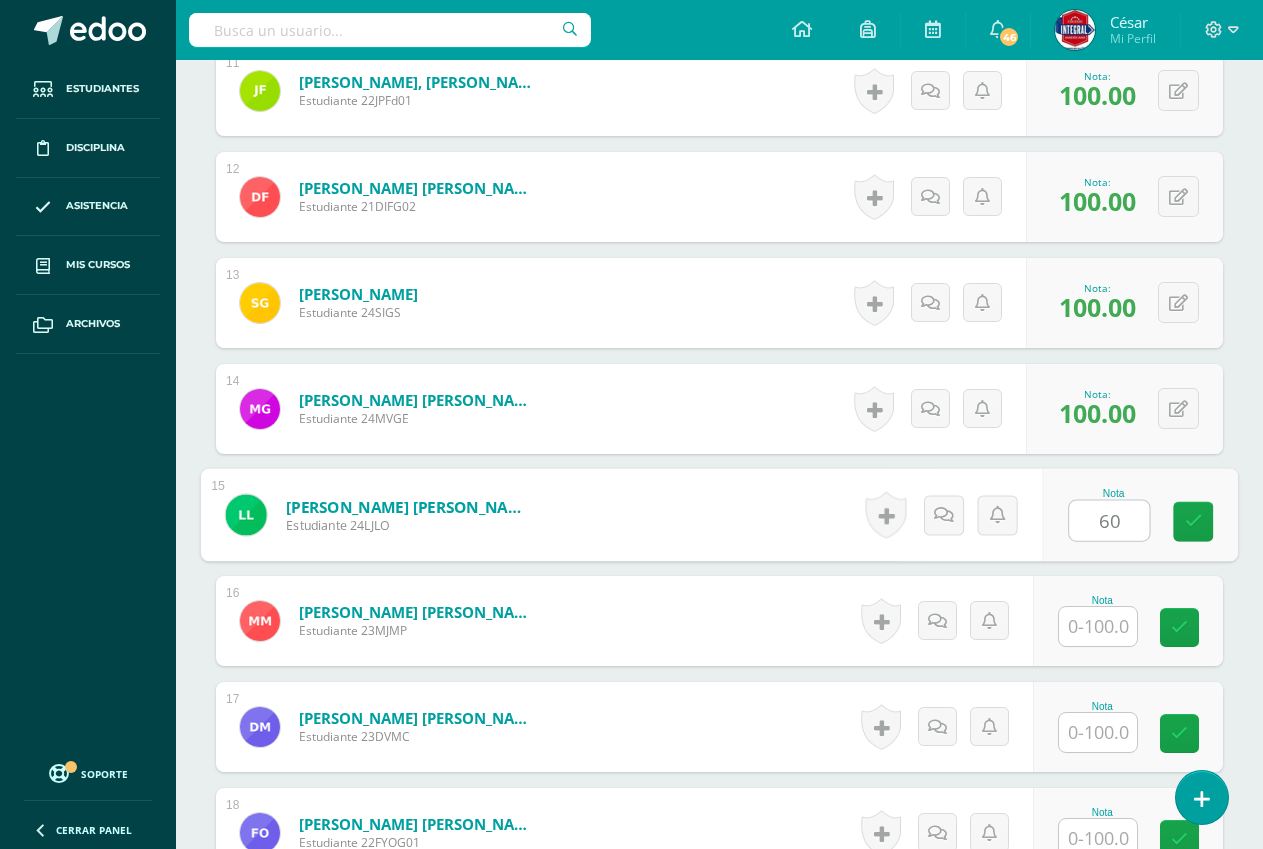 type on "60" 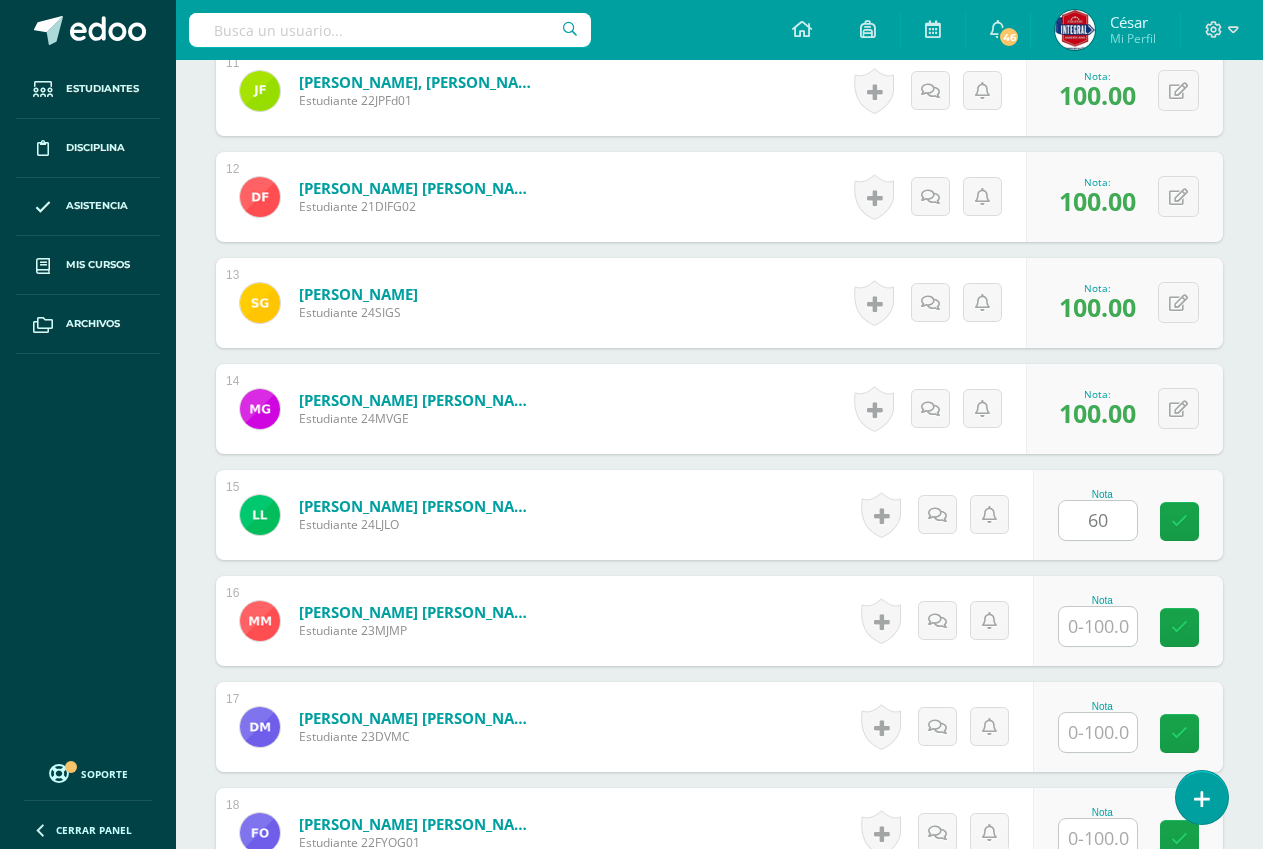 click on "¿Estás seguro que quieres  eliminar  esta actividad?
Esto borrará la actividad y cualquier nota que hayas registrado
permanentemente. Esta acción no se puede revertir. Cancelar Eliminar
Administración de escalas de valoración
escala de valoración
Aún no has creado una escala de valoración.
Cancelar Agregar nueva escala de valoración: Agrega una división a la escala de valoración  (ej. Ortografía, redacción, trabajo en equipo, etc.)
Agregar
Cancelar Crear escala de valoración
Agrega listas de cotejo
Mostrar todos                             Mostrar todos Mis listas Generales Comunicación y Lenguaje Matemática Ciencia Estudios Sociales Arte Robótica" at bounding box center (719, 309) 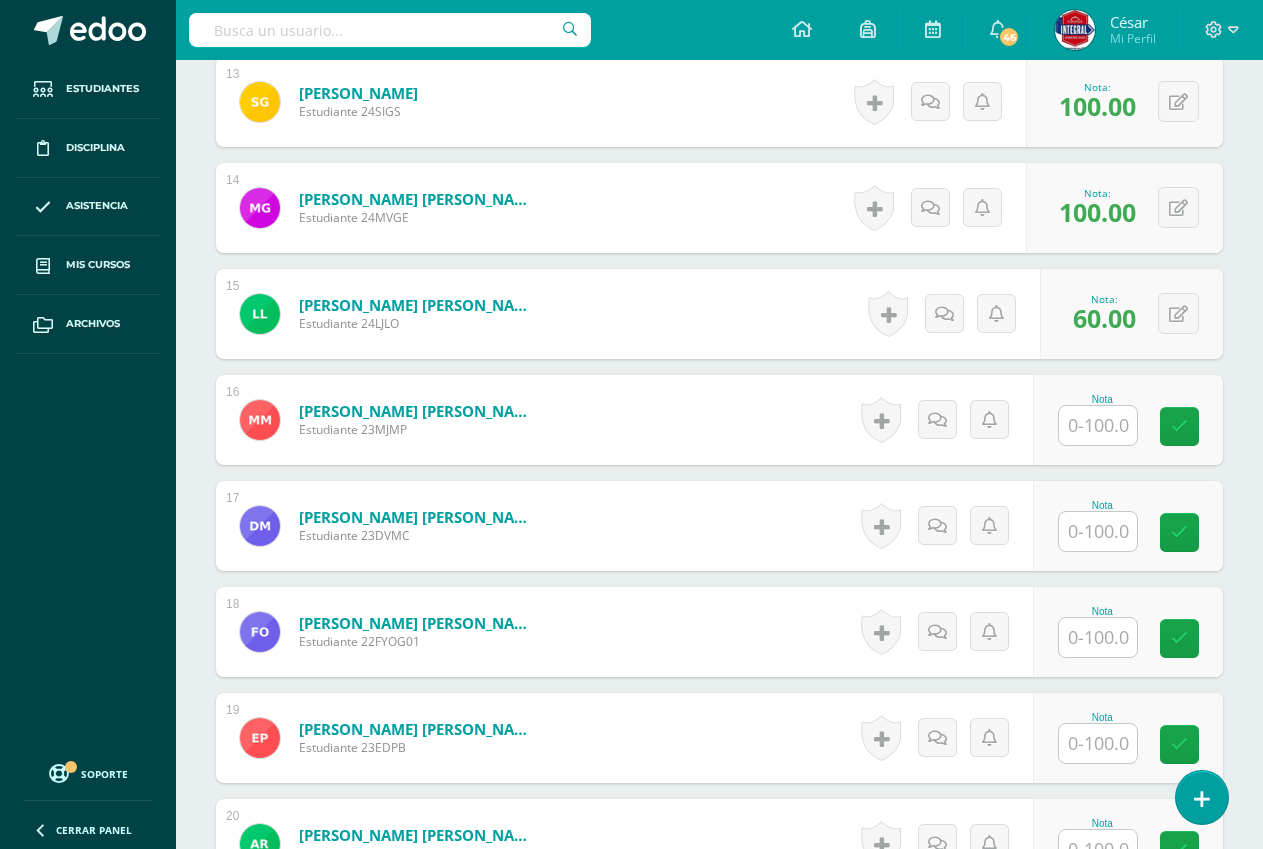scroll, scrollTop: 2047, scrollLeft: 0, axis: vertical 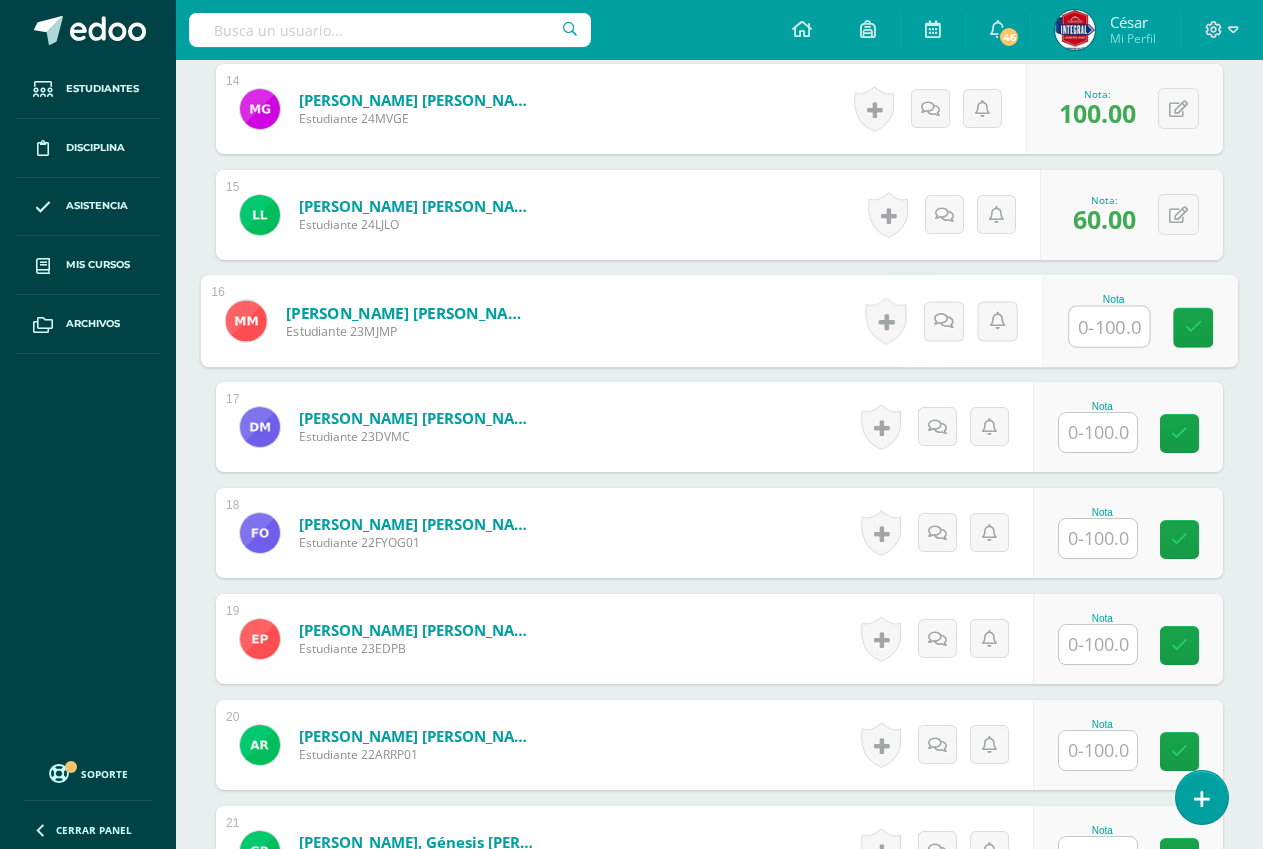 click at bounding box center [1109, 327] 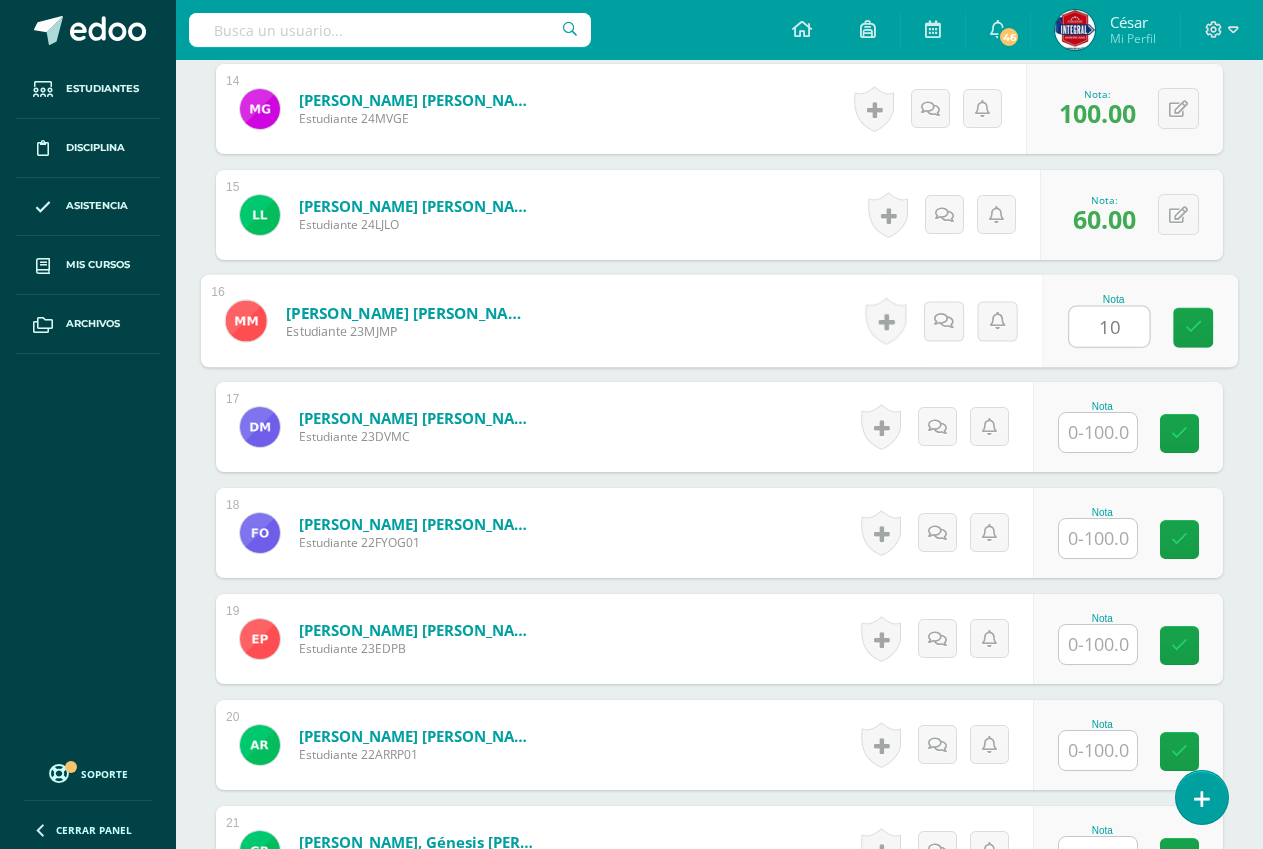 type on "100" 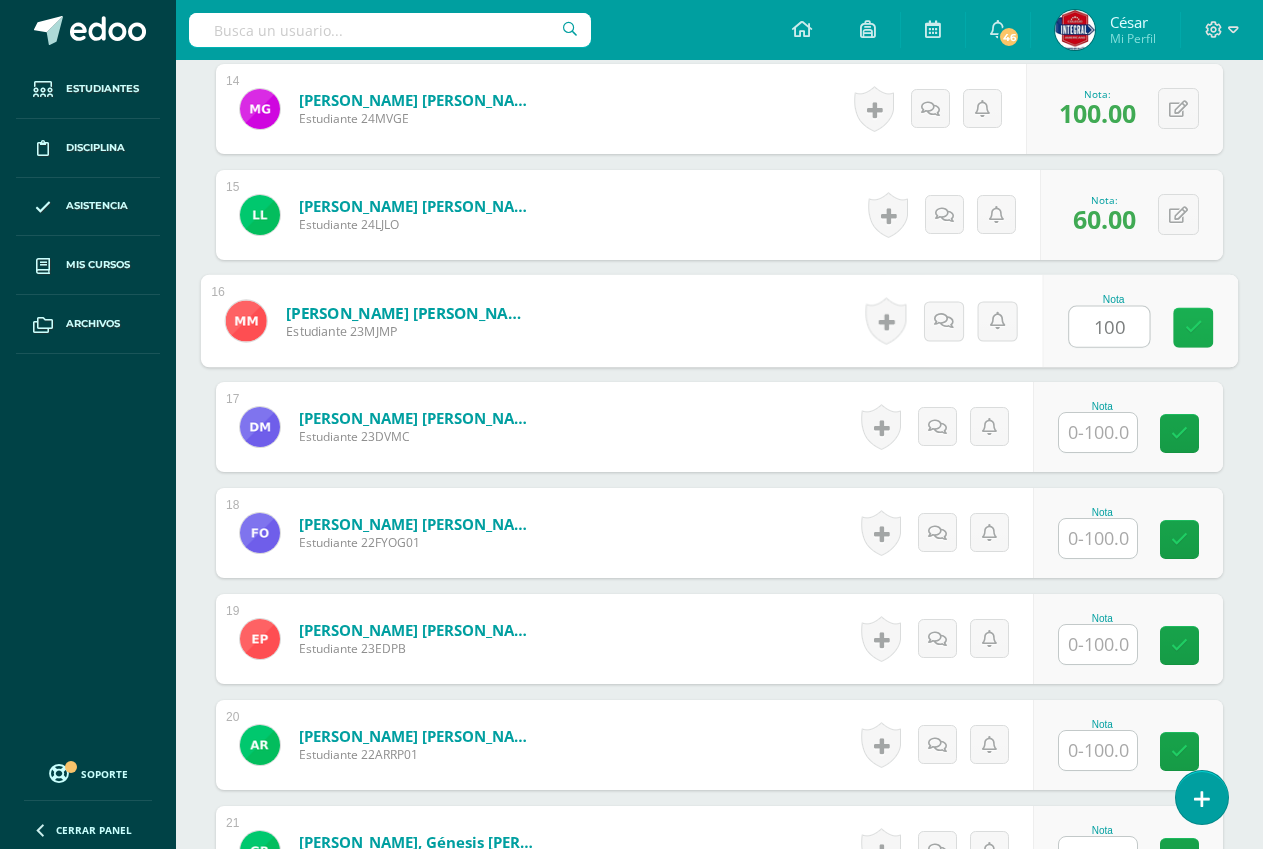 click at bounding box center (1194, 327) 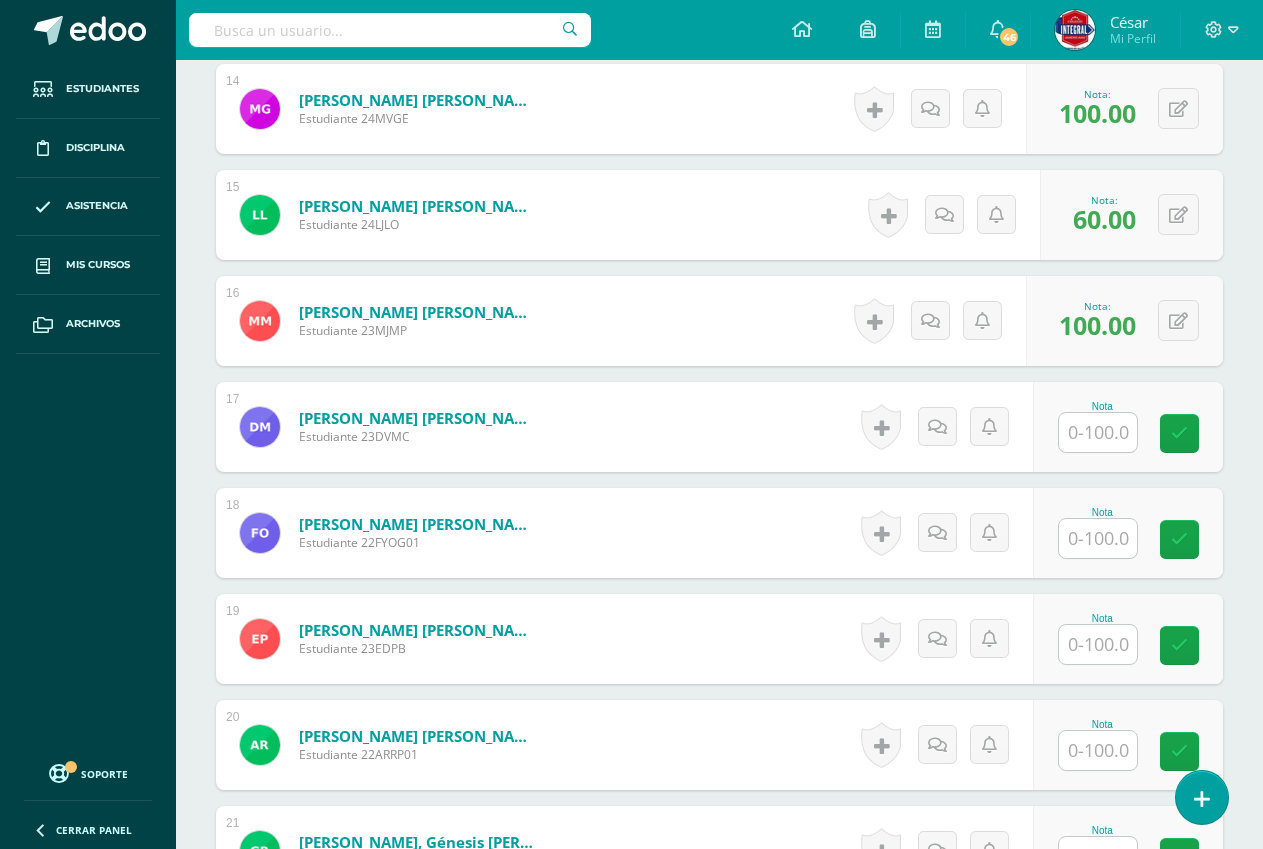 click at bounding box center [1098, 432] 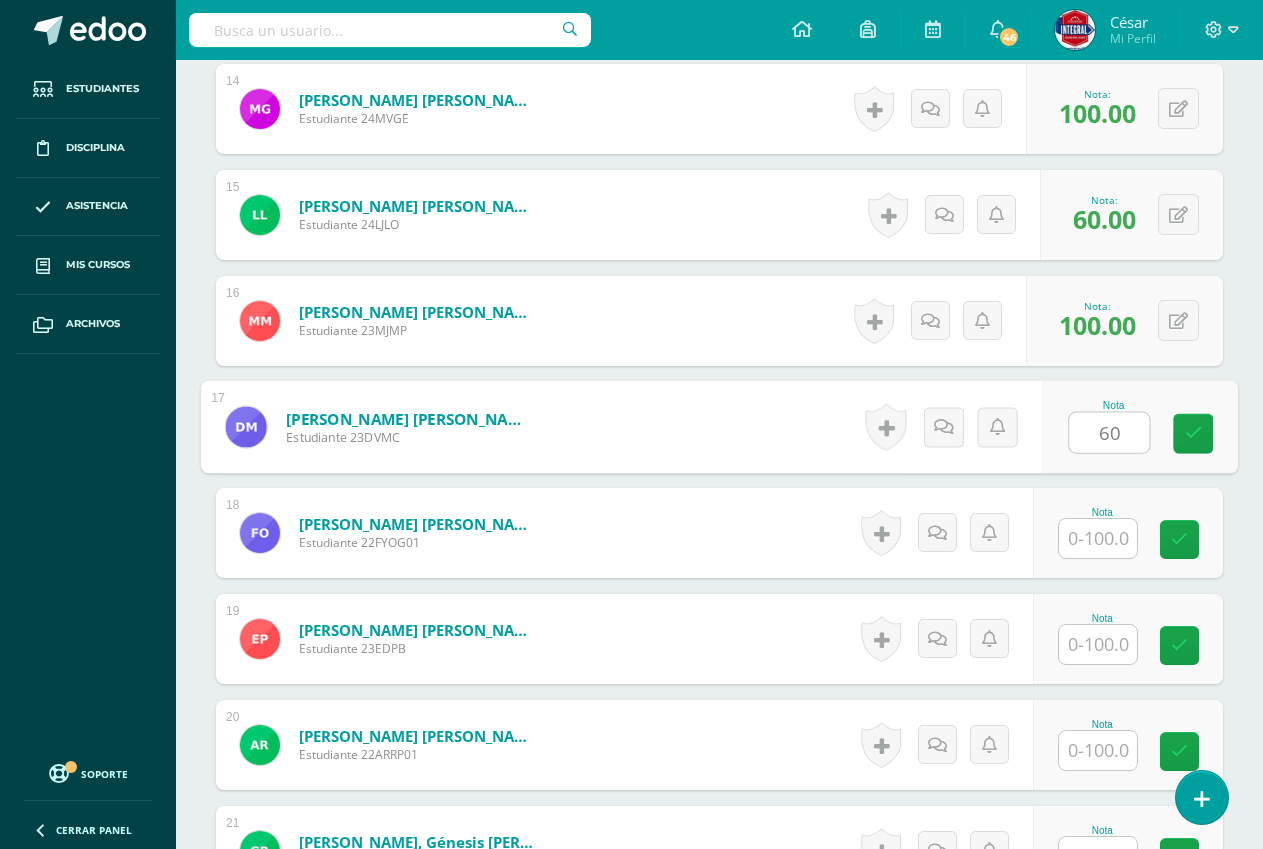 type on "60" 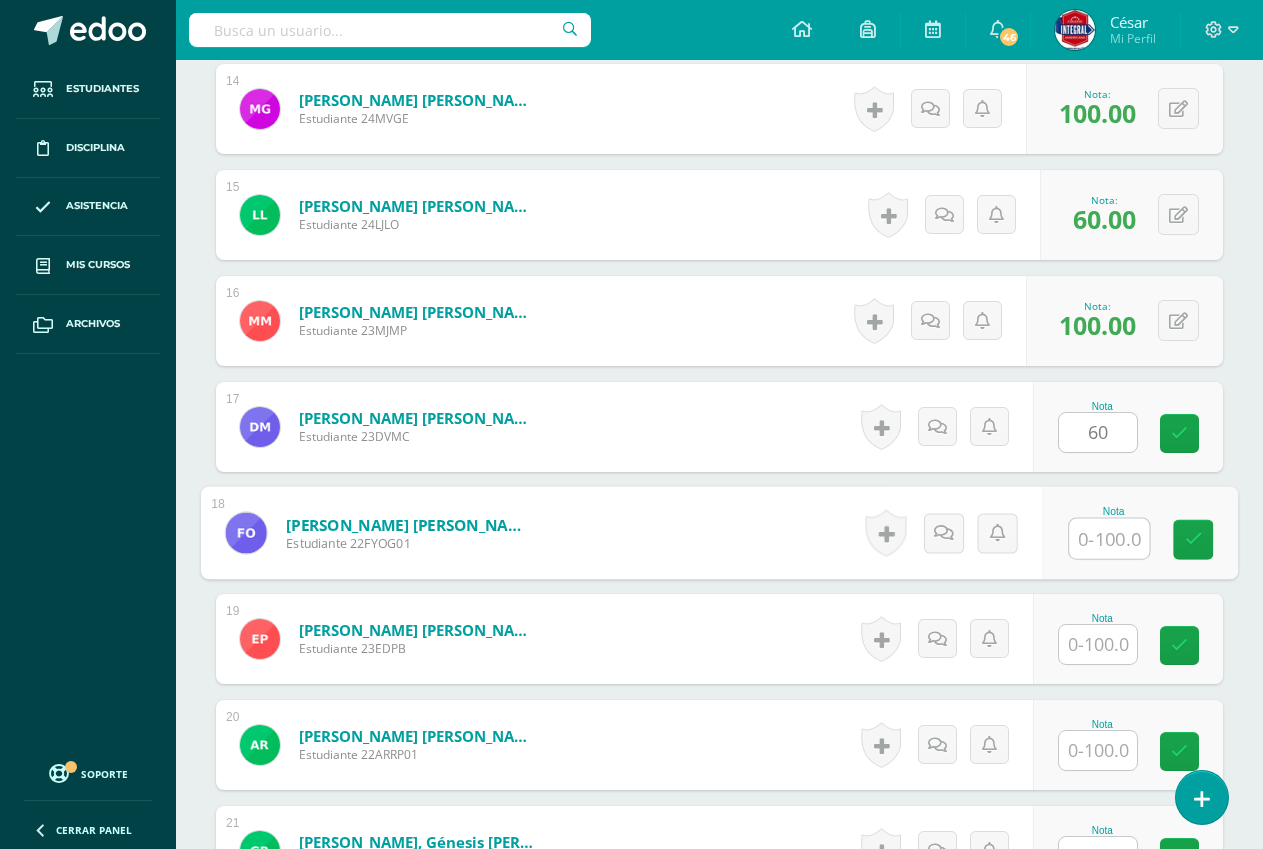 click at bounding box center [1109, 539] 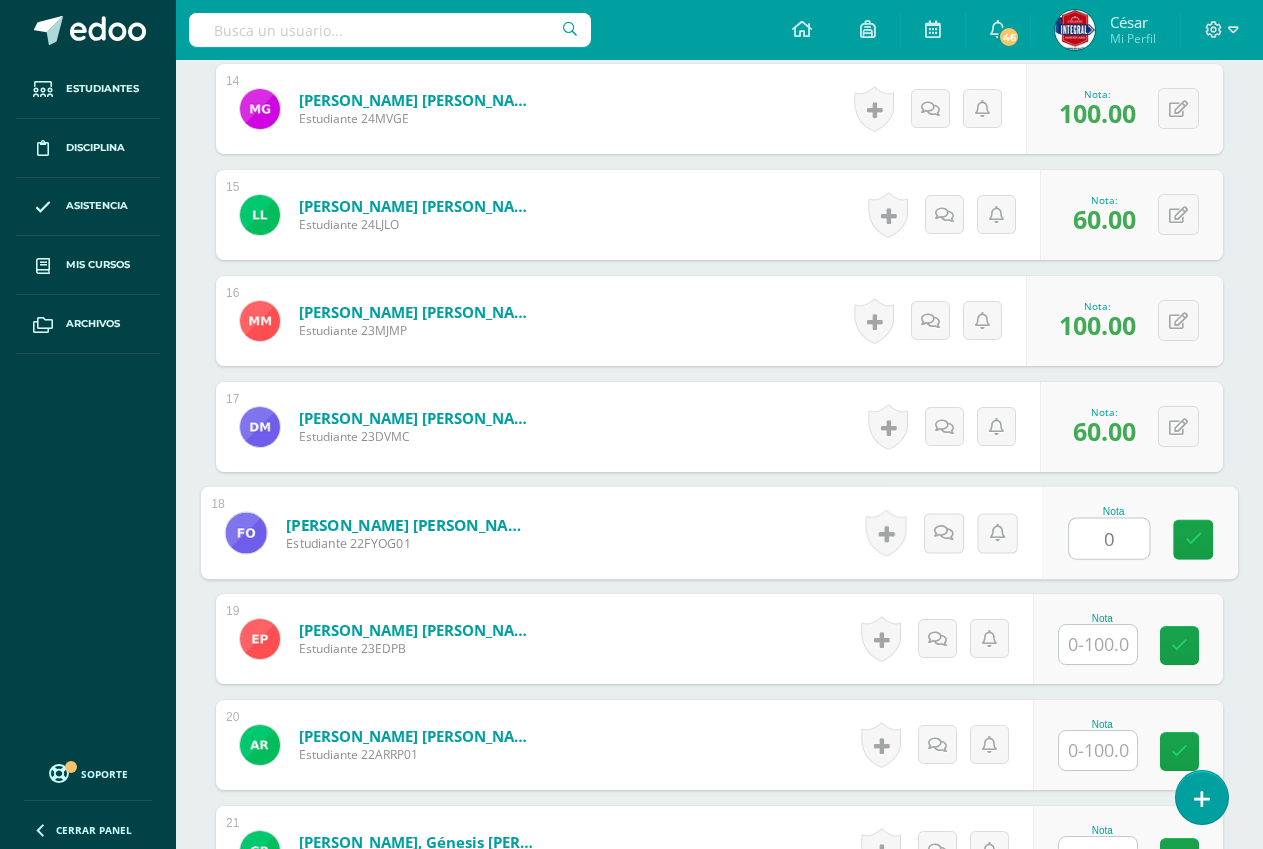 type on "0" 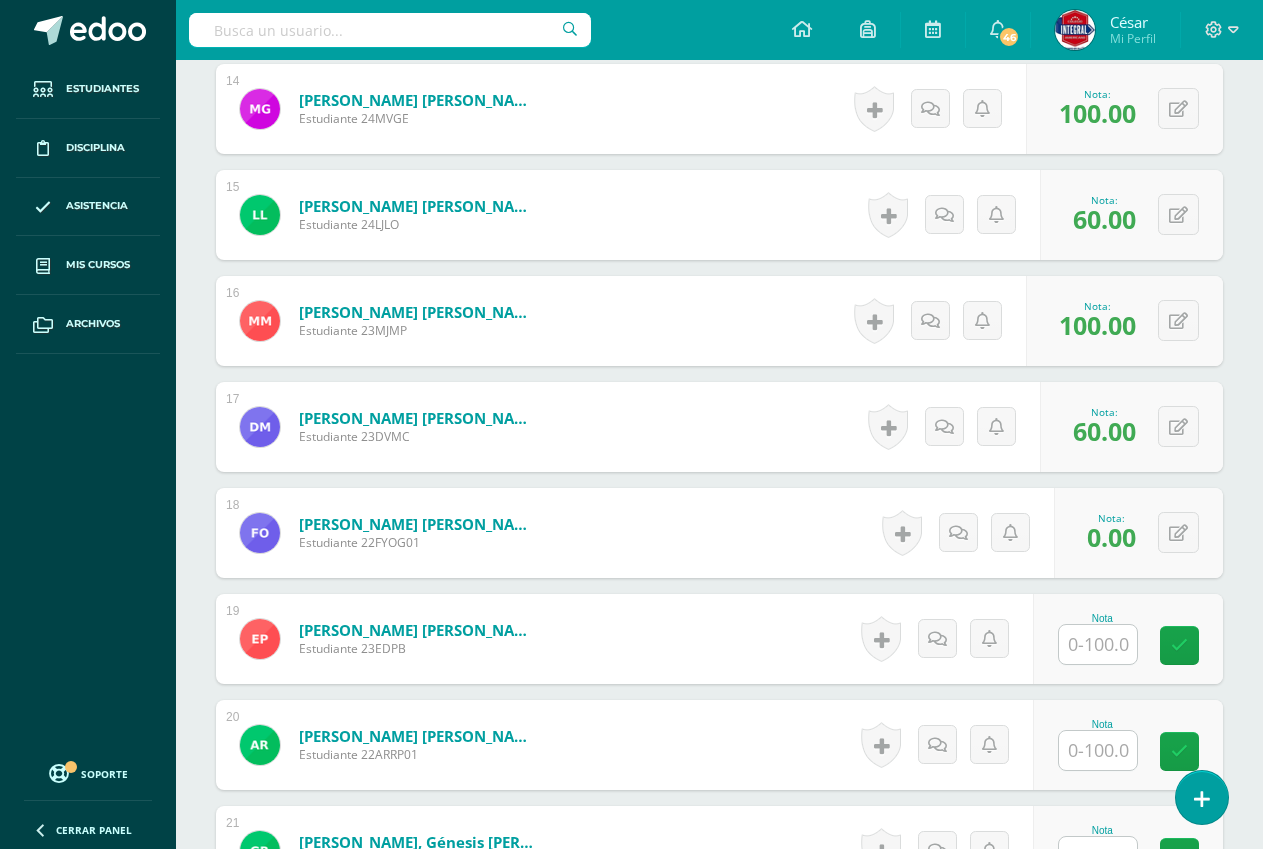 scroll, scrollTop: 2147, scrollLeft: 0, axis: vertical 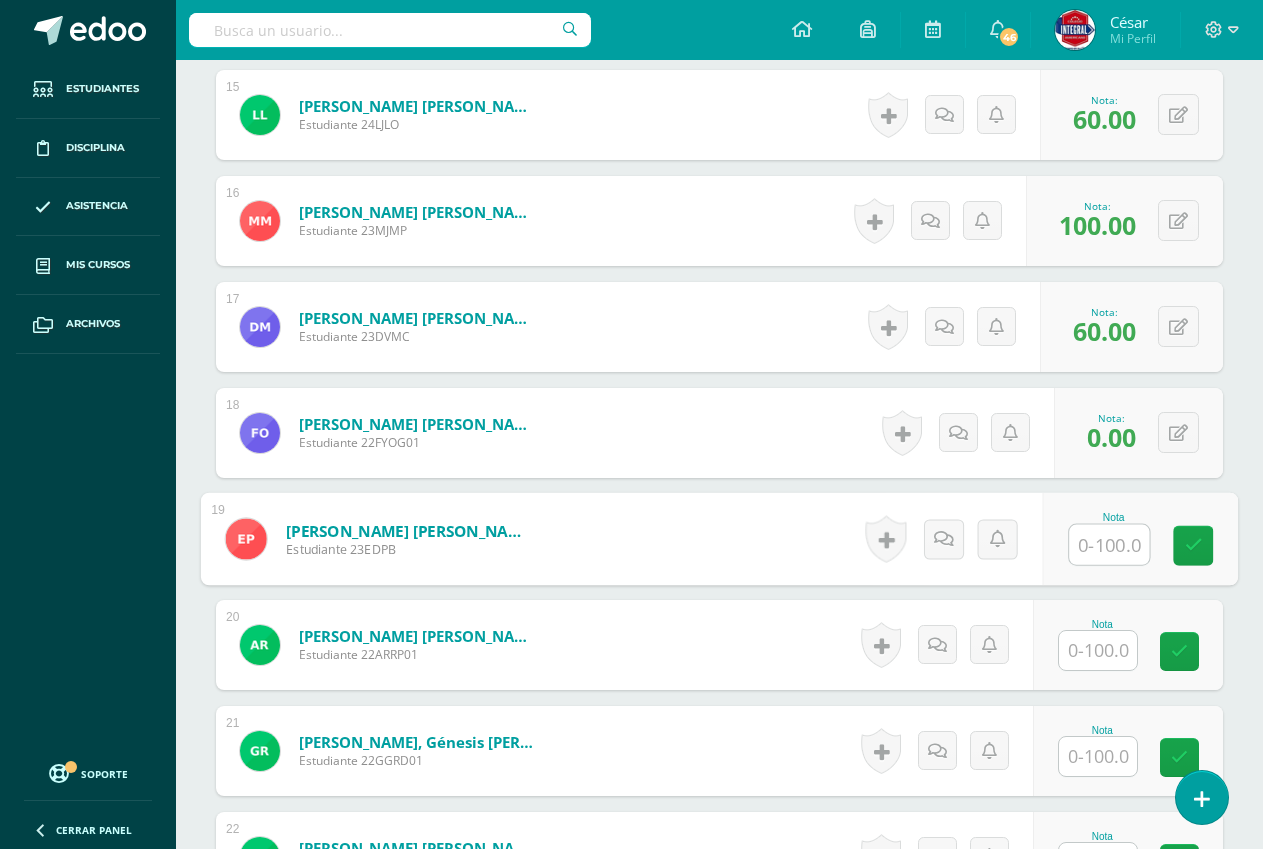 click at bounding box center (1109, 545) 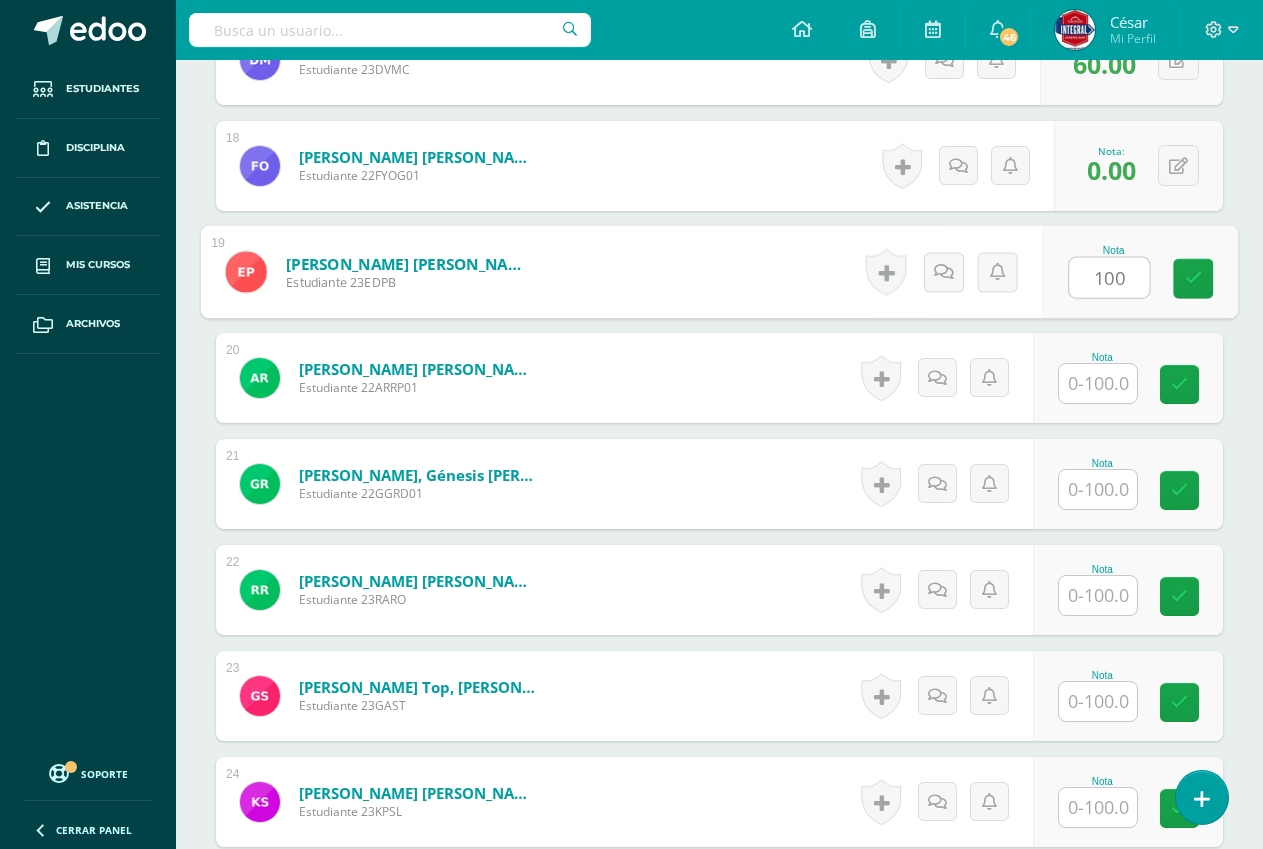 scroll, scrollTop: 2447, scrollLeft: 0, axis: vertical 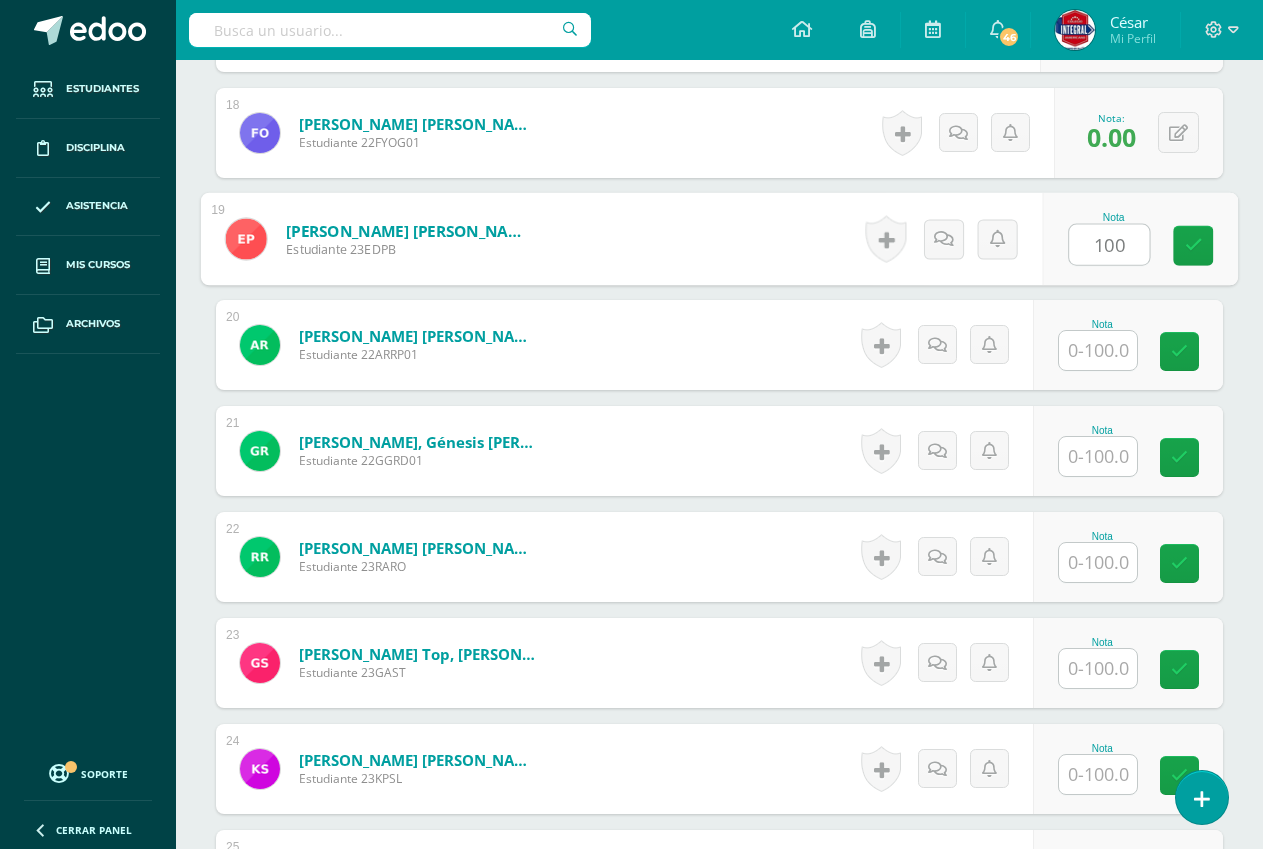 type on "100" 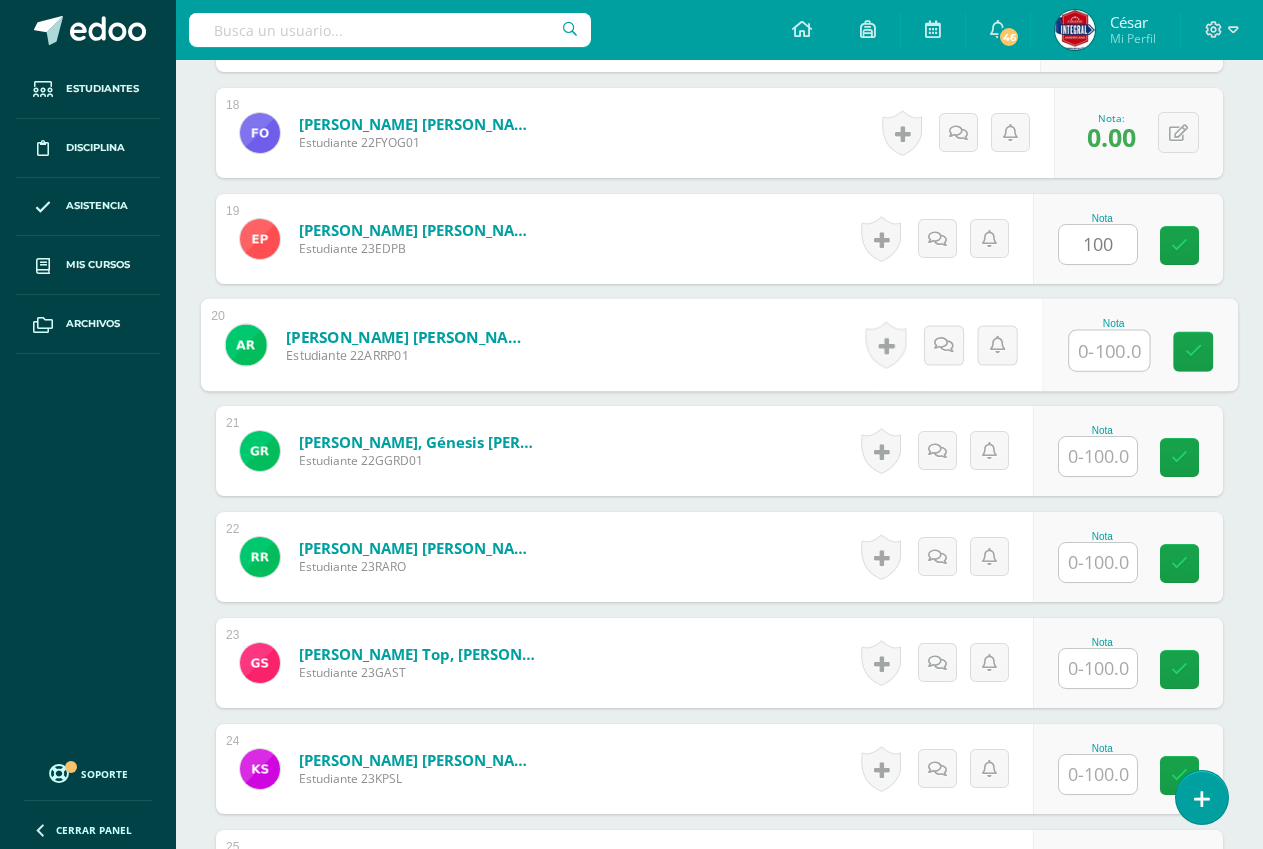 click at bounding box center (1109, 351) 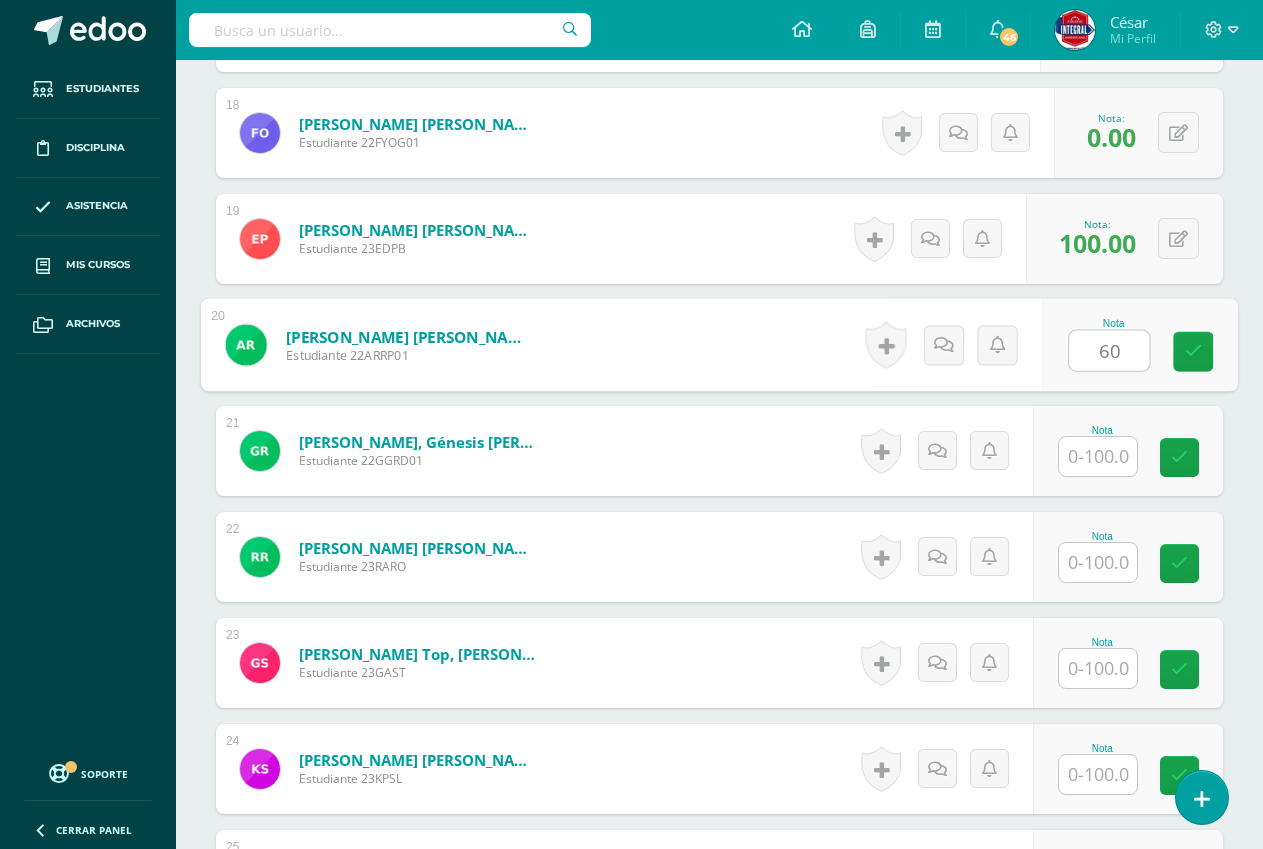 type on "60" 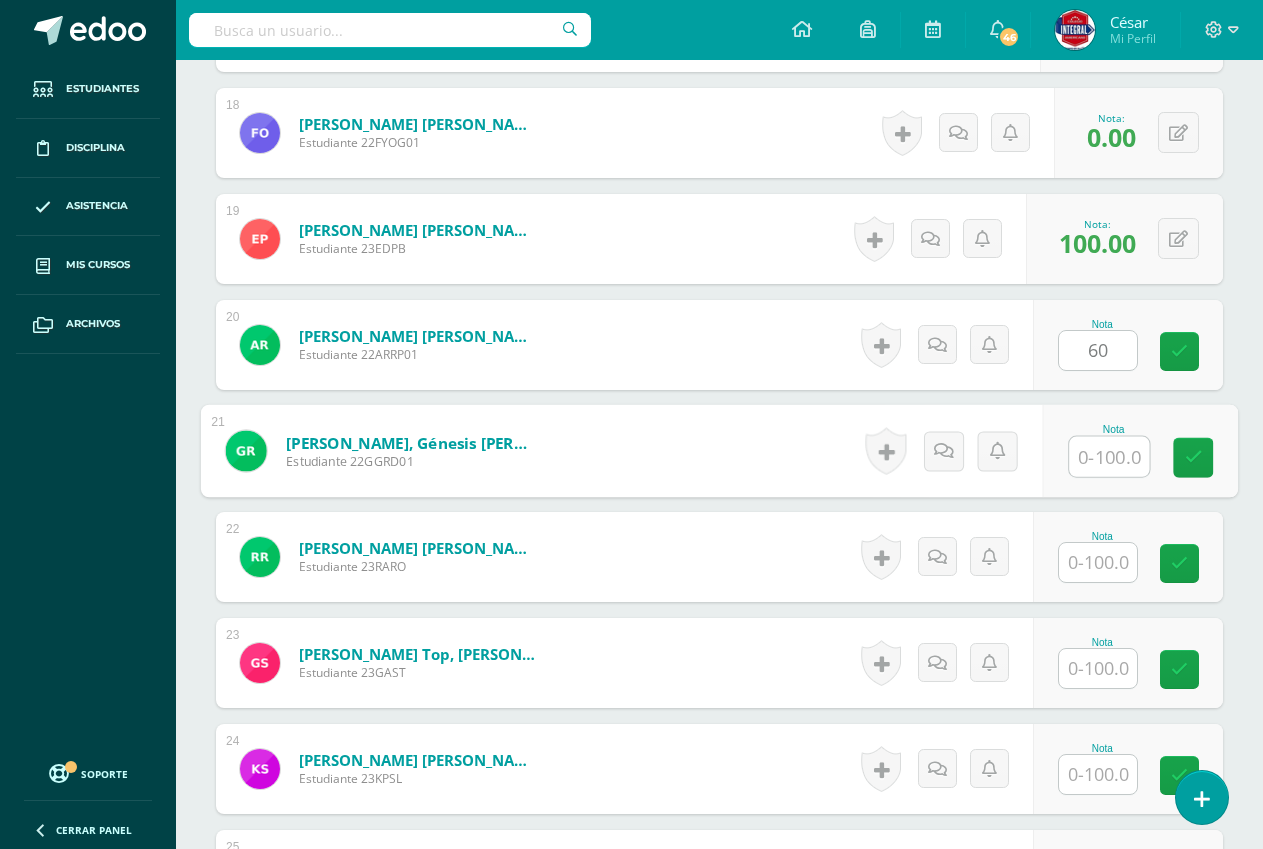 click at bounding box center [1109, 457] 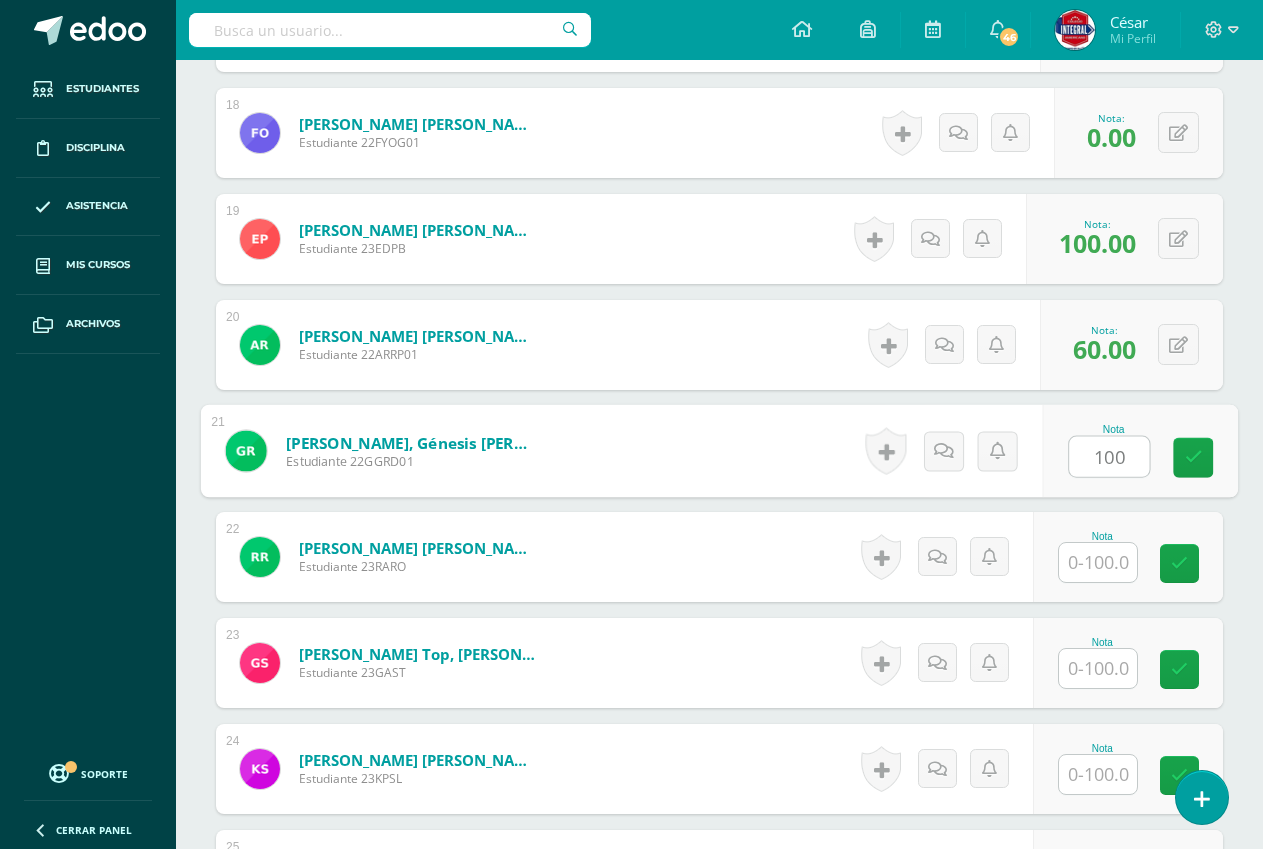 type on "100" 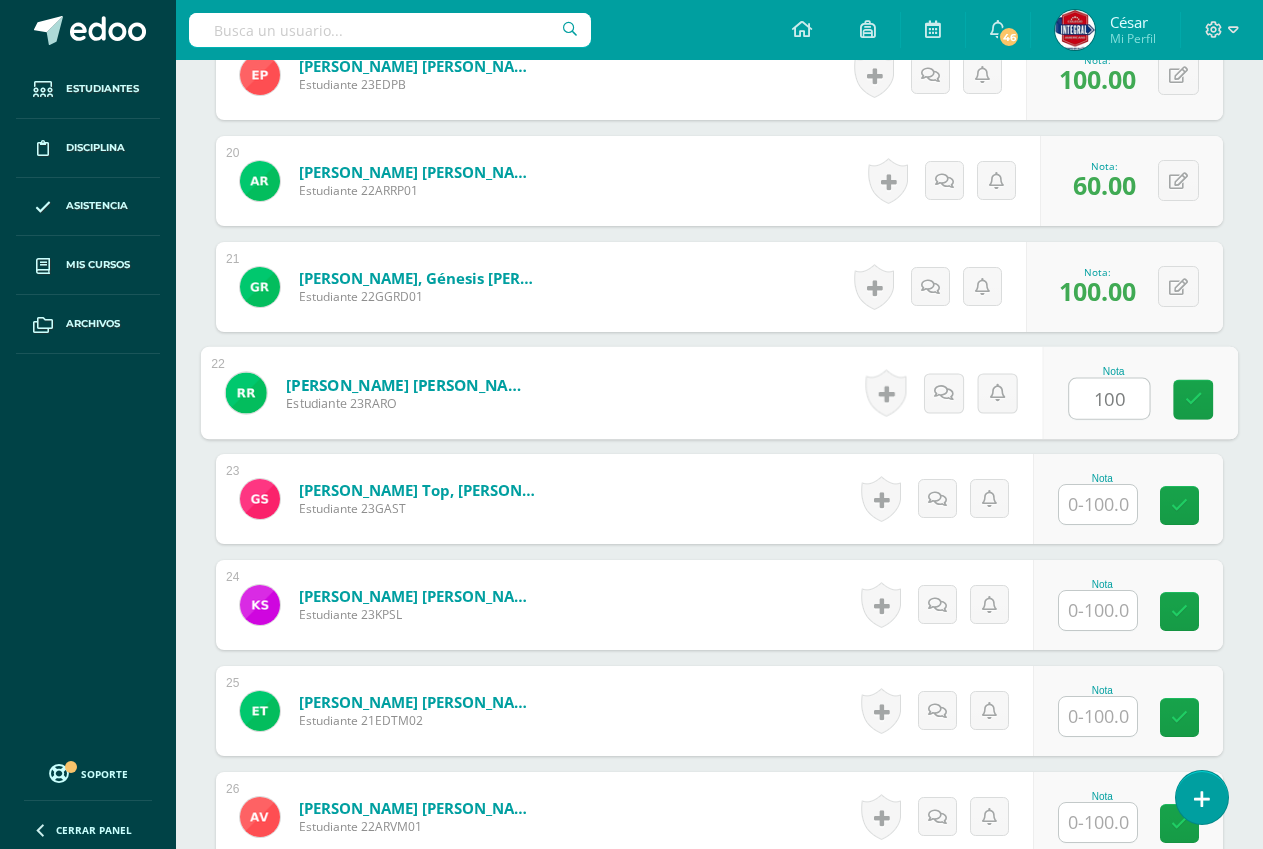 scroll, scrollTop: 2647, scrollLeft: 0, axis: vertical 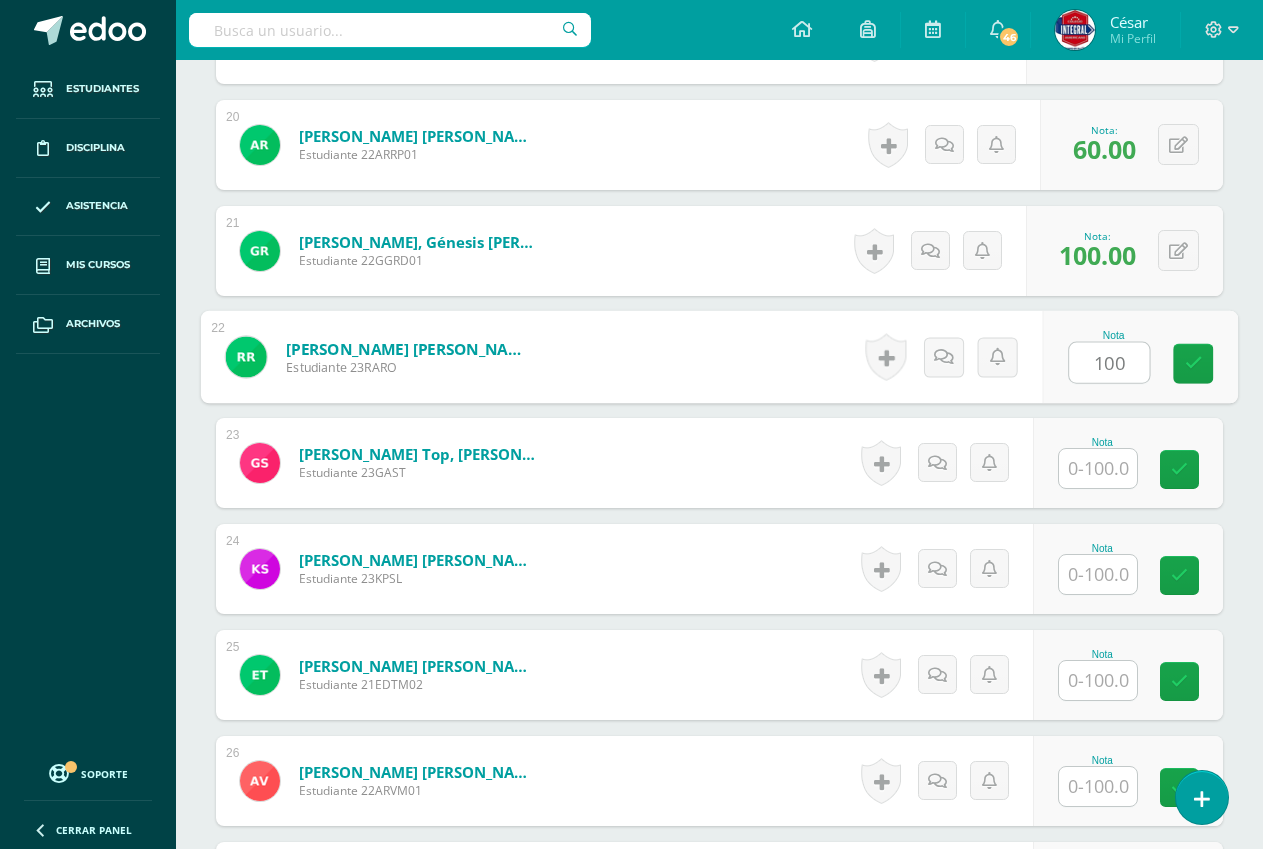 type on "100" 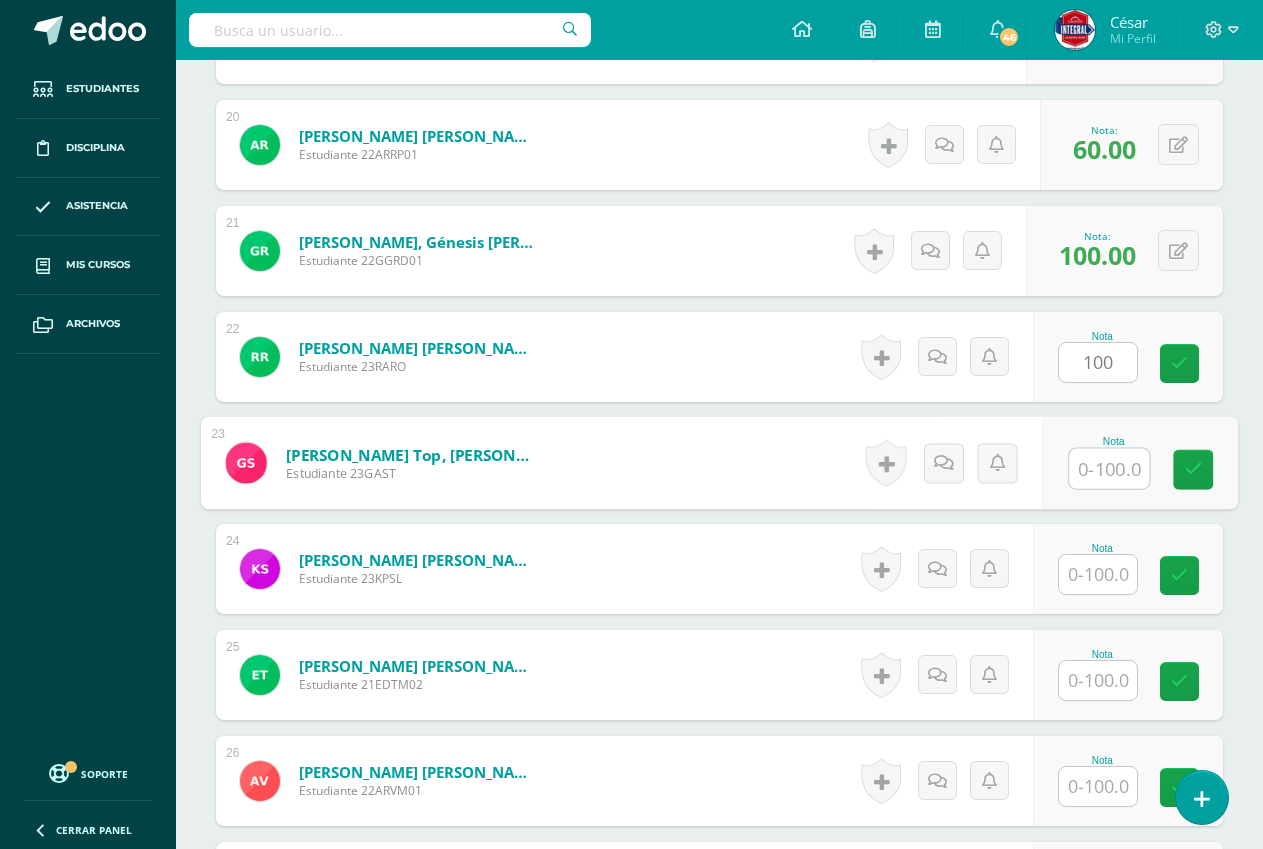 click at bounding box center [1109, 469] 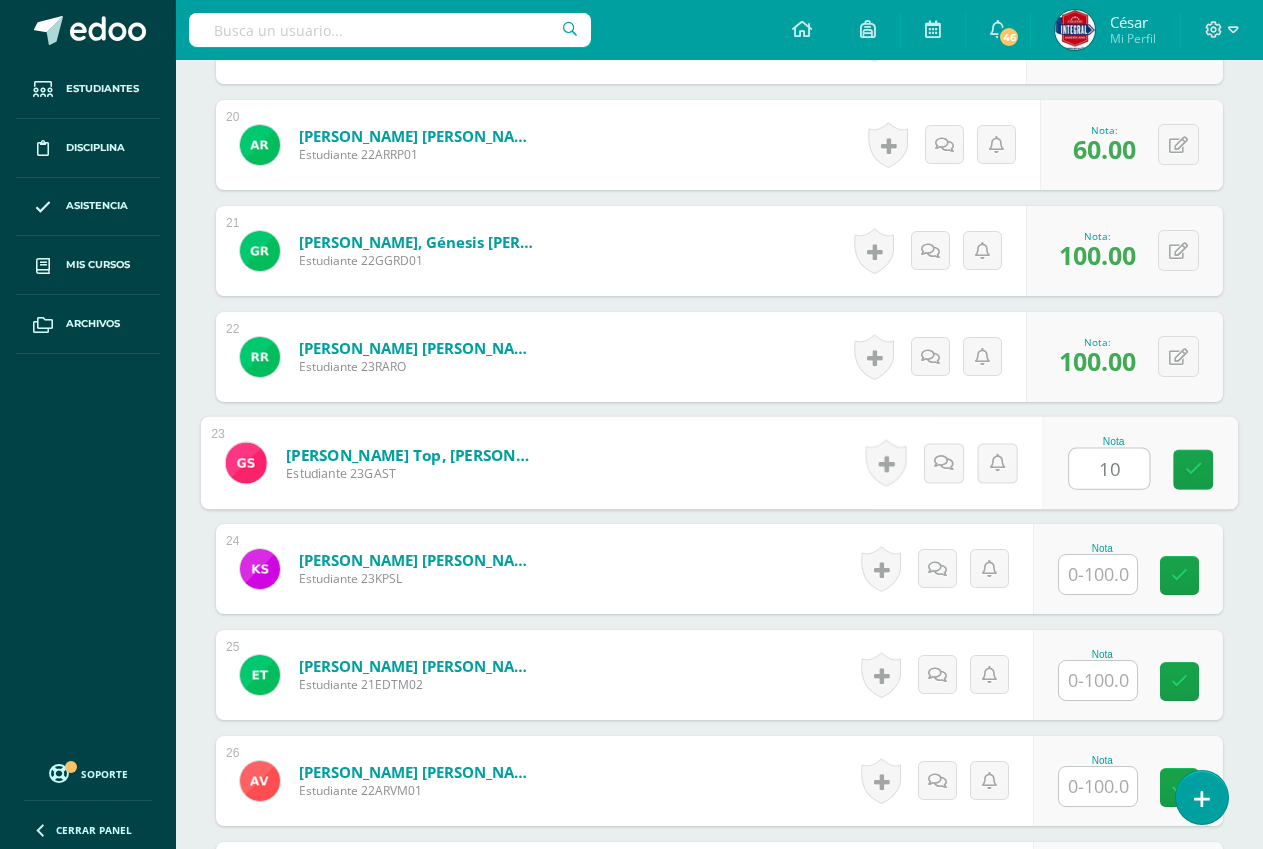 type on "1" 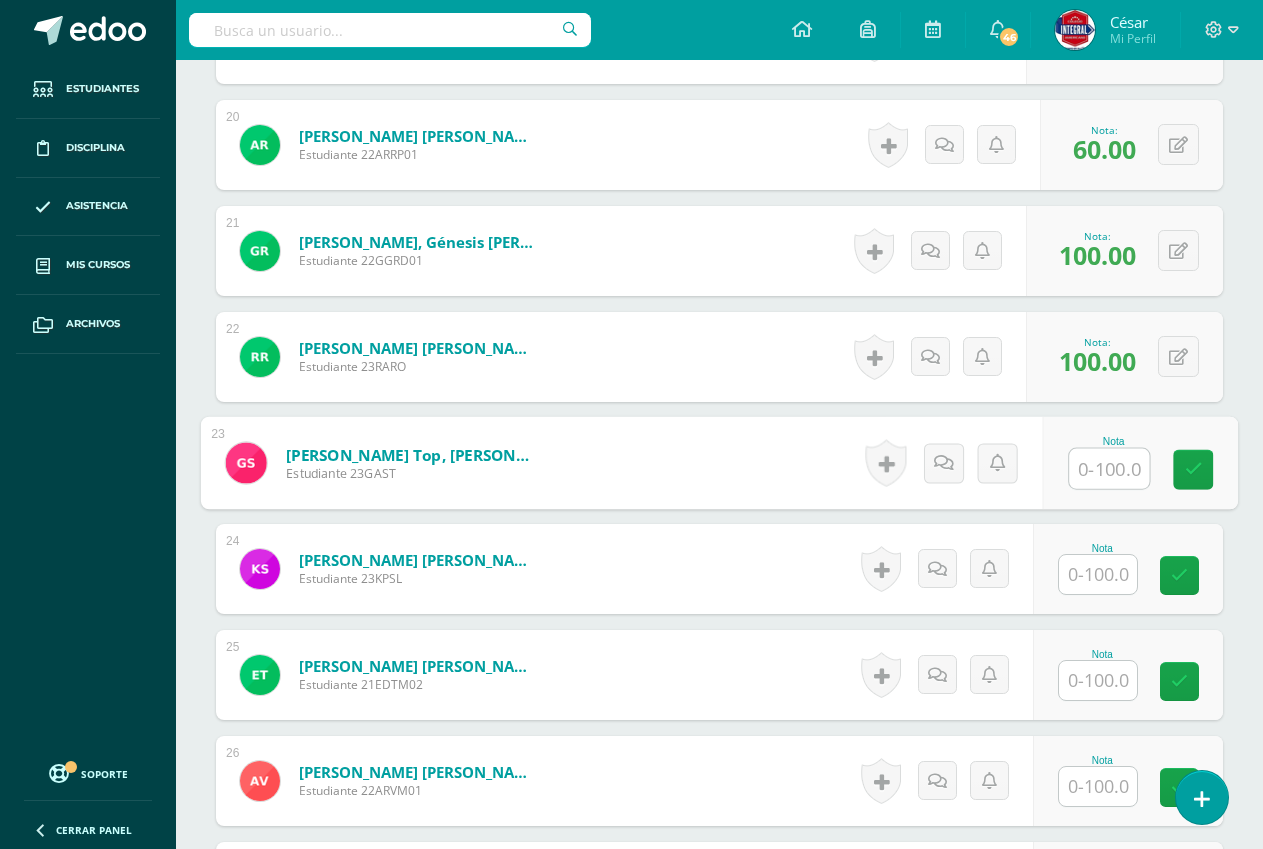 type on "6" 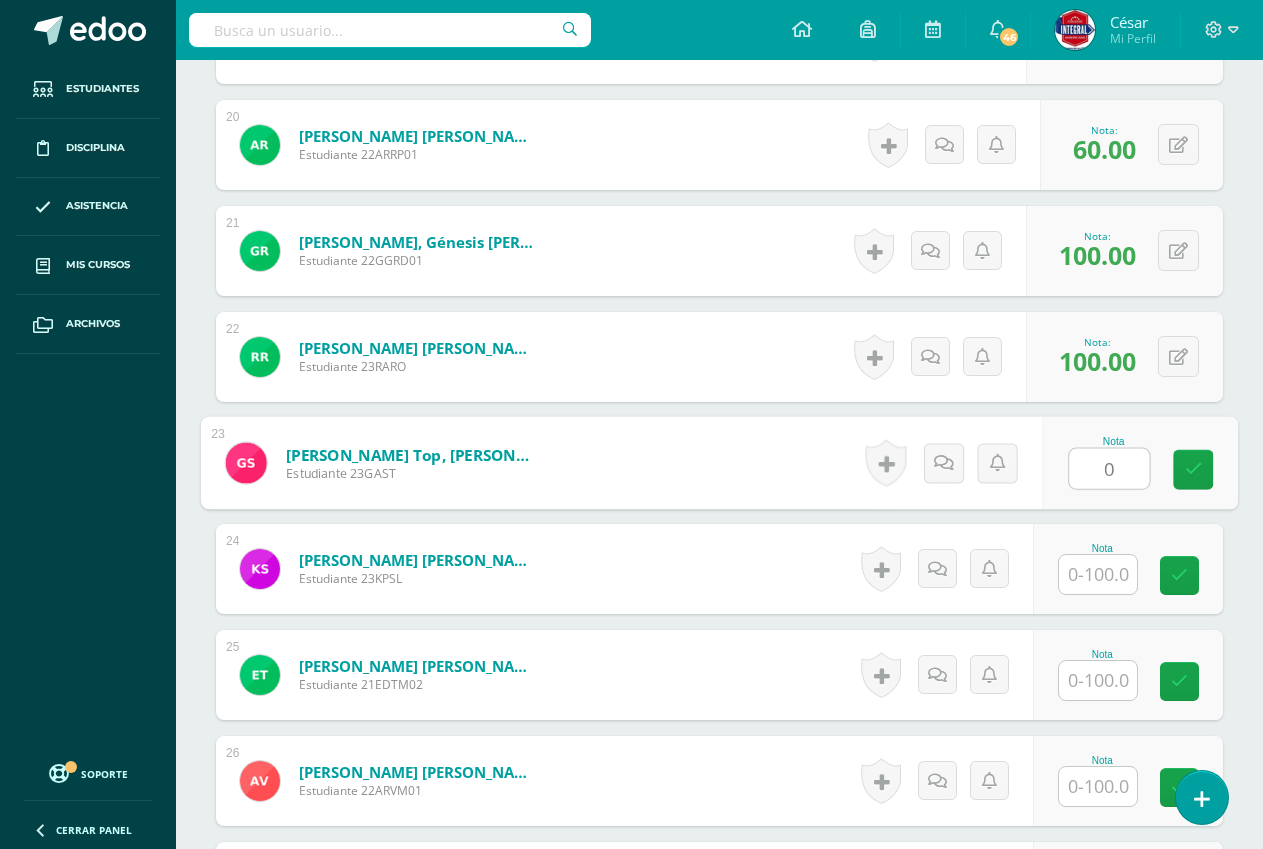 type on "0" 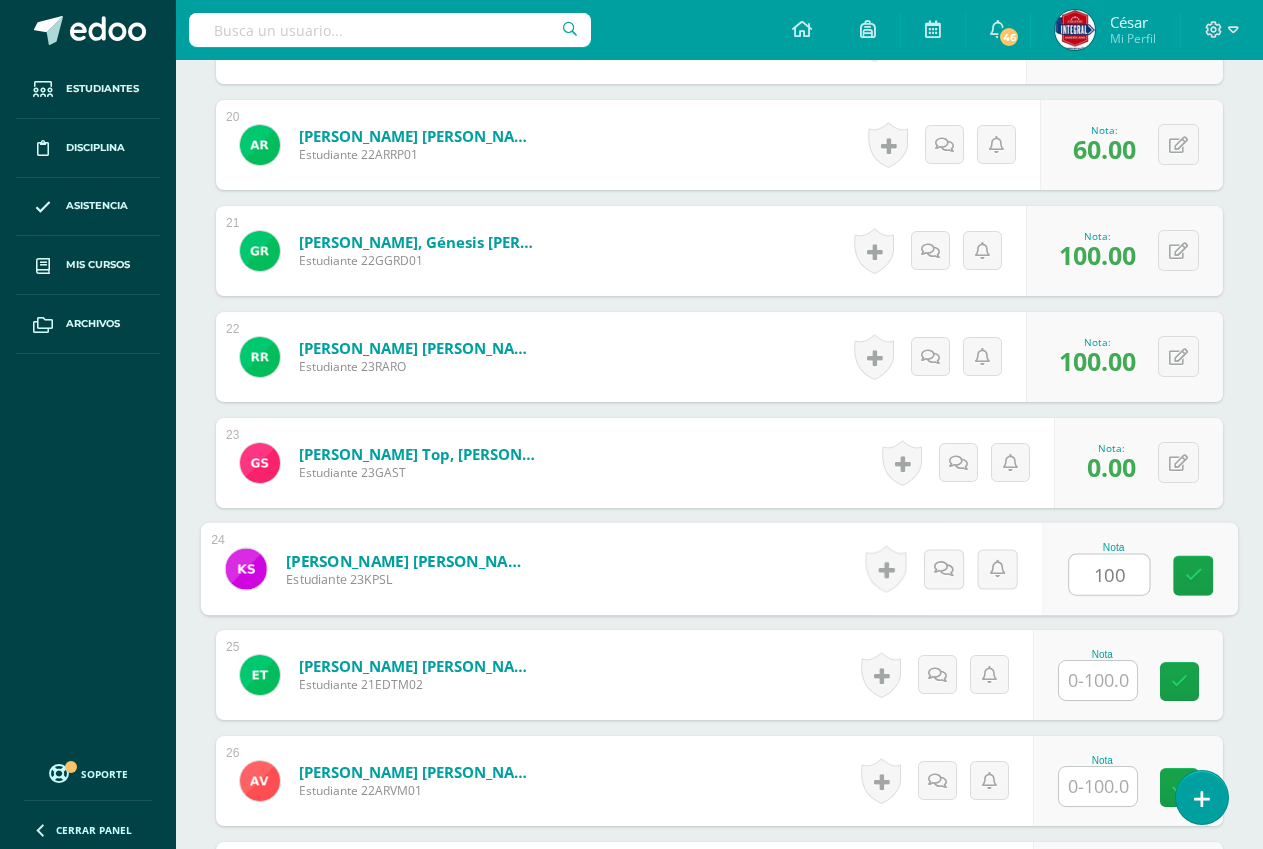 type on "100" 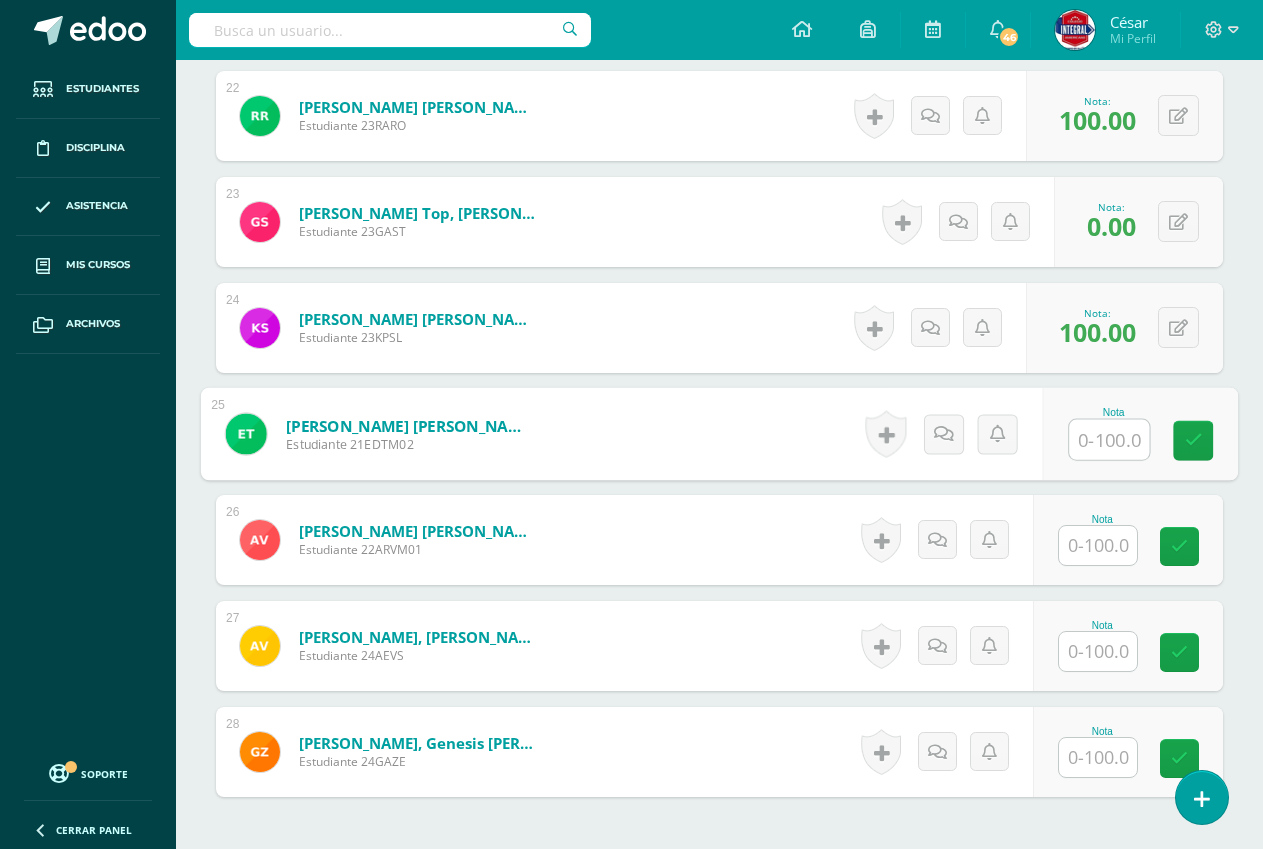scroll, scrollTop: 2947, scrollLeft: 0, axis: vertical 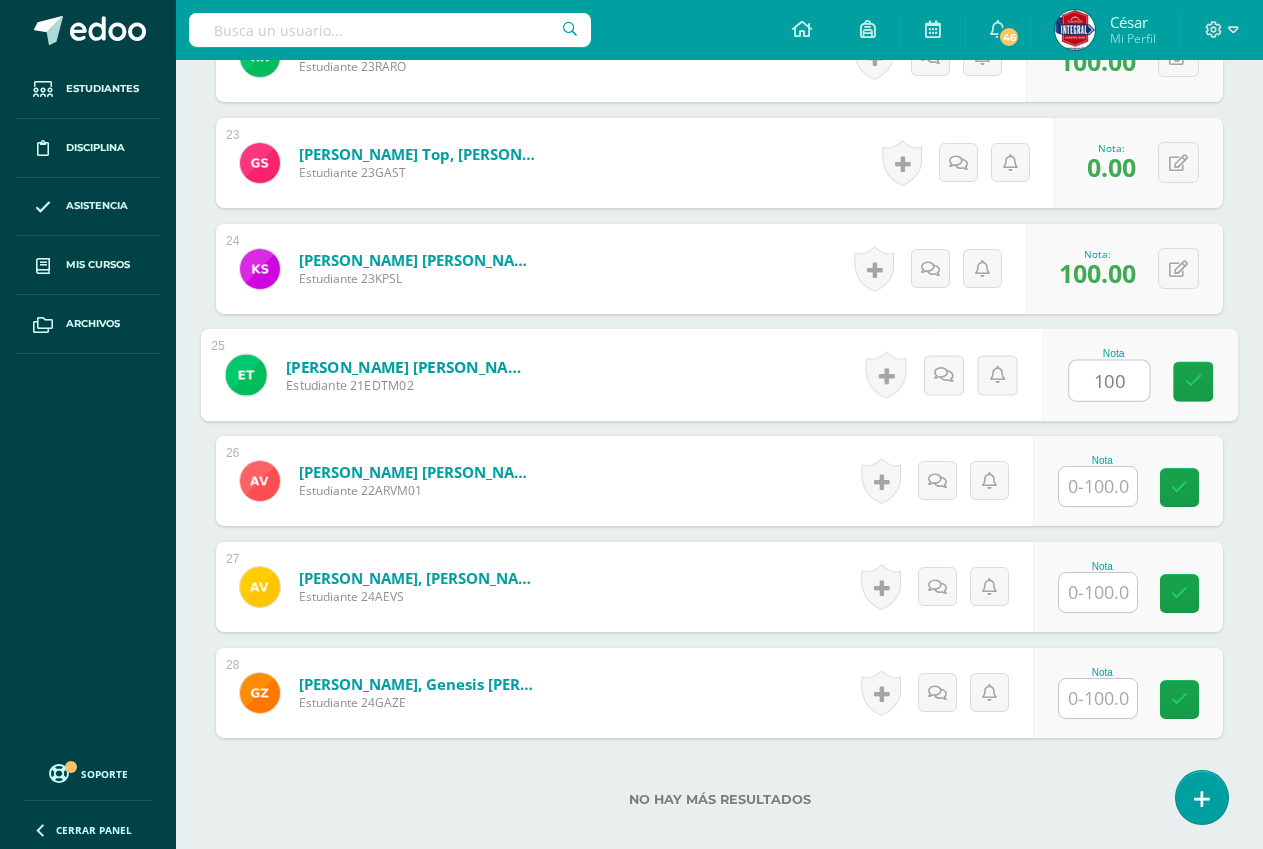 type on "100" 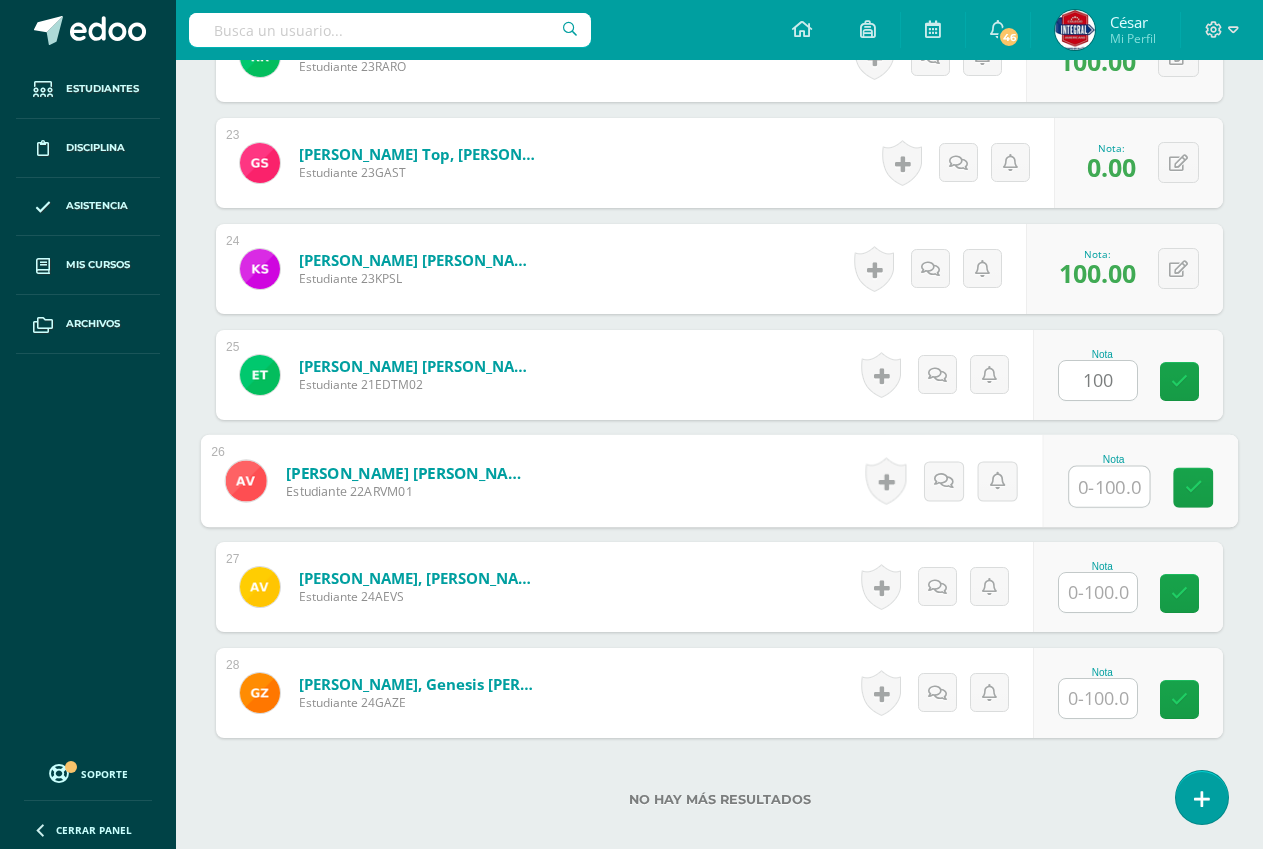 click at bounding box center [1109, 487] 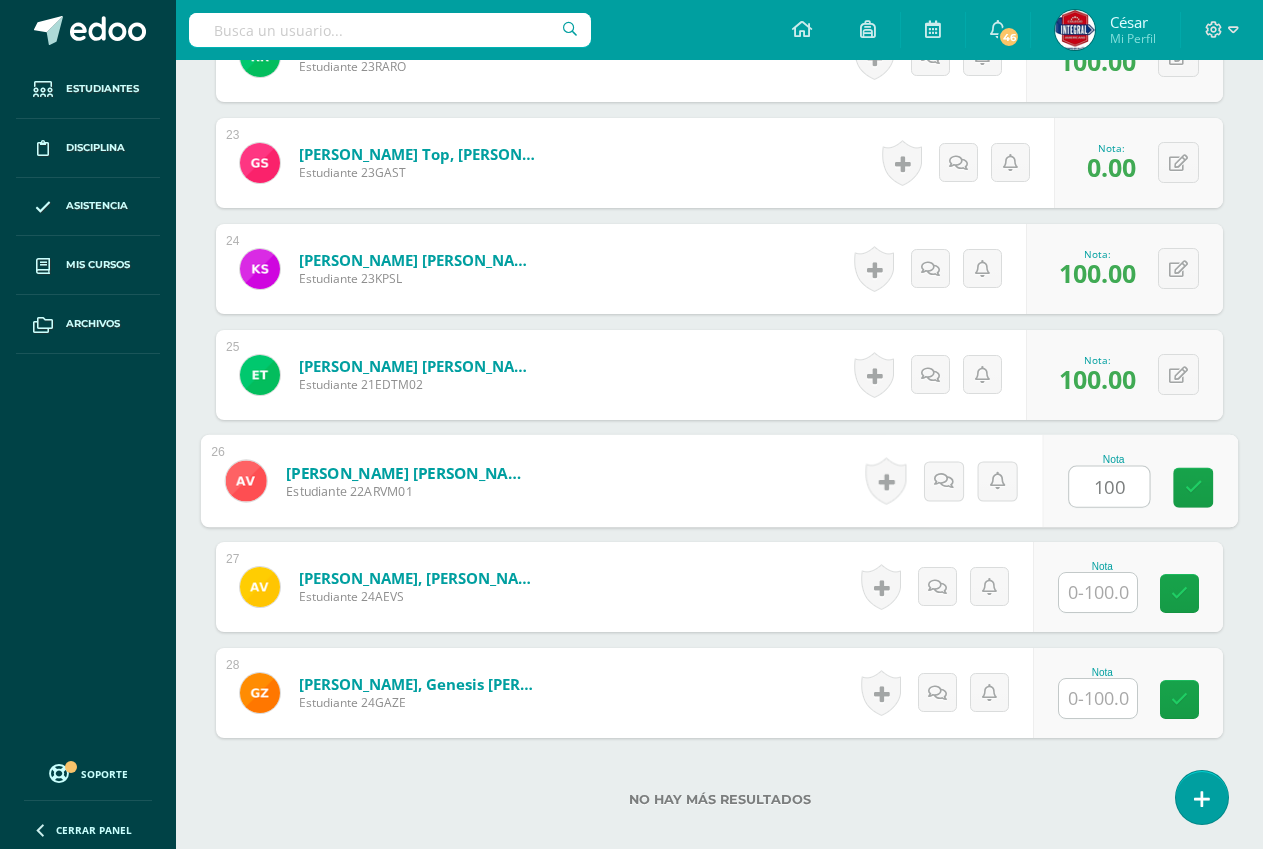 type on "100" 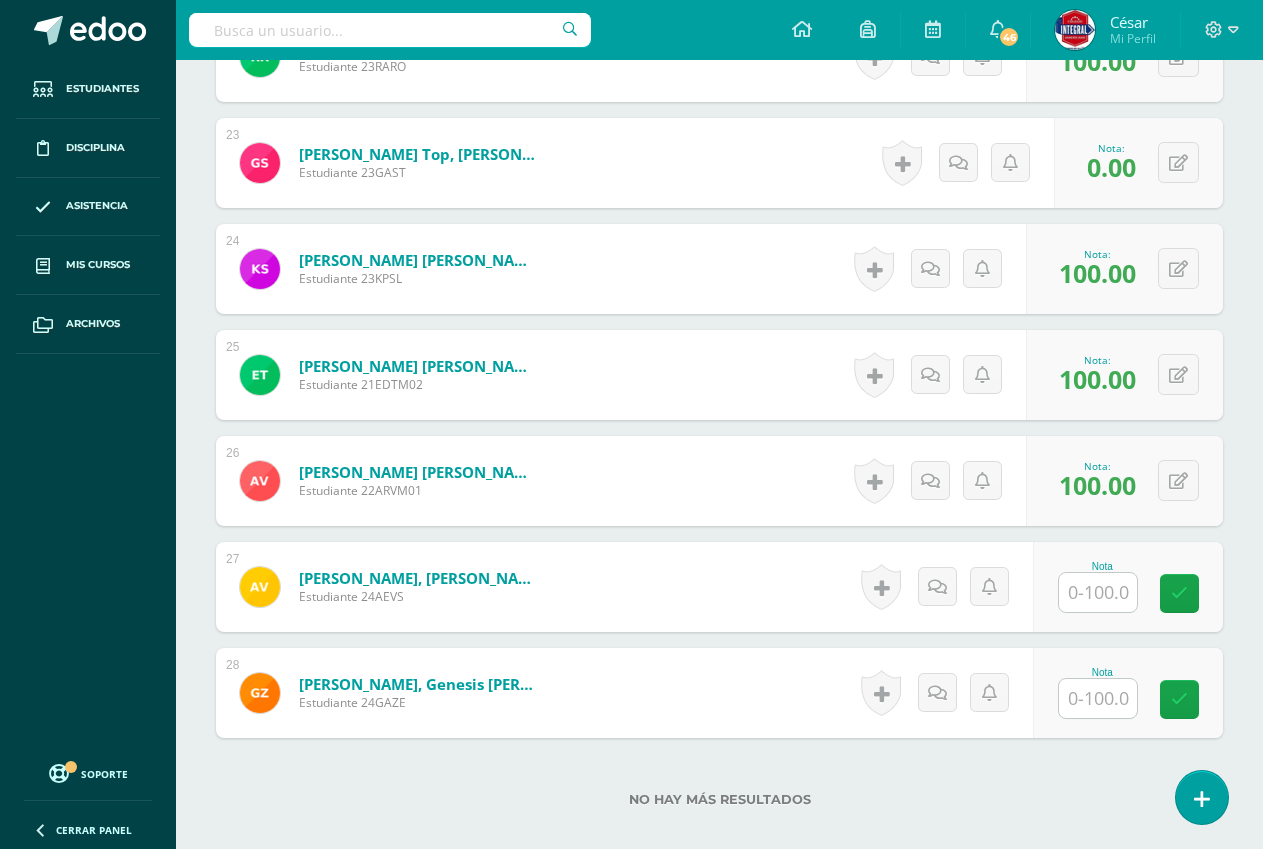 click at bounding box center [1098, 592] 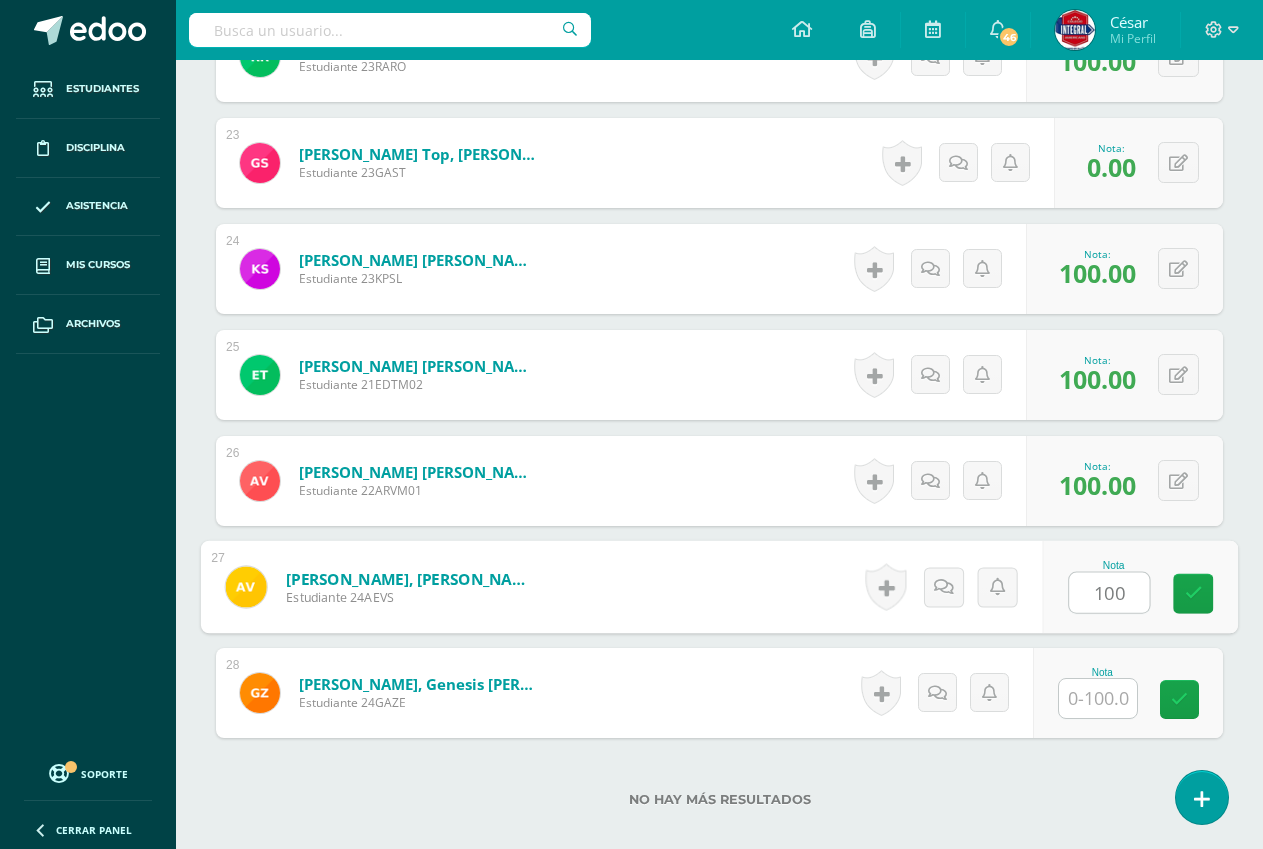 type on "100" 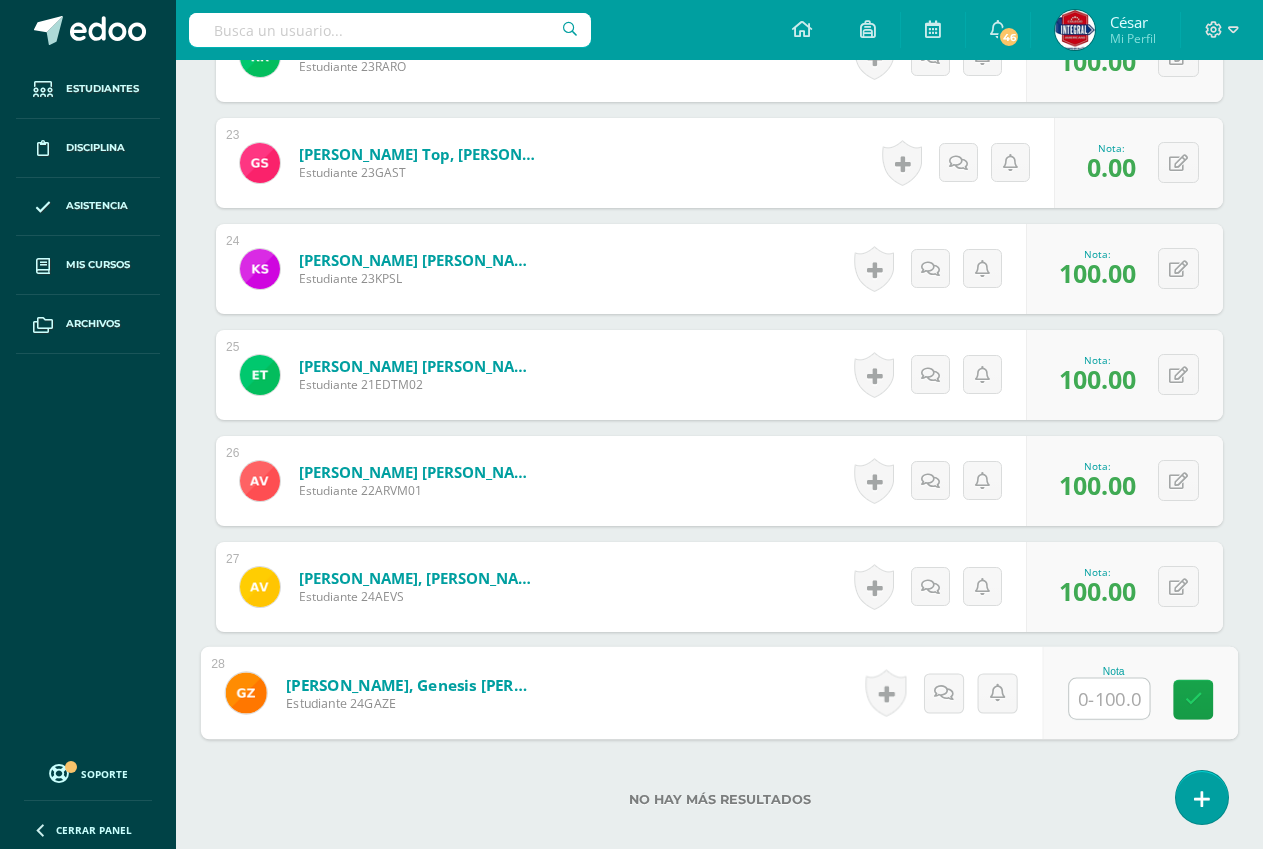 type on "0" 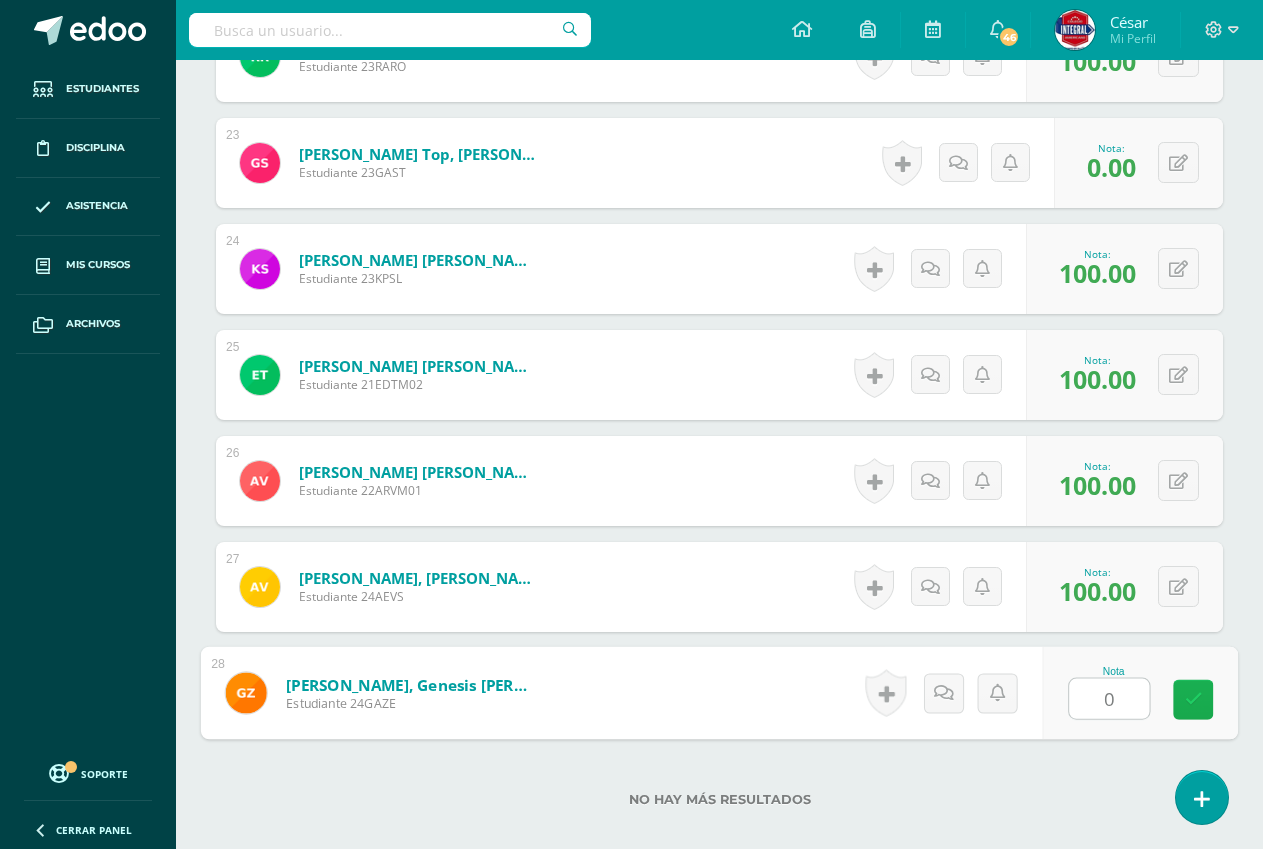 click at bounding box center (1193, 700) 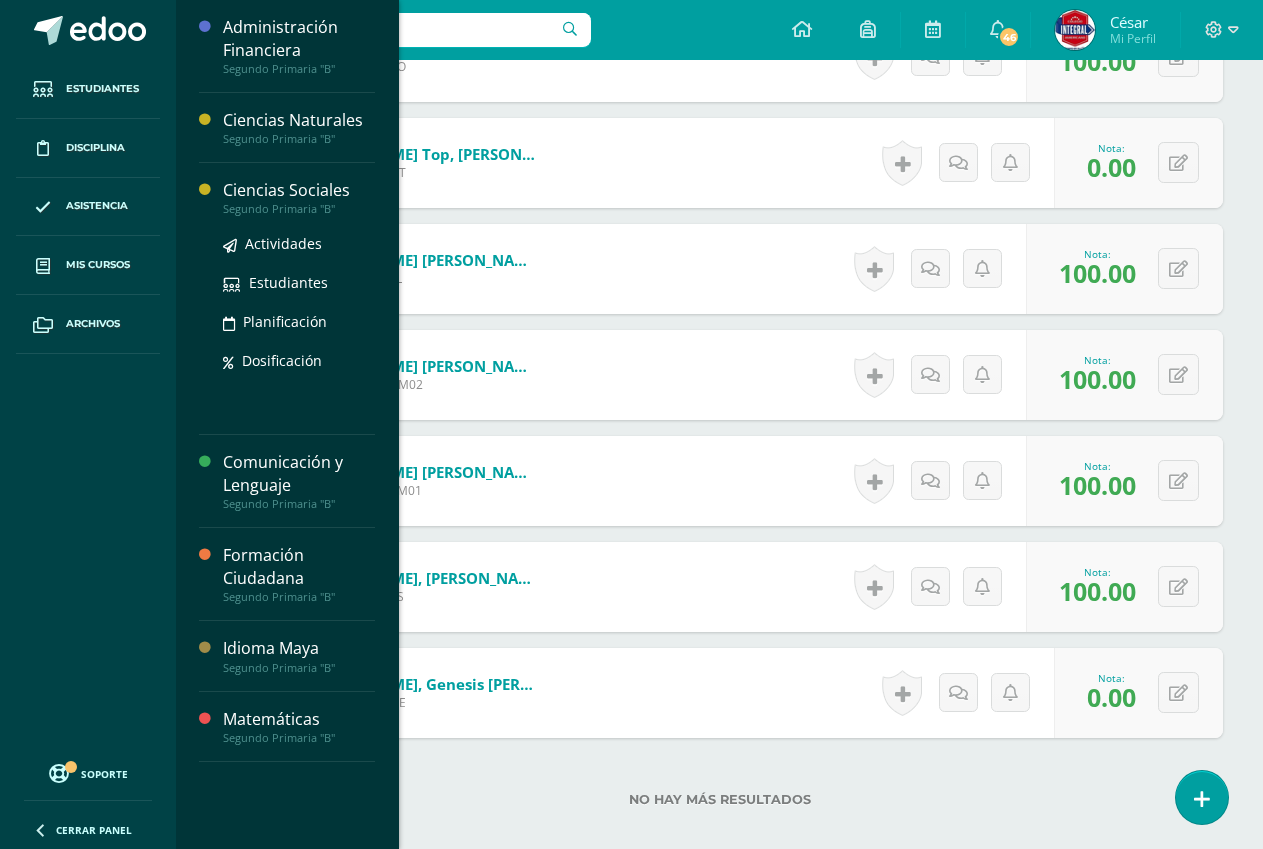 click on "Ciencias Sociales" at bounding box center [299, 190] 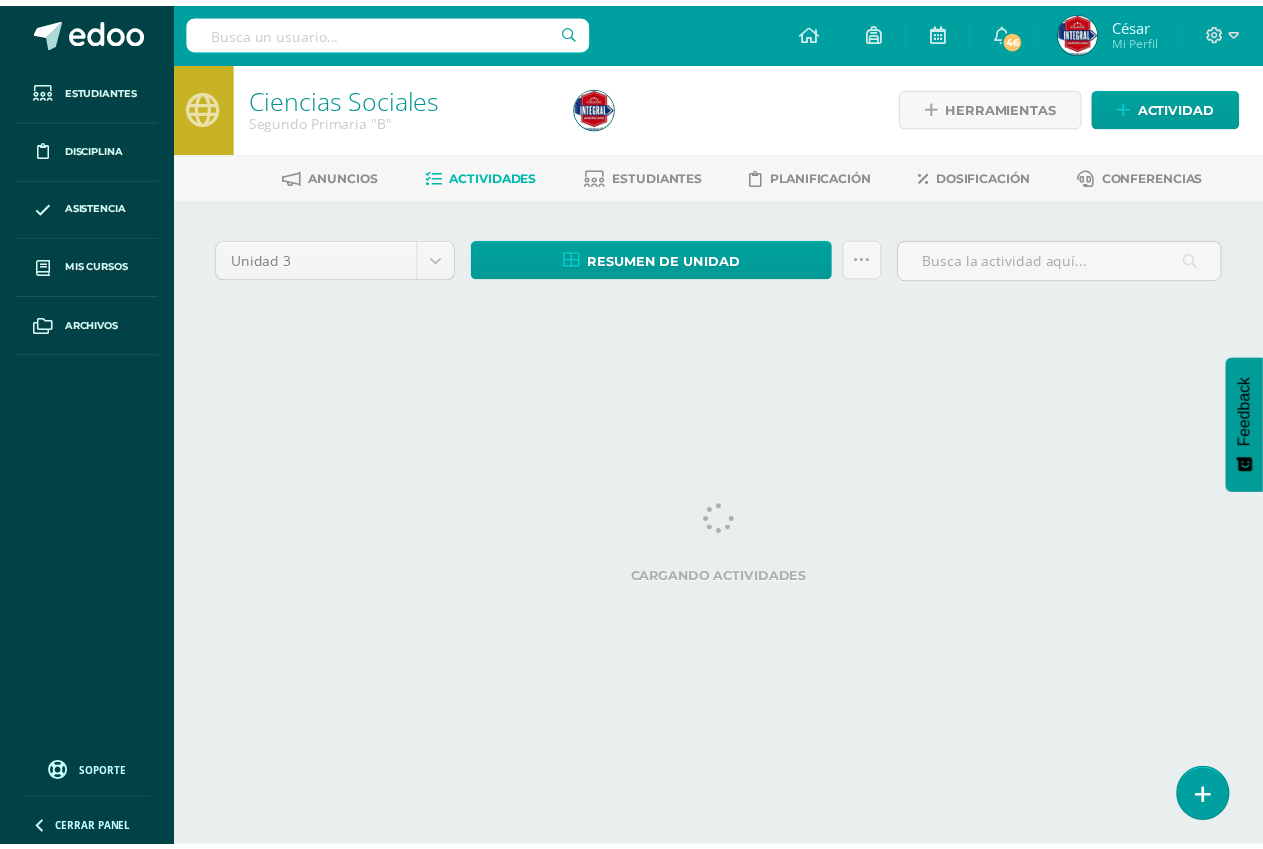 scroll, scrollTop: 0, scrollLeft: 0, axis: both 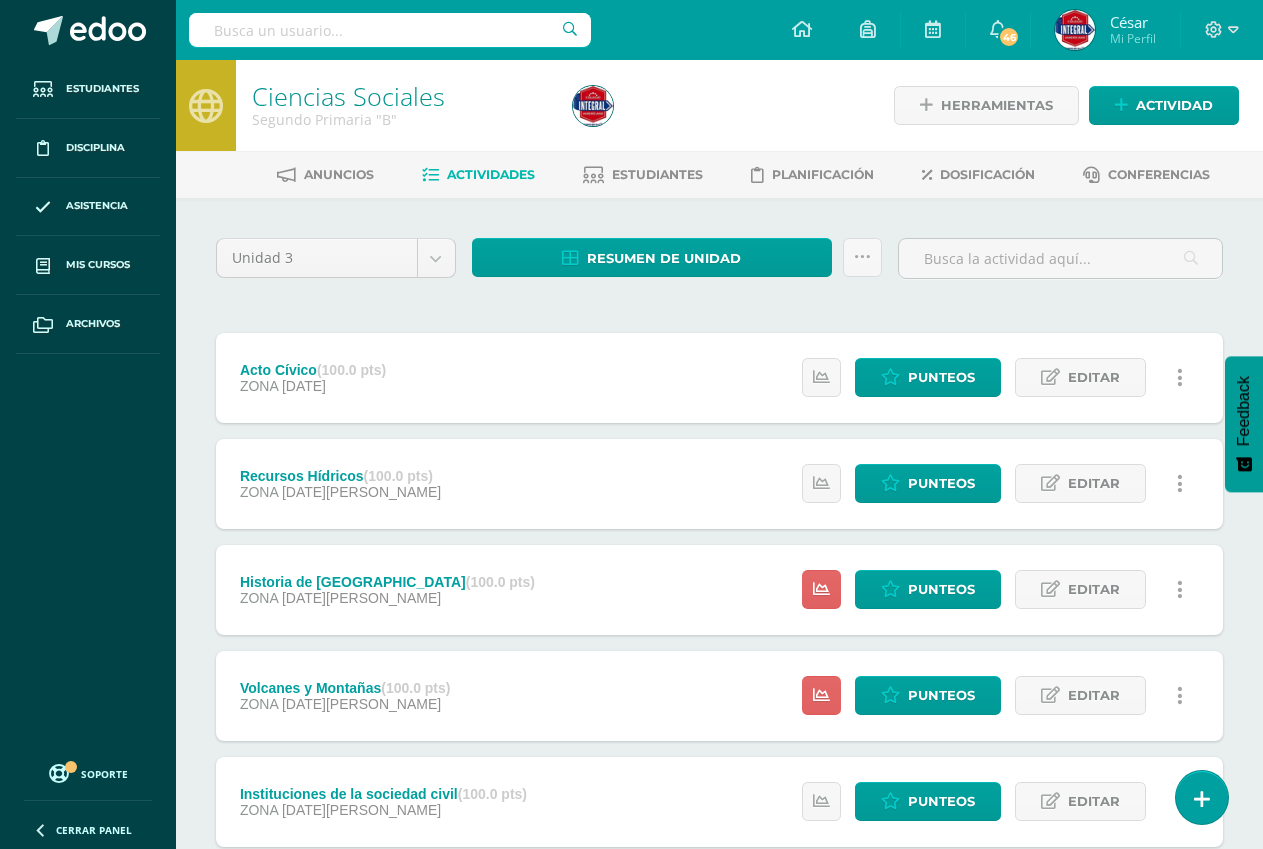 click on "Historia de Guatemala  (100.0 pts)
ZONA
11 de Julio" at bounding box center (387, 590) 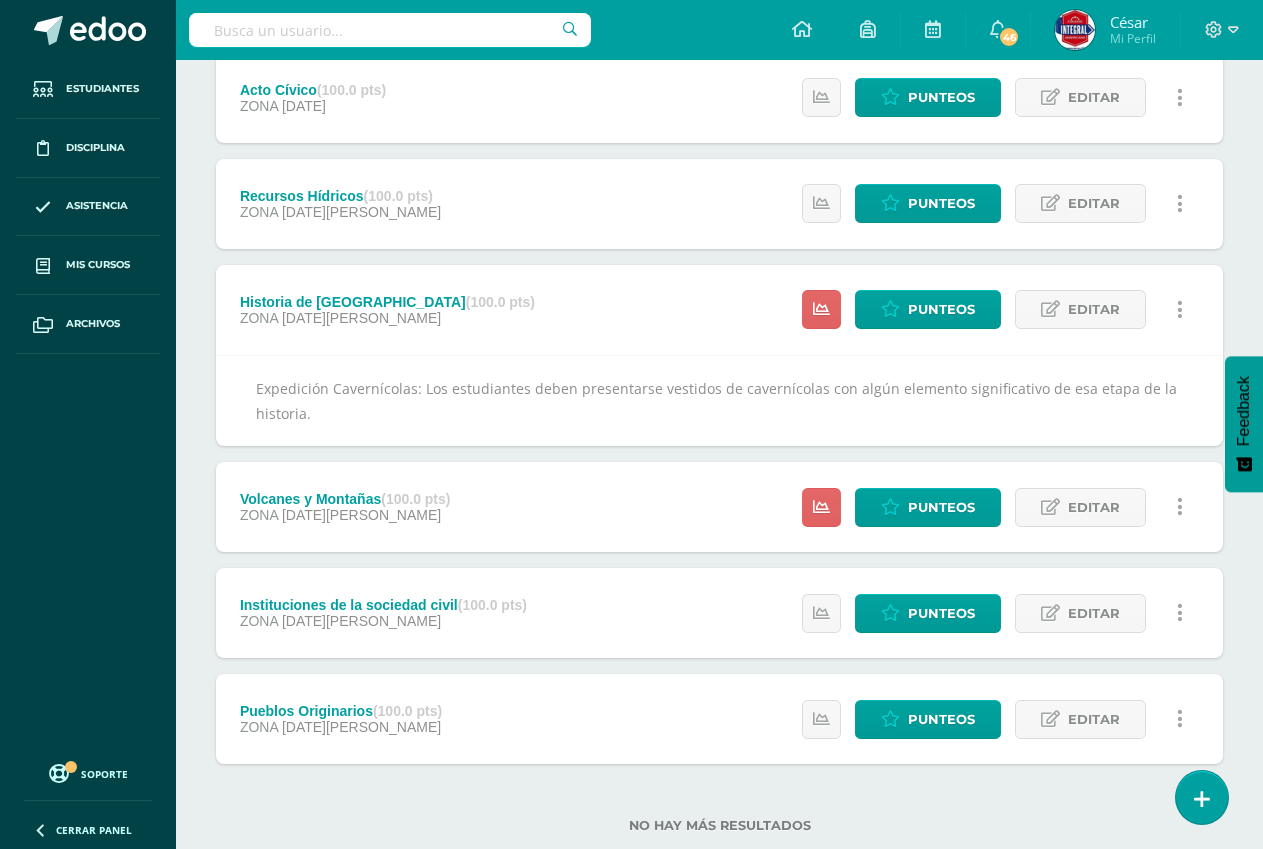 scroll, scrollTop: 300, scrollLeft: 0, axis: vertical 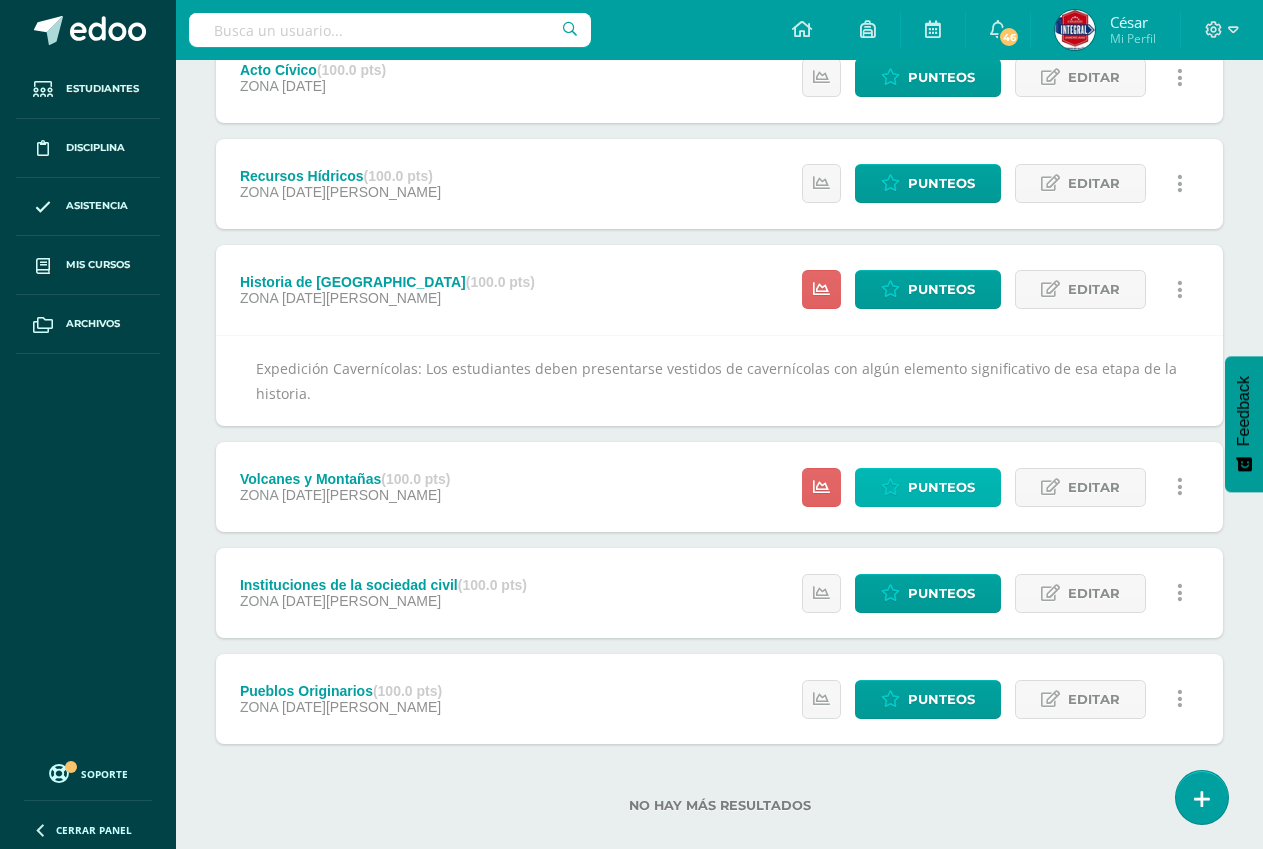 click on "Punteos" at bounding box center (941, 487) 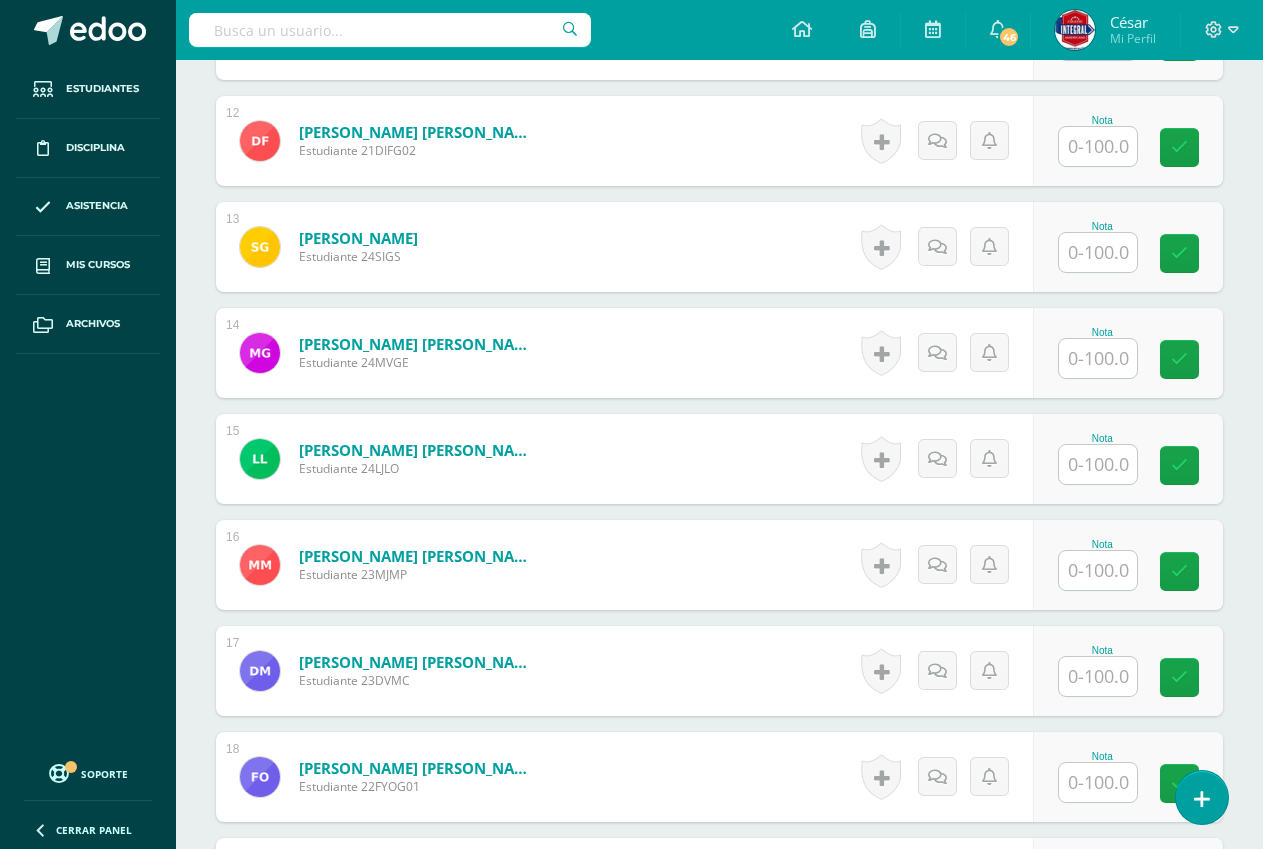 scroll, scrollTop: 1703, scrollLeft: 0, axis: vertical 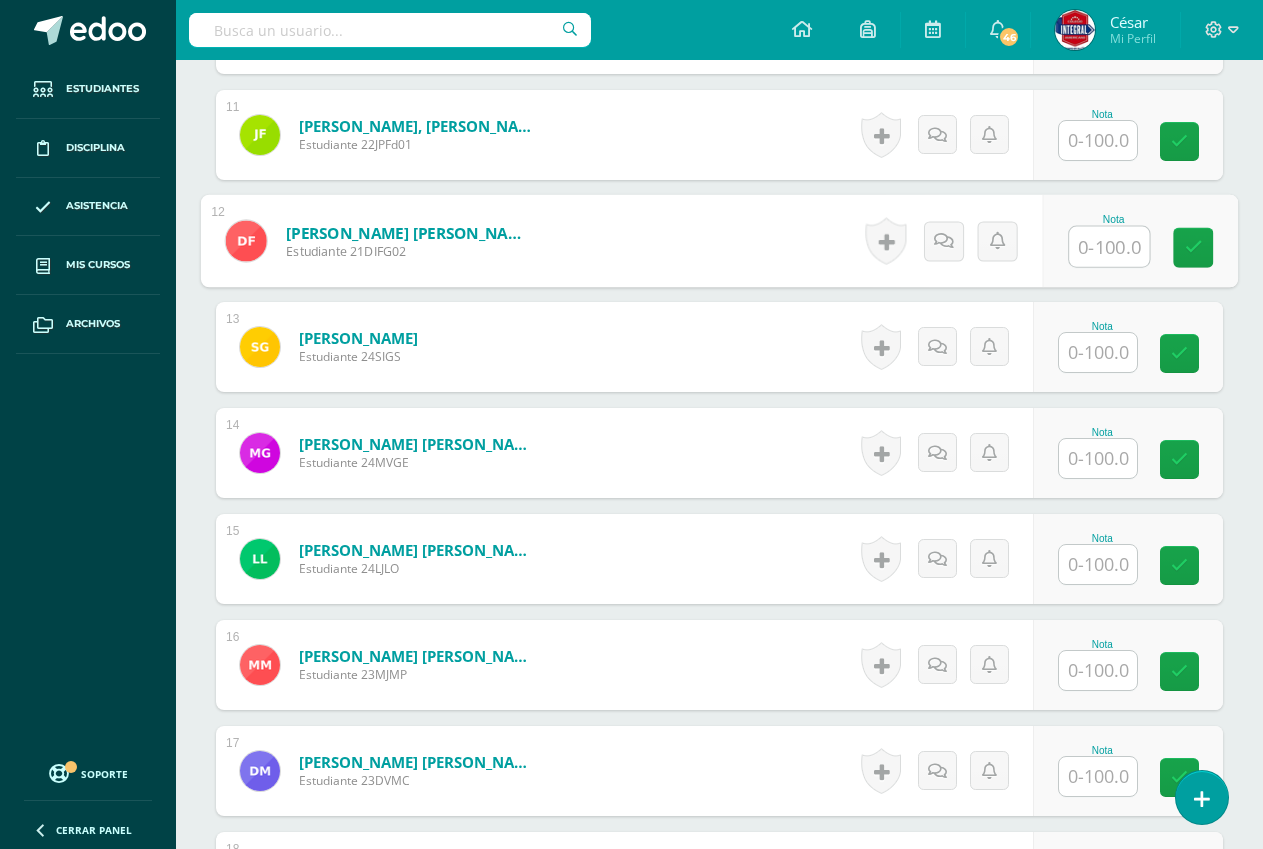 click at bounding box center (1109, 247) 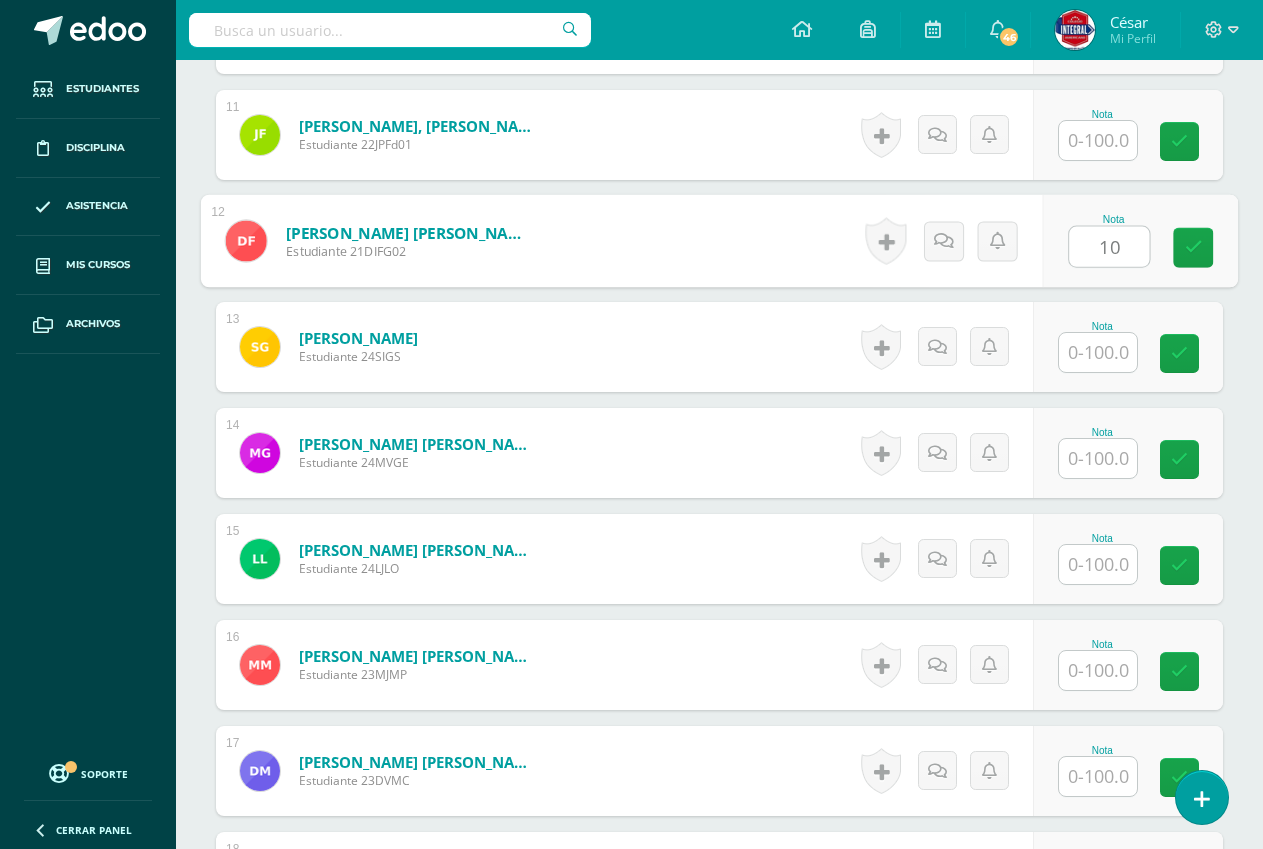 type on "100" 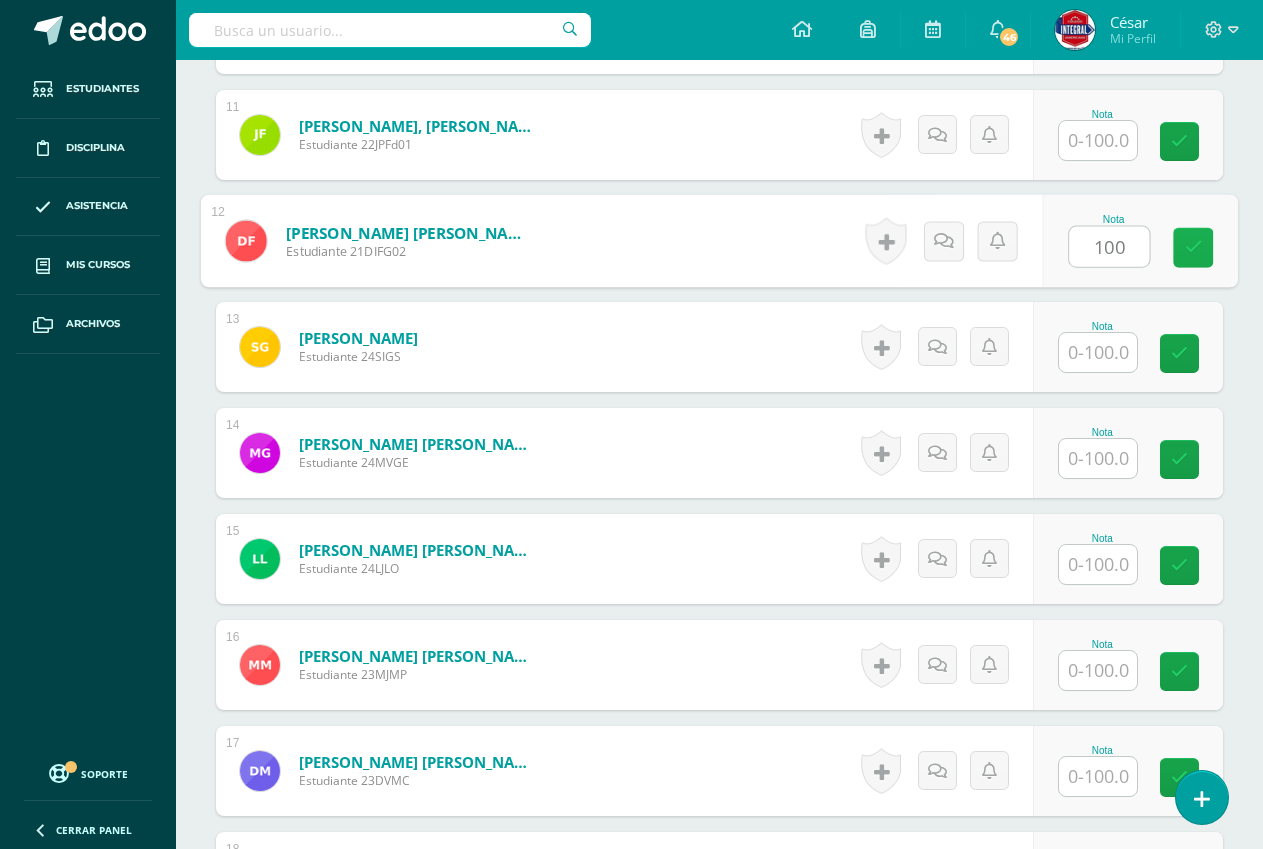 click at bounding box center (1193, 248) 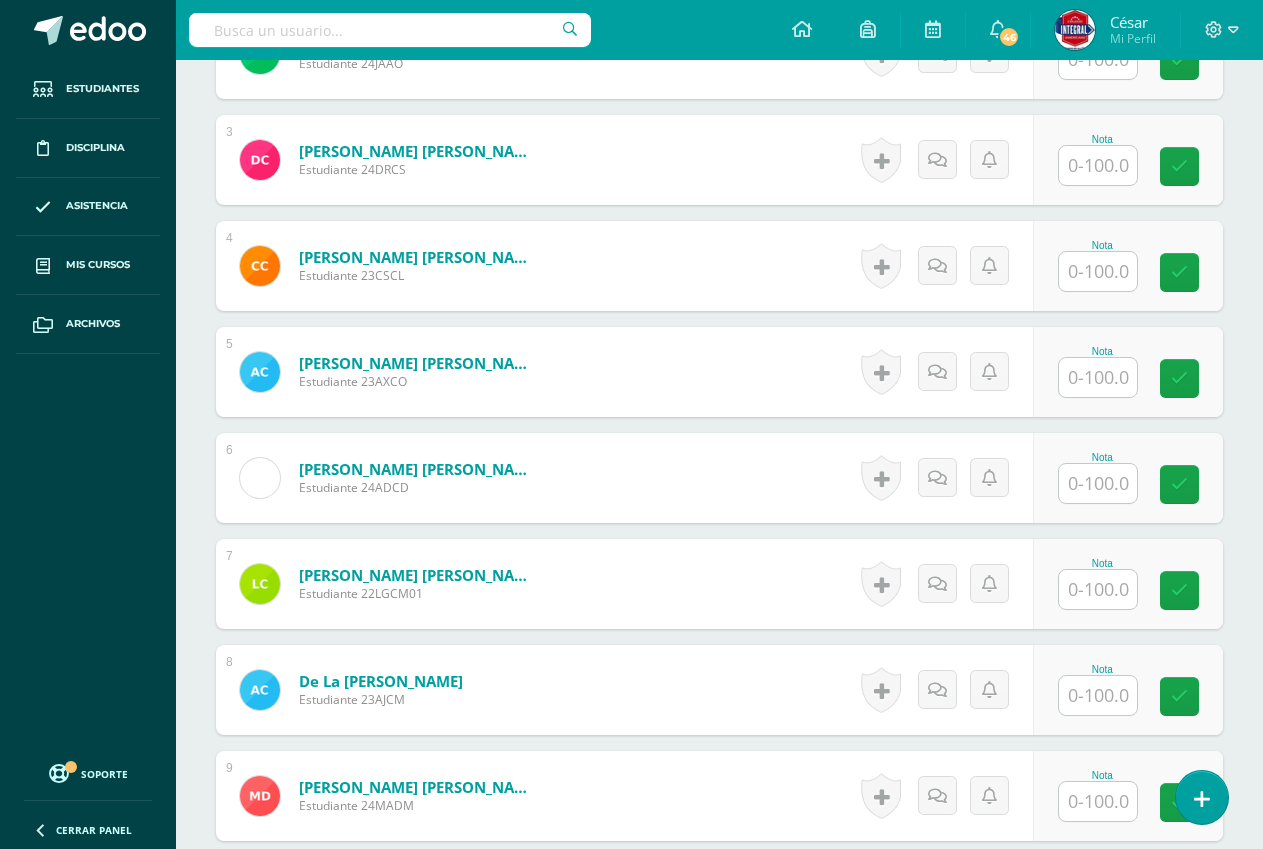 scroll, scrollTop: 803, scrollLeft: 0, axis: vertical 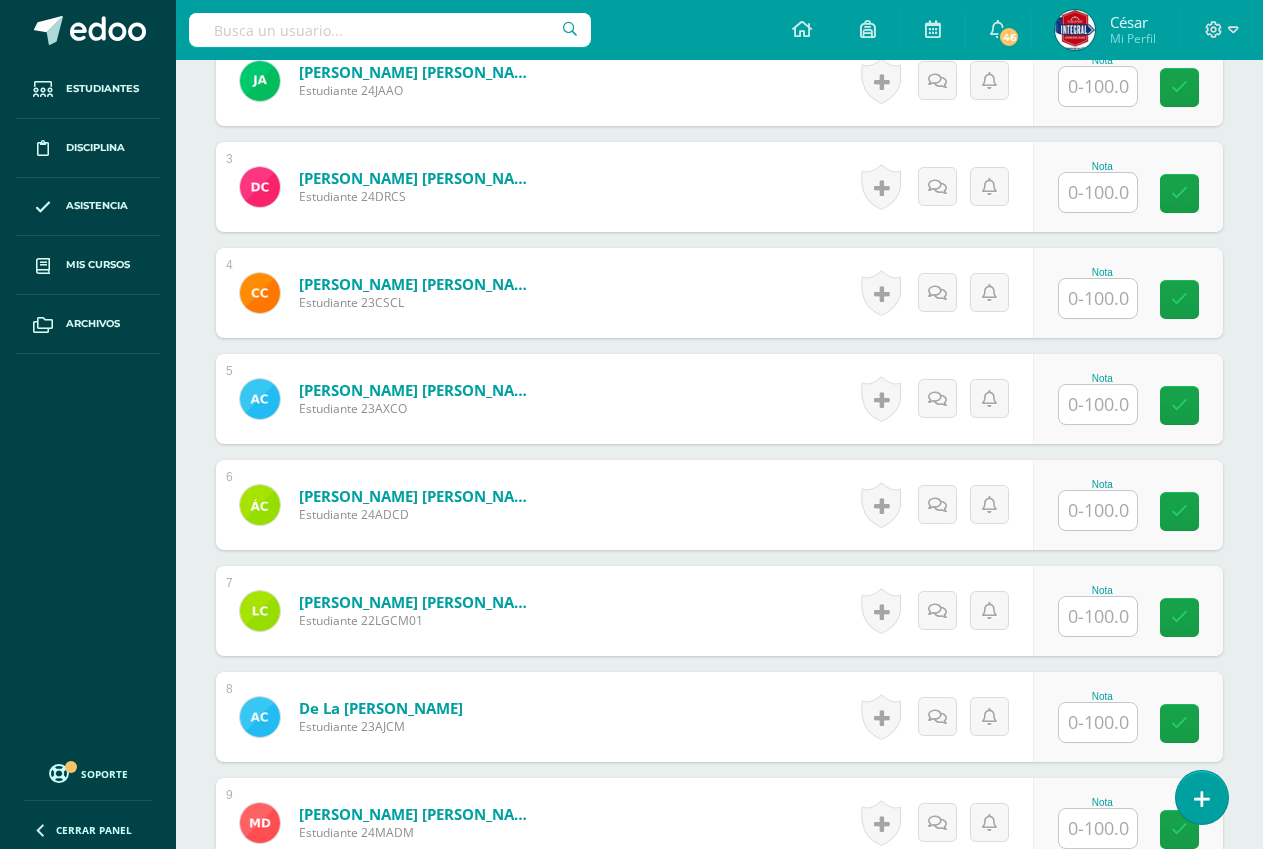 click at bounding box center [1098, 298] 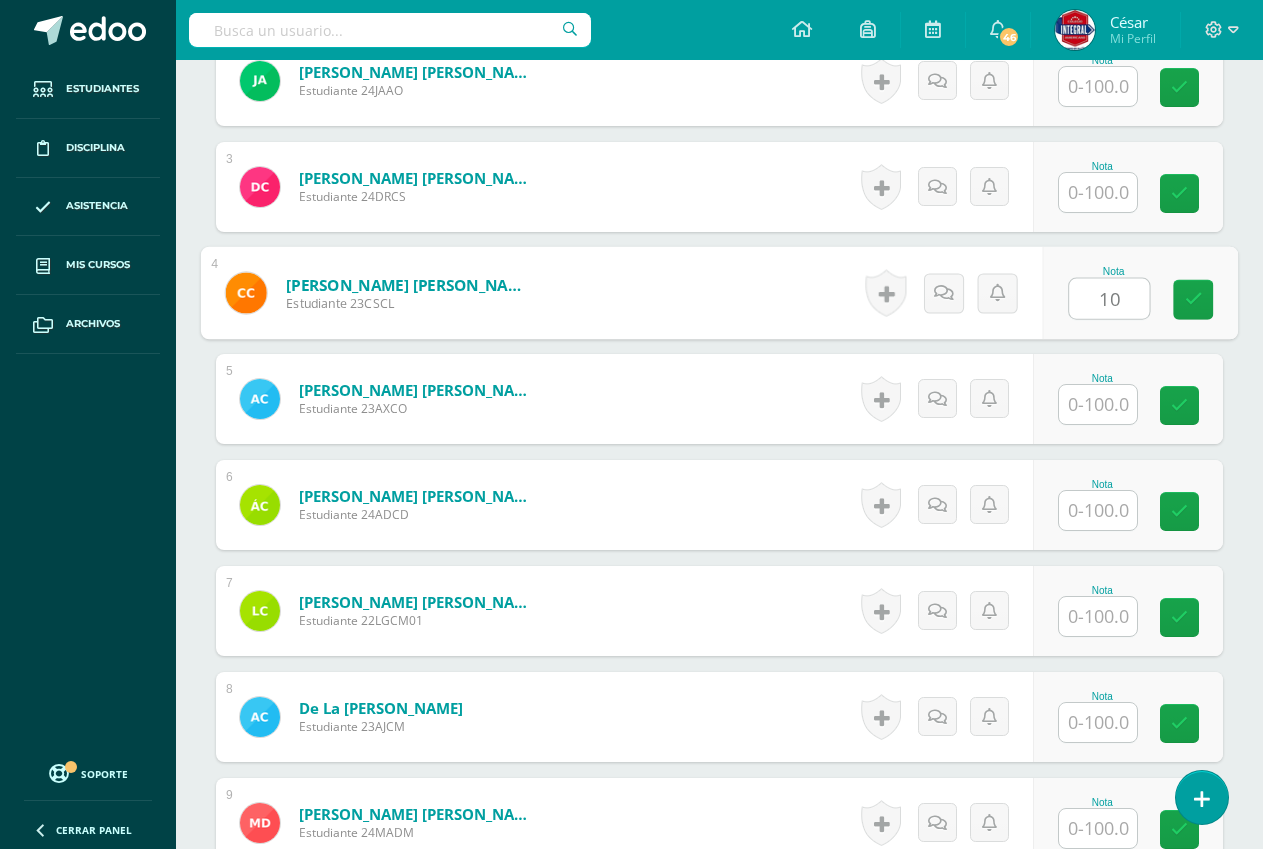 type on "100" 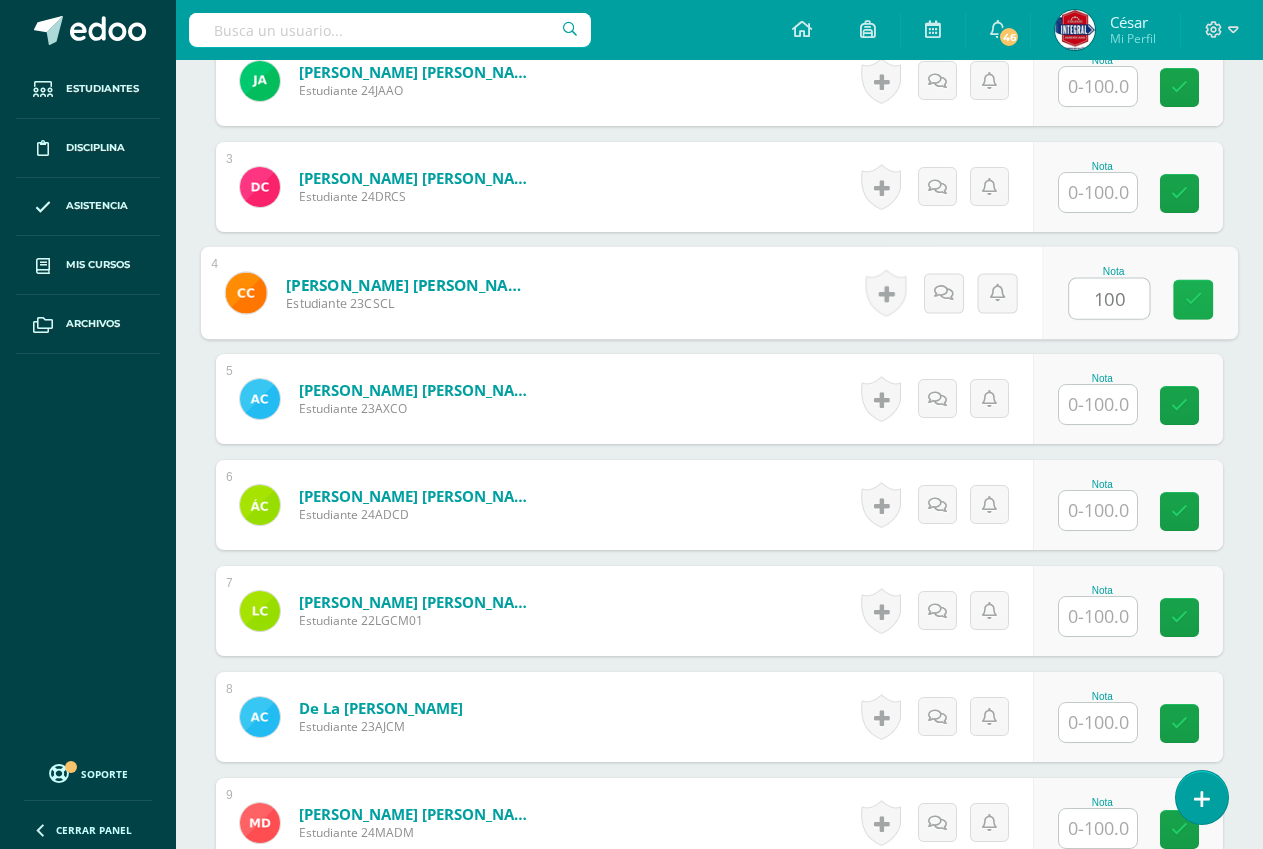 click at bounding box center (1193, 300) 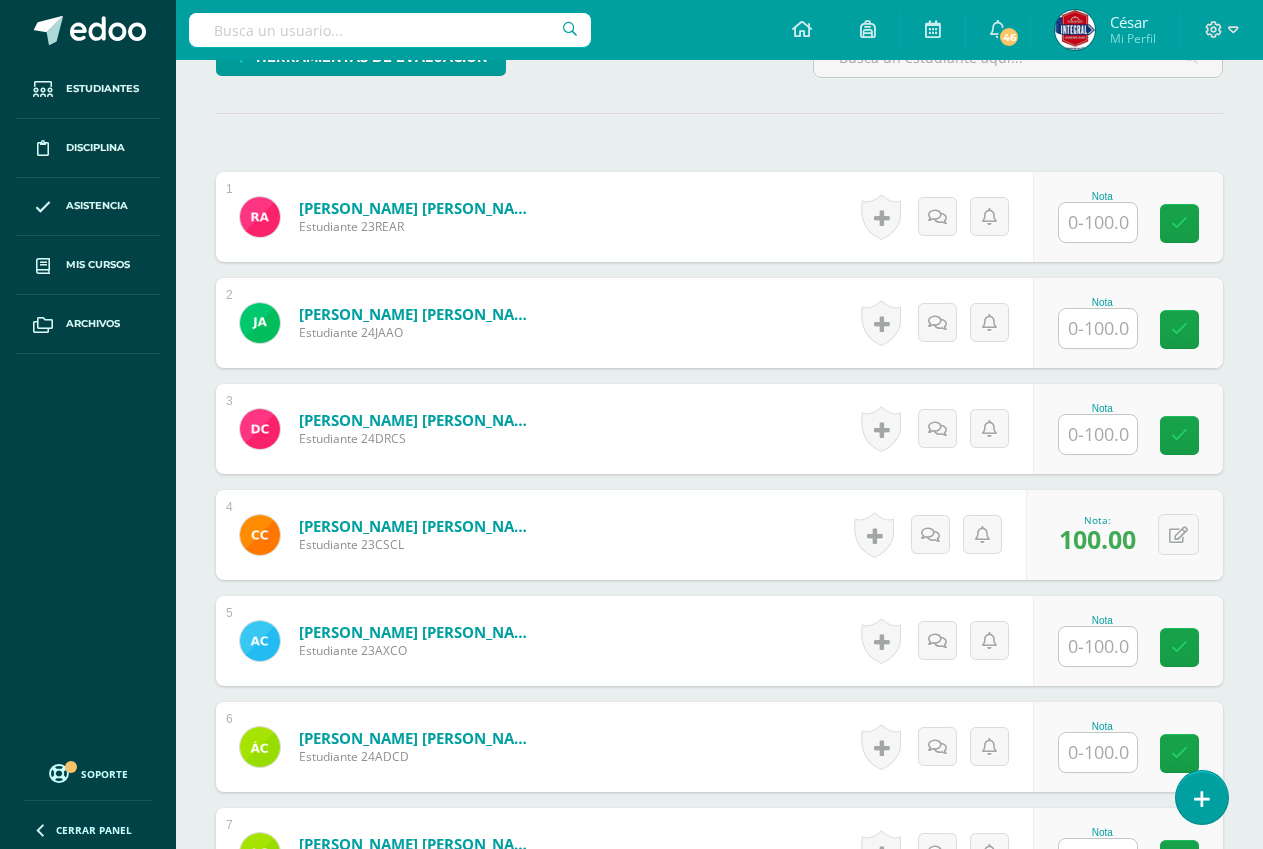 scroll, scrollTop: 503, scrollLeft: 0, axis: vertical 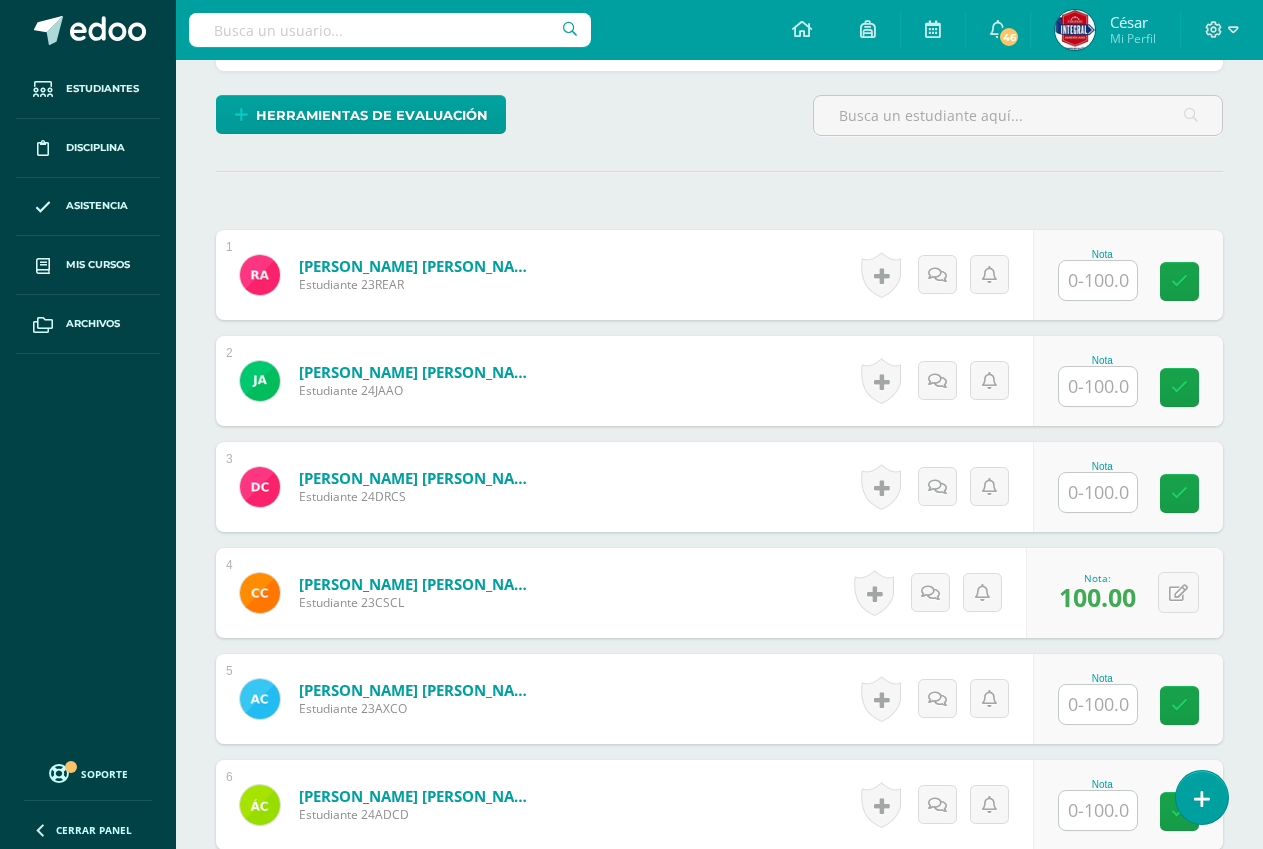 click at bounding box center (1098, 386) 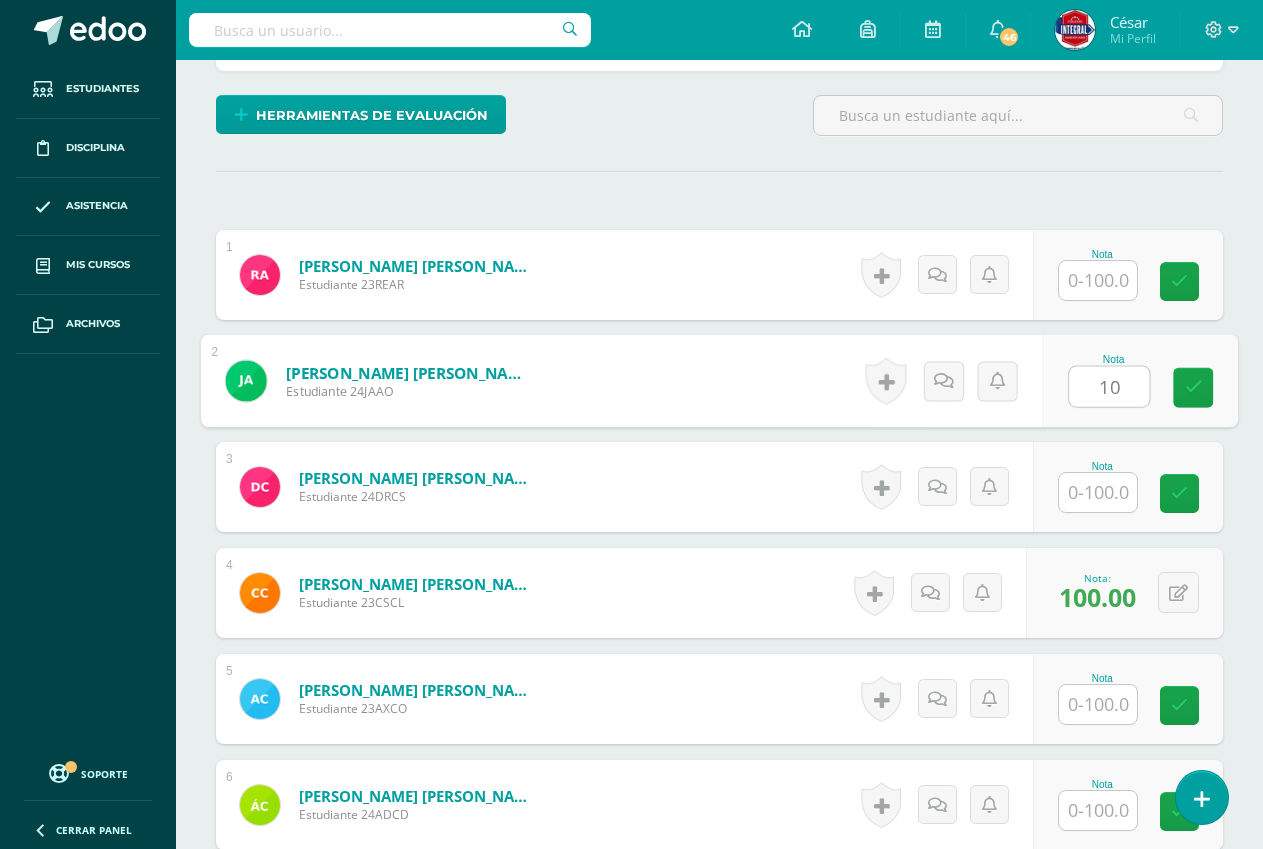 type on "100" 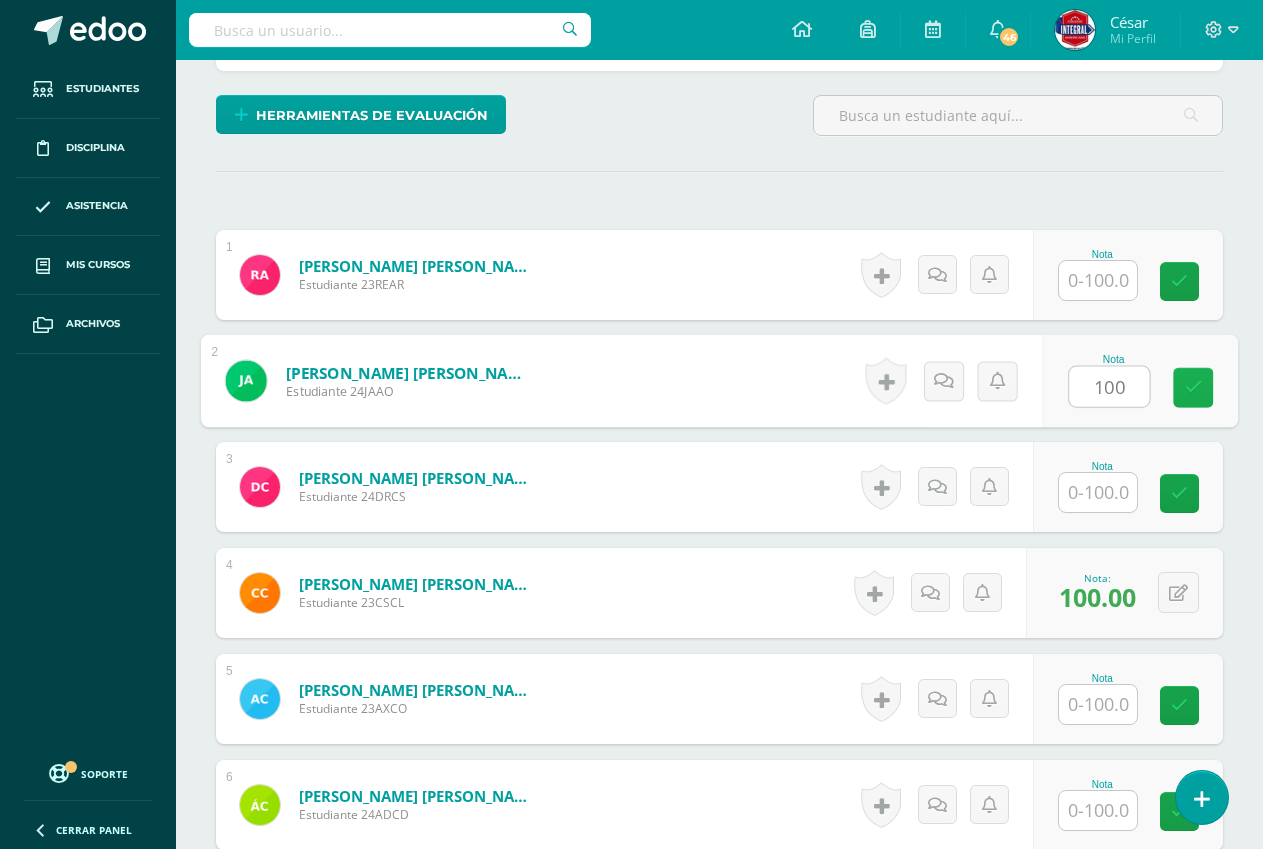 click at bounding box center (1194, 387) 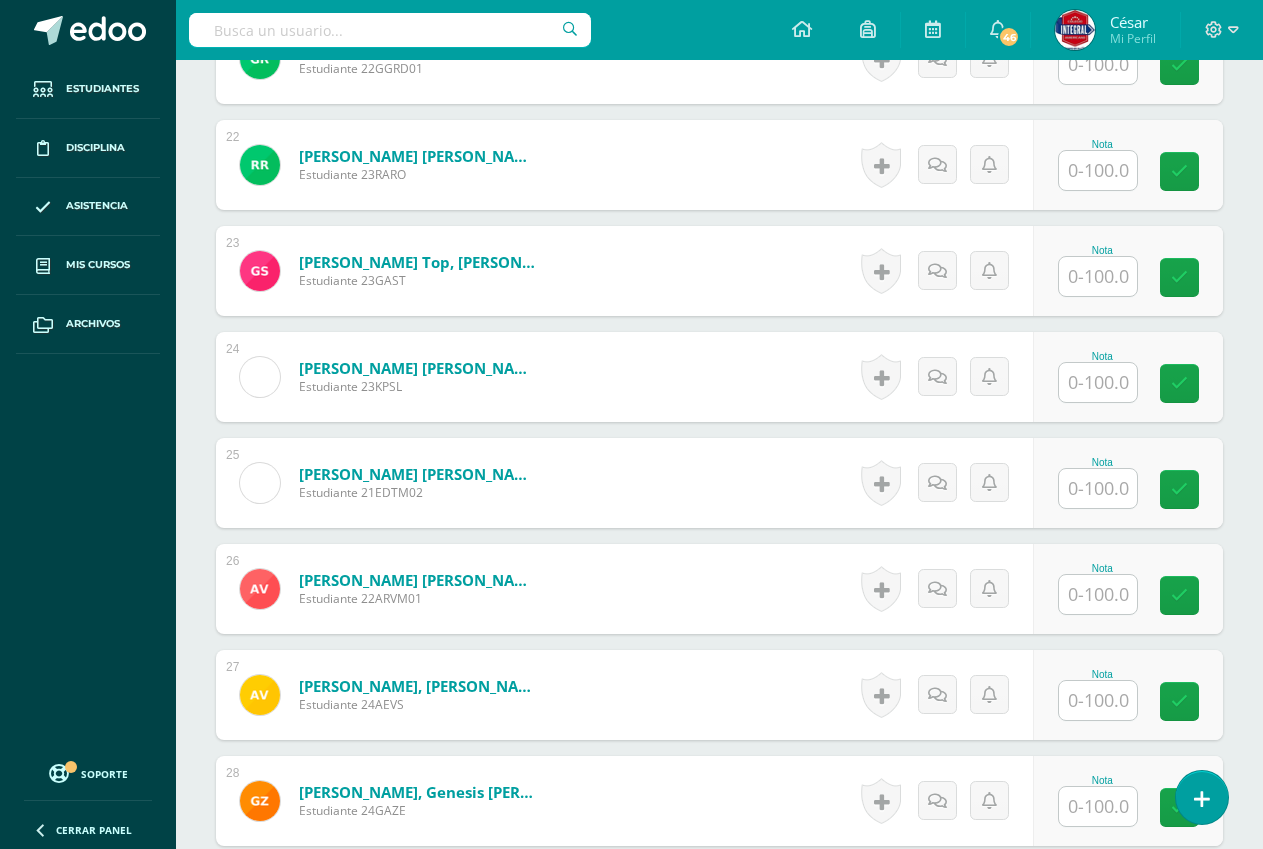 scroll, scrollTop: 2765, scrollLeft: 0, axis: vertical 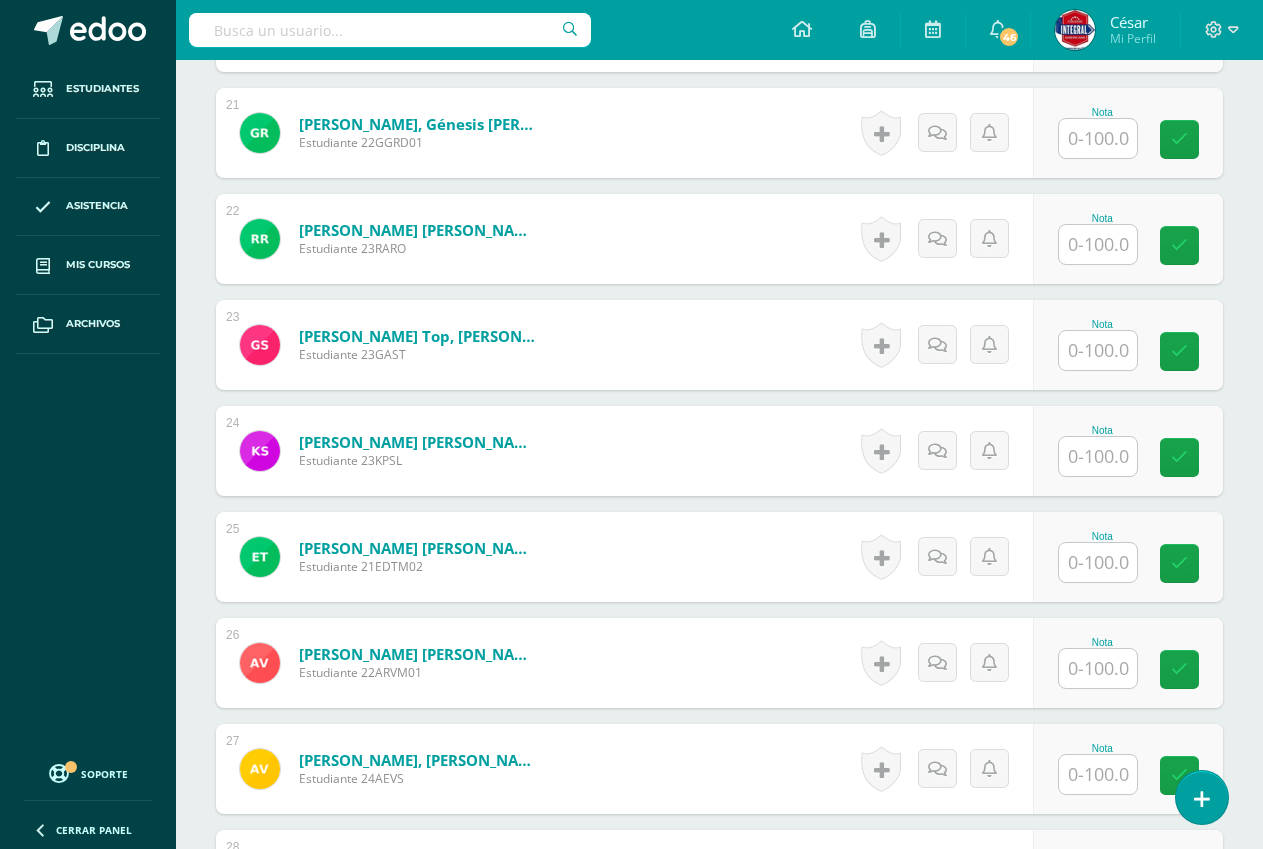 click at bounding box center (1098, 244) 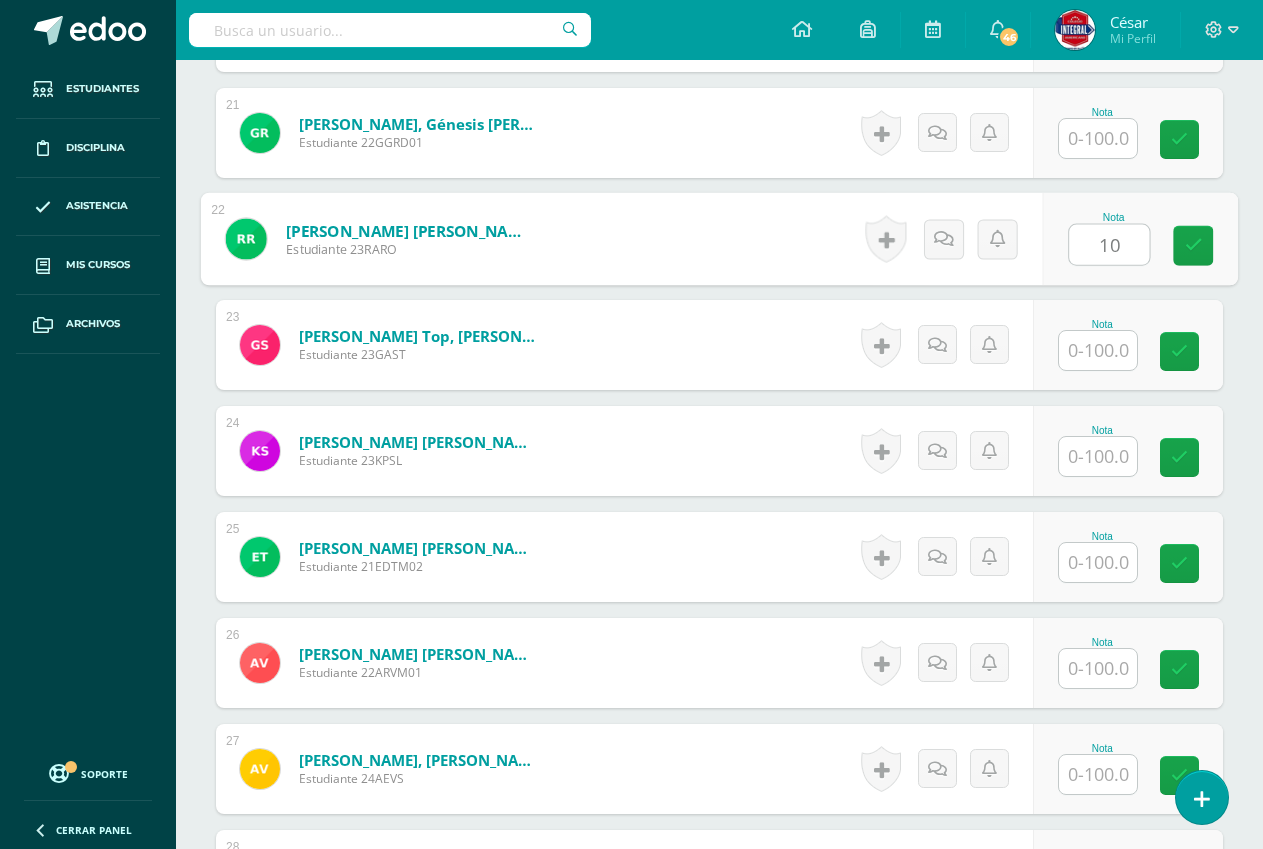 type on "100" 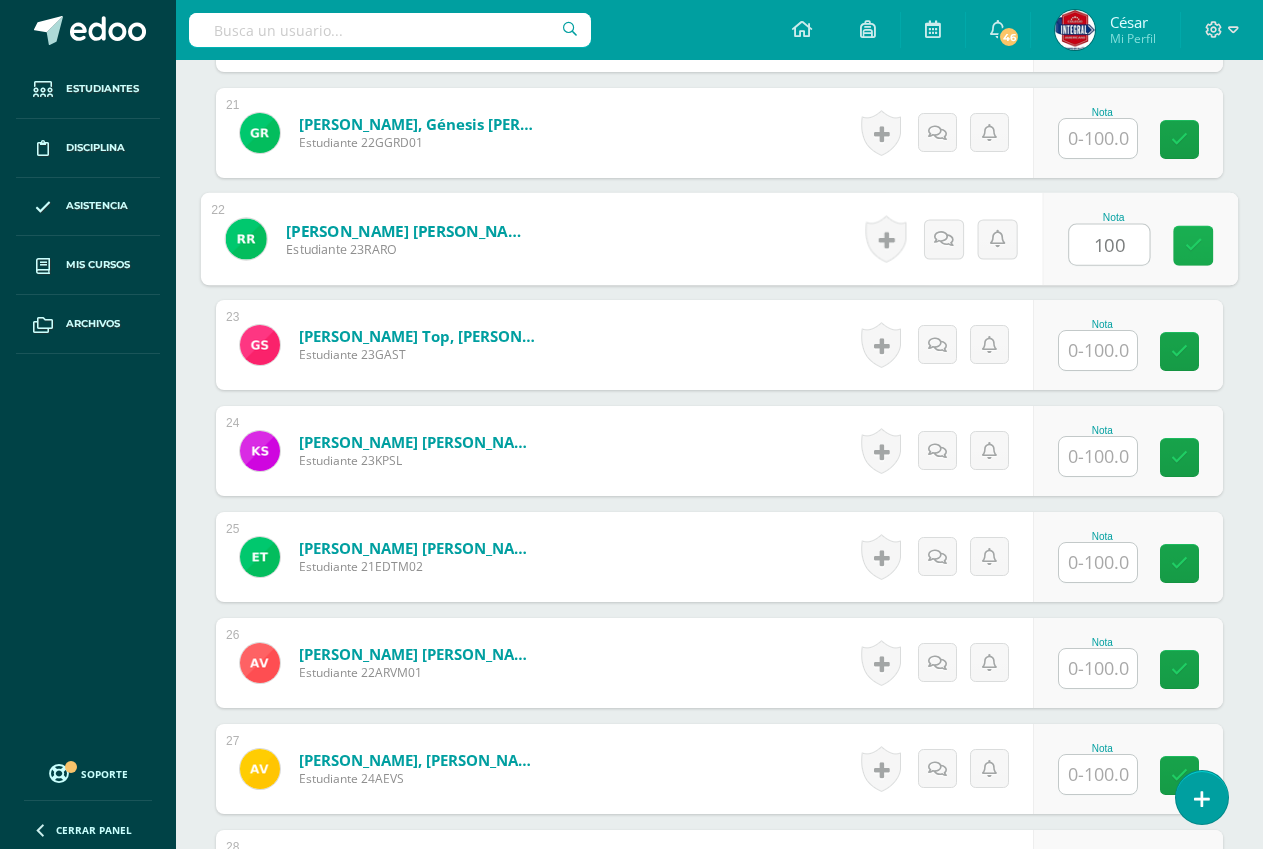 click at bounding box center (1194, 245) 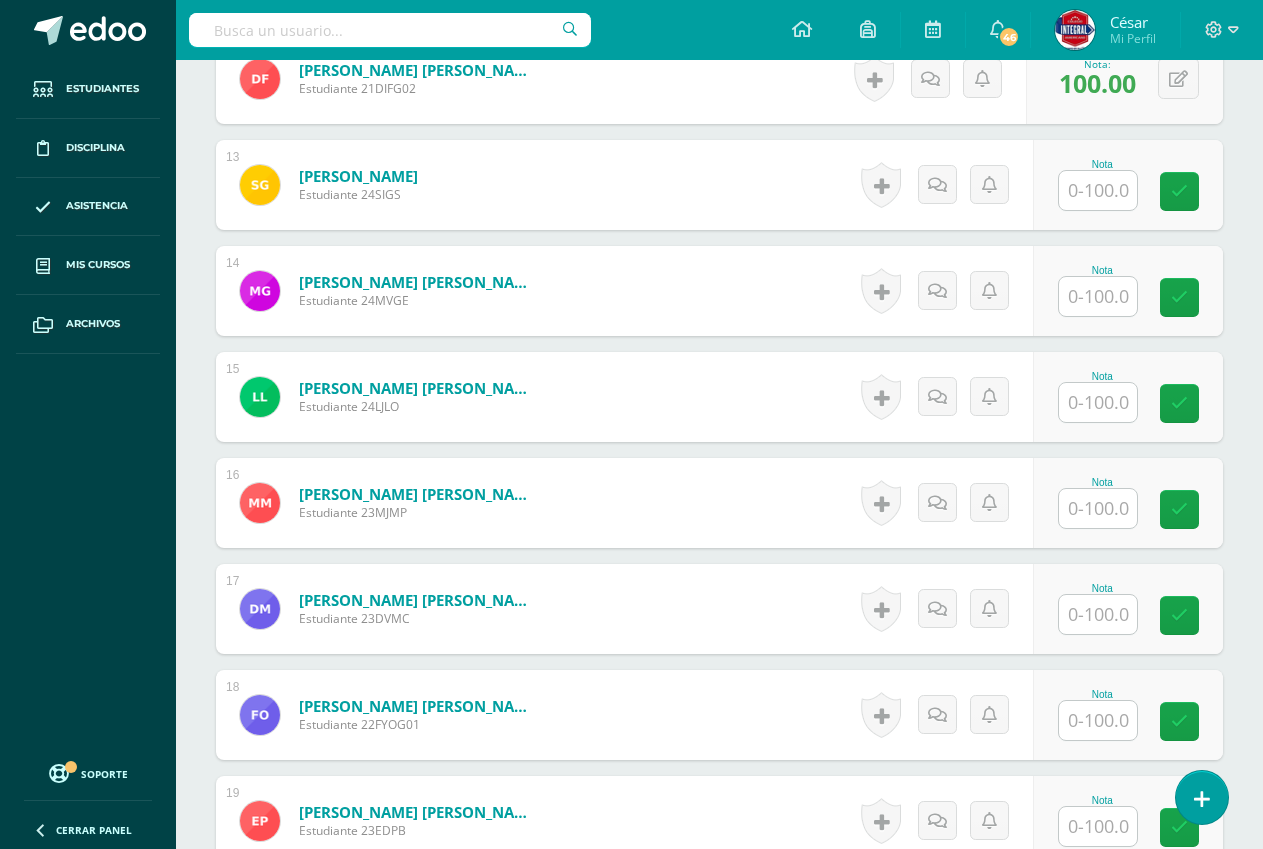 scroll, scrollTop: 1665, scrollLeft: 0, axis: vertical 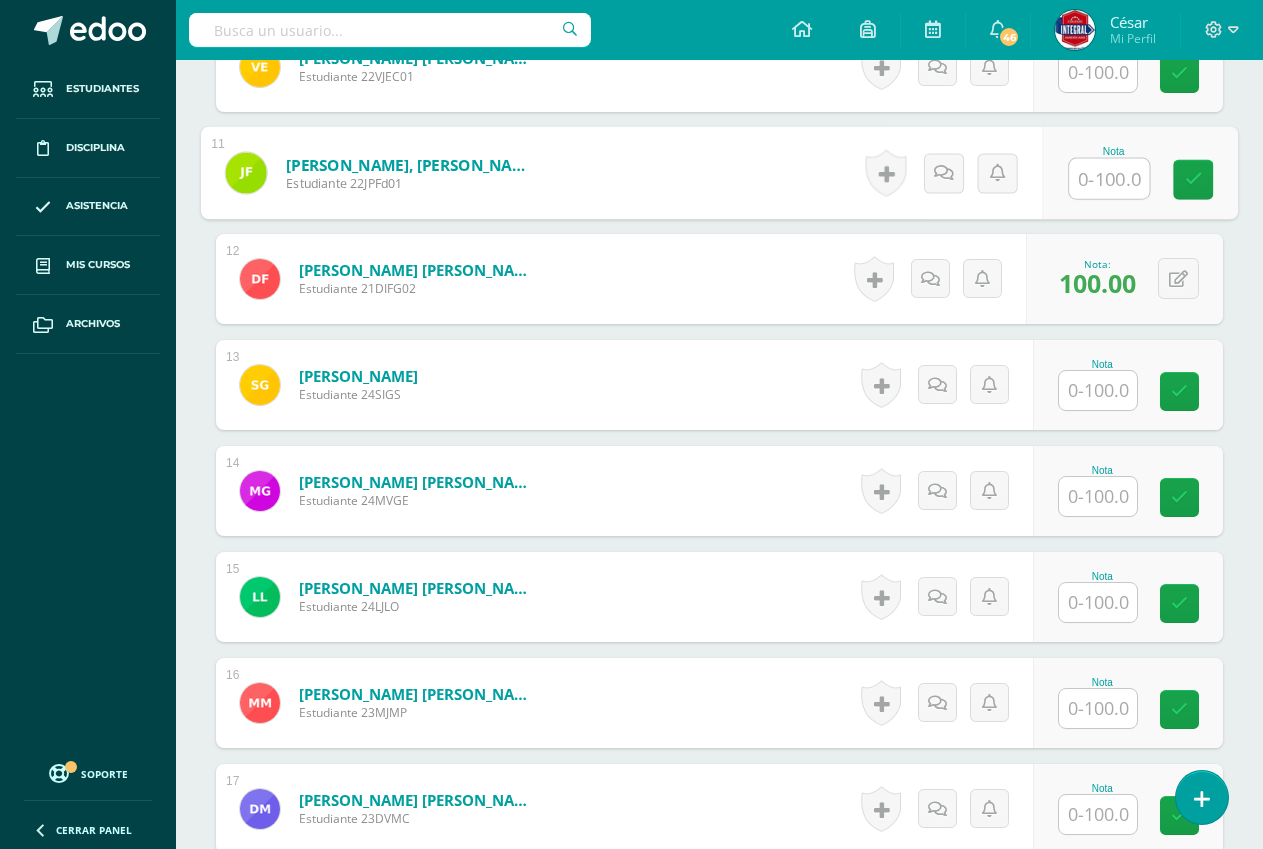 click at bounding box center [1109, 179] 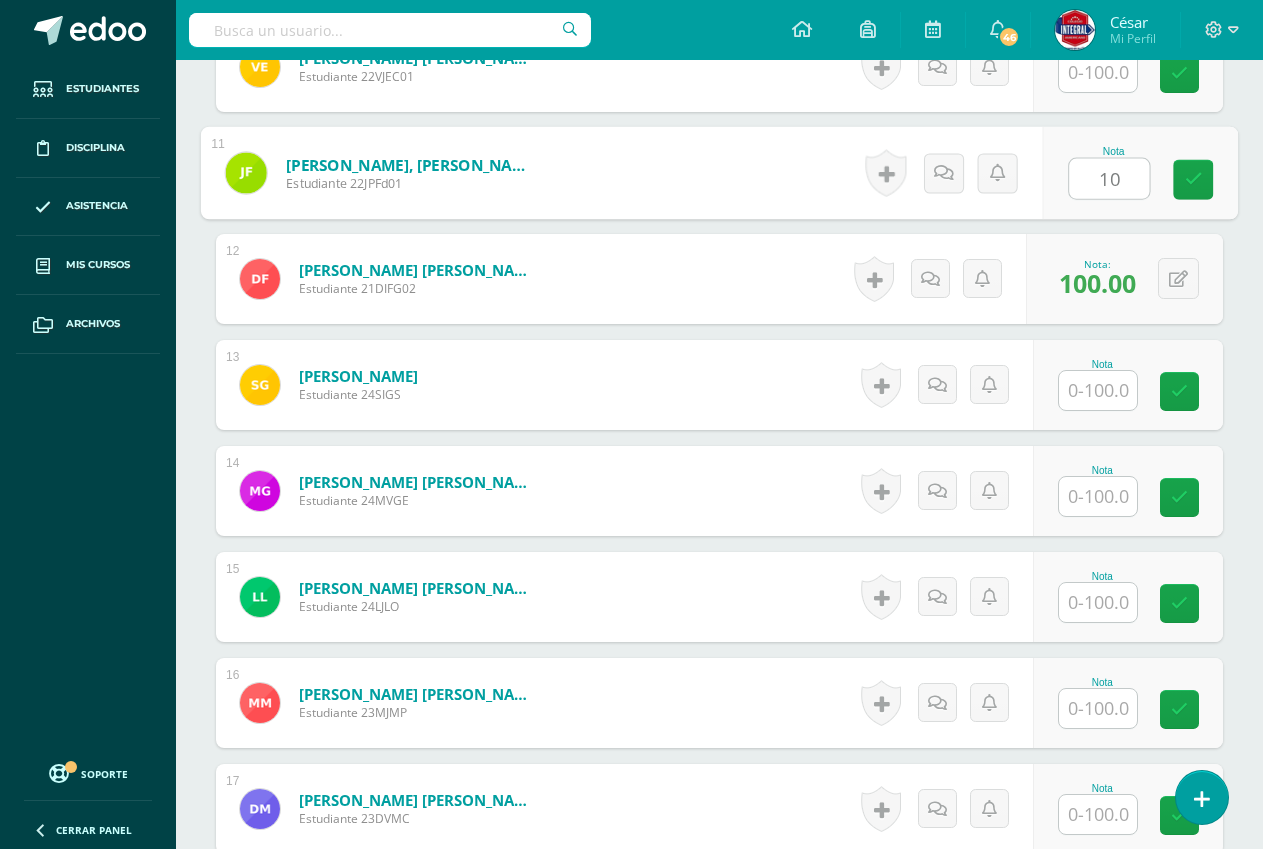 type on "100" 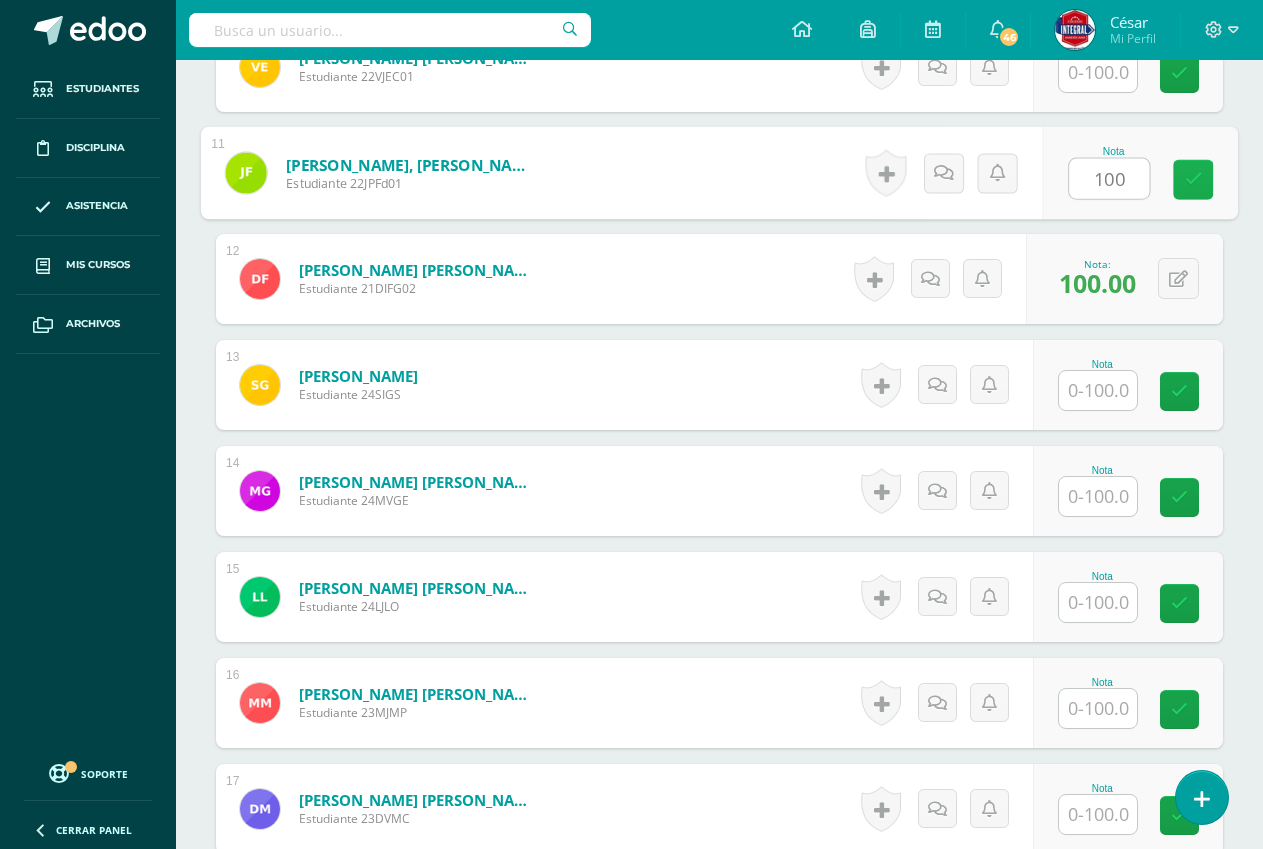 click at bounding box center [1193, 180] 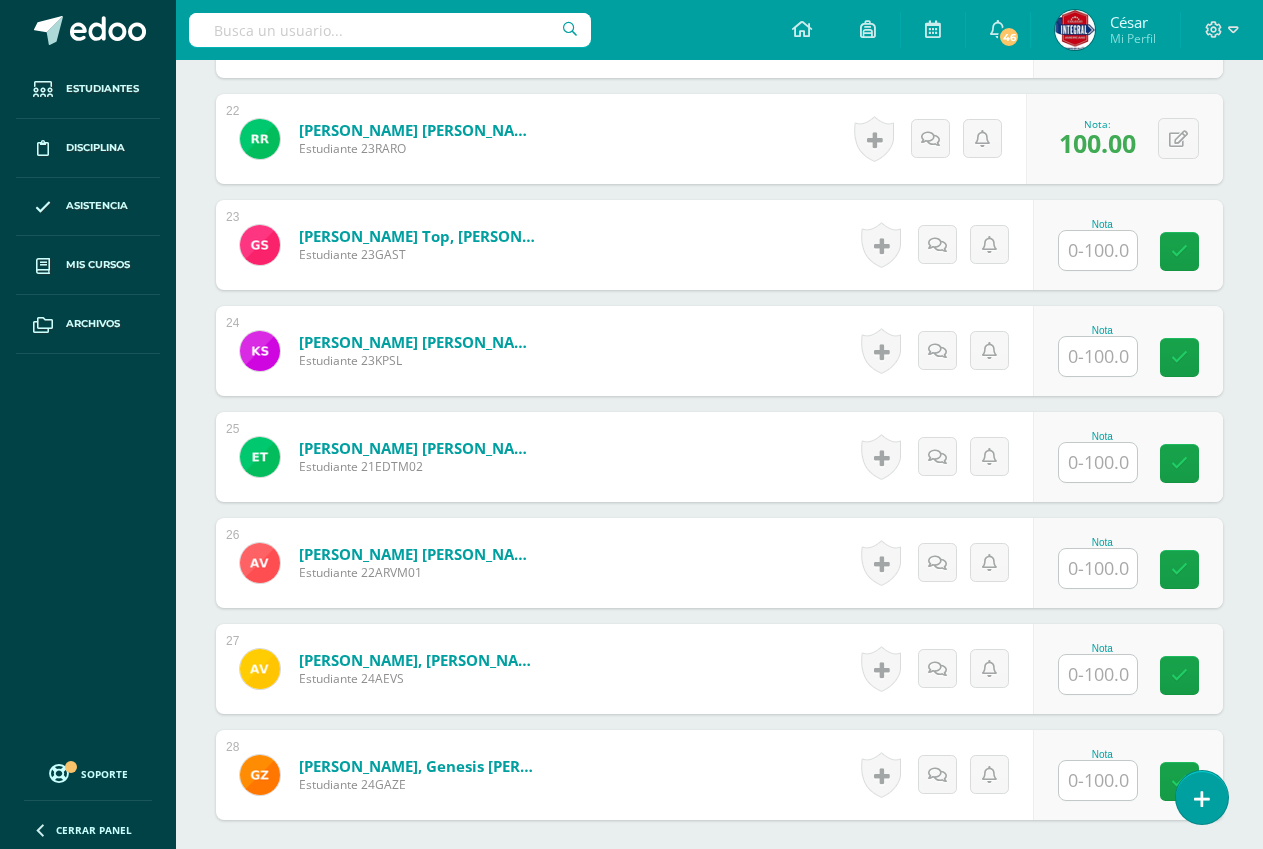 scroll, scrollTop: 2765, scrollLeft: 0, axis: vertical 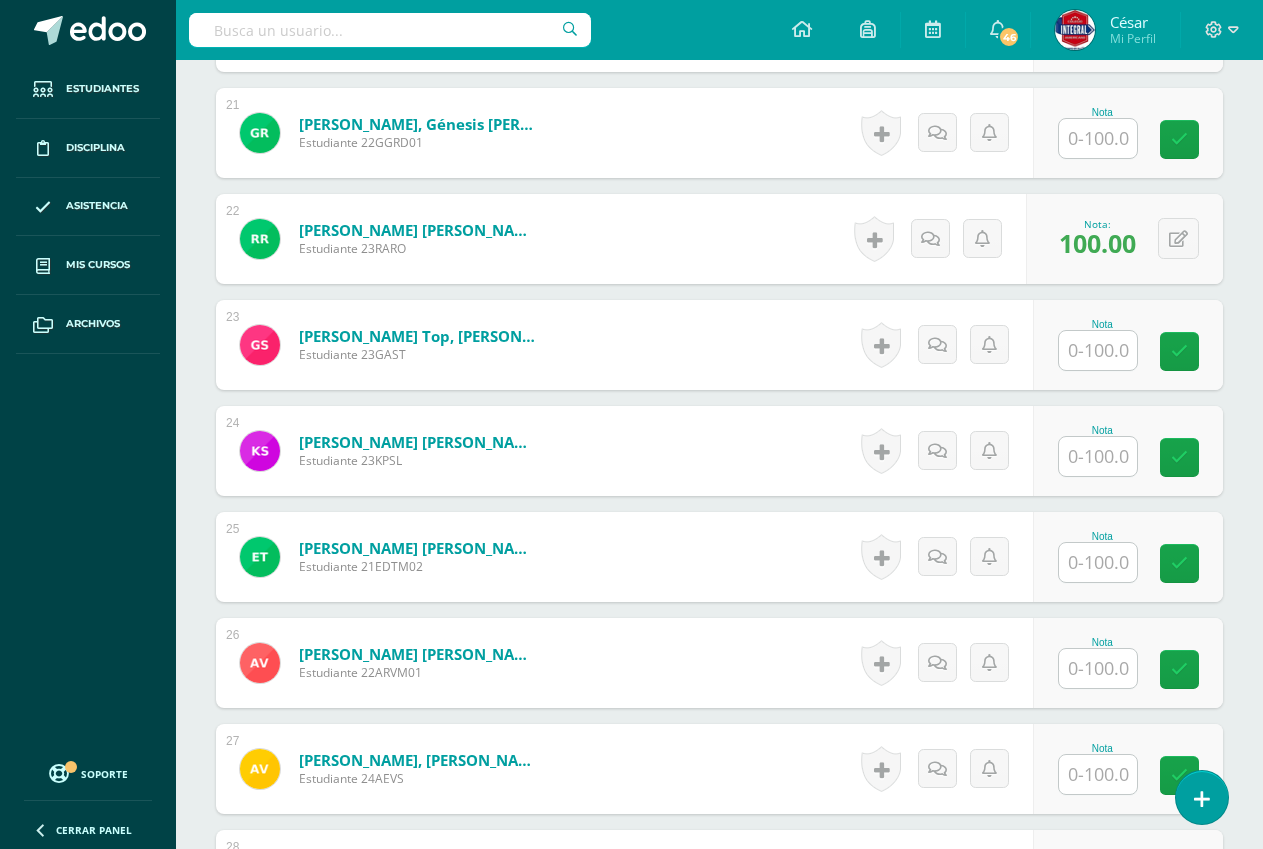 click at bounding box center [1098, 138] 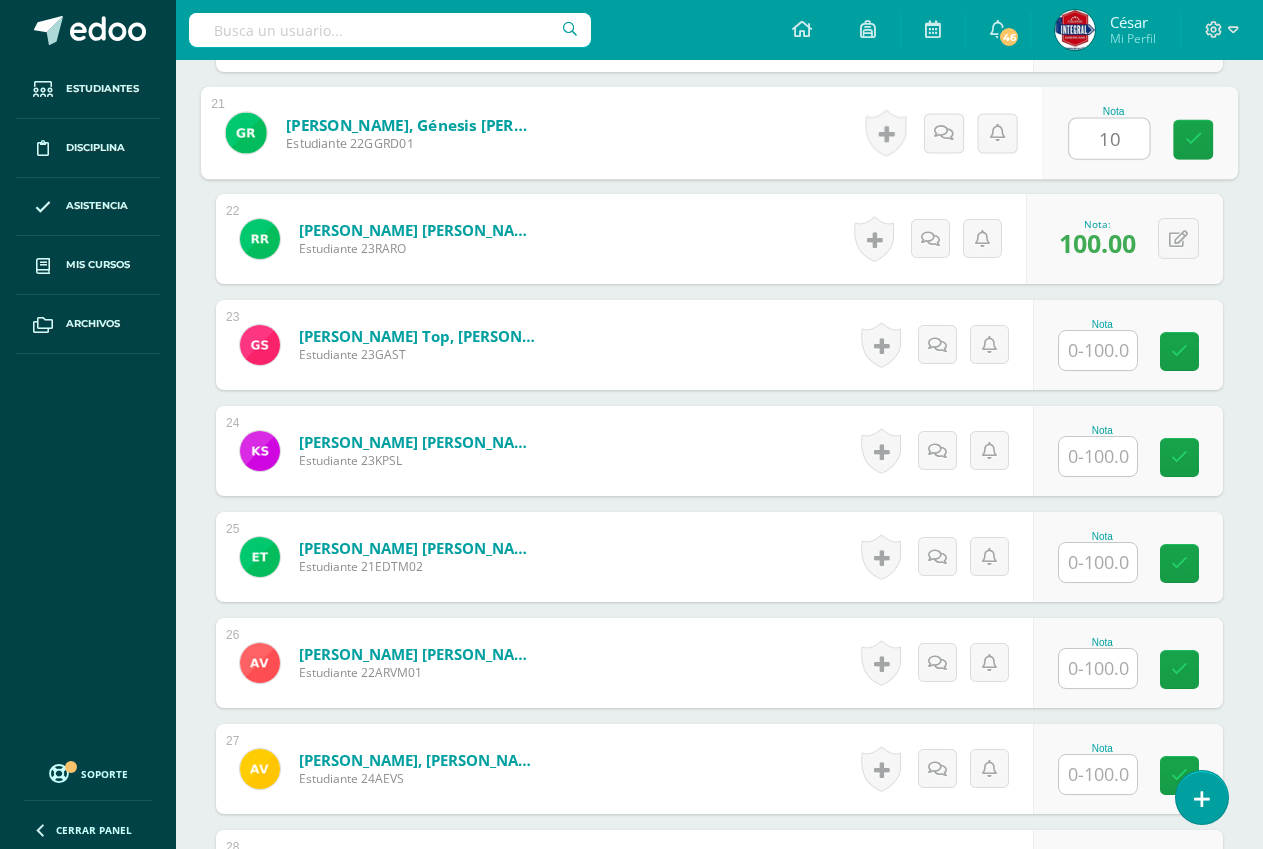 type on "100" 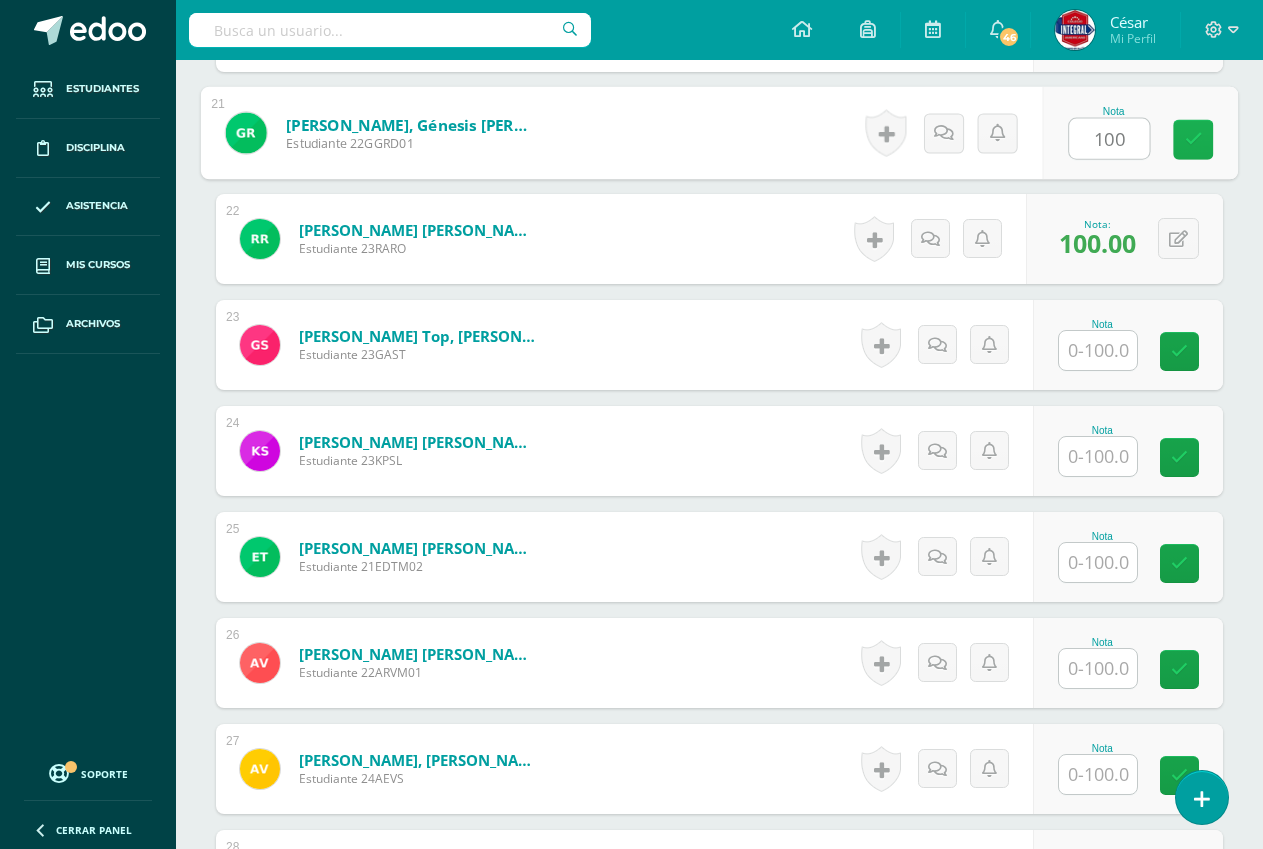 click at bounding box center [1194, 139] 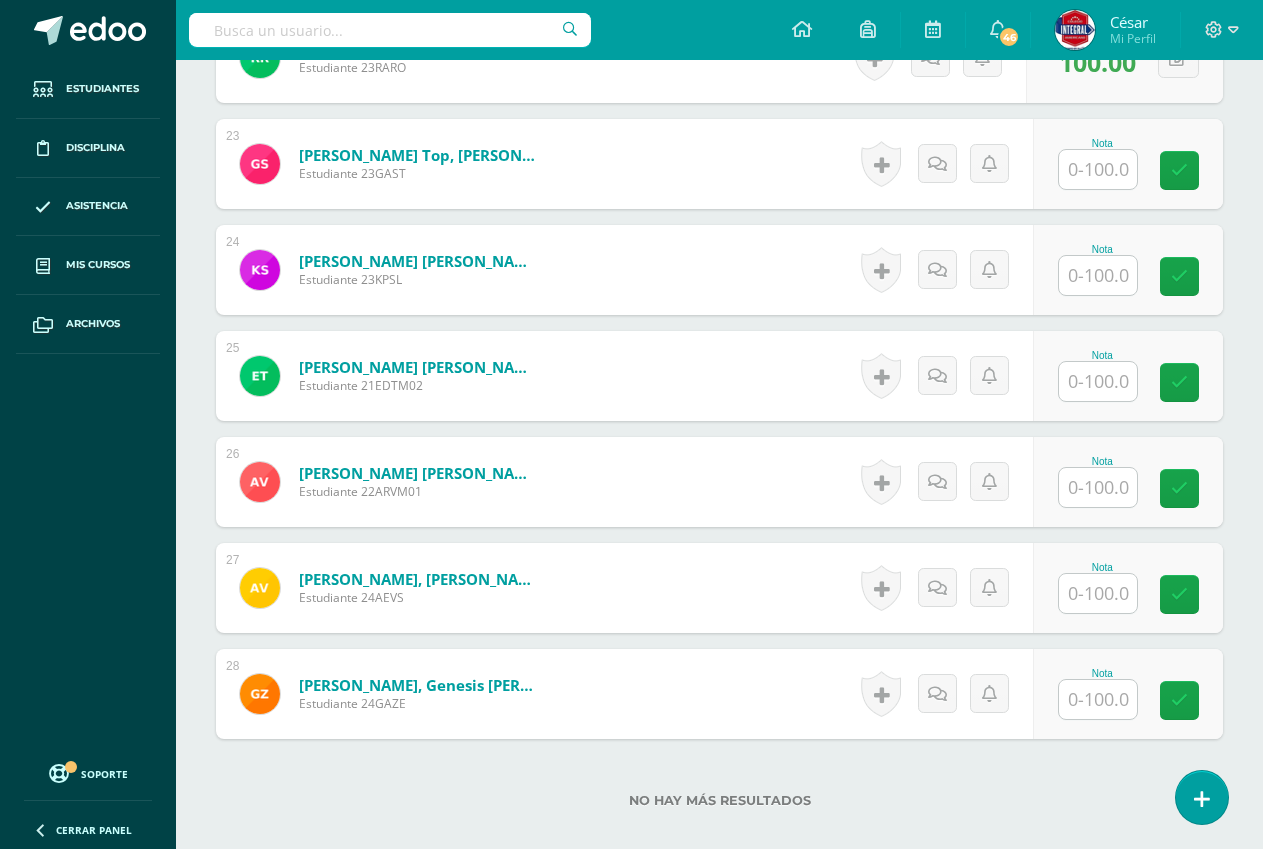 scroll, scrollTop: 3065, scrollLeft: 0, axis: vertical 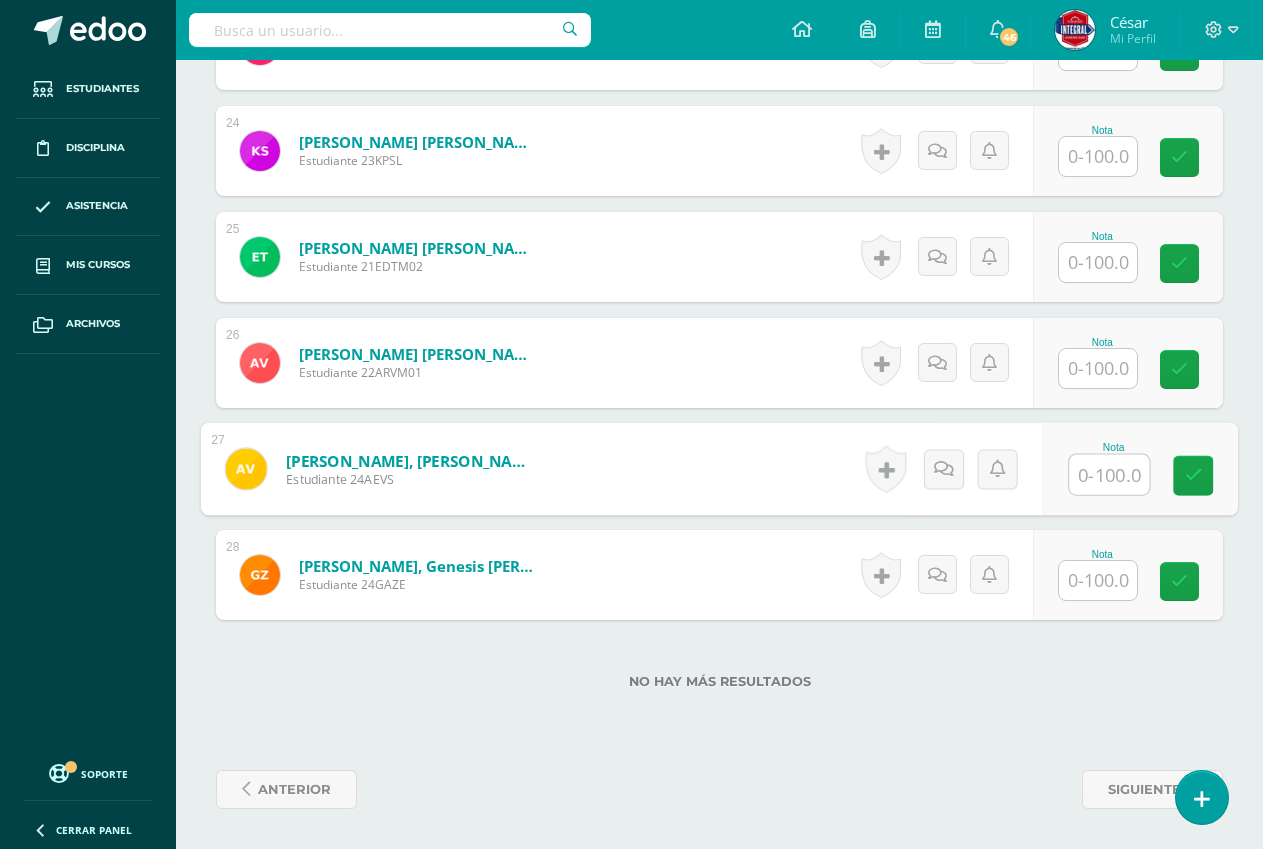 click at bounding box center [1109, 475] 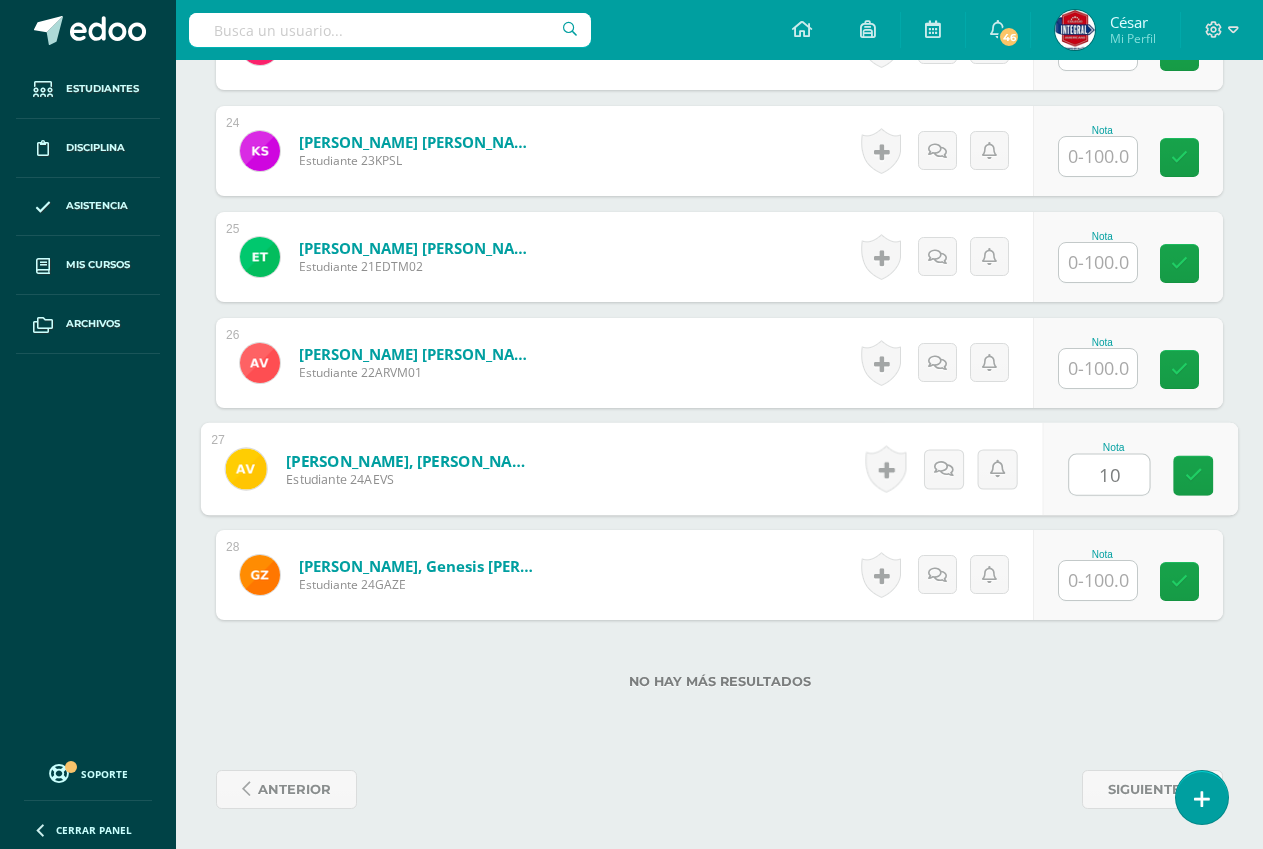 type on "100" 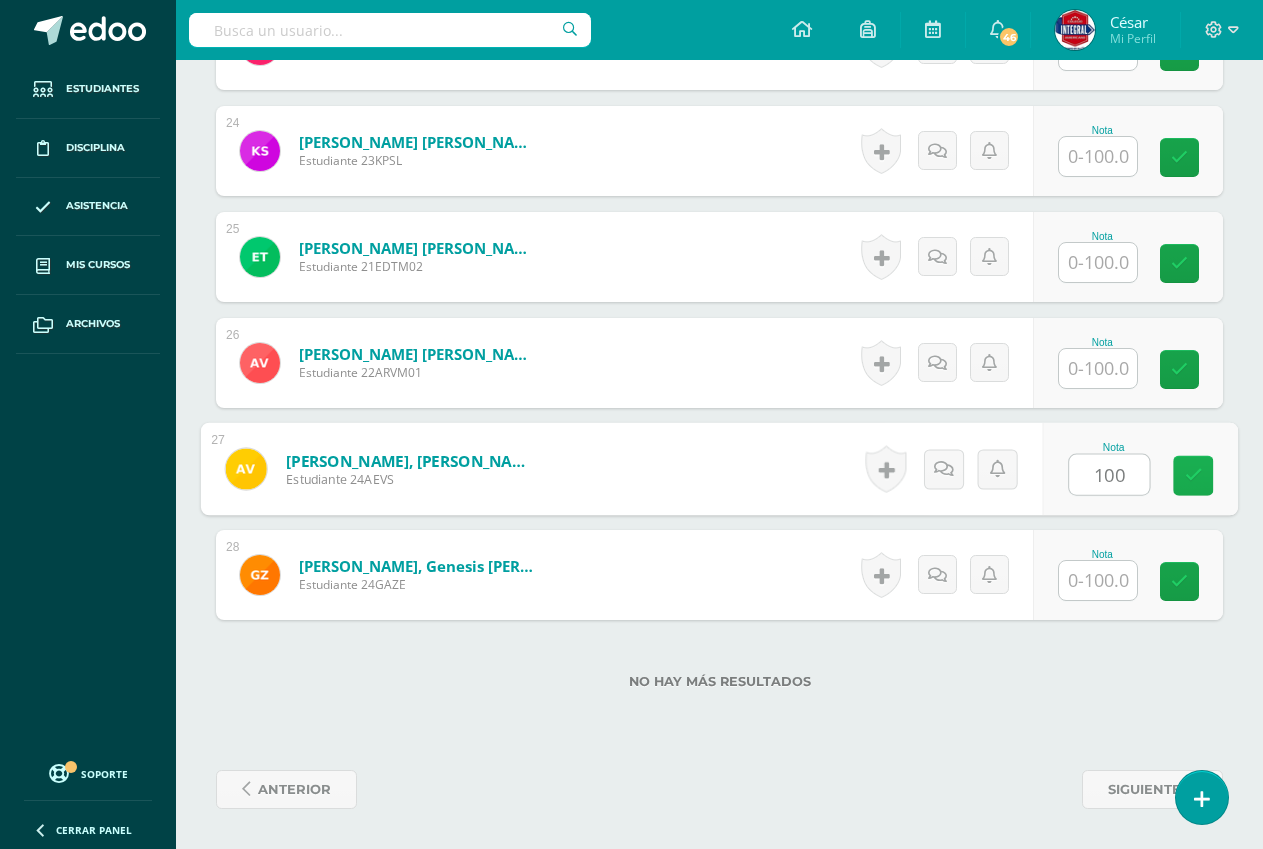 click at bounding box center (1193, 476) 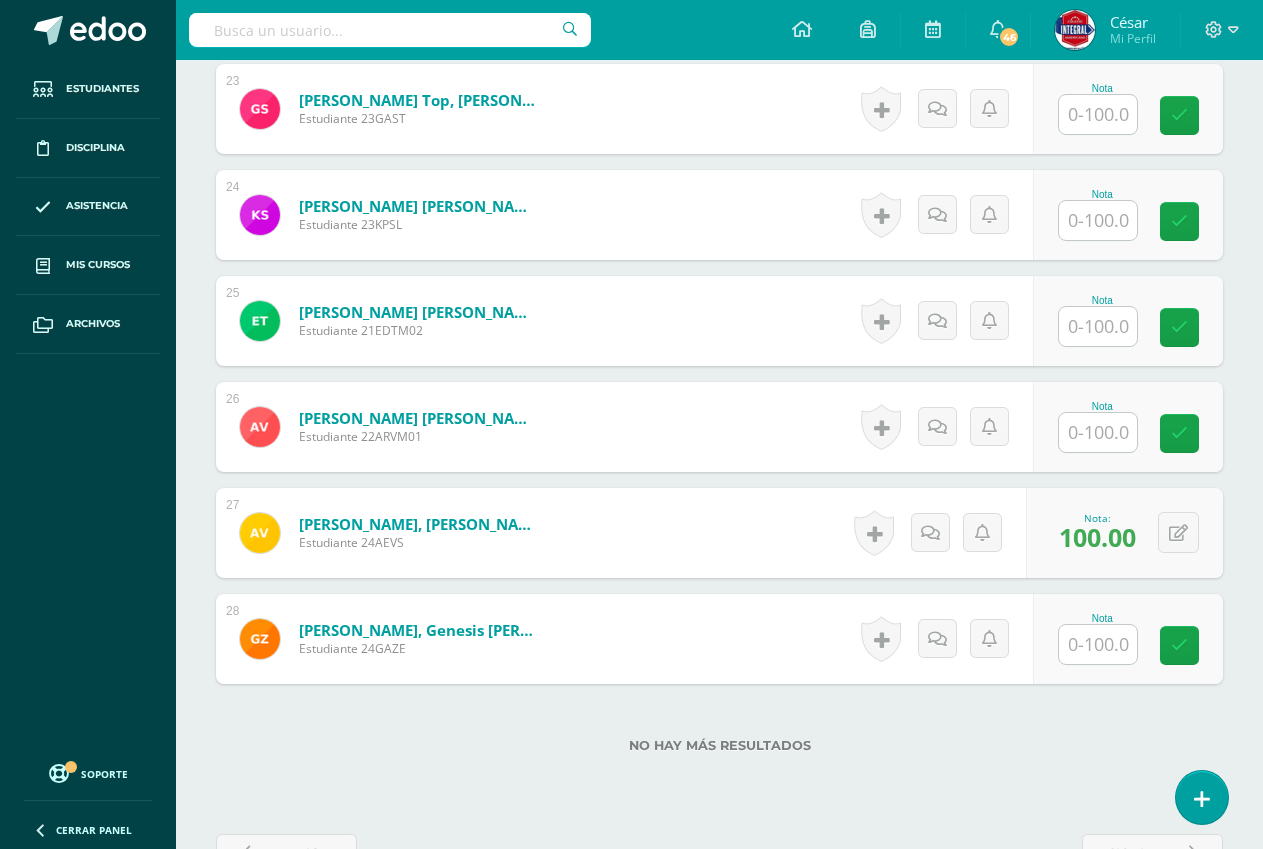 scroll, scrollTop: 2965, scrollLeft: 0, axis: vertical 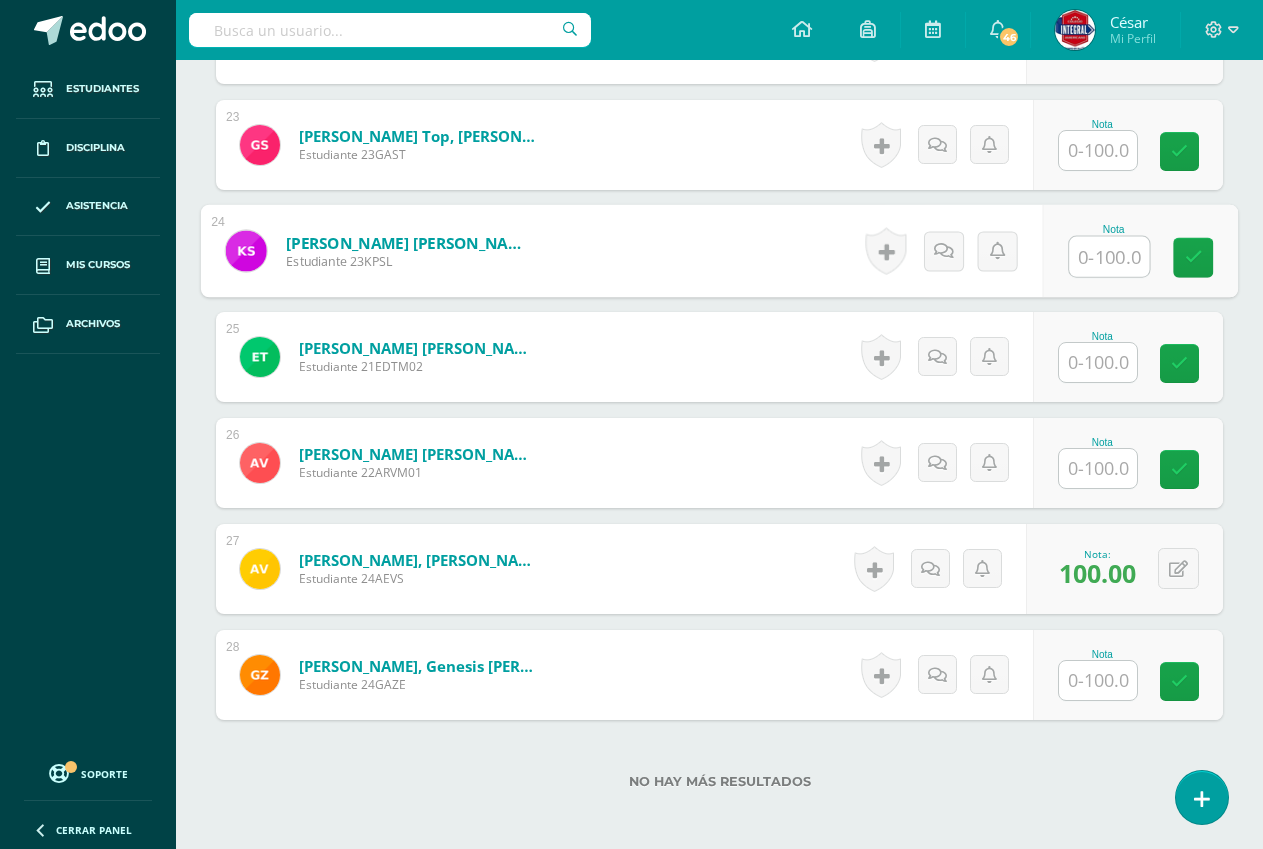 click at bounding box center (1109, 257) 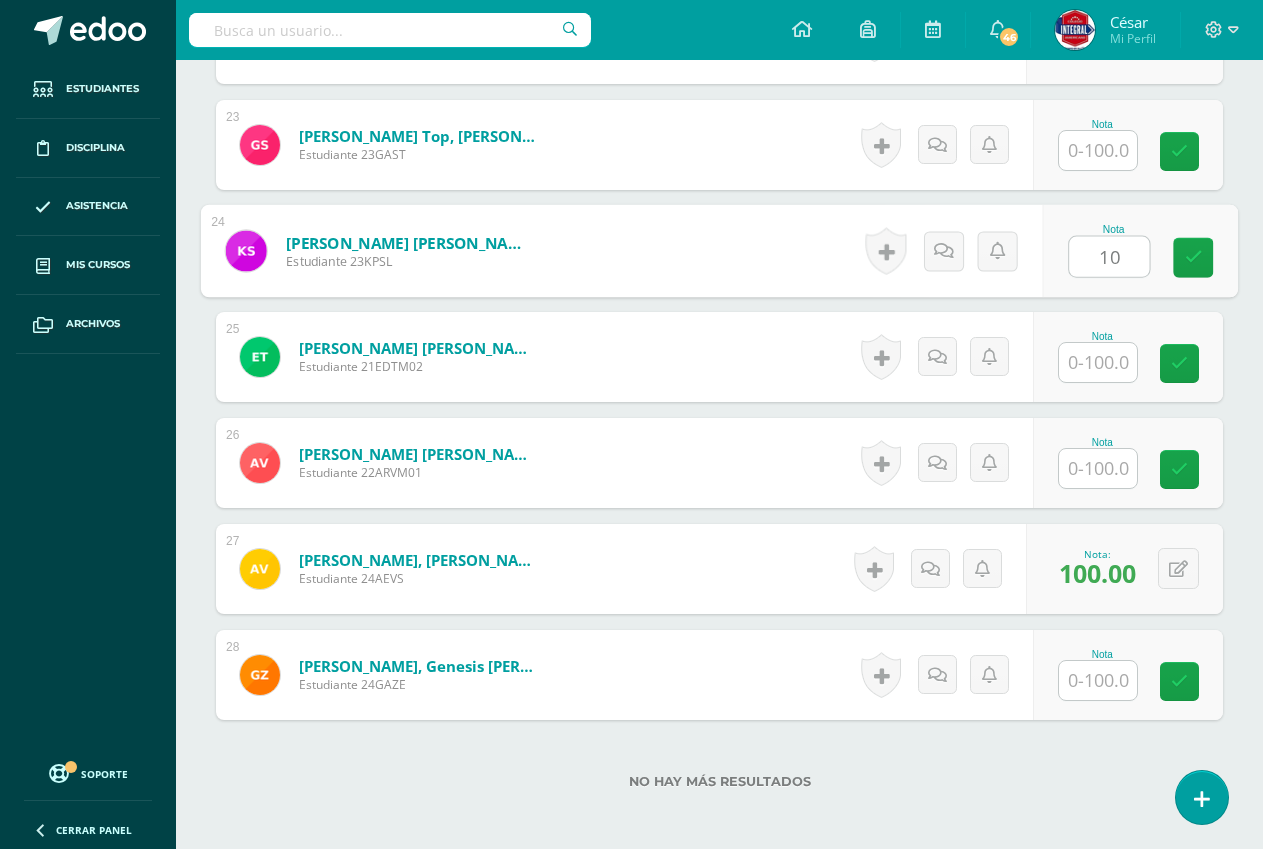 type on "100" 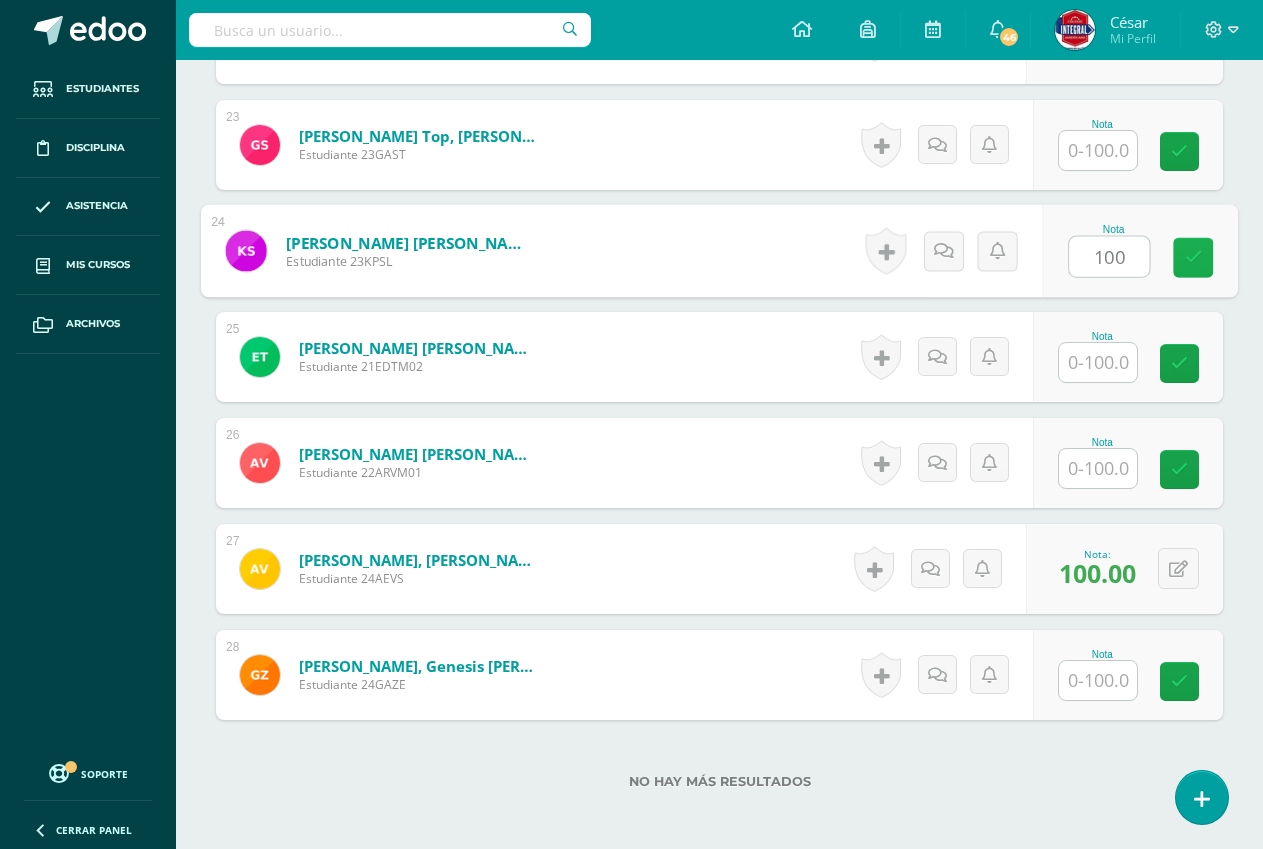 click at bounding box center [1194, 257] 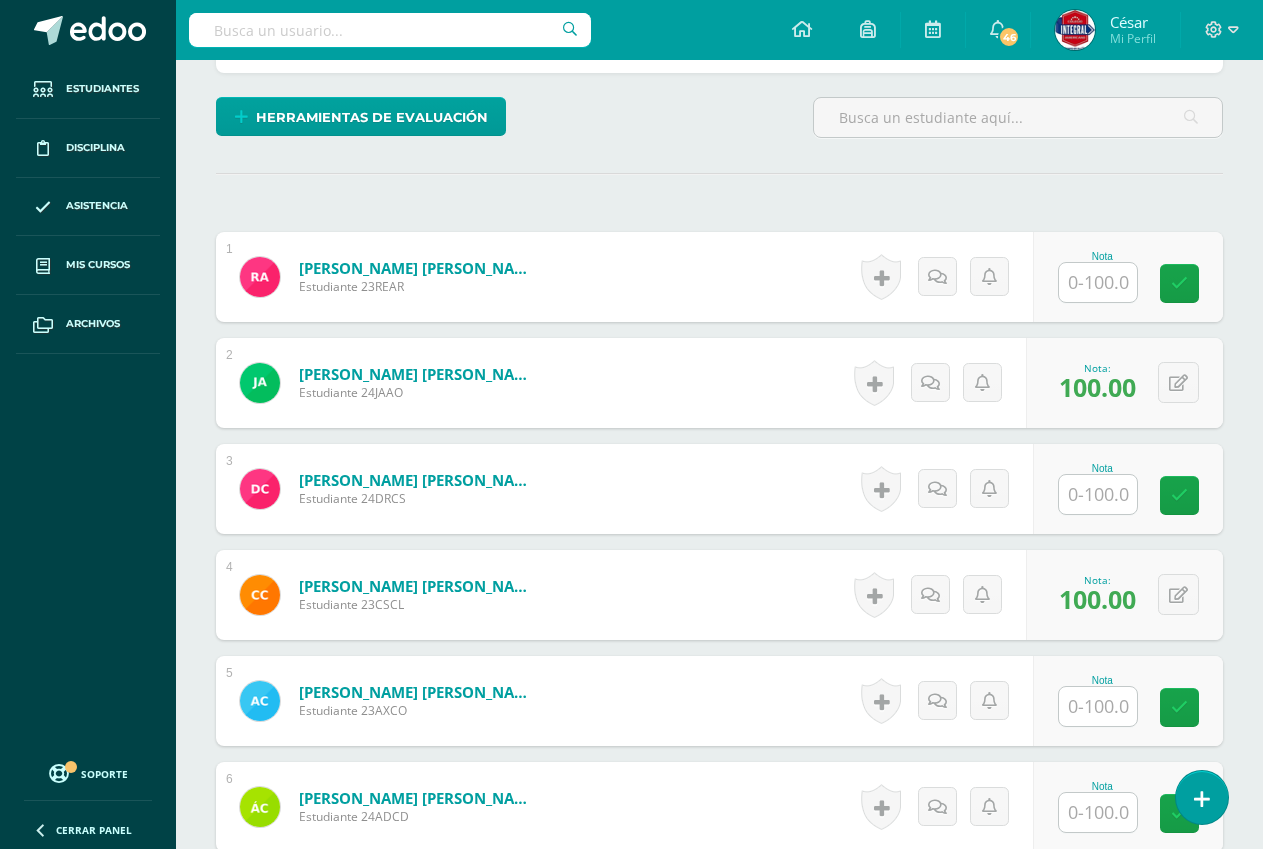 scroll, scrollTop: 465, scrollLeft: 0, axis: vertical 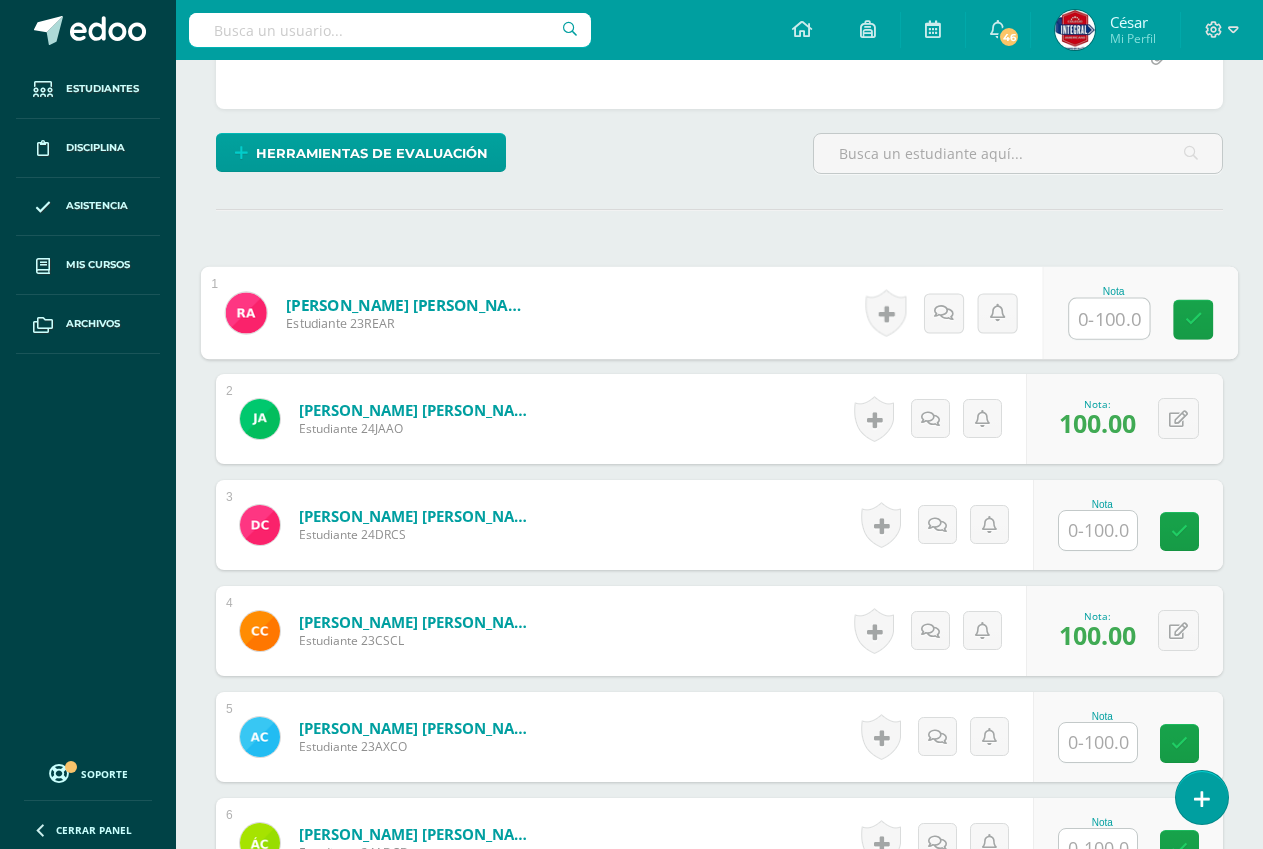 click at bounding box center (1109, 319) 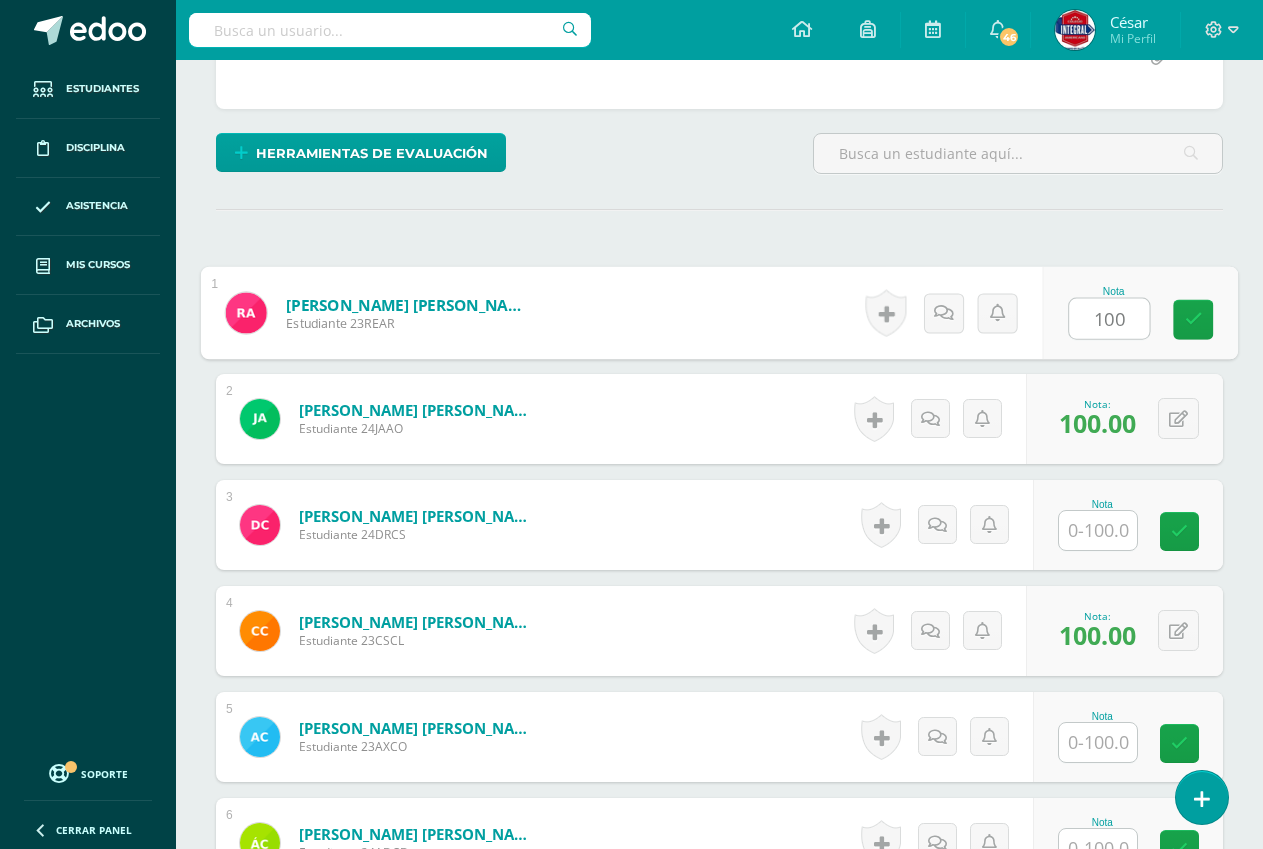 type on "100" 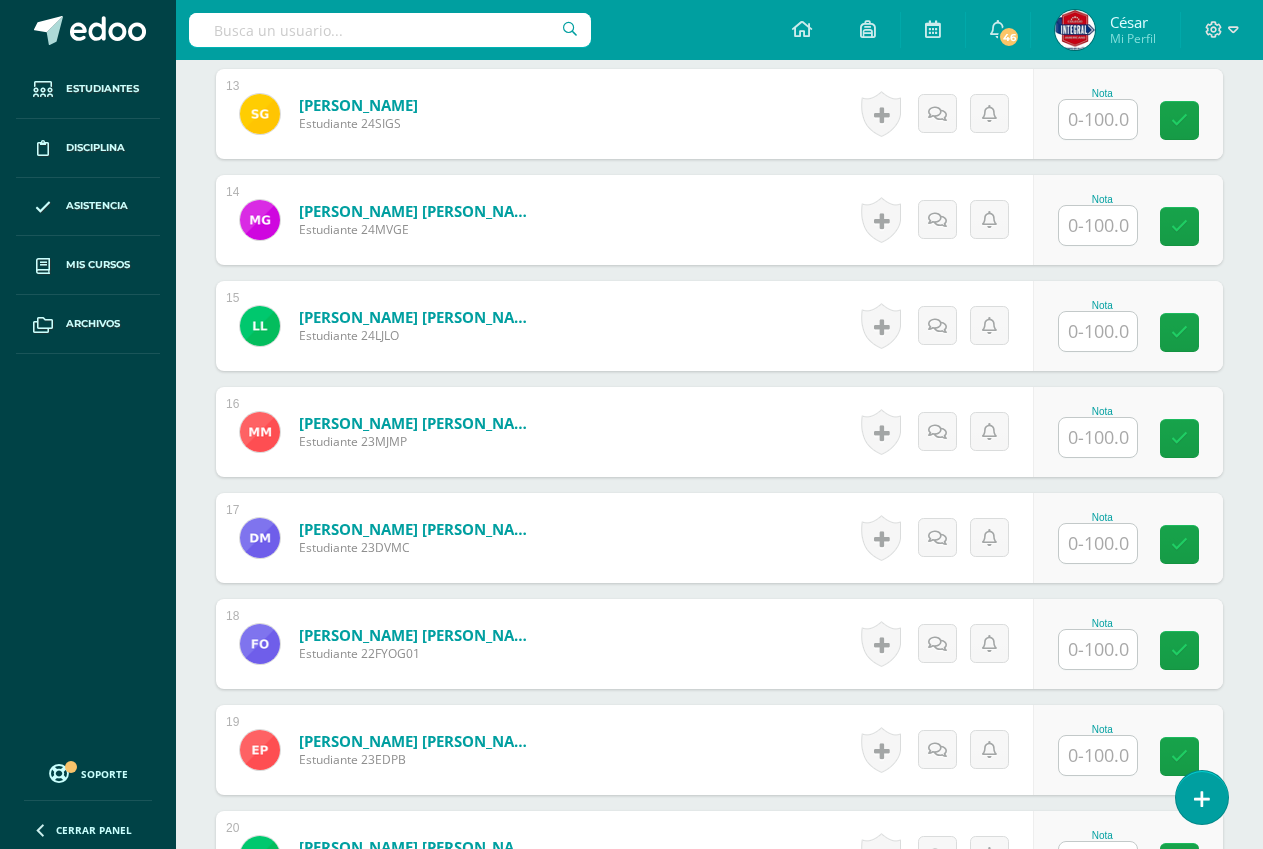 scroll, scrollTop: 1965, scrollLeft: 0, axis: vertical 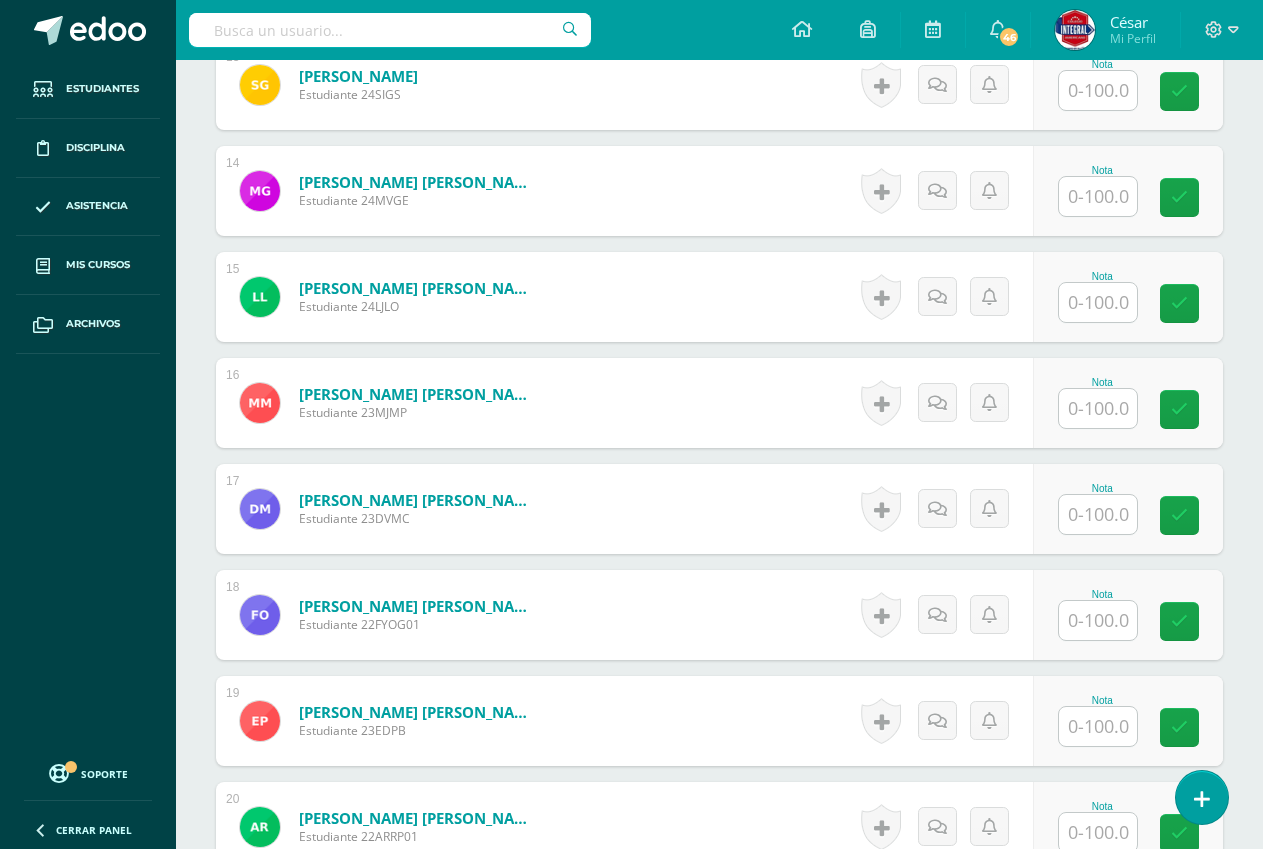 click at bounding box center [1098, 620] 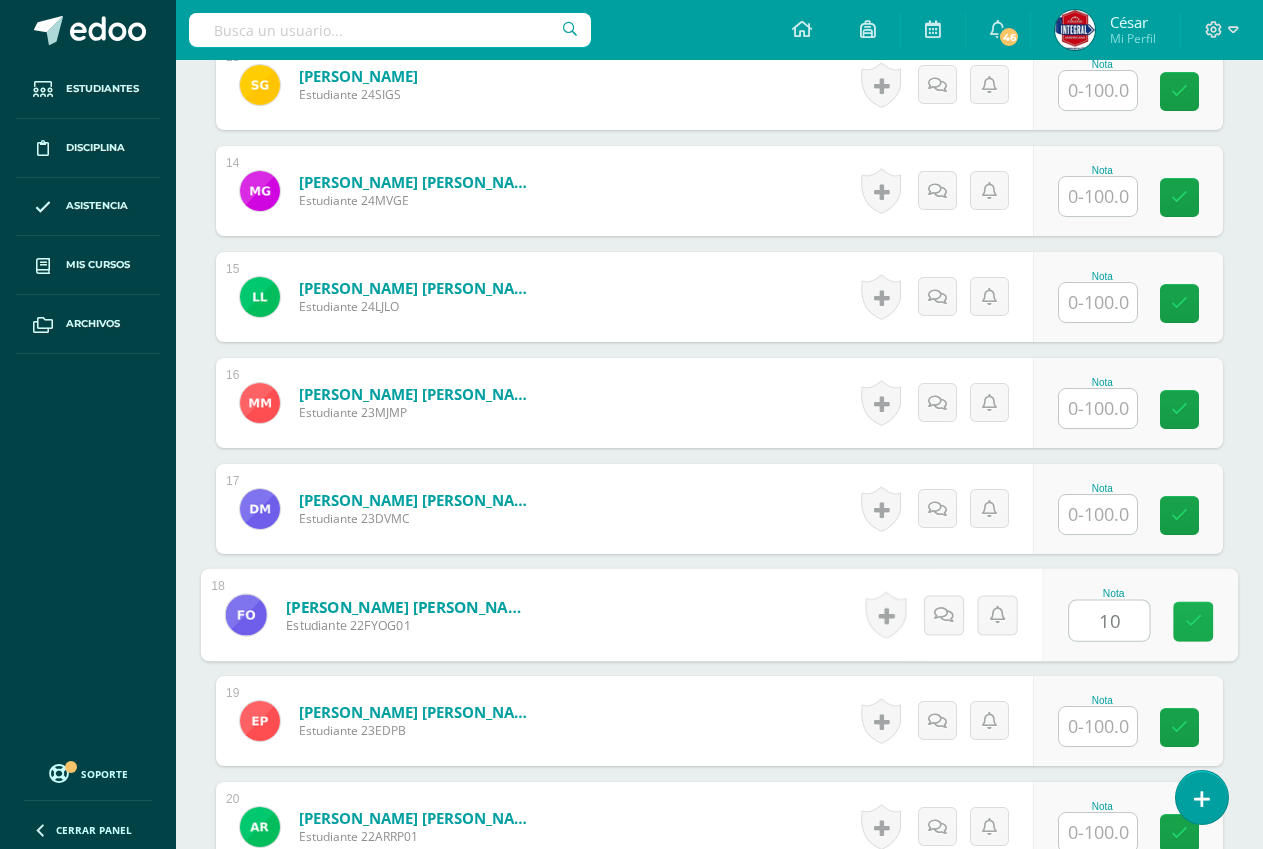 type on "100" 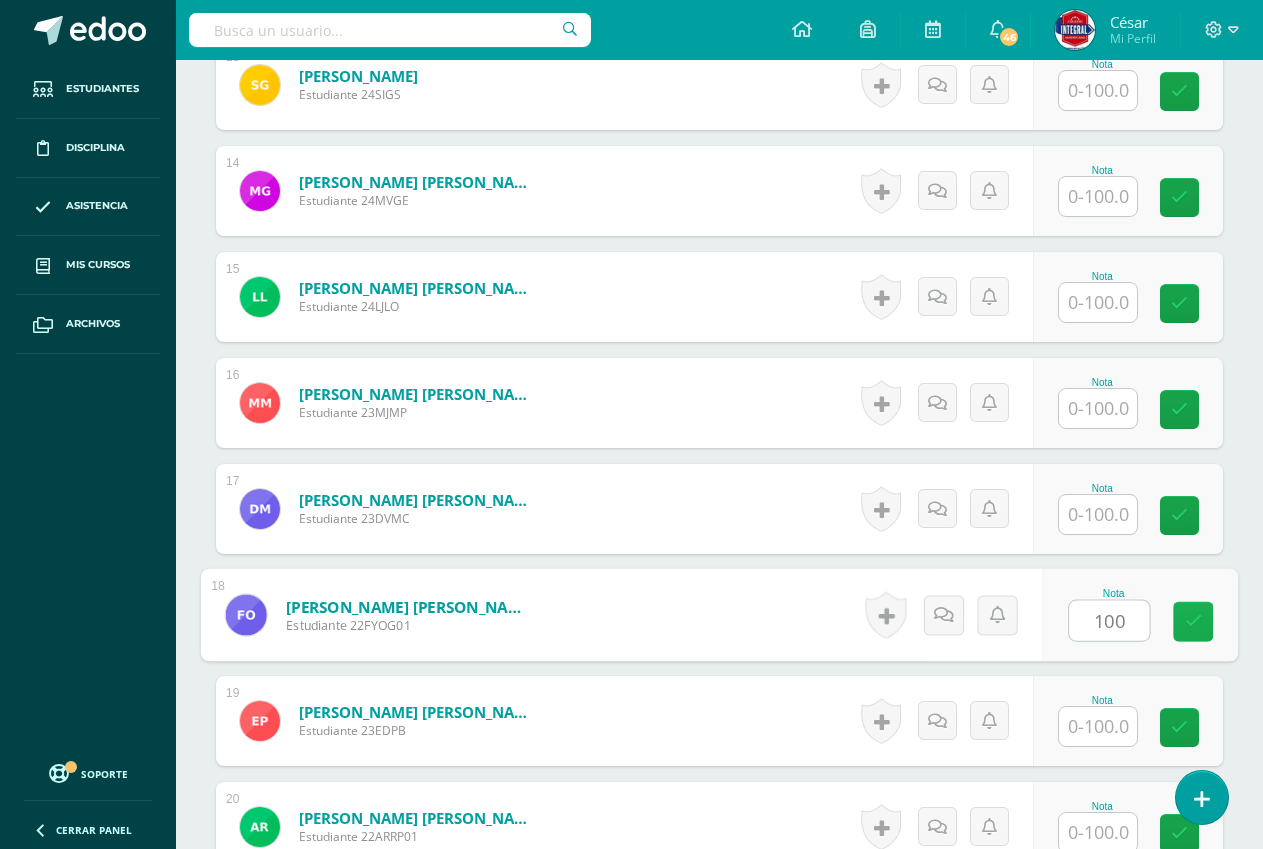 click at bounding box center (1194, 621) 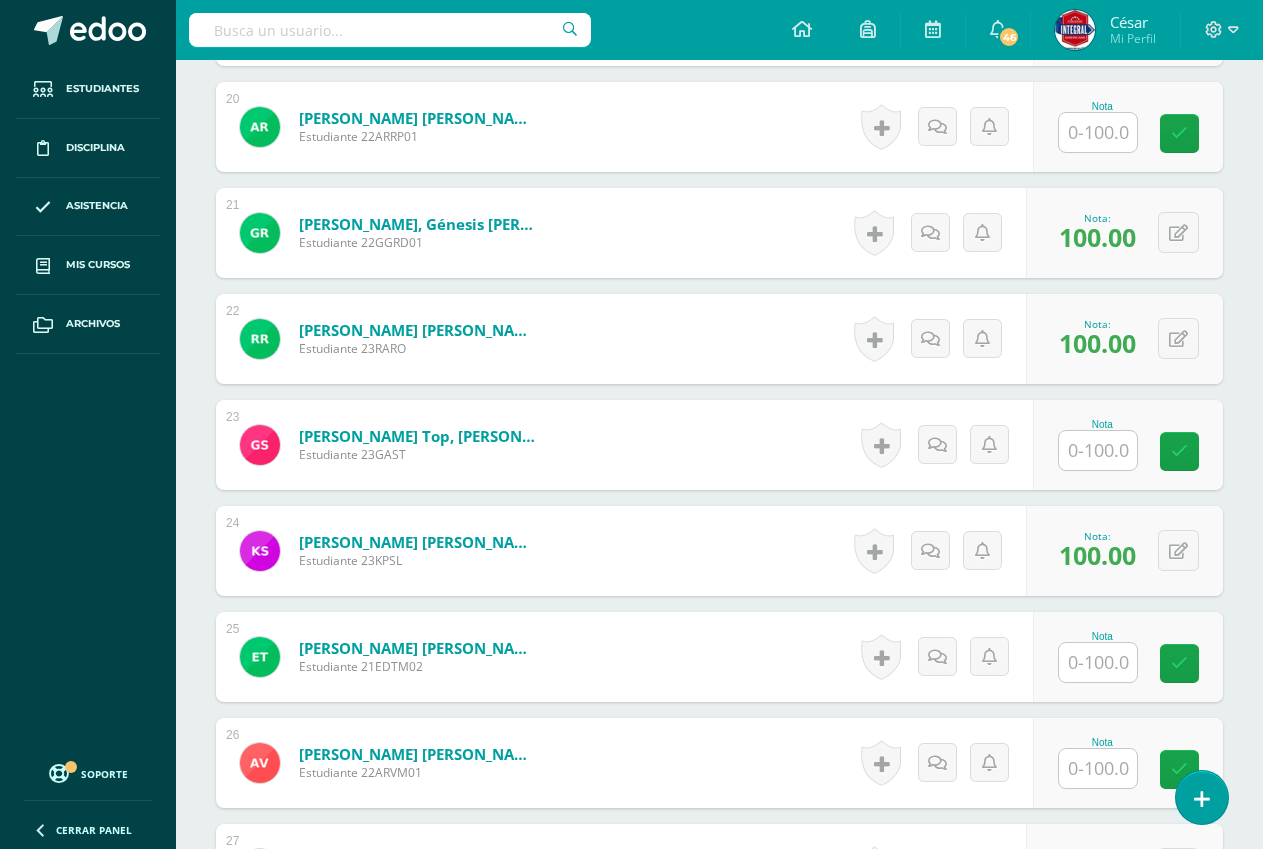 scroll, scrollTop: 3065, scrollLeft: 0, axis: vertical 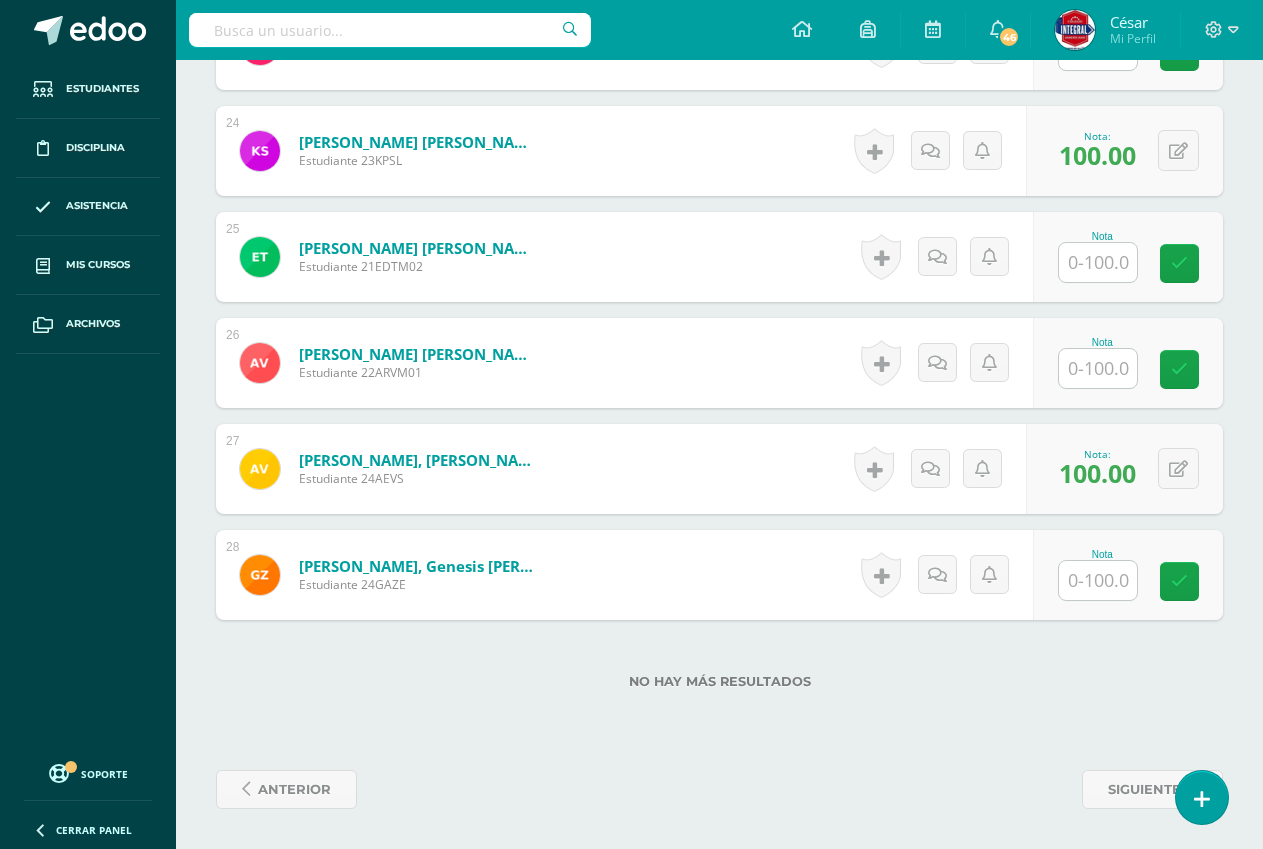 click at bounding box center (1098, 368) 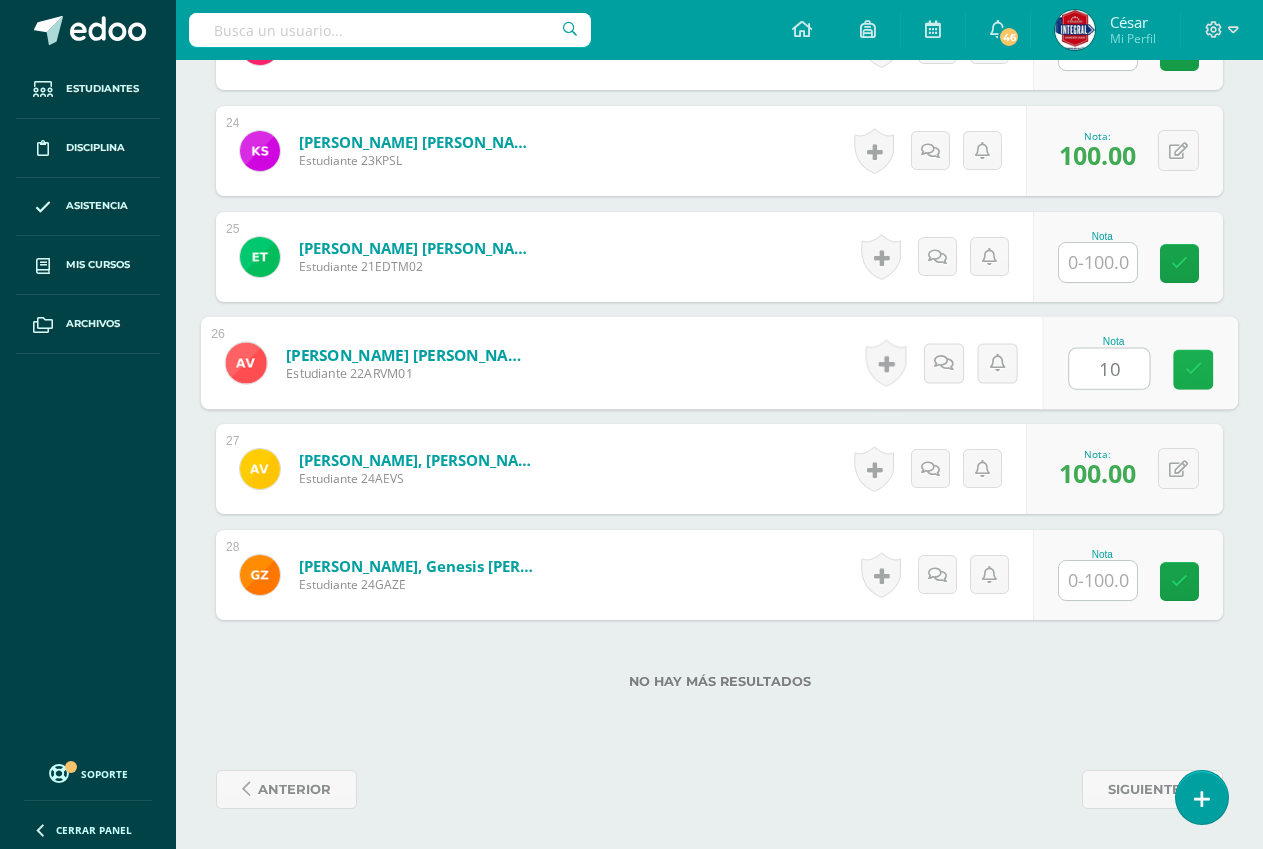 type on "100" 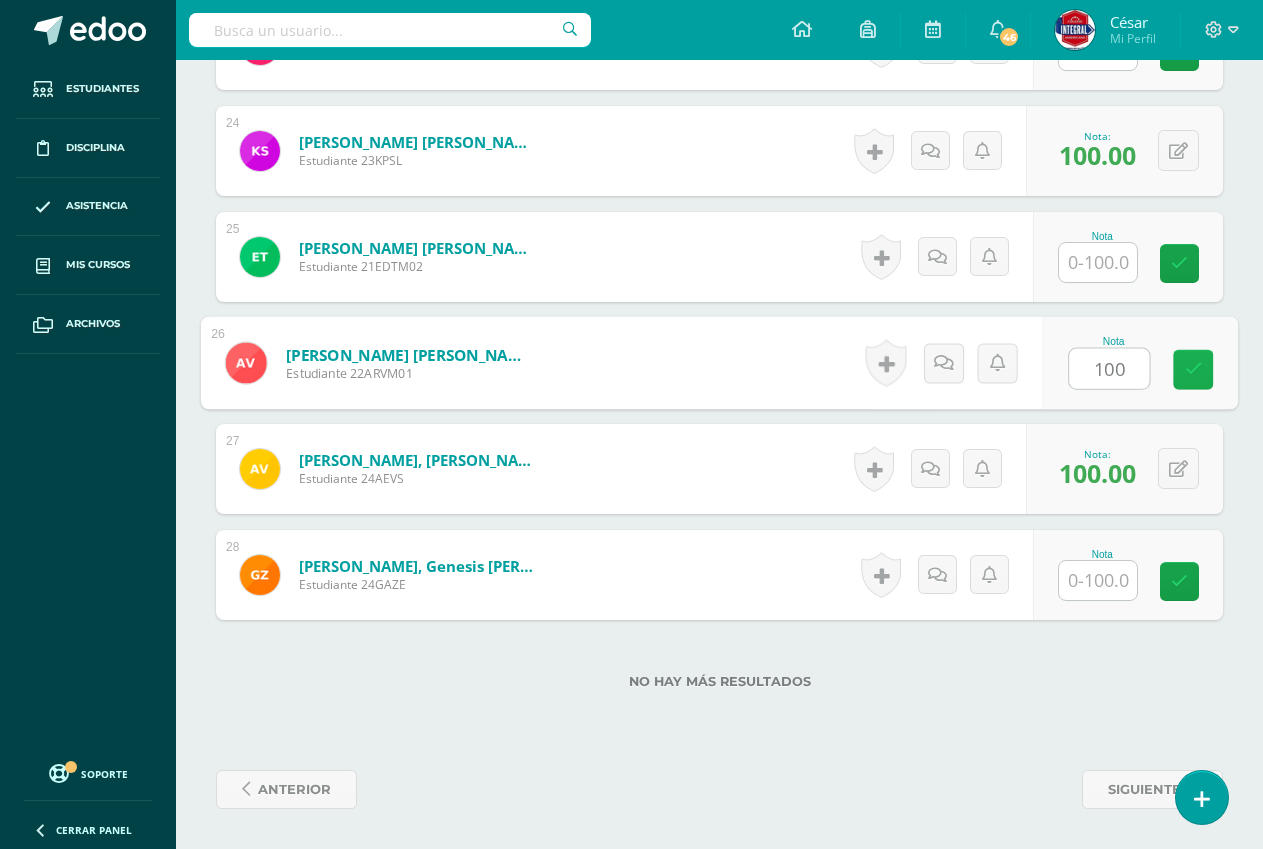 click at bounding box center [1194, 369] 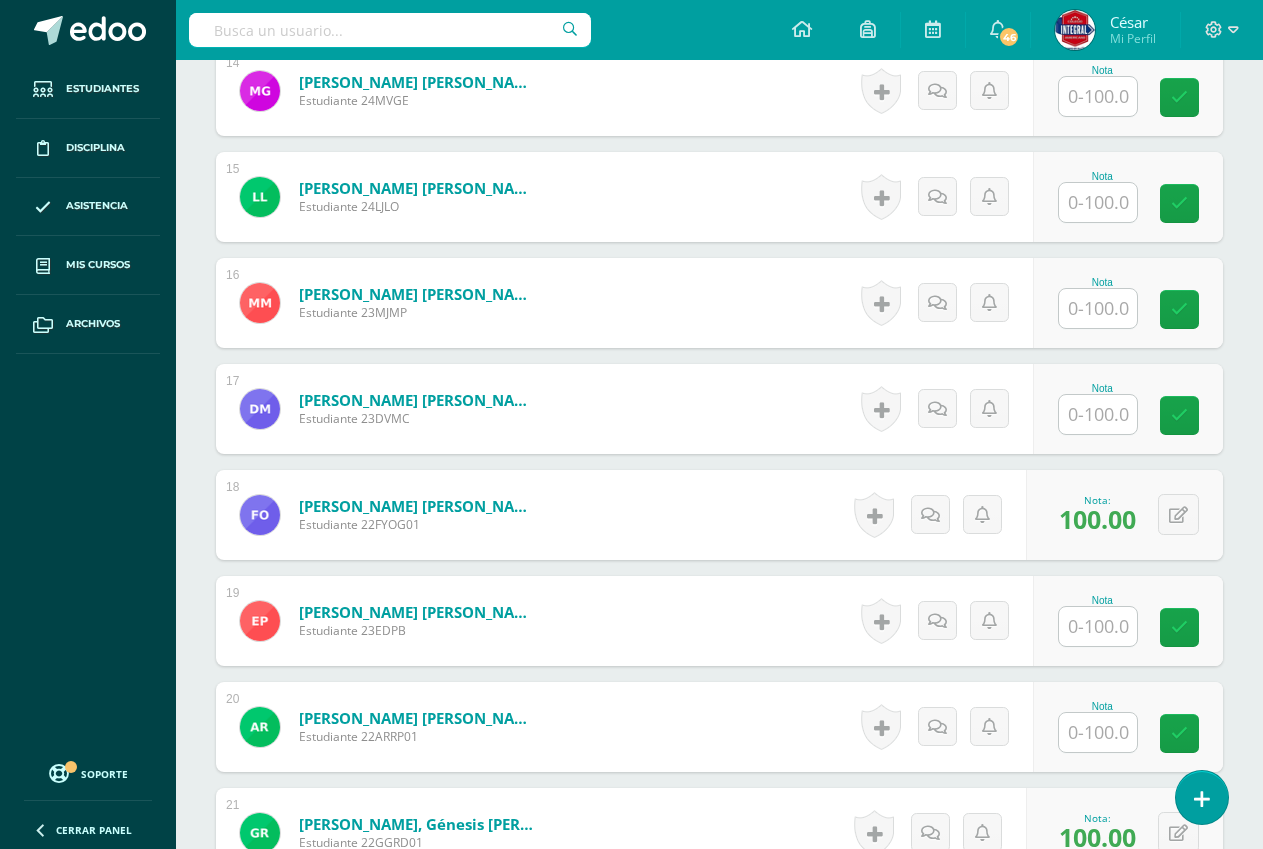 scroll, scrollTop: 1965, scrollLeft: 0, axis: vertical 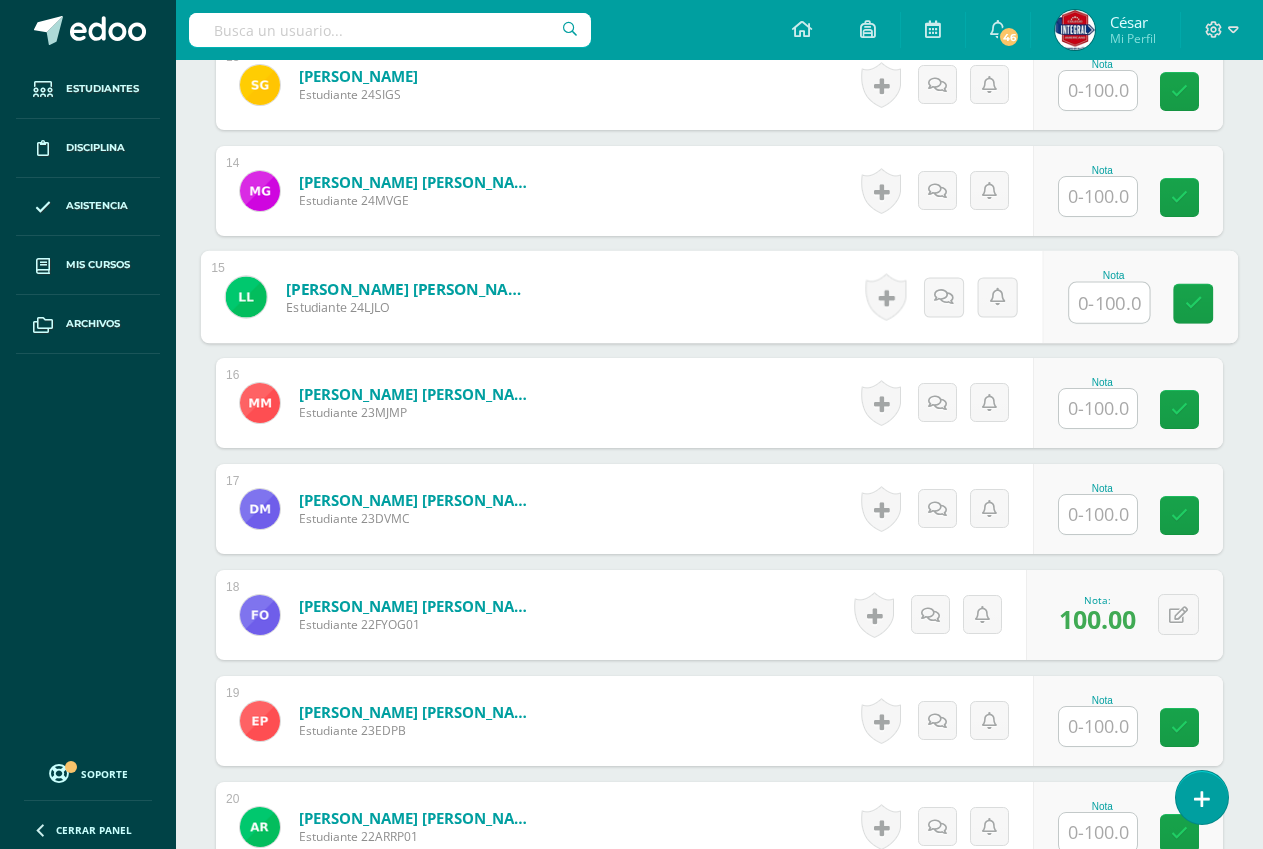 click at bounding box center [1109, 303] 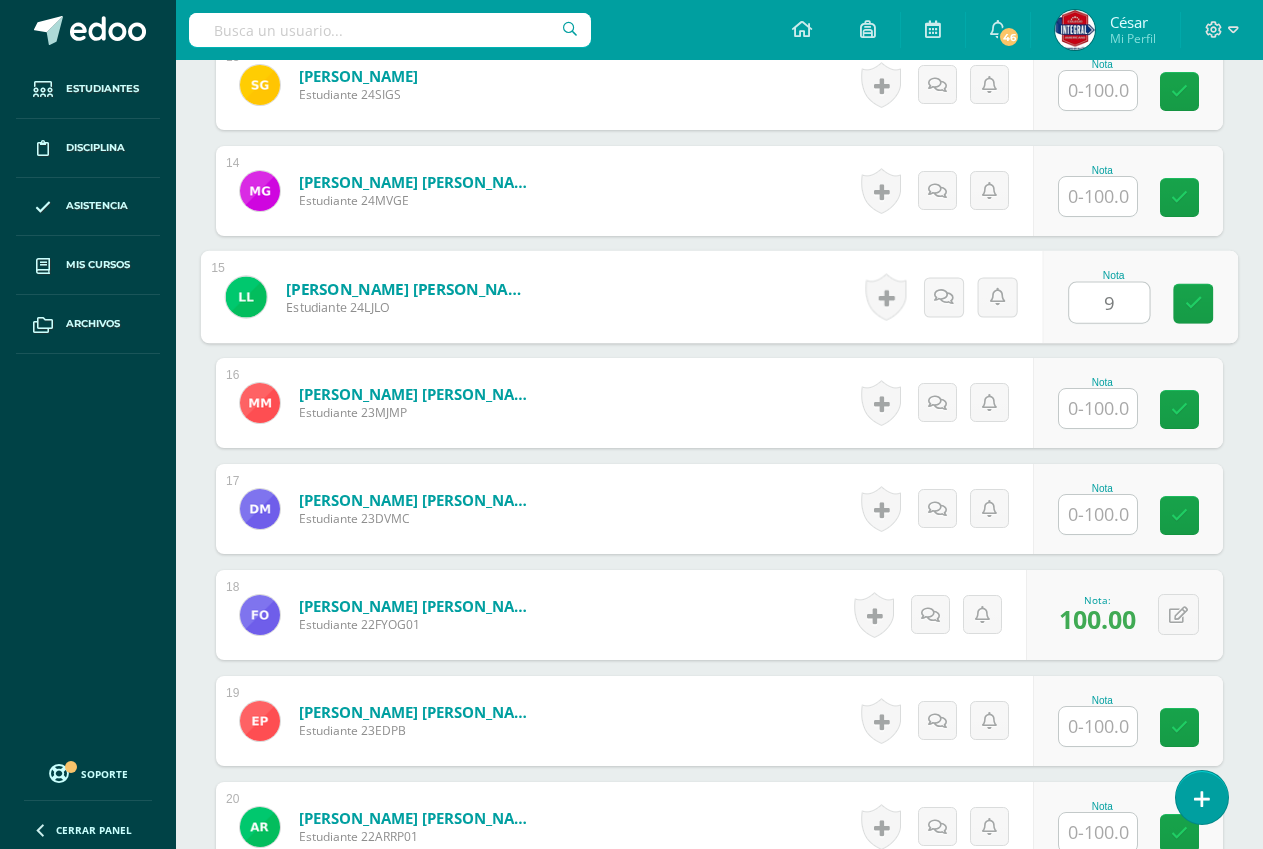 type on "95" 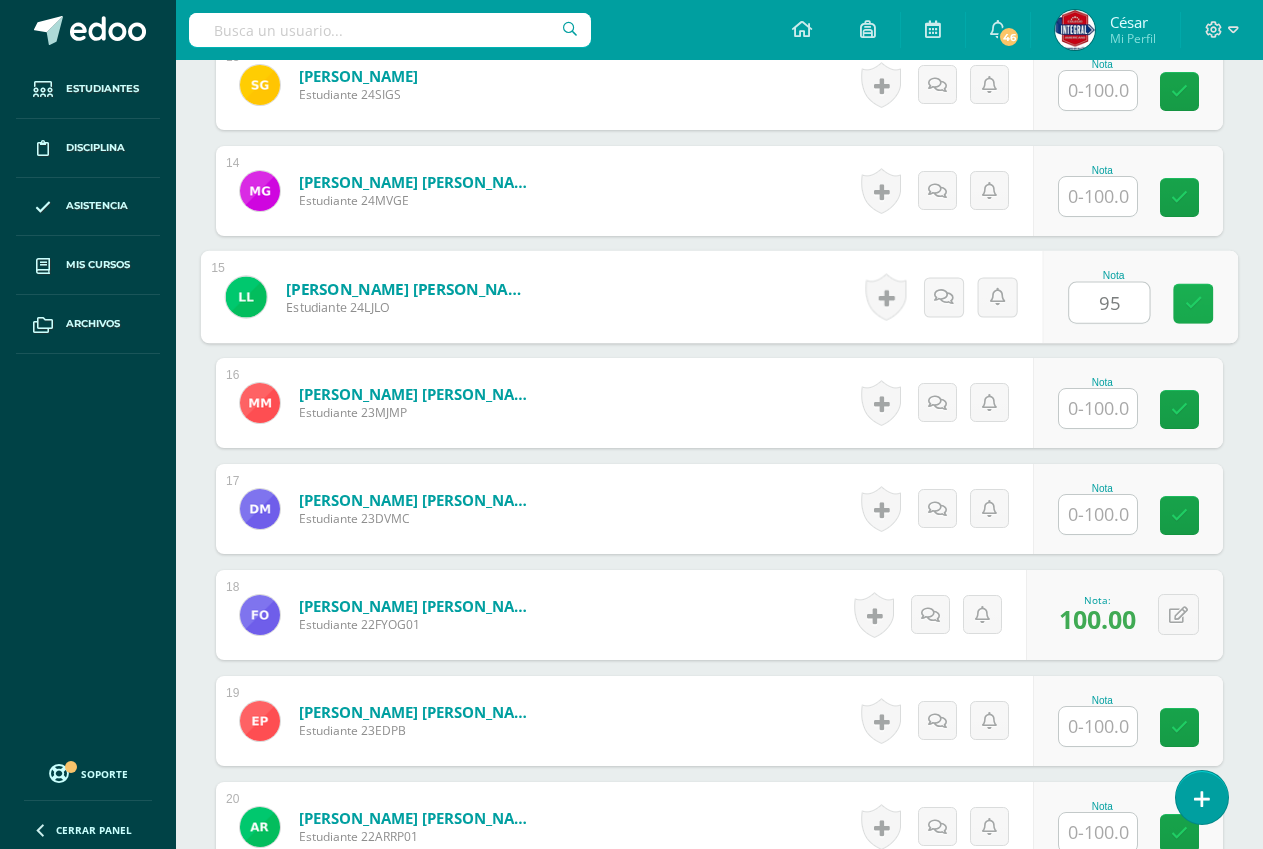 click at bounding box center (1194, 303) 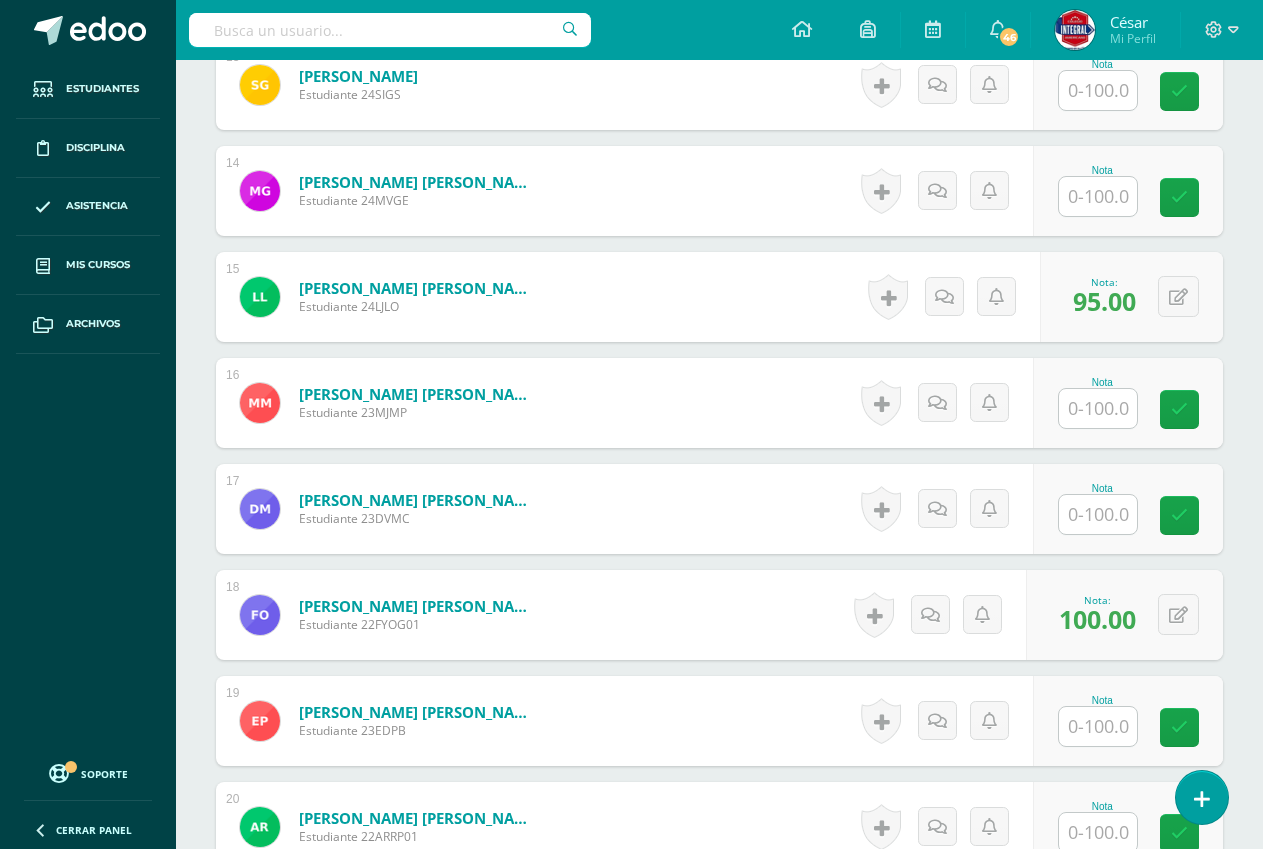 click on "¿Estás seguro que quieres  eliminar  esta actividad?
Esto borrará la actividad y cualquier nota que hayas registrado
permanentemente. Esta acción no se puede revertir. Cancelar Eliminar
Administración de escalas de valoración
escala de valoración
Aún no has creado una escala de valoración.
Cancelar Agregar nueva escala de valoración: Agrega una división a la escala de valoración  (ej. Ortografía, redacción, trabajo en equipo, etc.)
Agregar
Cancelar Crear escala de valoración
Agrega listas de cotejo
Mostrar todos                             Mostrar todos Mis listas Generales Comunicación y Lenguaje Matemática Ciencia Estudios Sociales Arte Robótica" at bounding box center (719, 91) 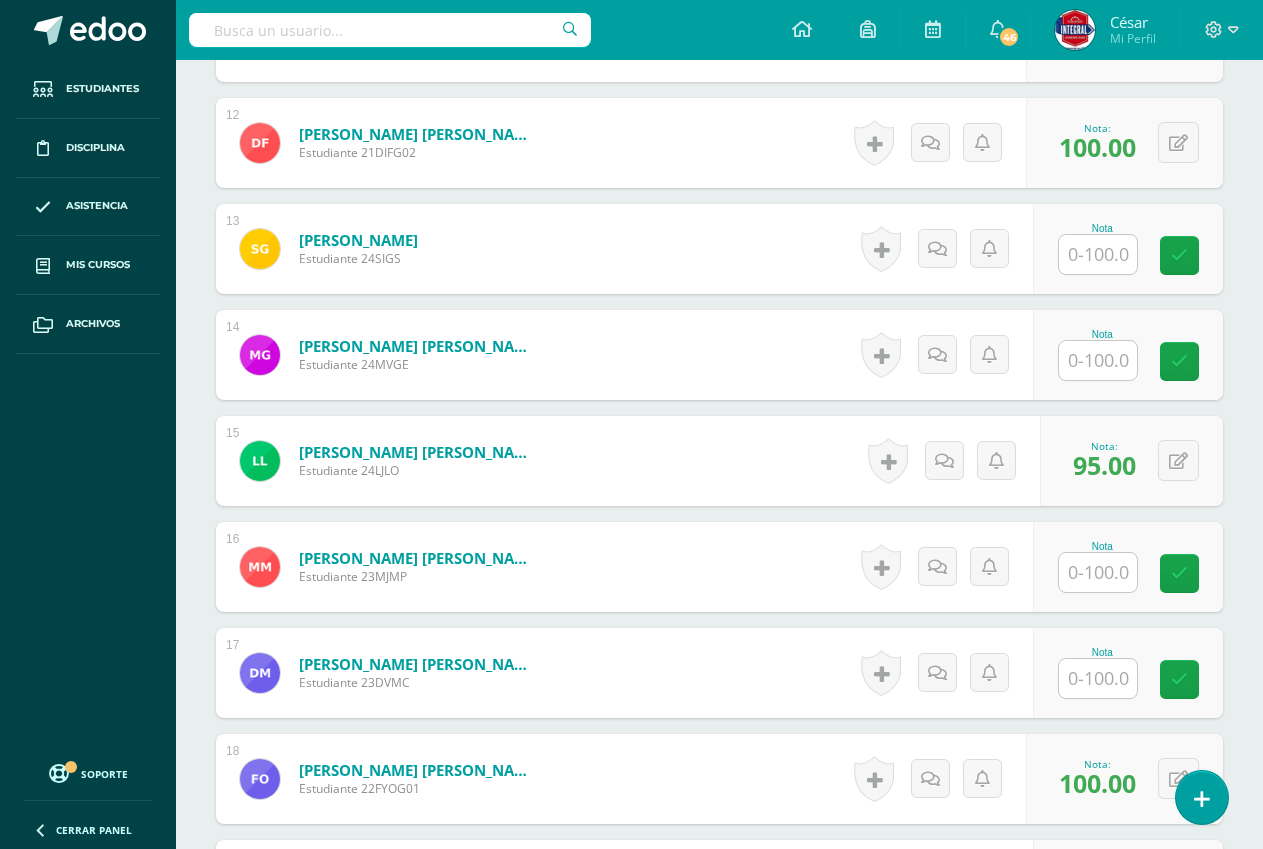 scroll, scrollTop: 1765, scrollLeft: 0, axis: vertical 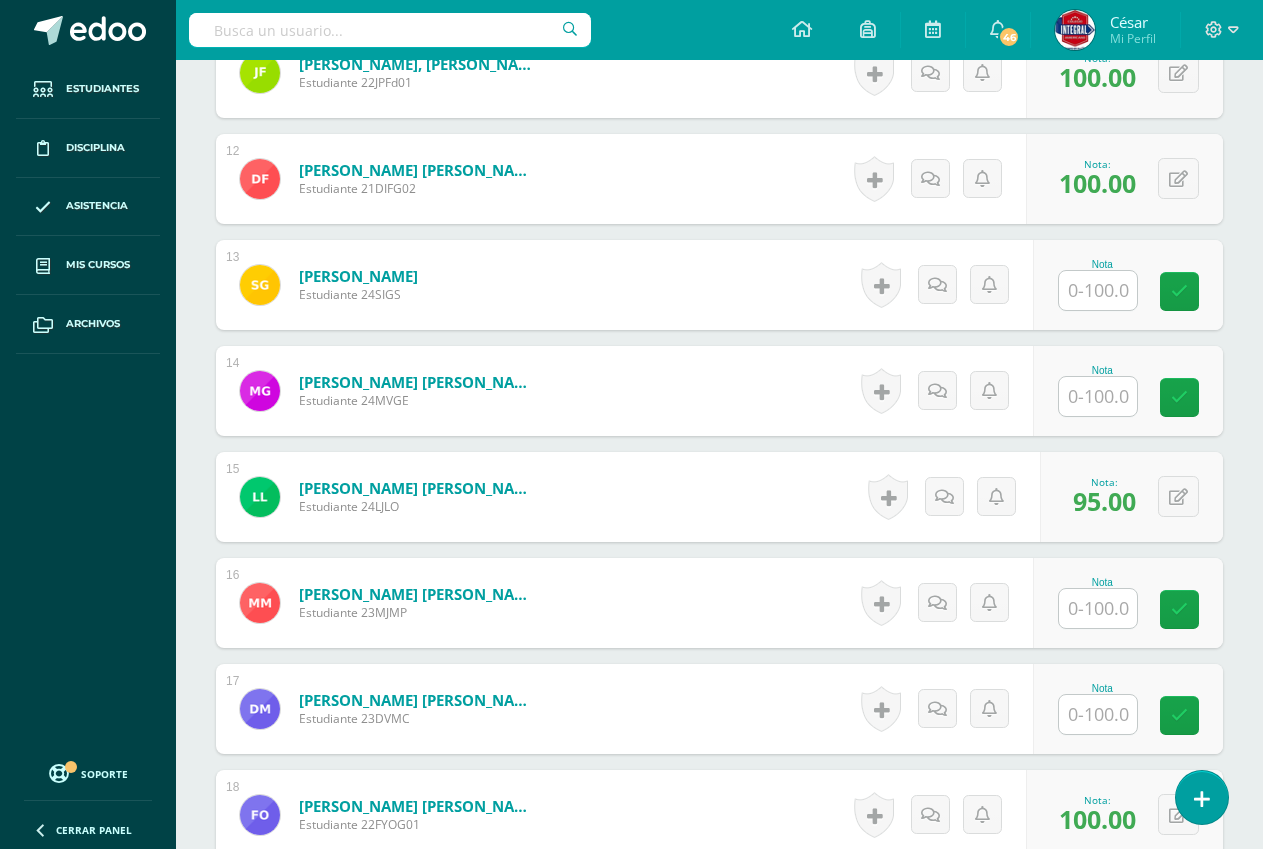 click at bounding box center [1098, 290] 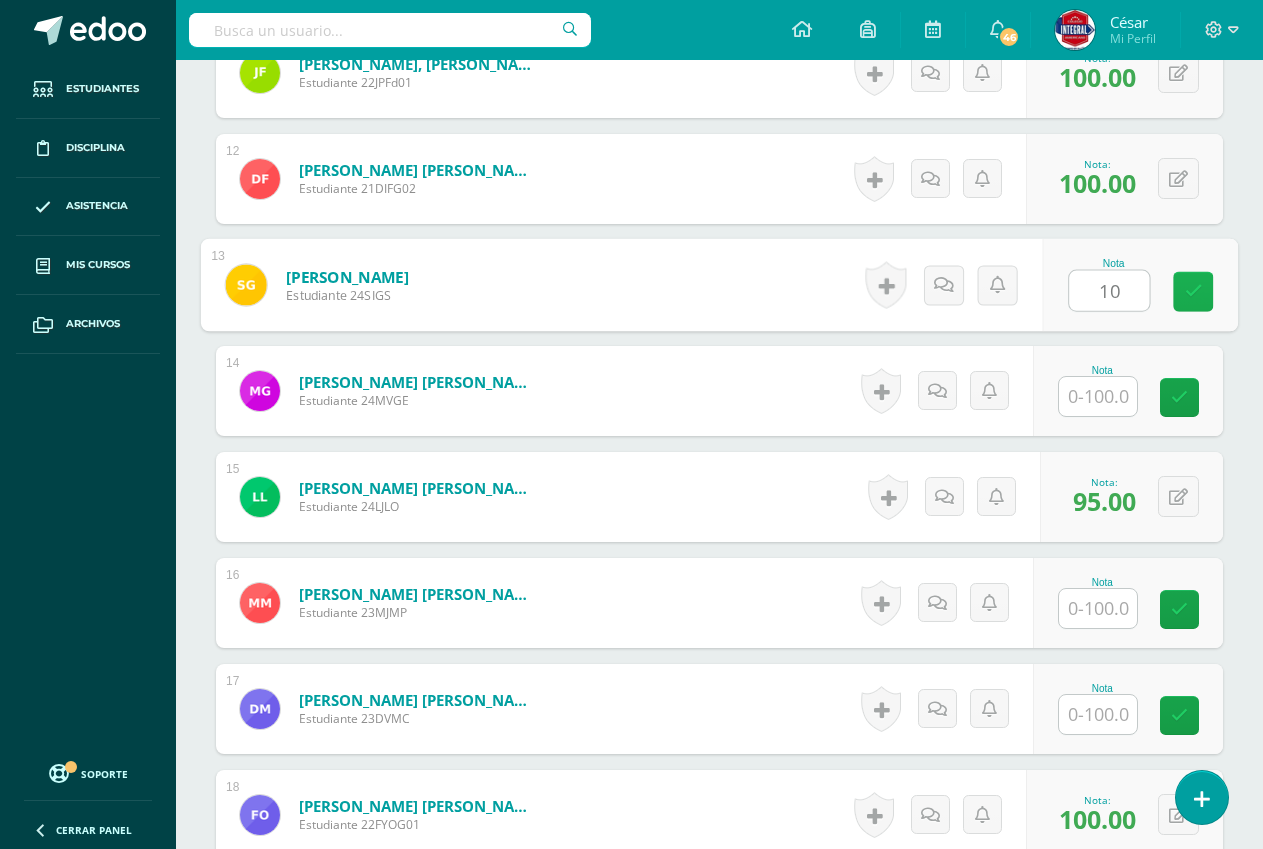 type on "100" 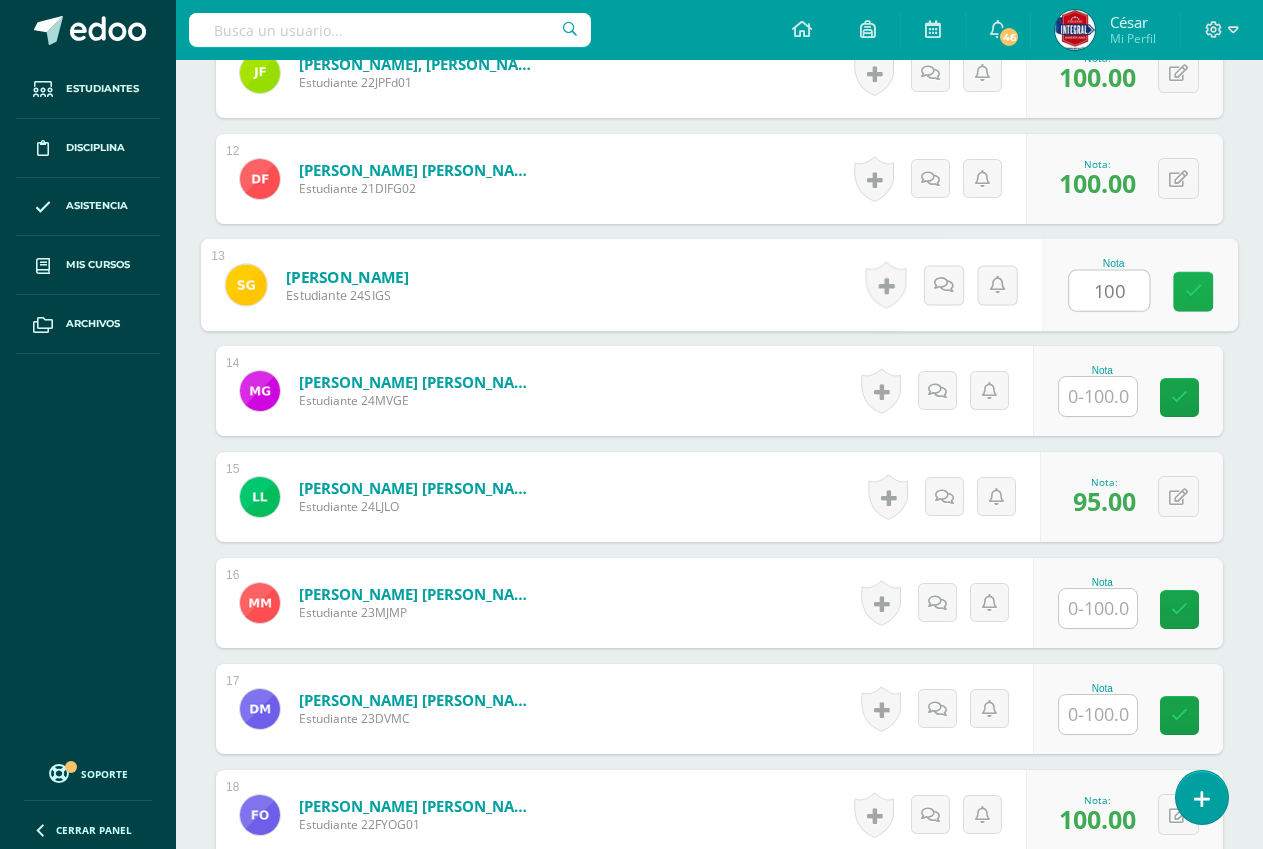 click at bounding box center [1193, 292] 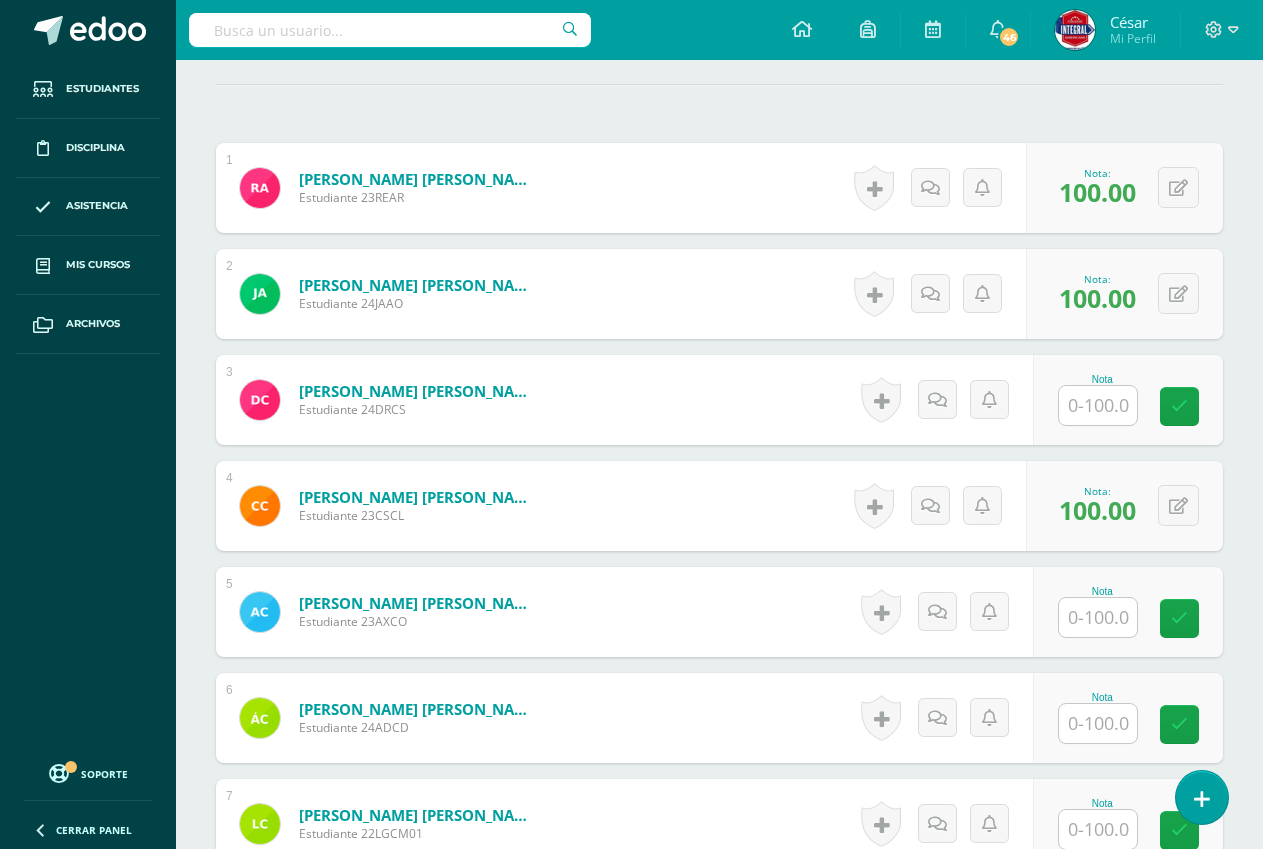 scroll, scrollTop: 600, scrollLeft: 0, axis: vertical 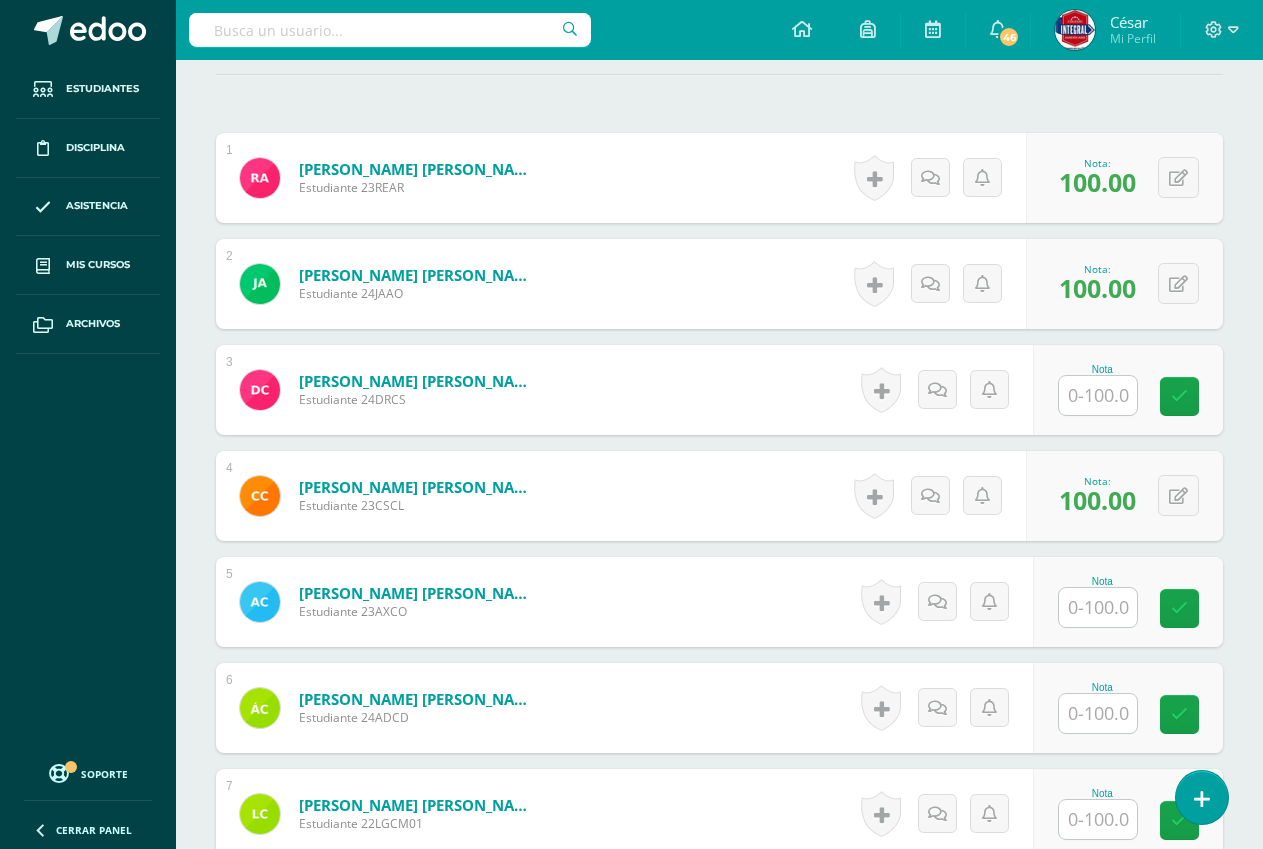 click at bounding box center [1098, 607] 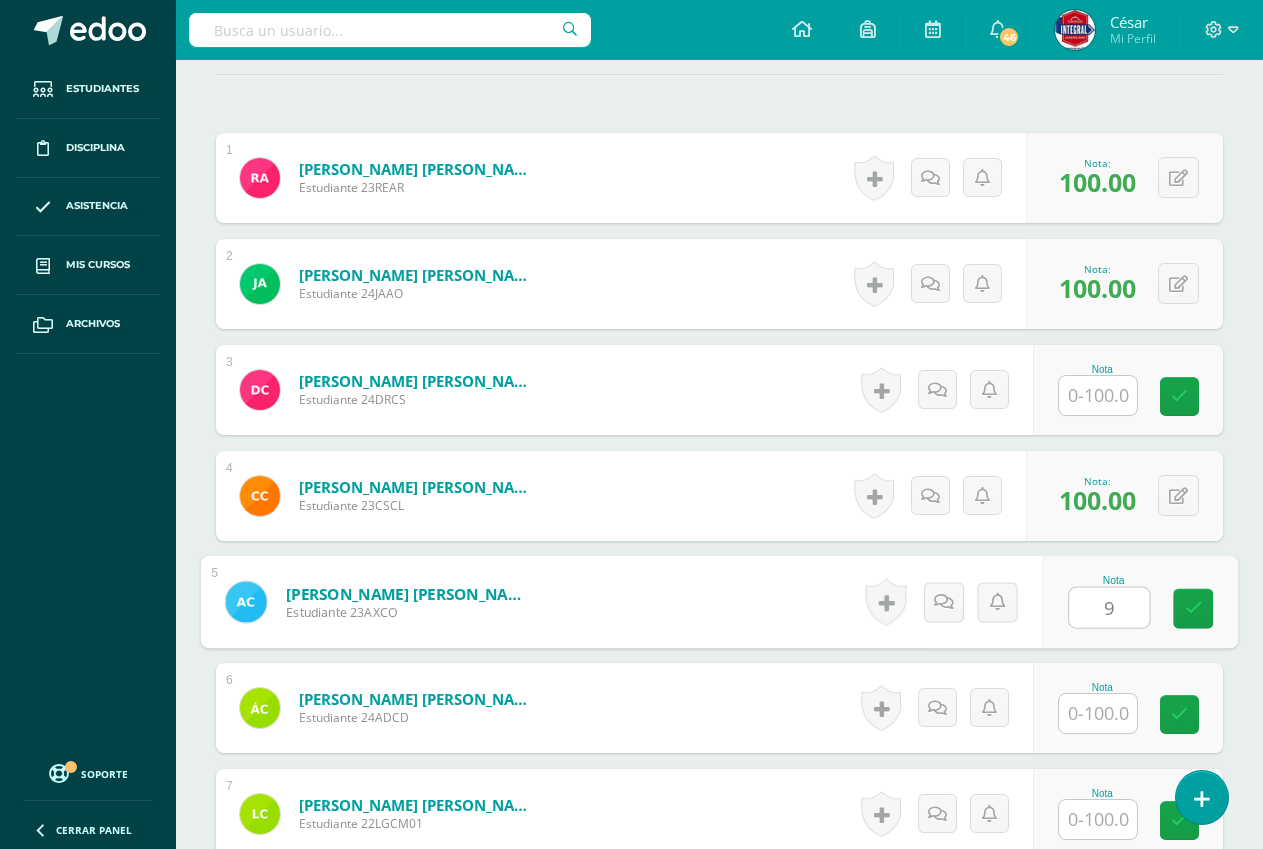 type on "95" 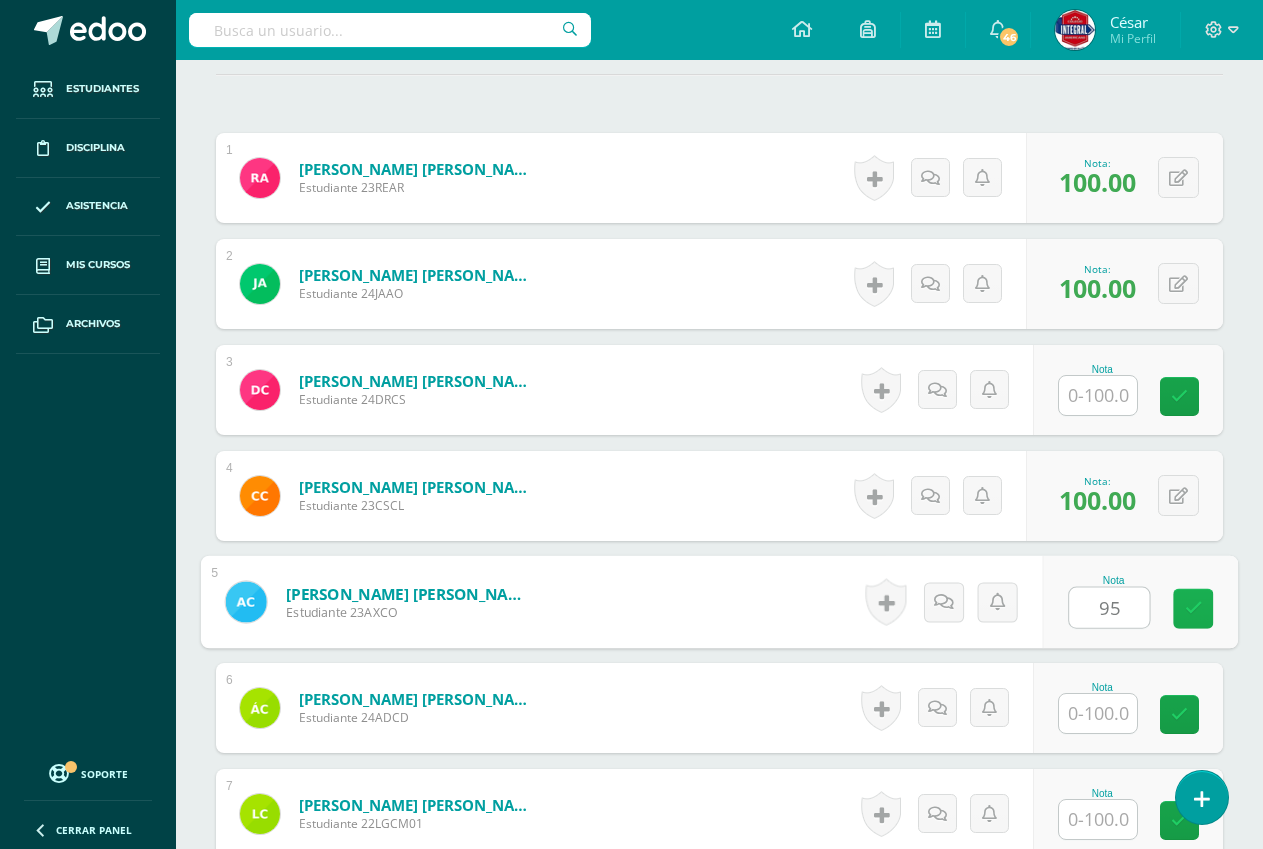 click at bounding box center [1194, 608] 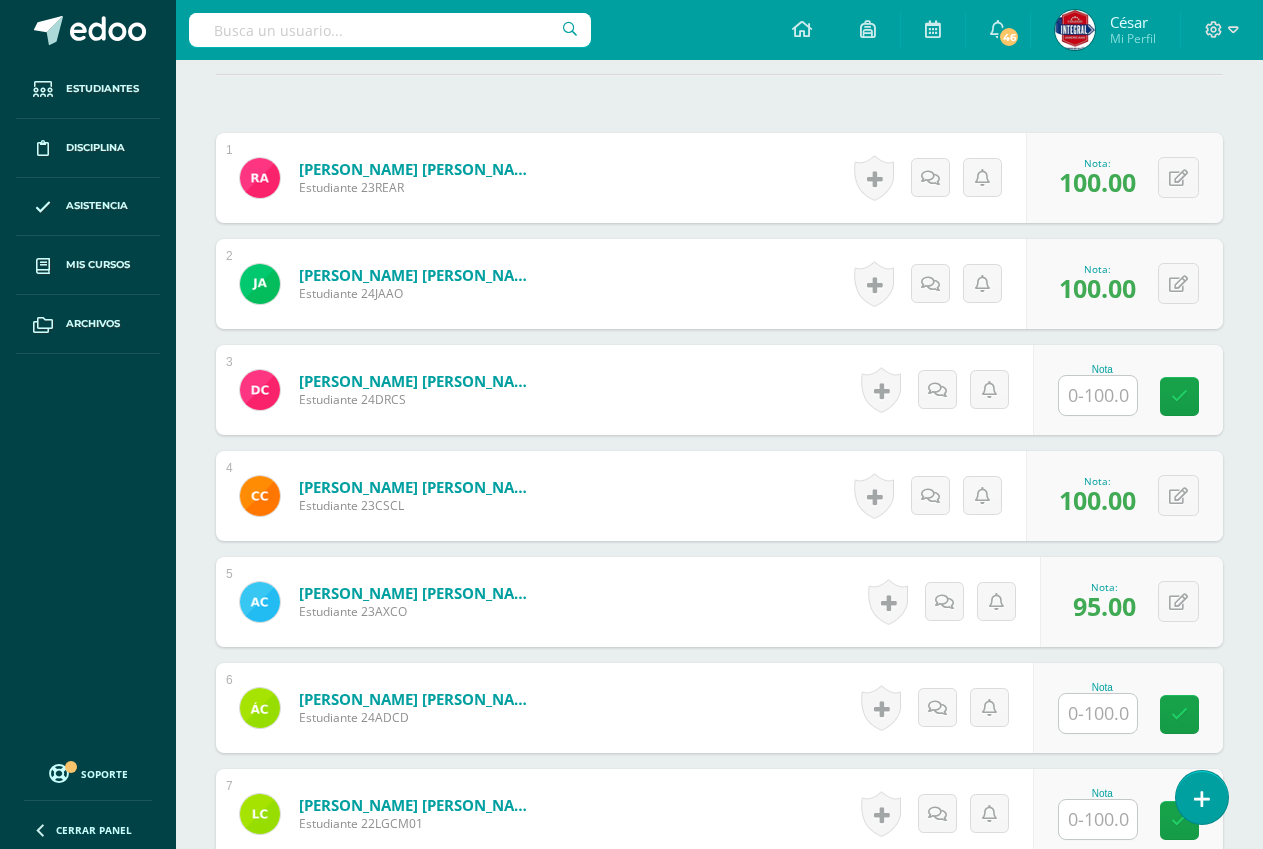 click at bounding box center (1098, 713) 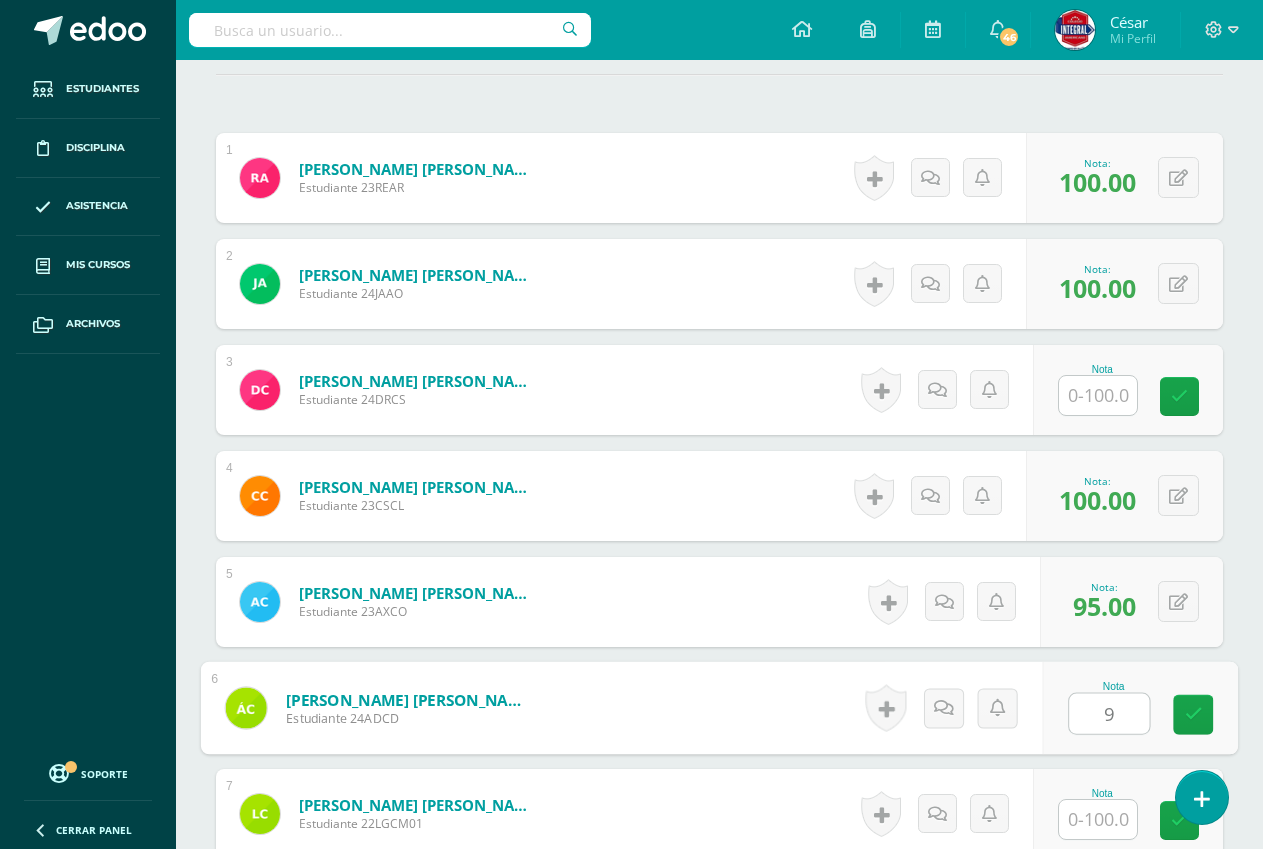 type on "95" 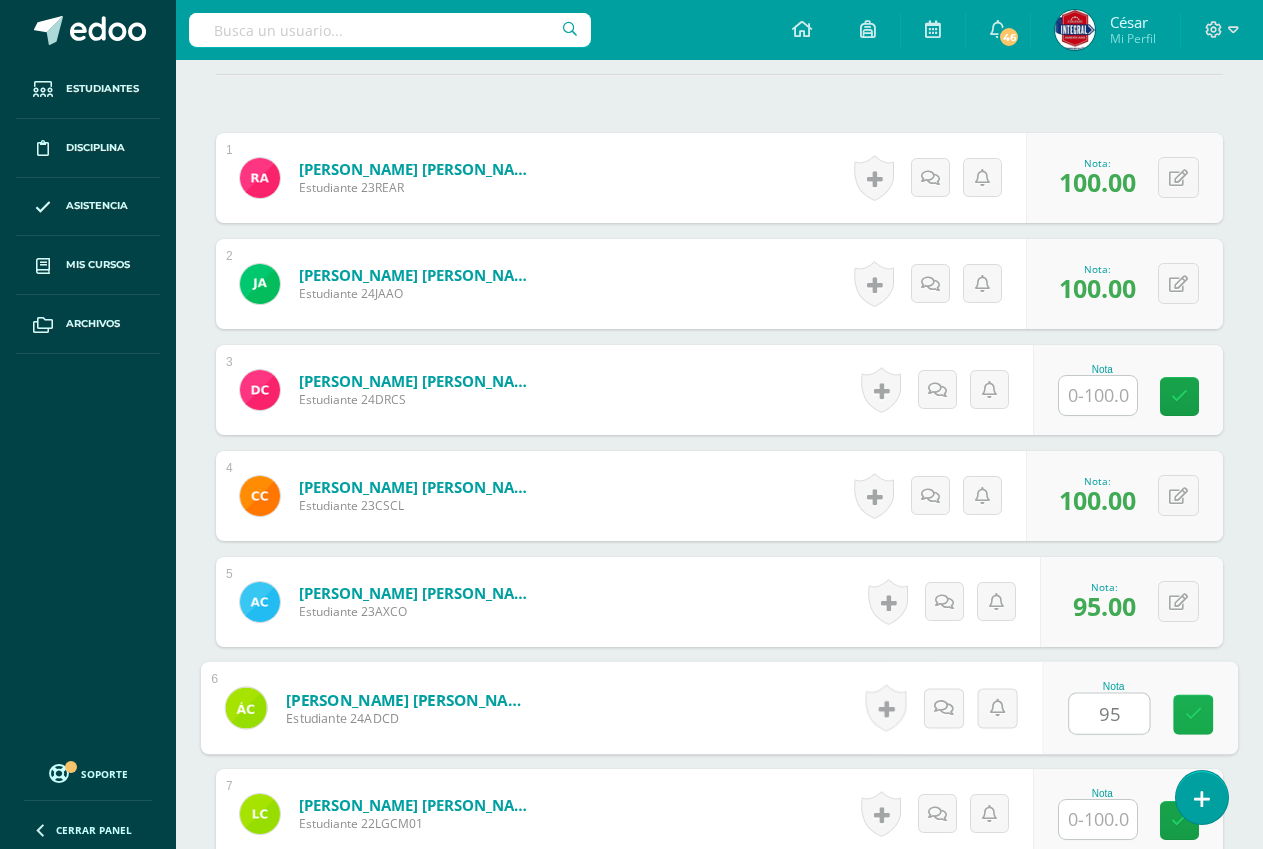 click at bounding box center [1193, 715] 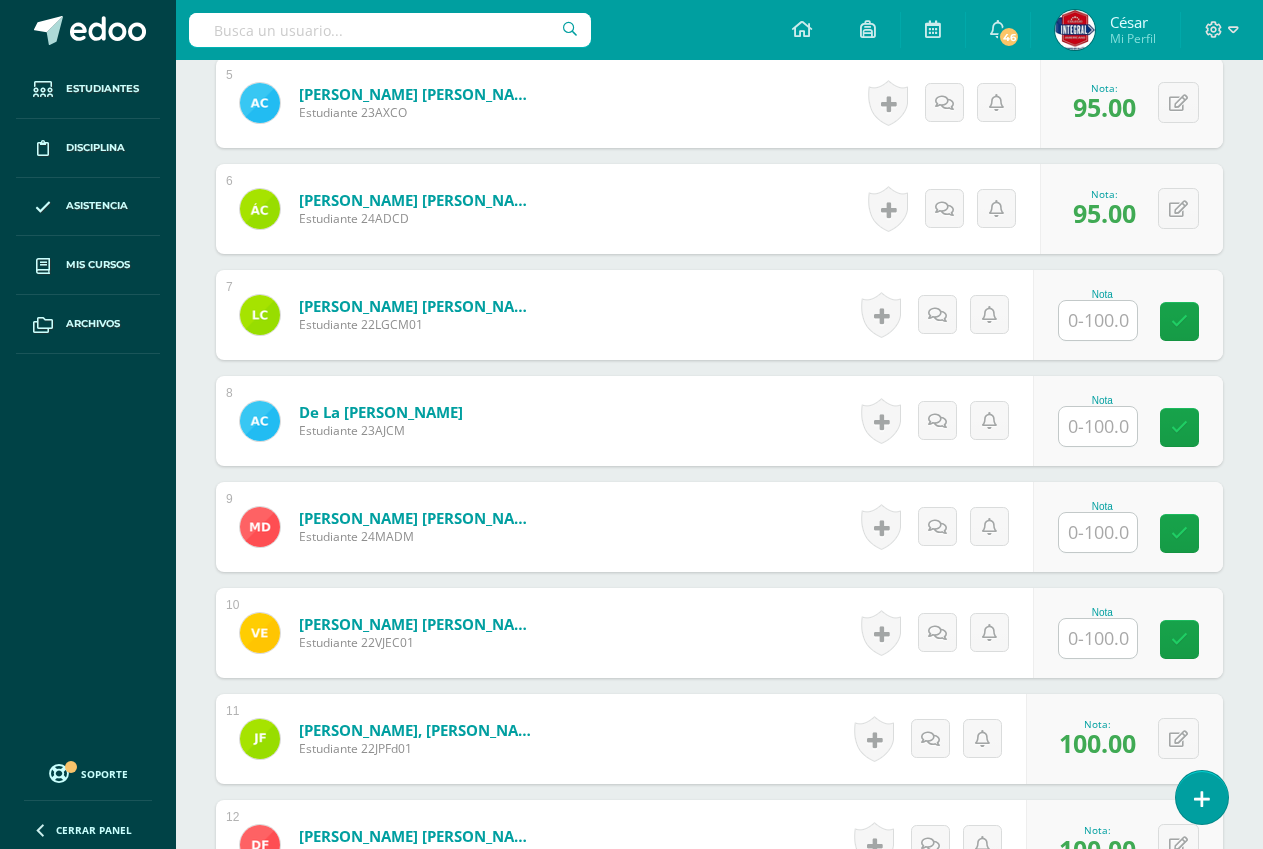 scroll, scrollTop: 1100, scrollLeft: 0, axis: vertical 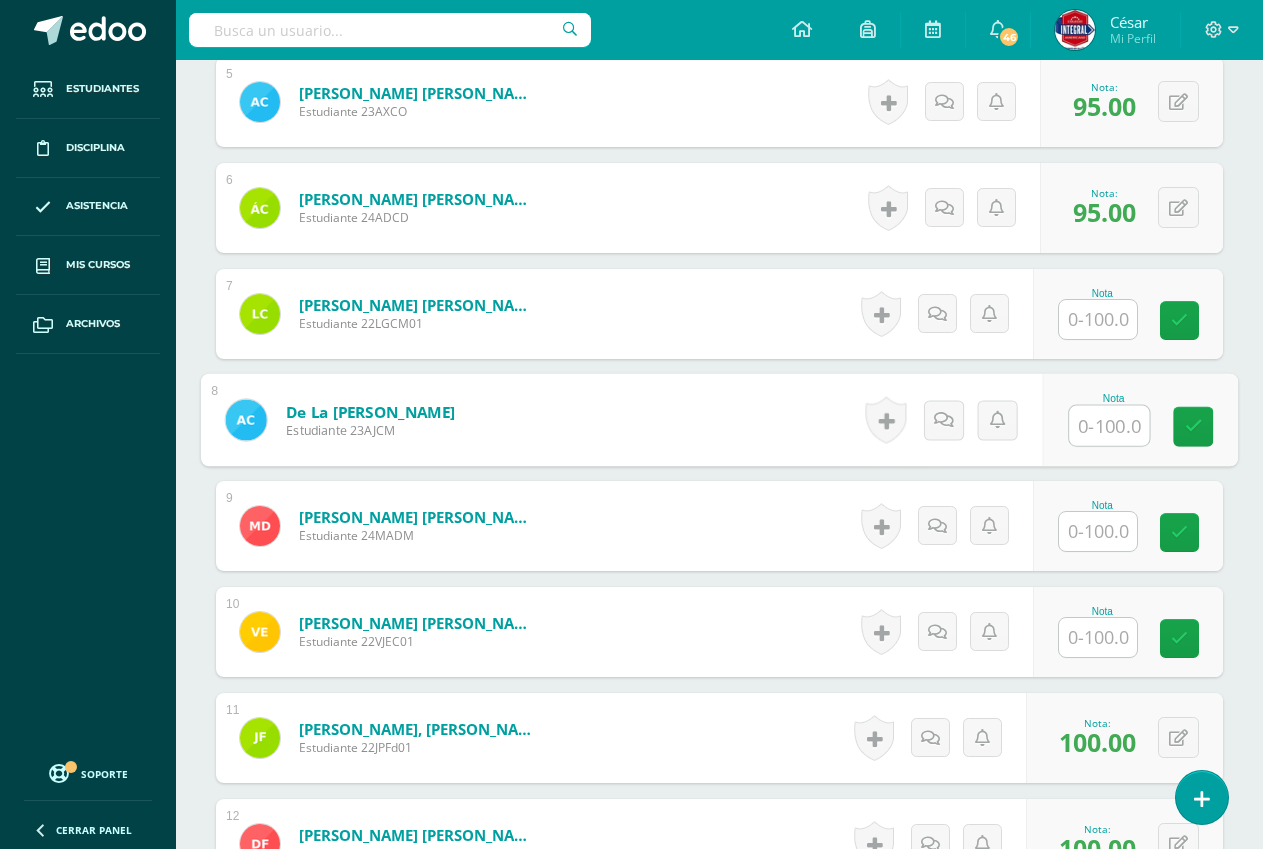 click at bounding box center (1109, 426) 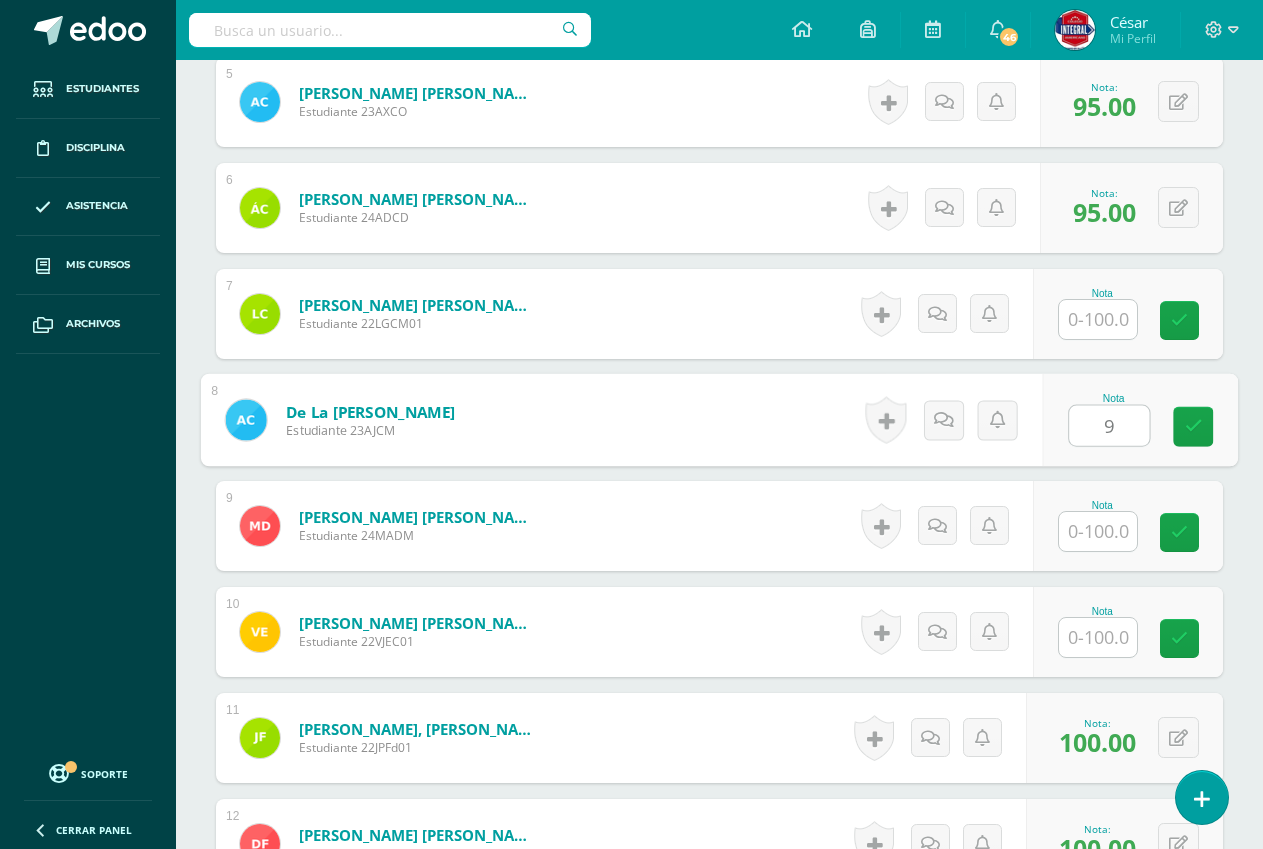 type on "90" 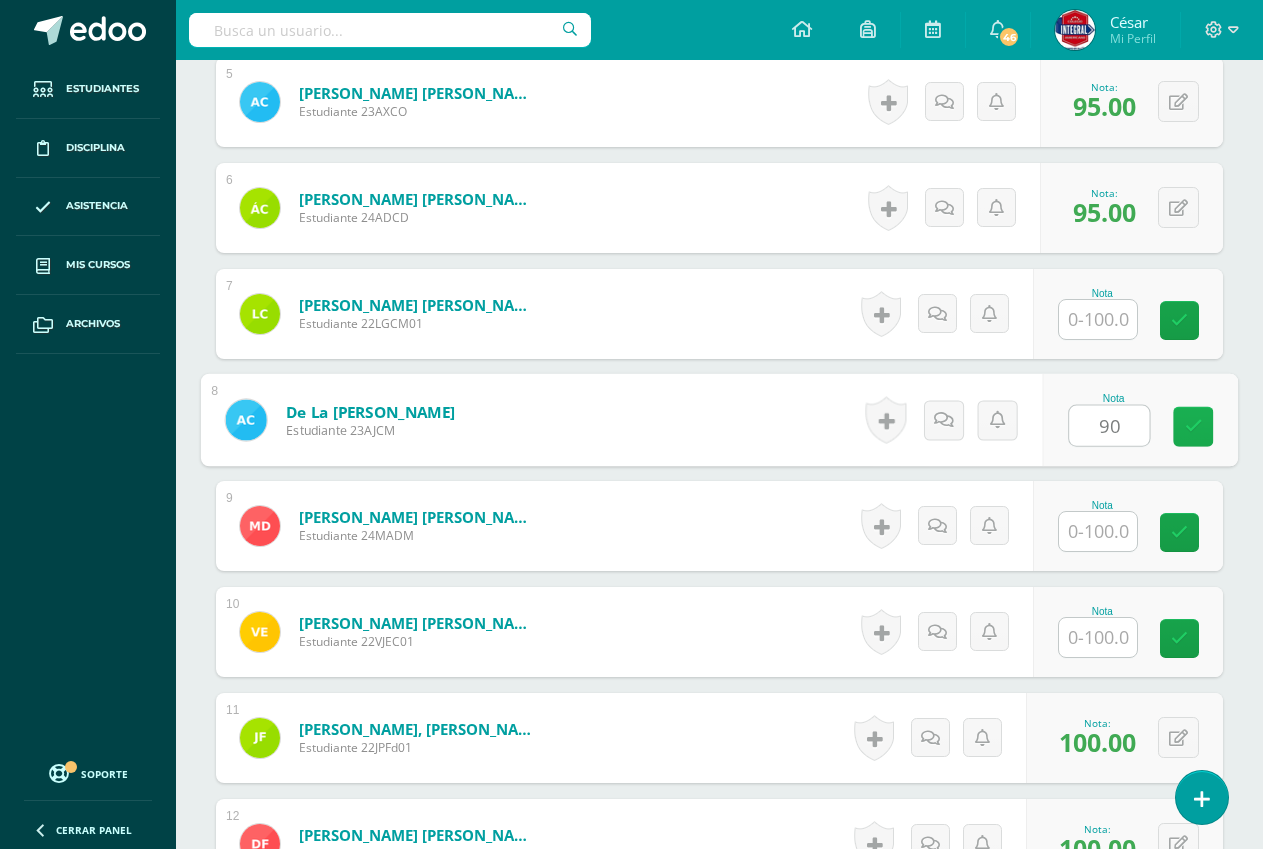 click at bounding box center (1194, 426) 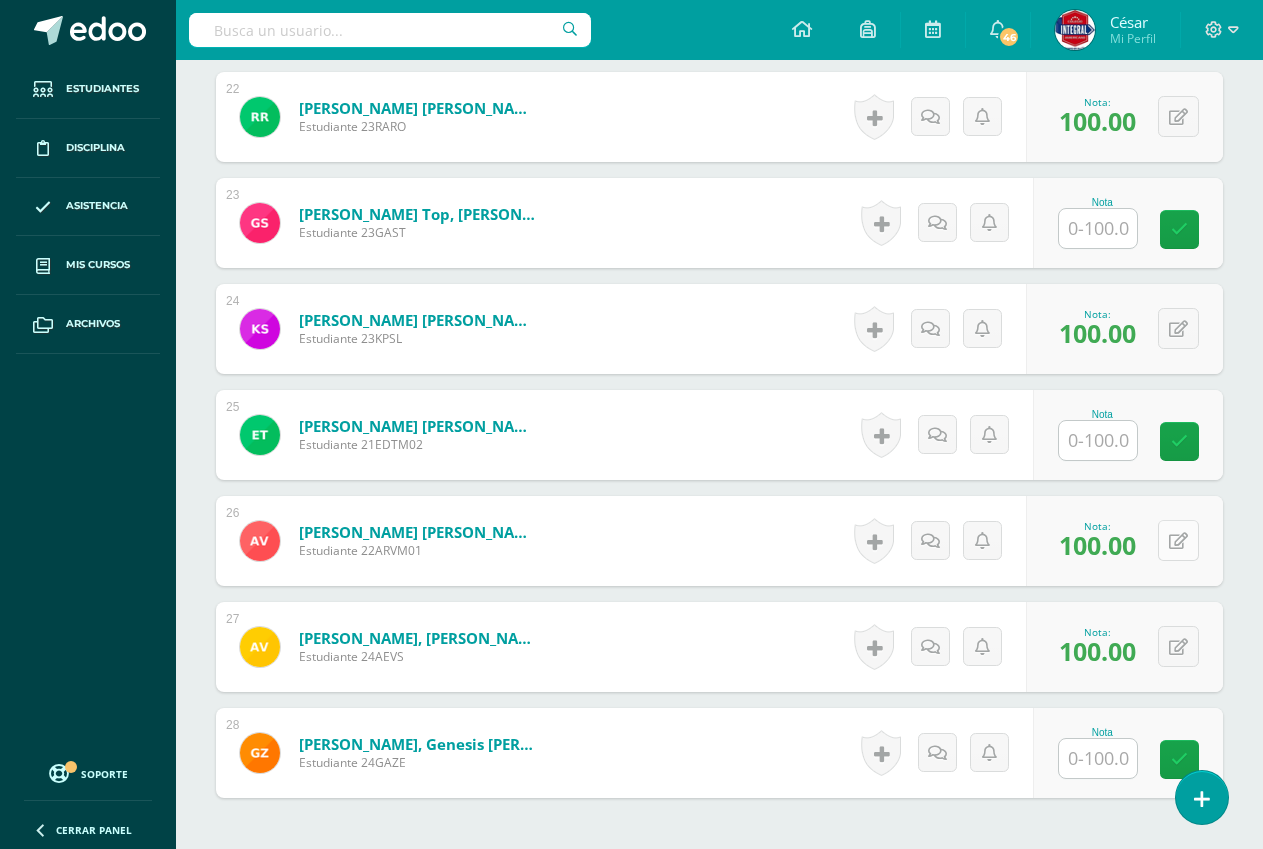 scroll, scrollTop: 3065, scrollLeft: 0, axis: vertical 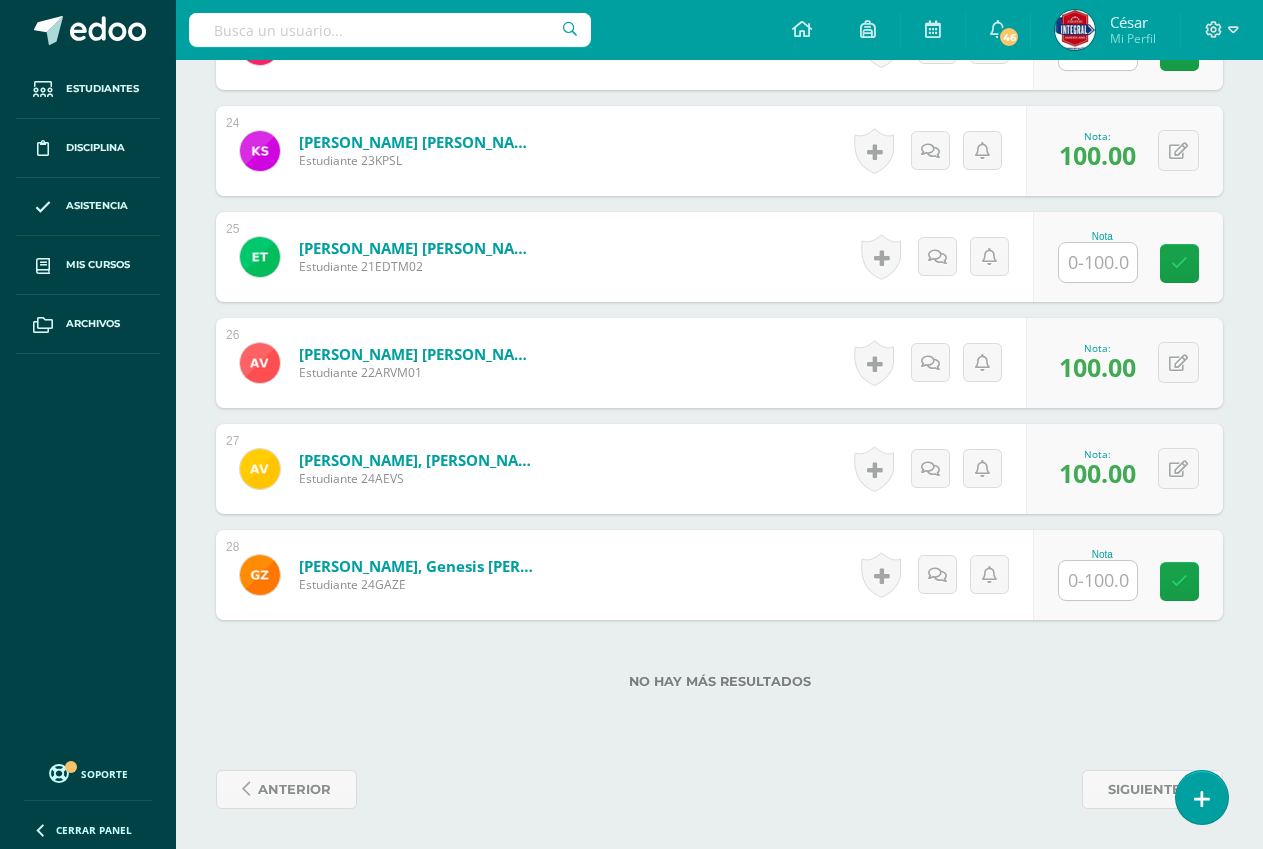 click at bounding box center [1098, 580] 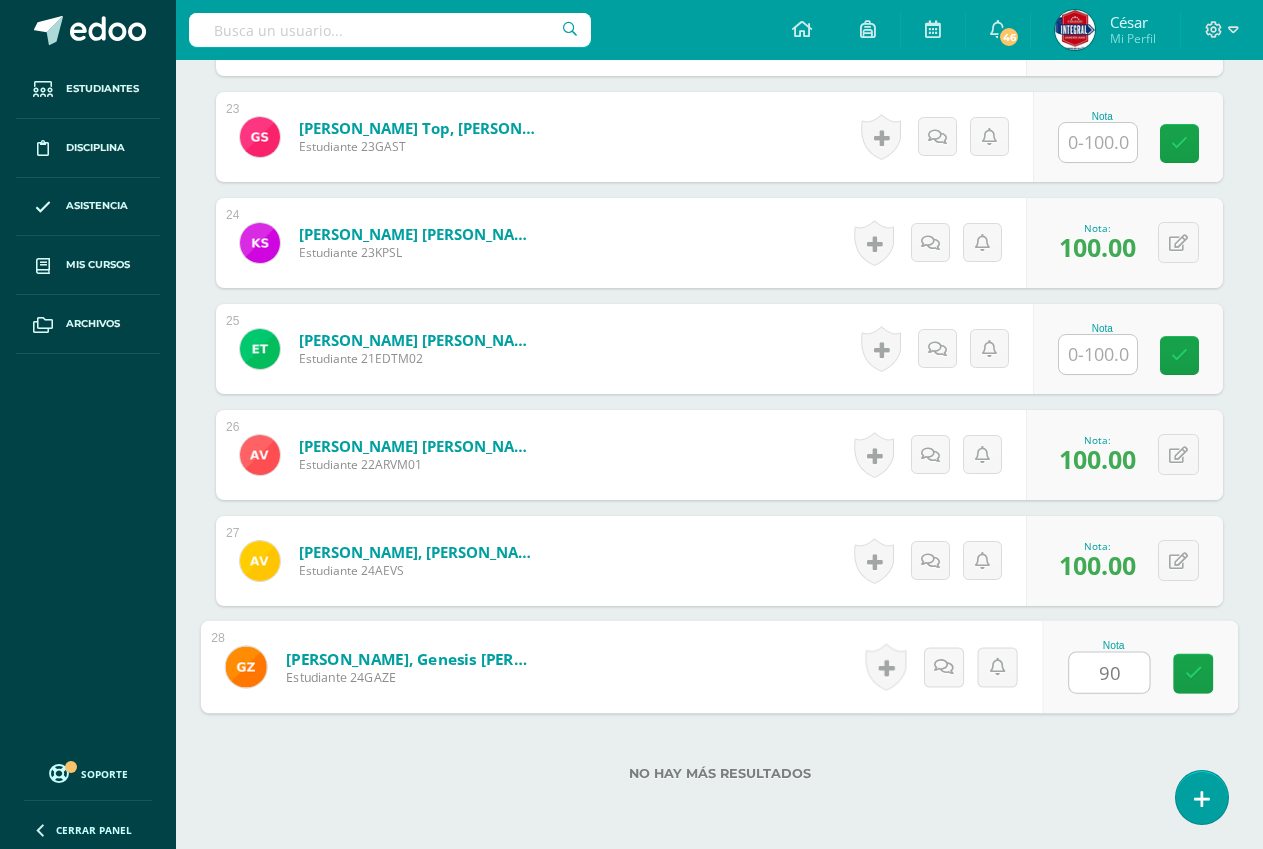 scroll, scrollTop: 2865, scrollLeft: 0, axis: vertical 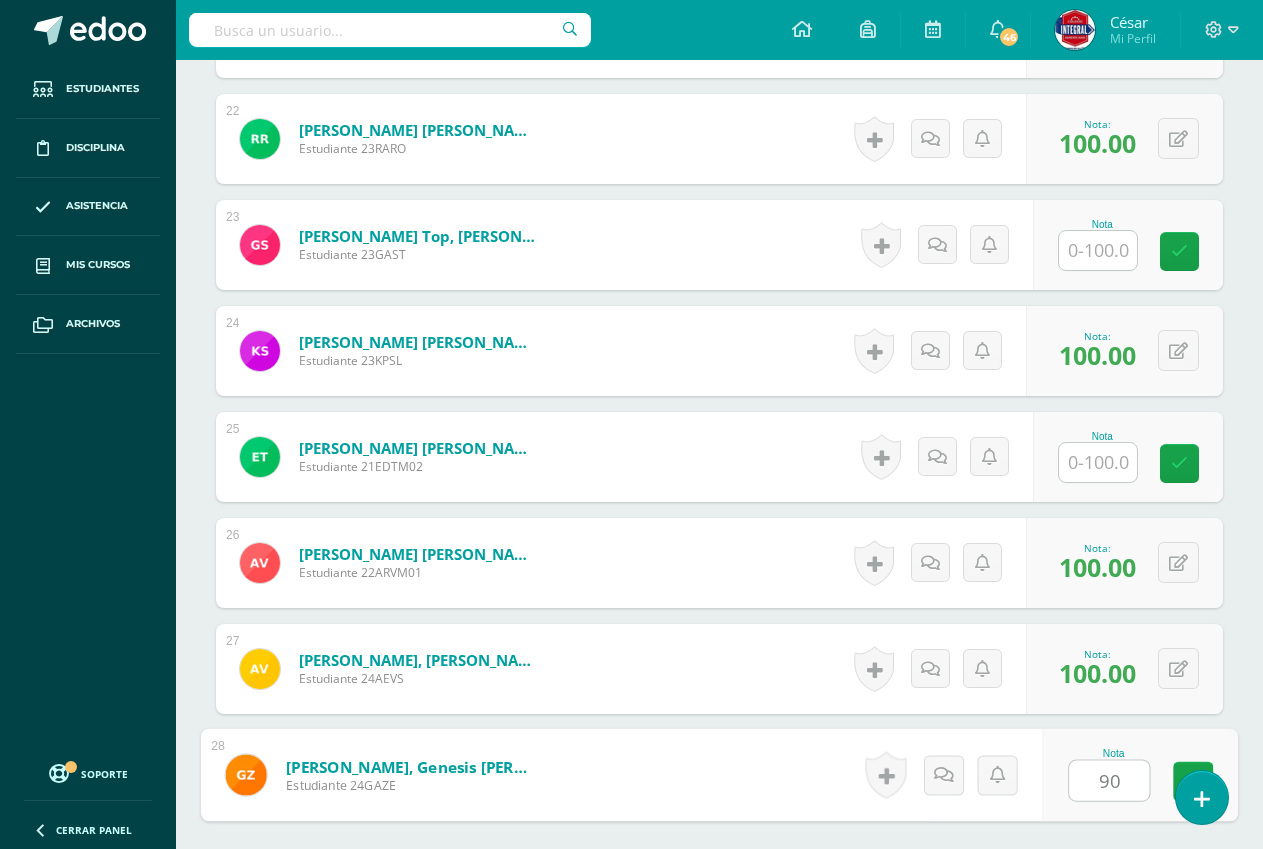 type on "90" 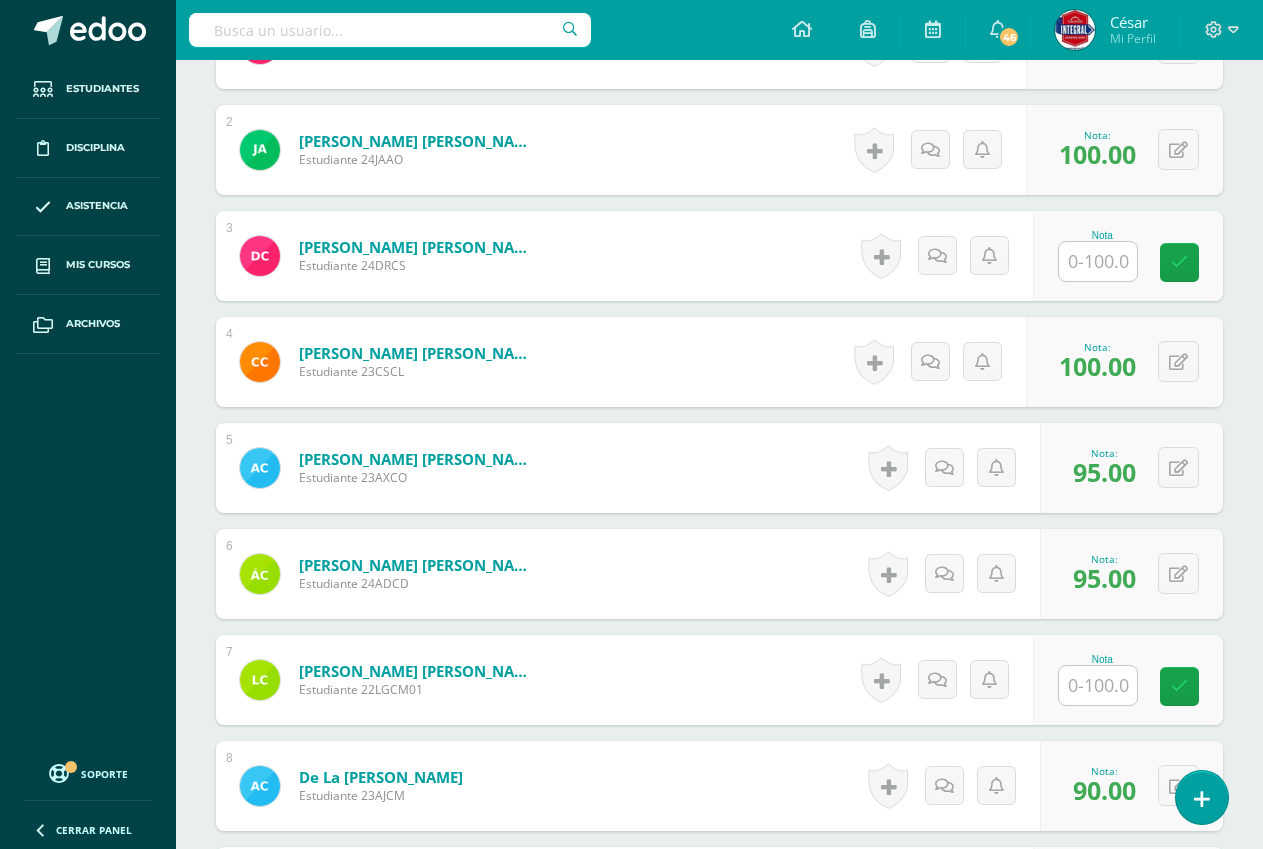 scroll, scrollTop: 765, scrollLeft: 0, axis: vertical 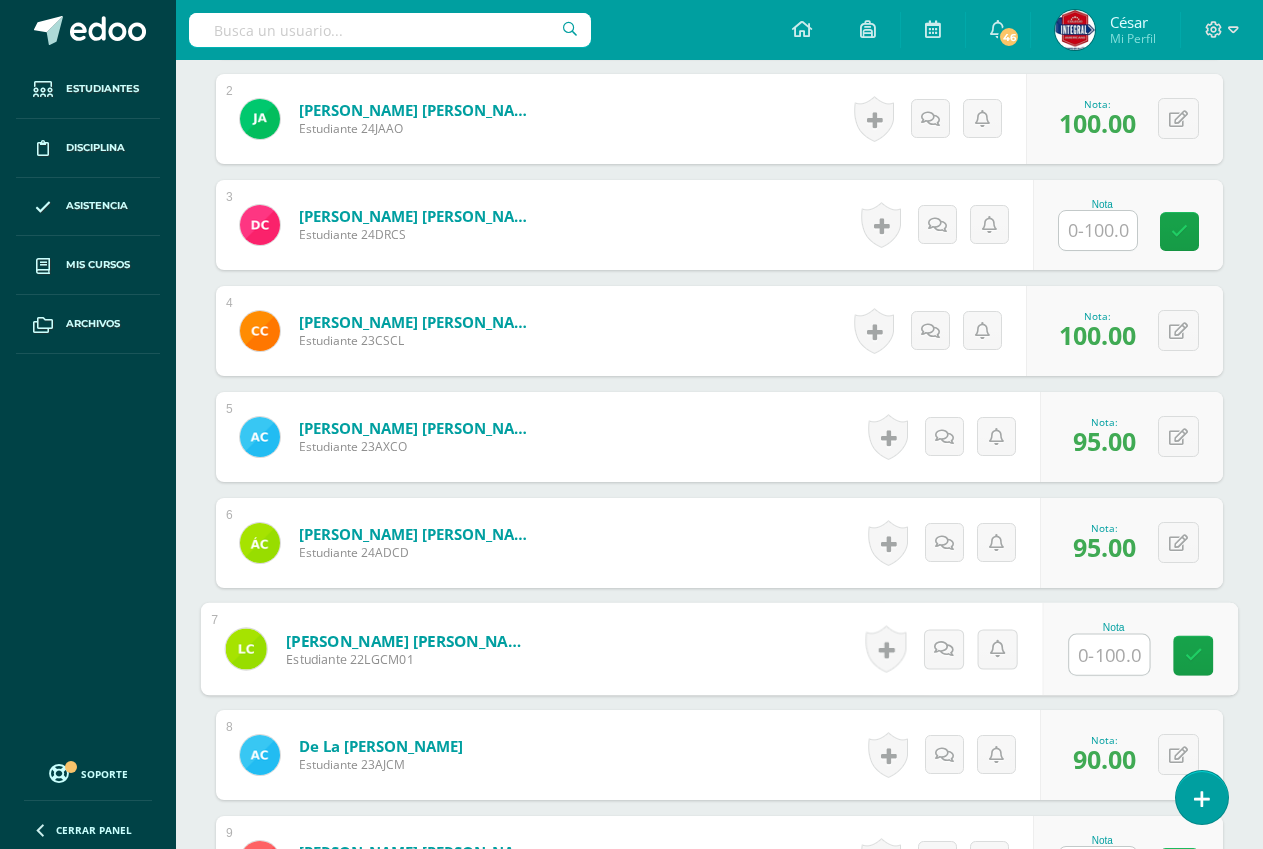 click at bounding box center (1109, 655) 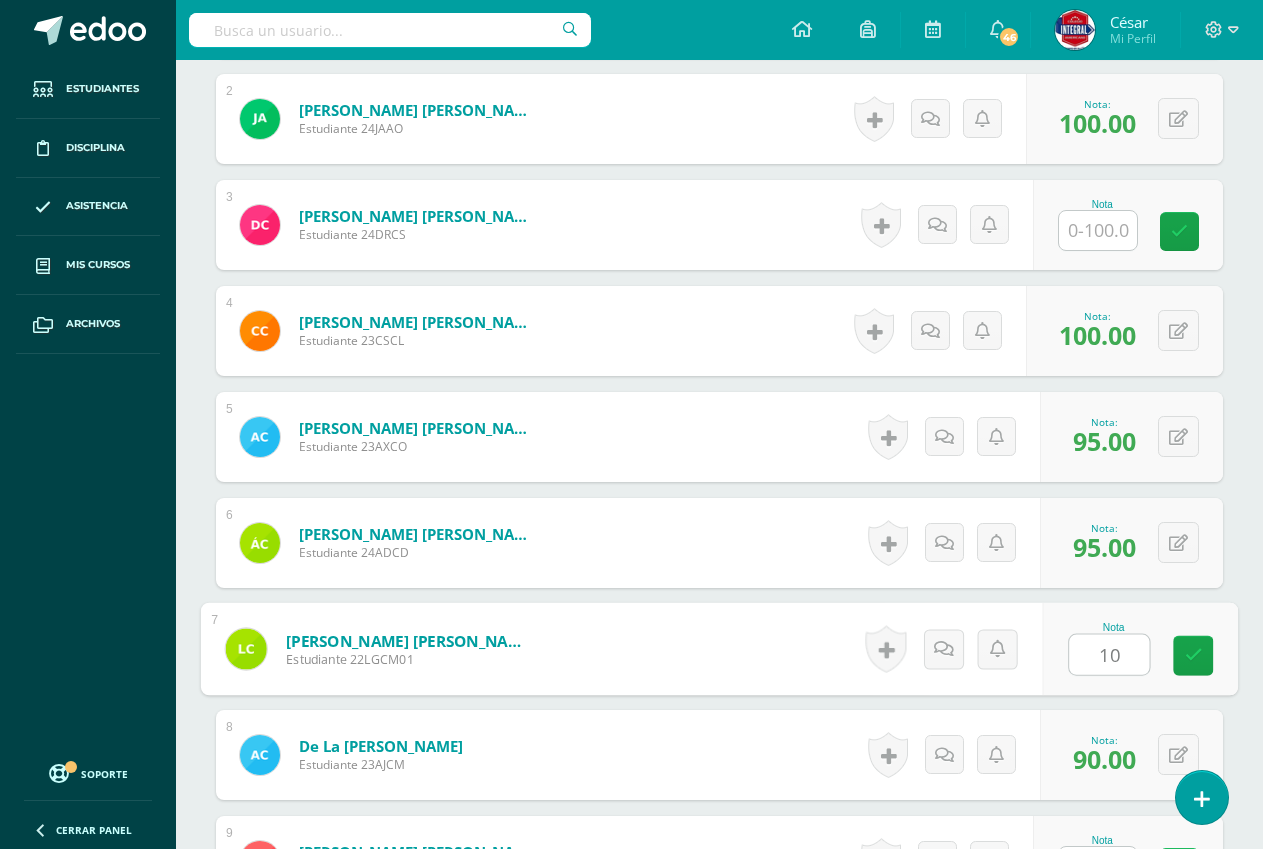 type on "100" 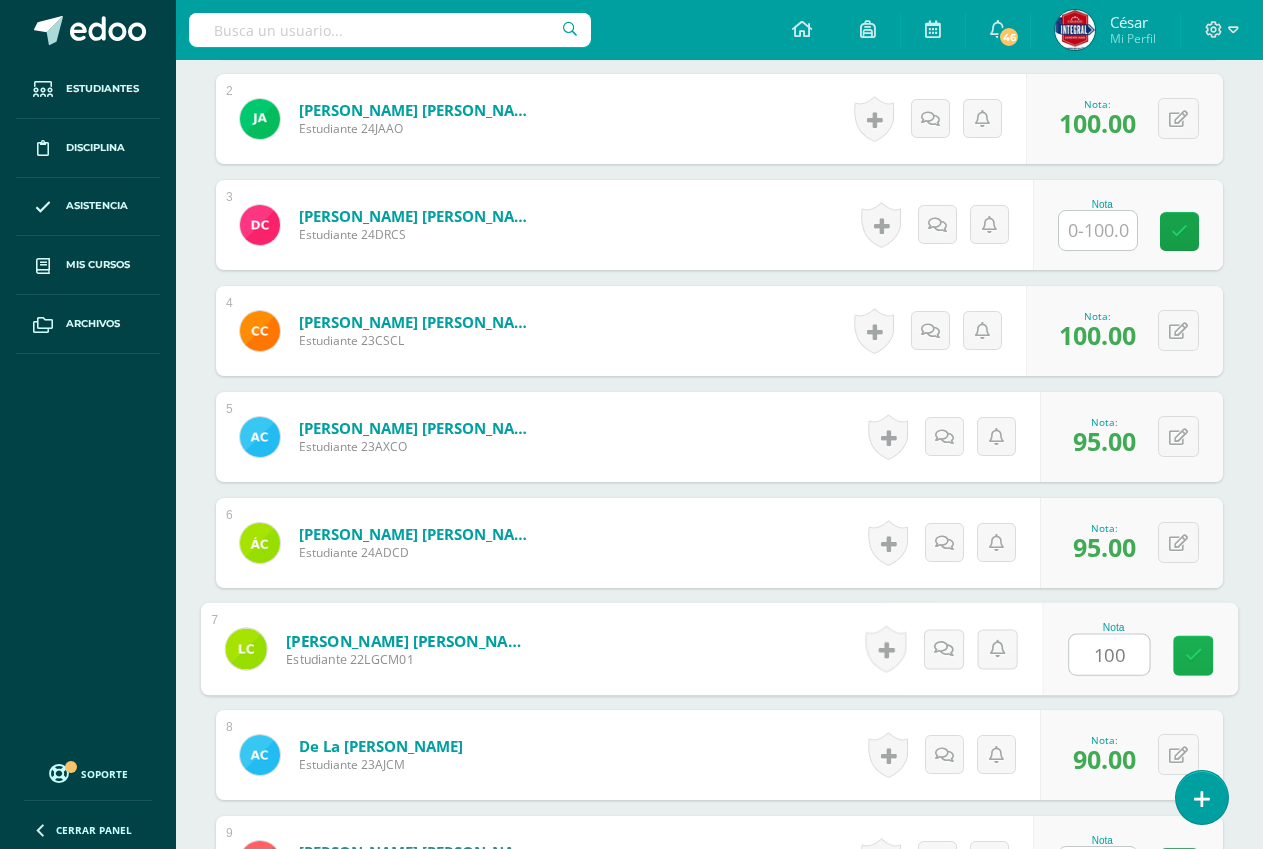 click at bounding box center (1193, 656) 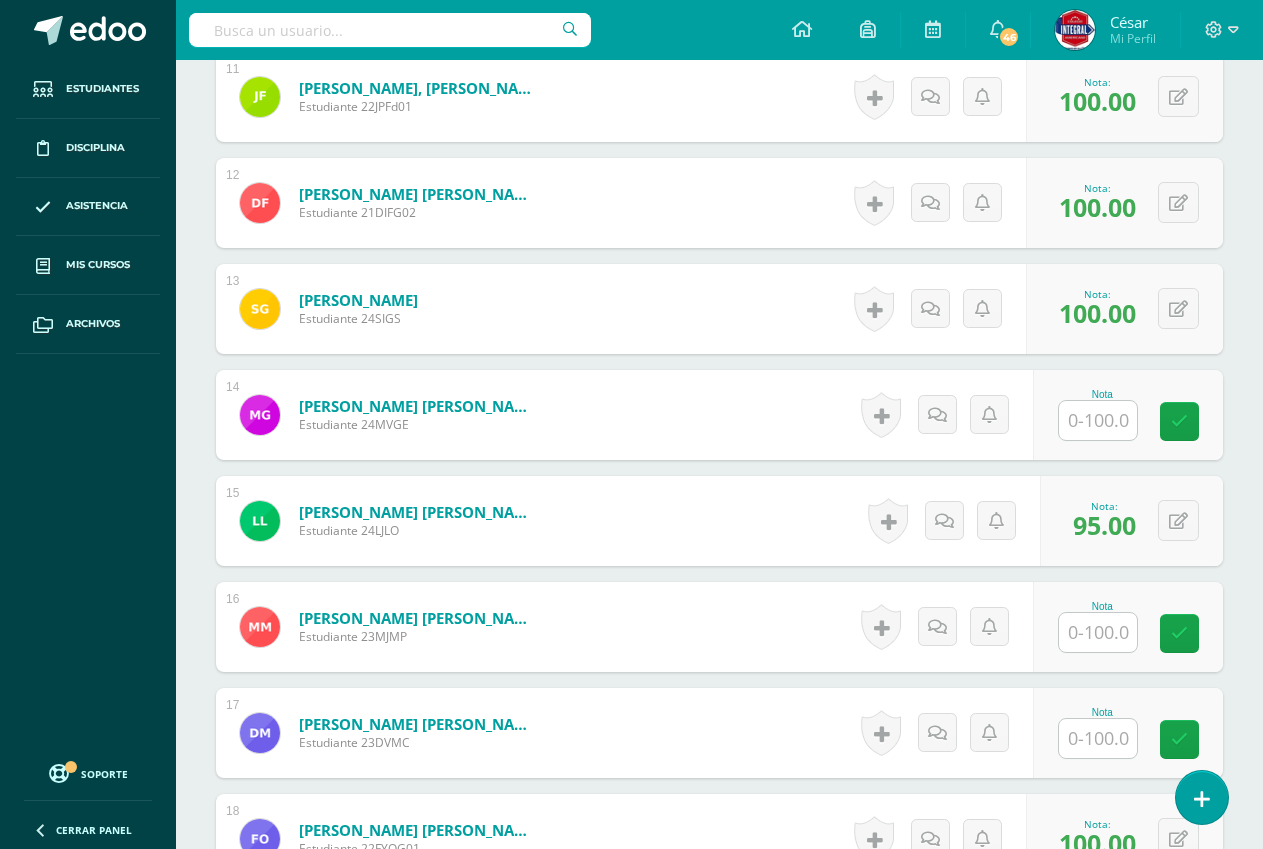scroll, scrollTop: 1965, scrollLeft: 0, axis: vertical 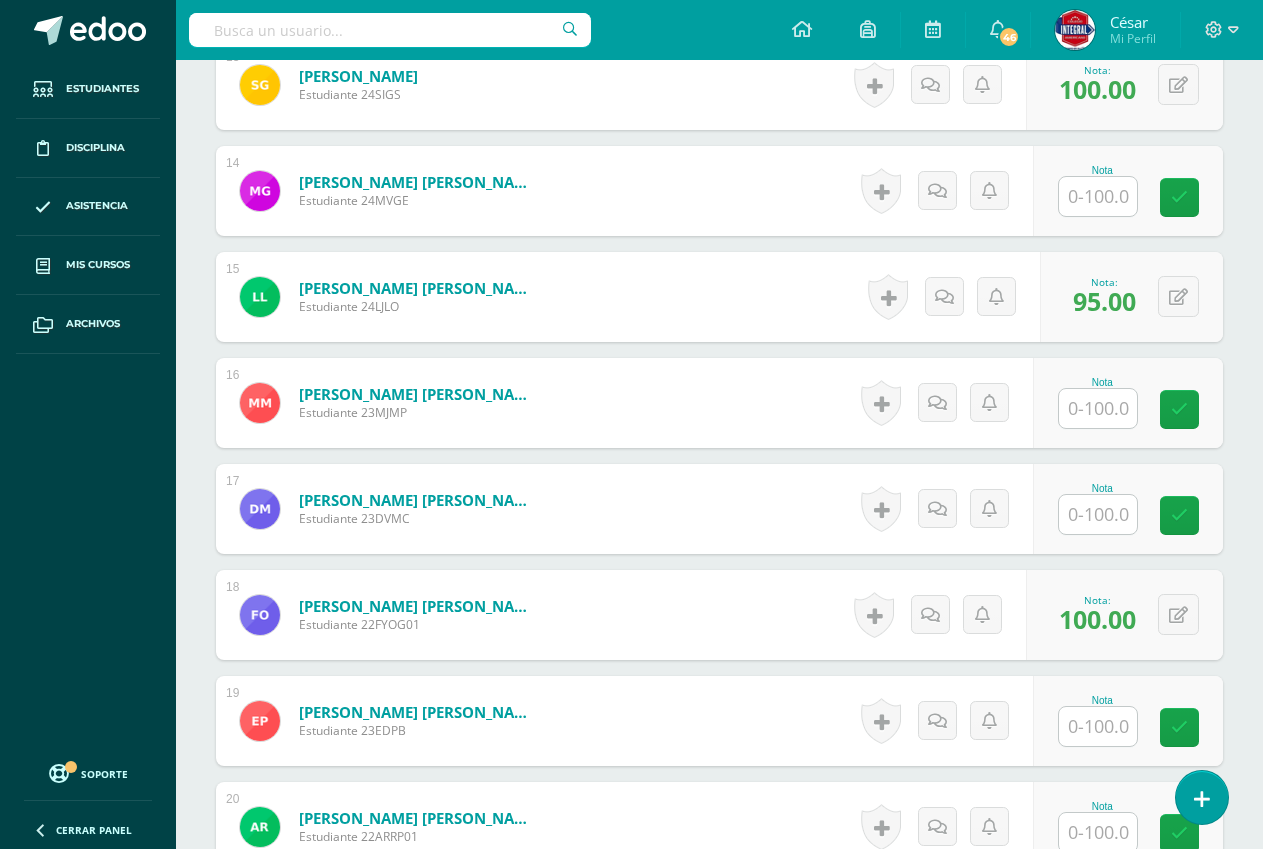 click at bounding box center [1098, 514] 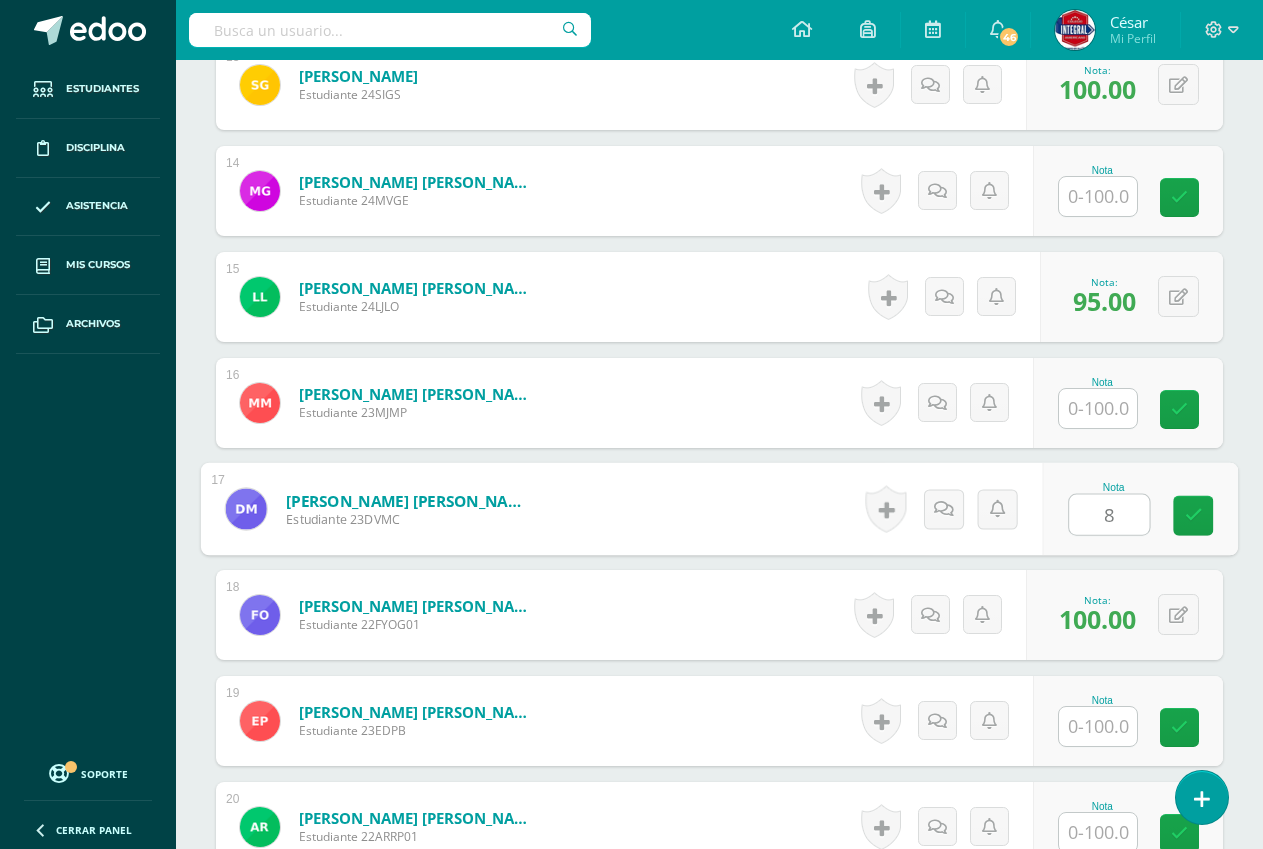 type on "85" 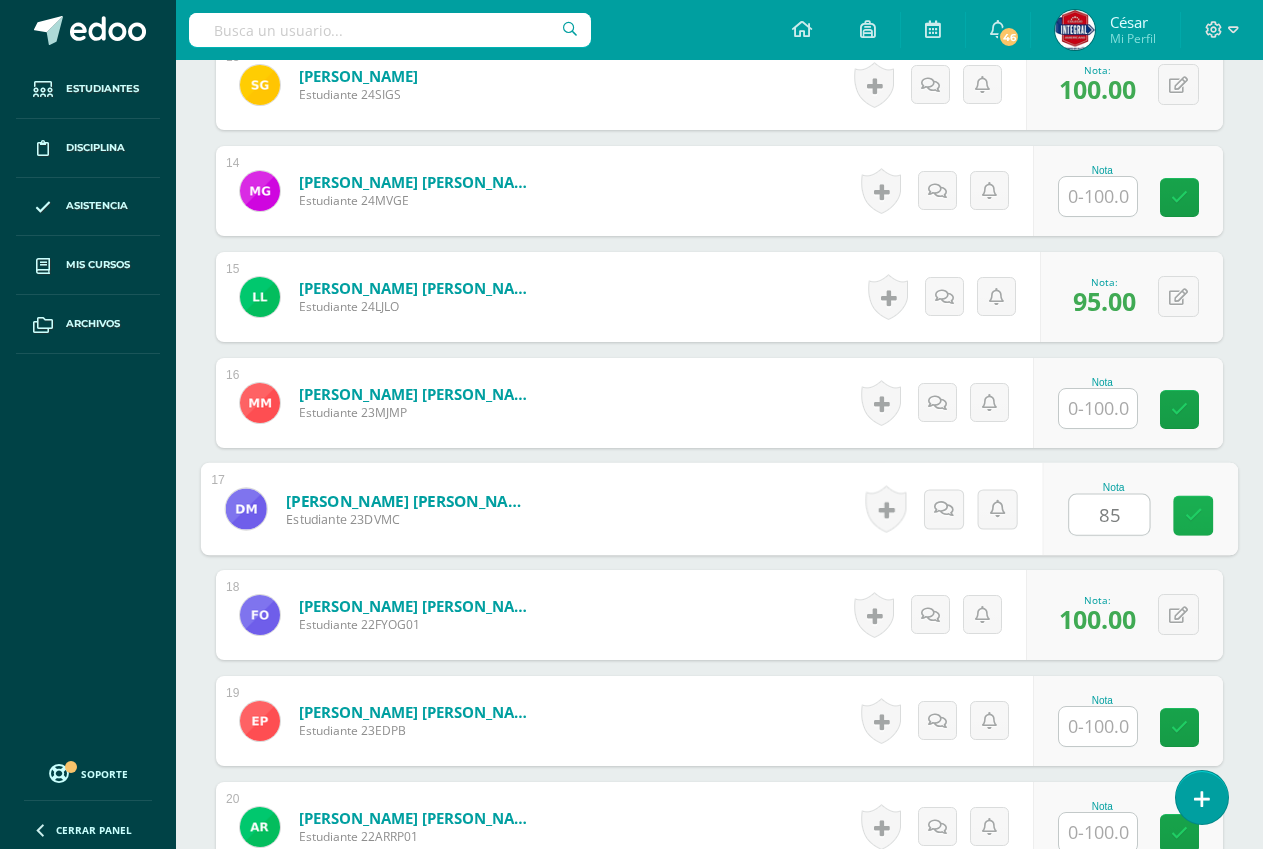 click at bounding box center (1193, 516) 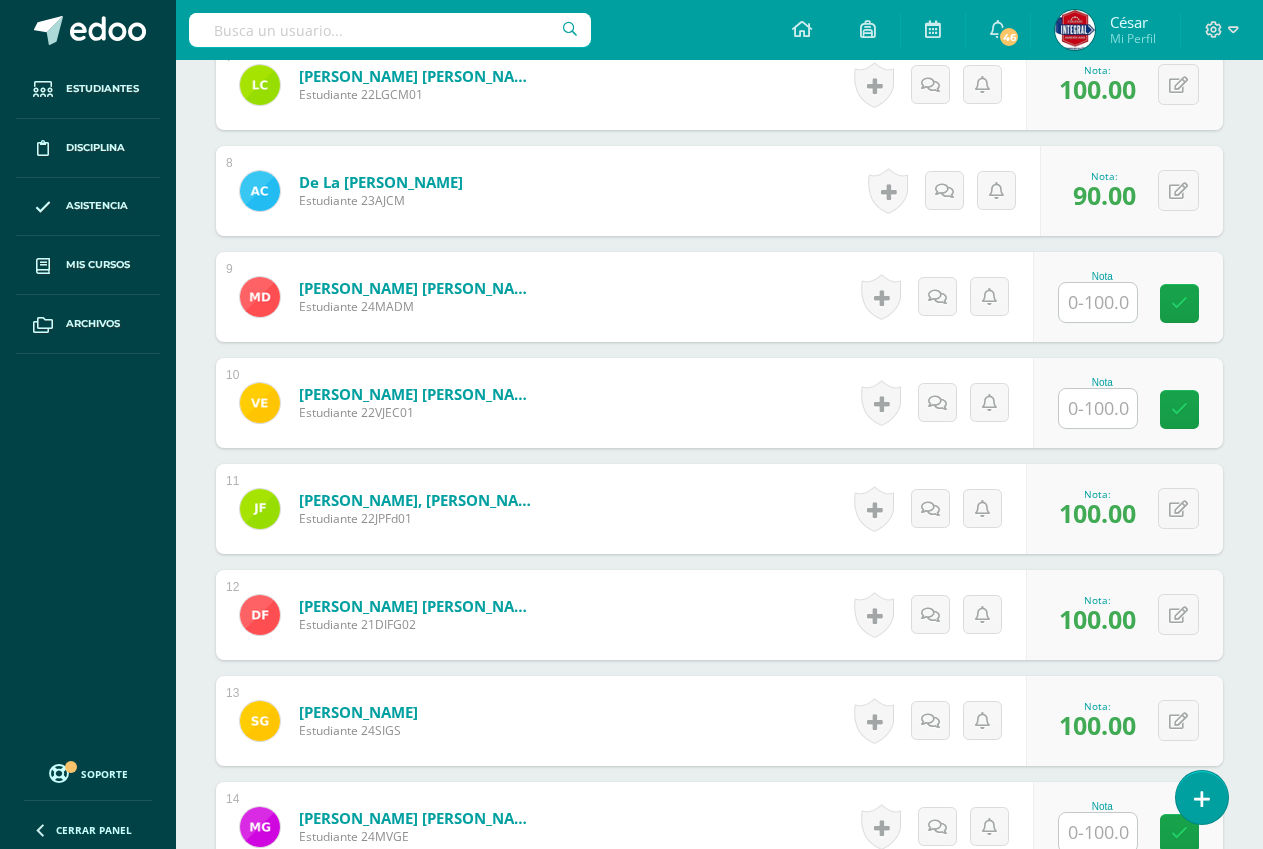 scroll, scrollTop: 1365, scrollLeft: 0, axis: vertical 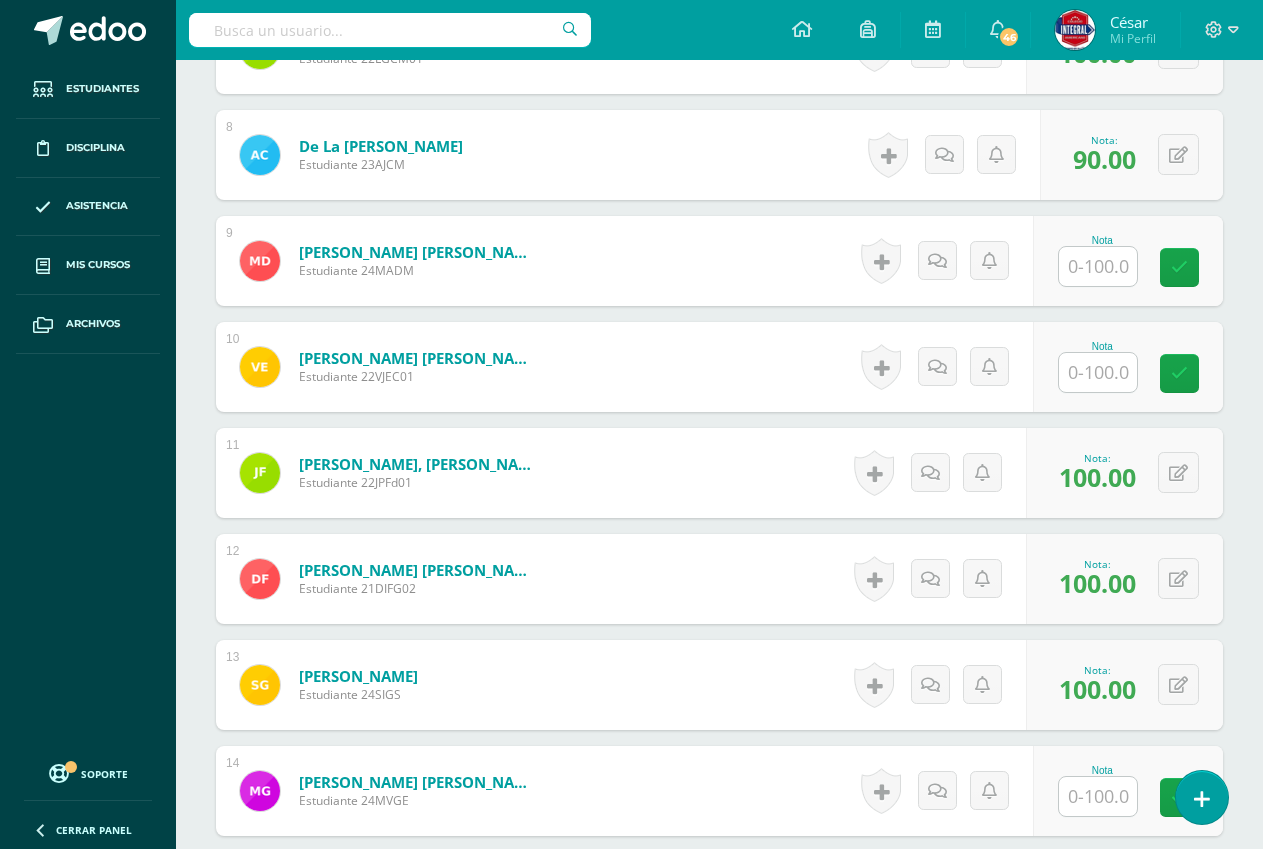 click at bounding box center [1098, 372] 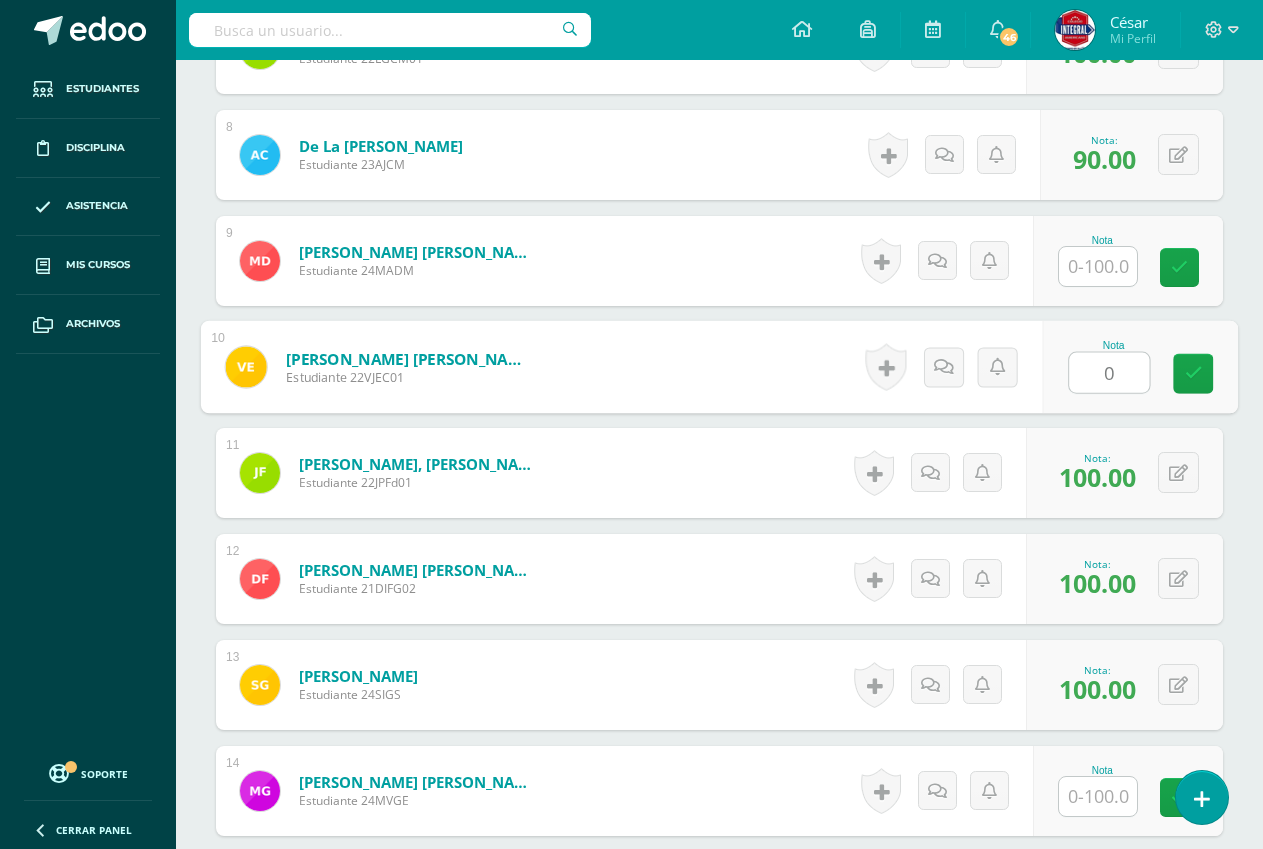 type on "0" 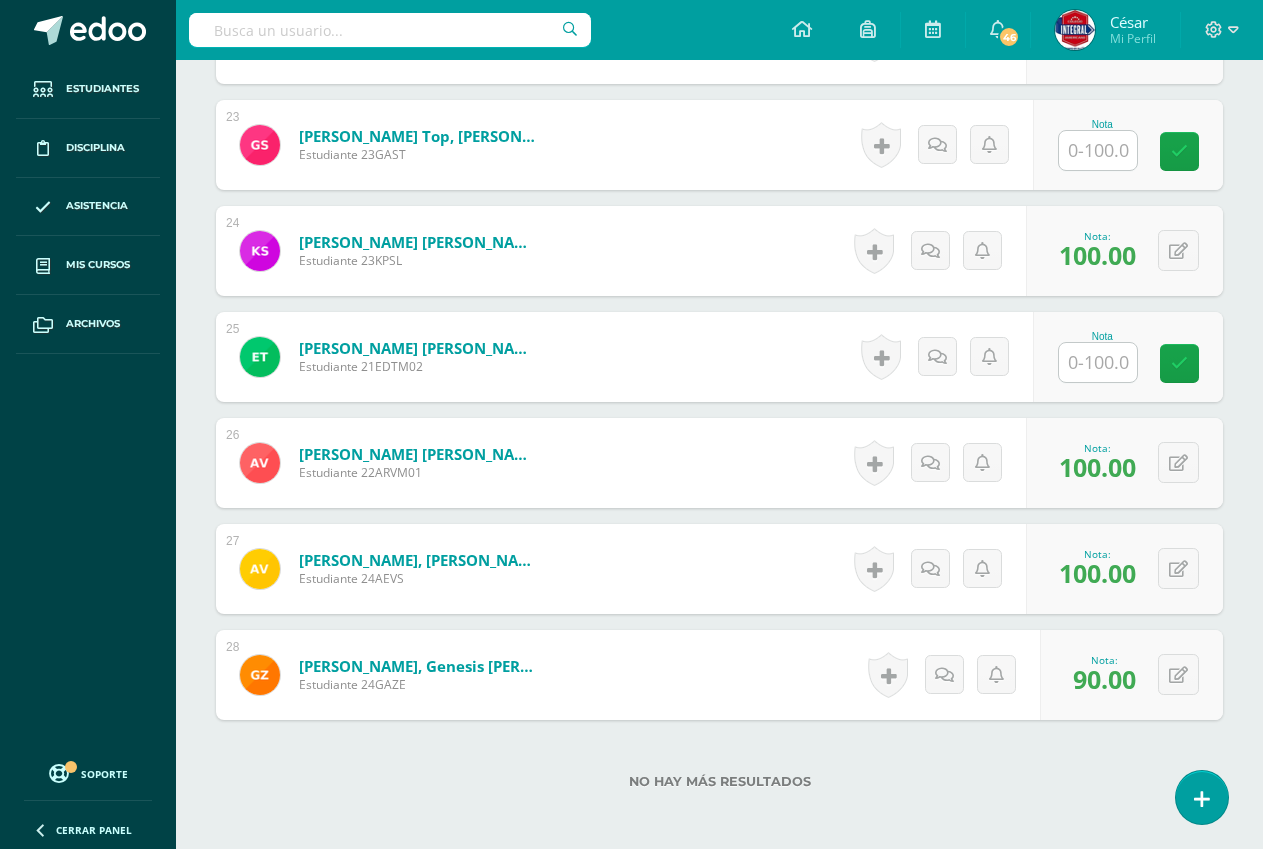 scroll, scrollTop: 3065, scrollLeft: 0, axis: vertical 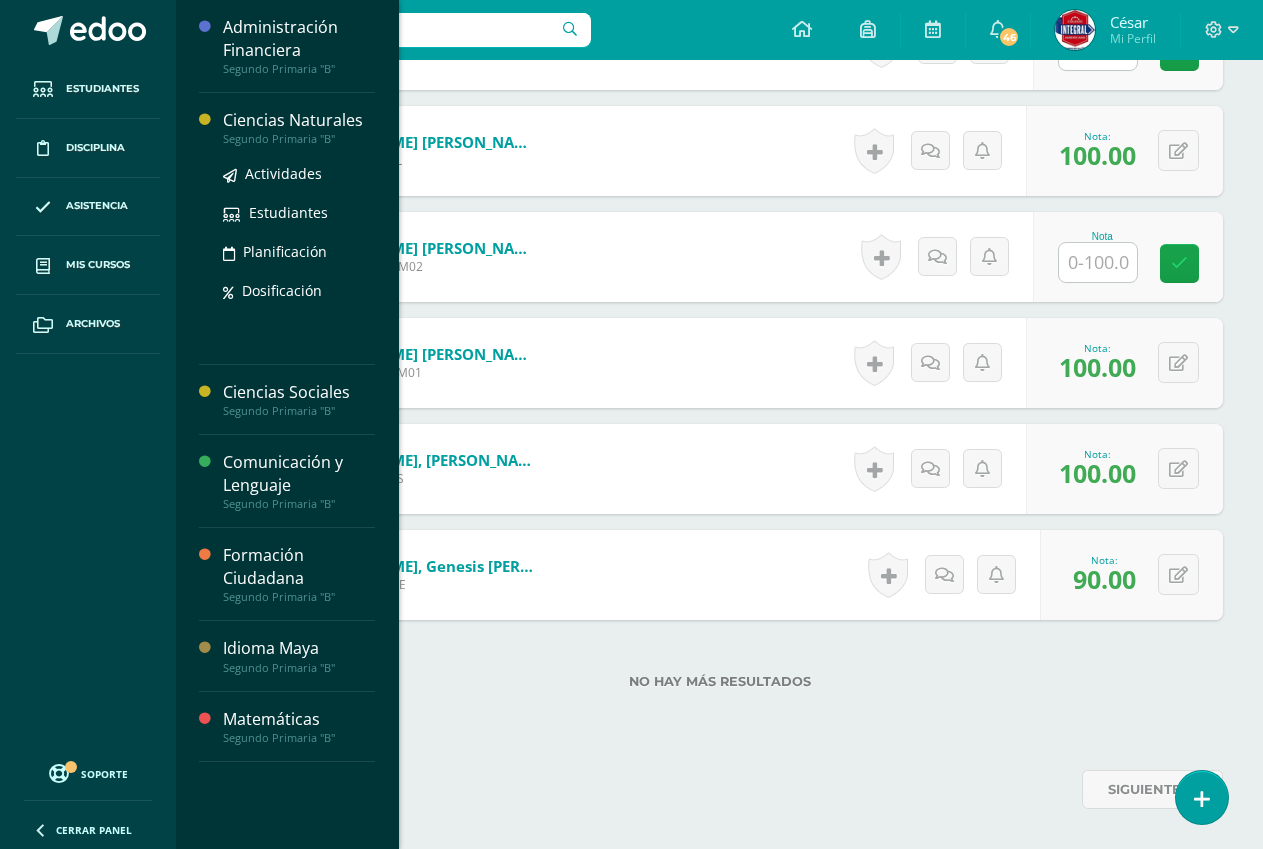 click on "Ciencias Naturales" at bounding box center (299, 120) 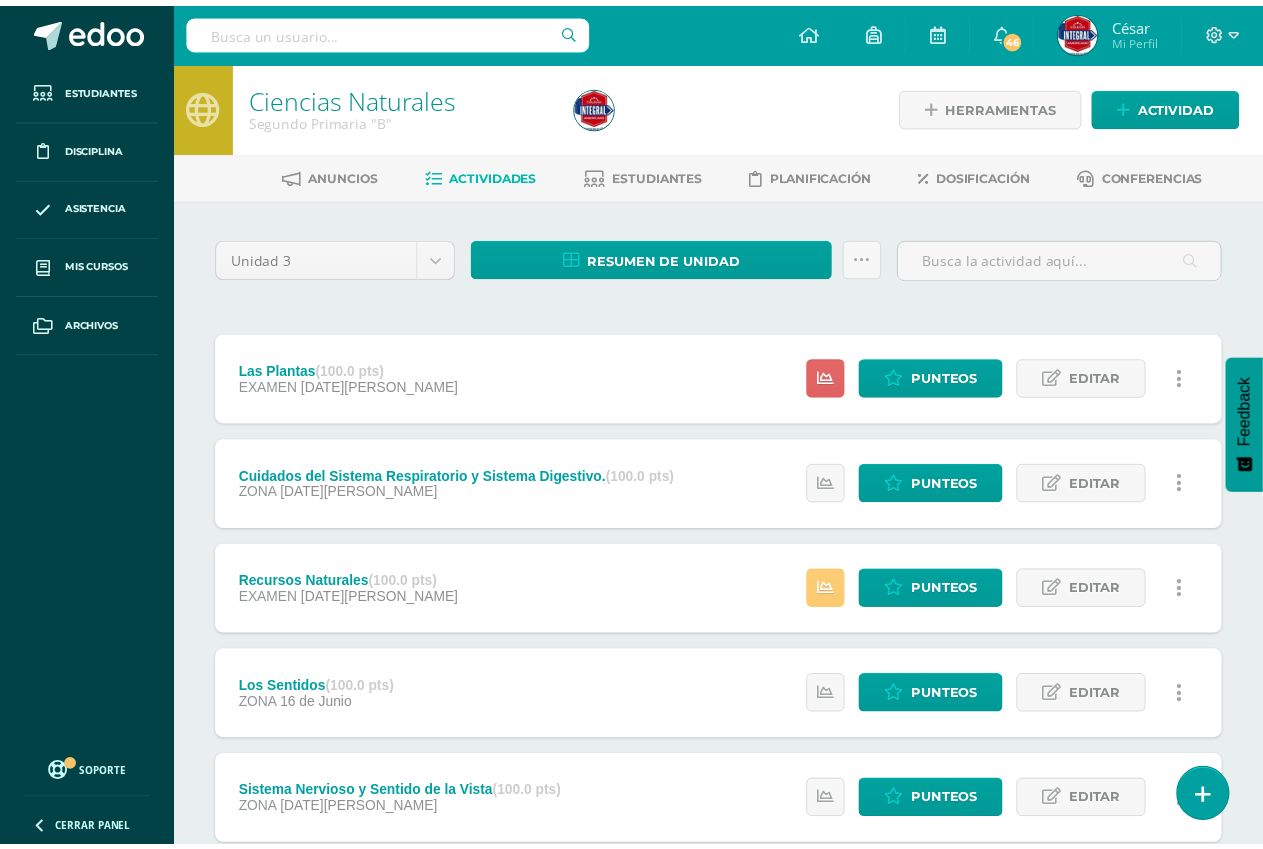 scroll, scrollTop: 131, scrollLeft: 0, axis: vertical 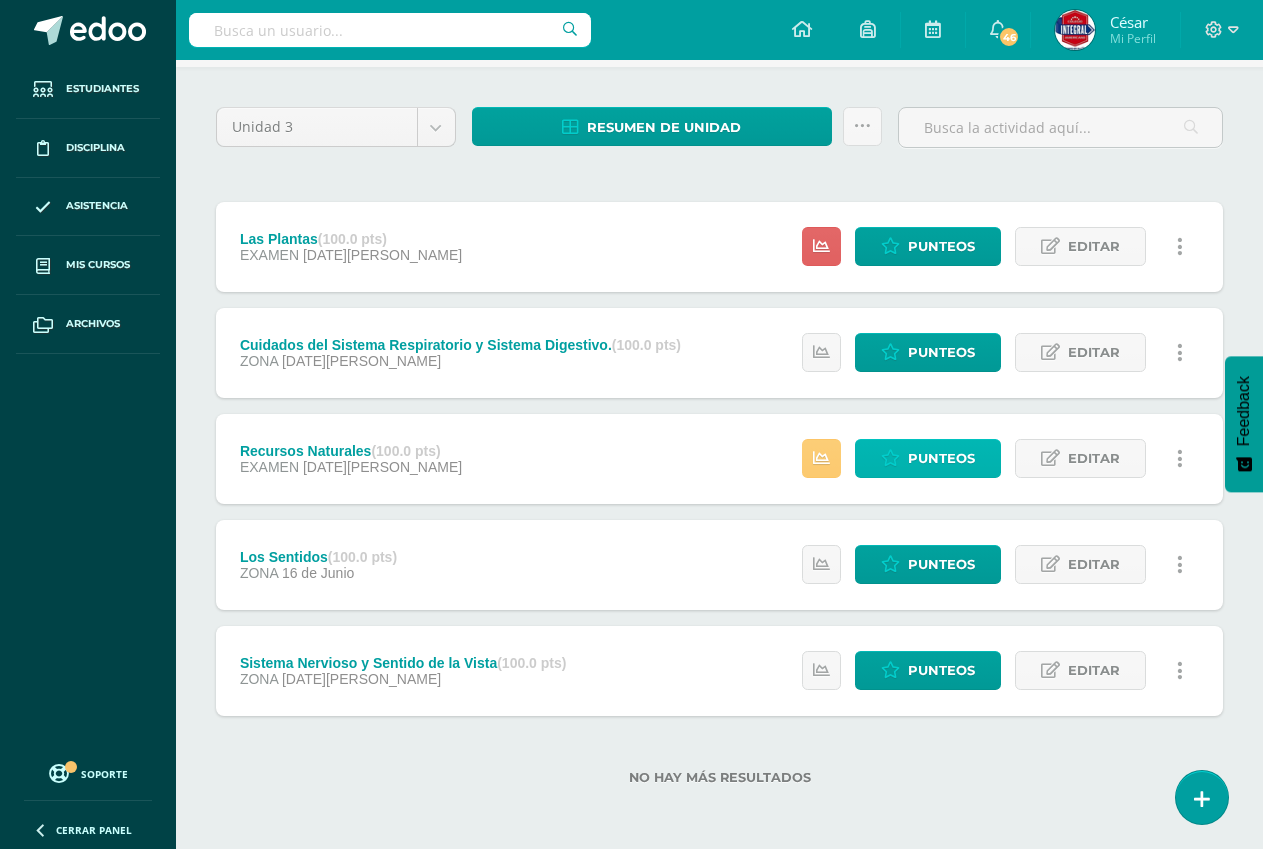 click on "Punteos" at bounding box center (941, 458) 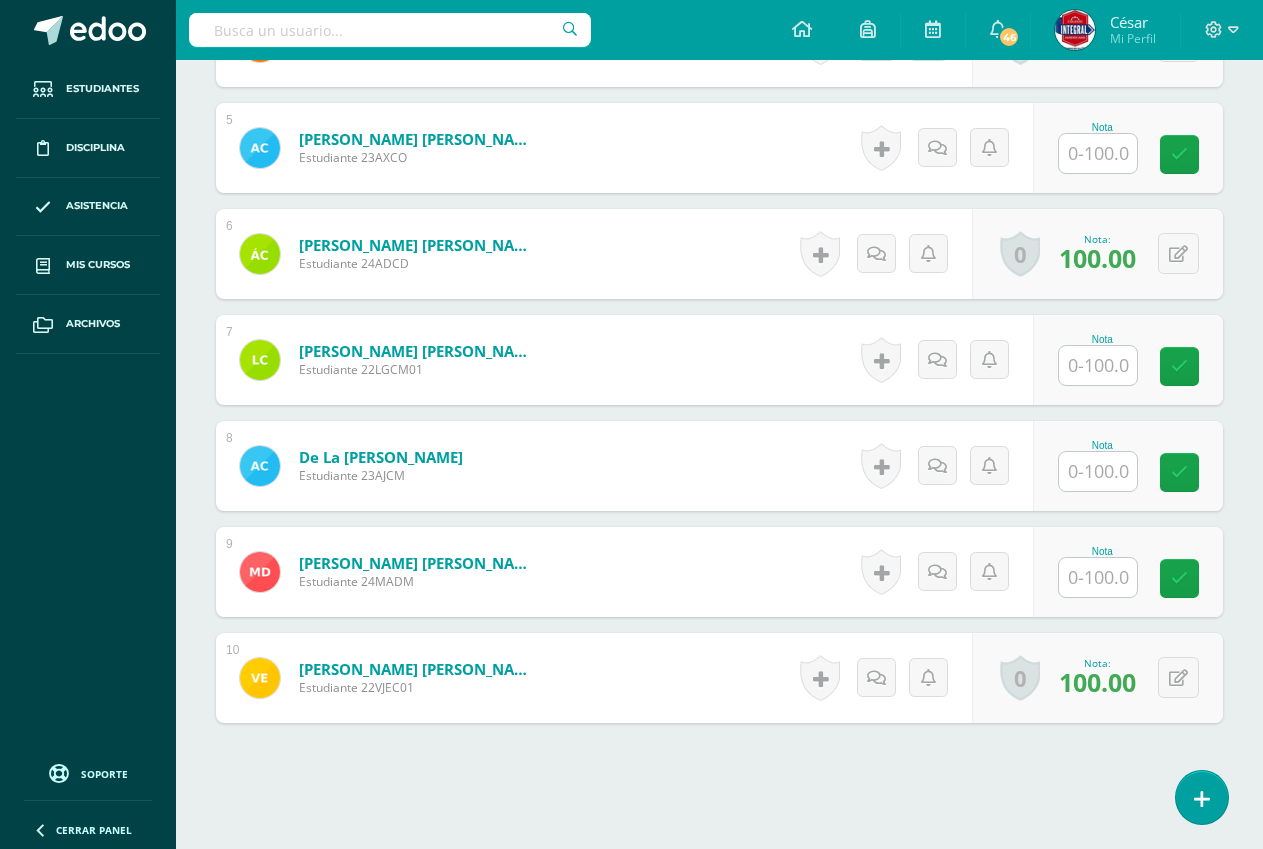 scroll, scrollTop: 729, scrollLeft: 0, axis: vertical 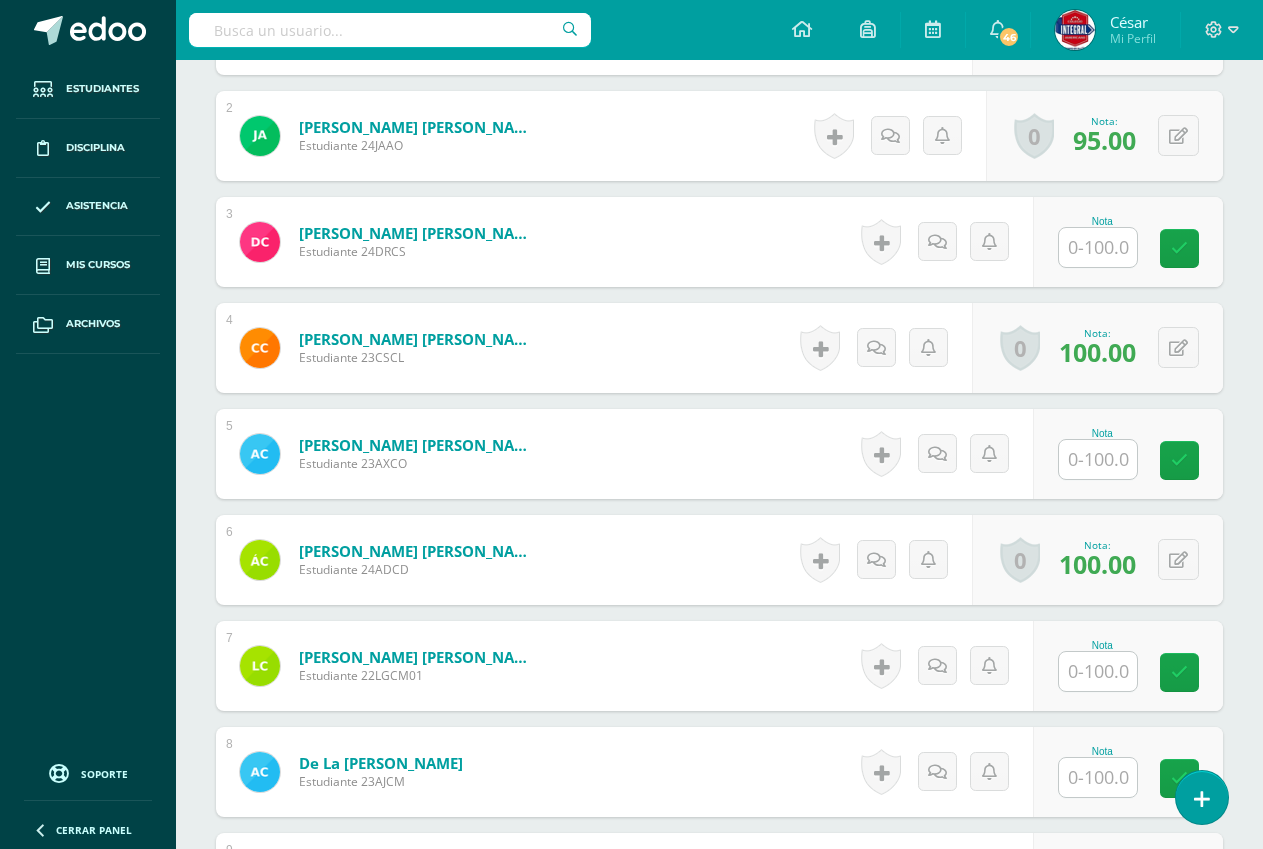 click at bounding box center (1098, 671) 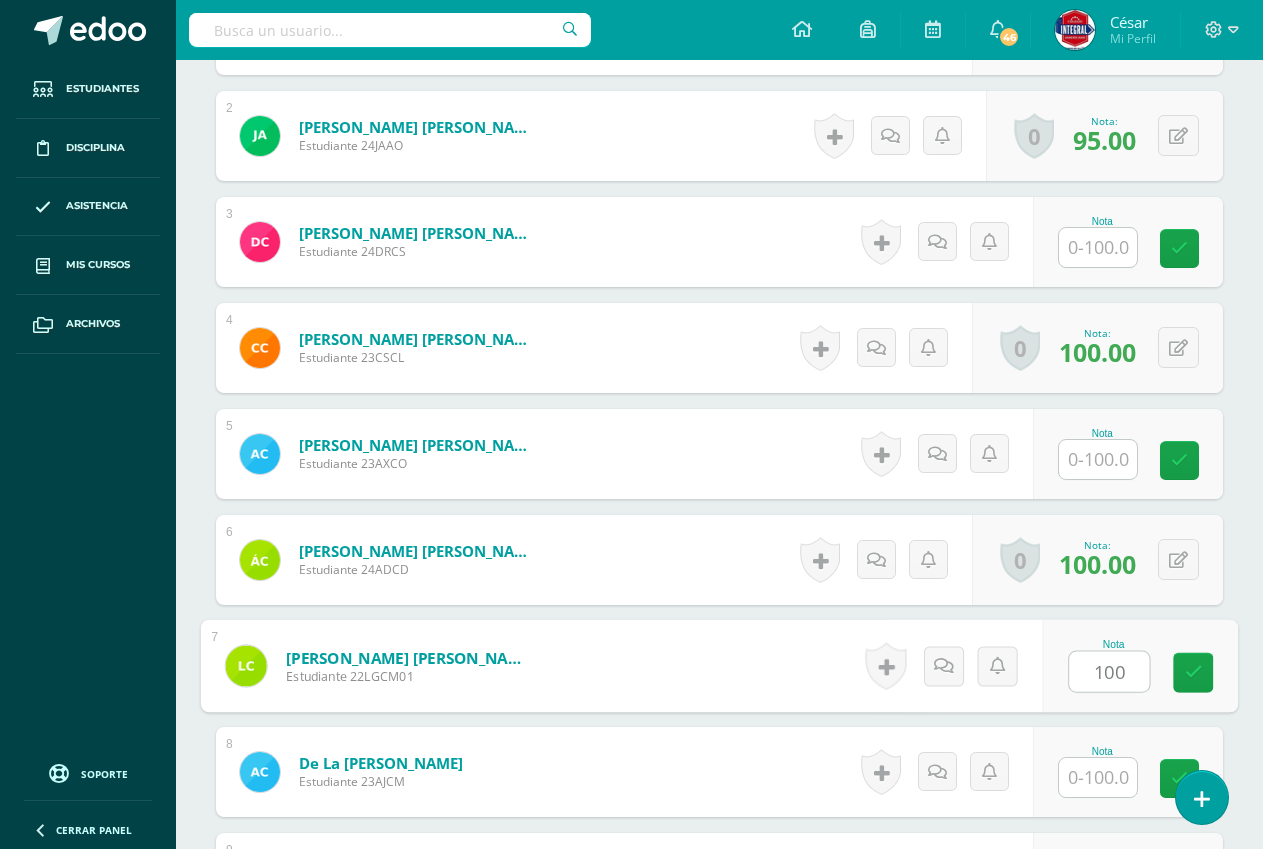 scroll, scrollTop: 730, scrollLeft: 0, axis: vertical 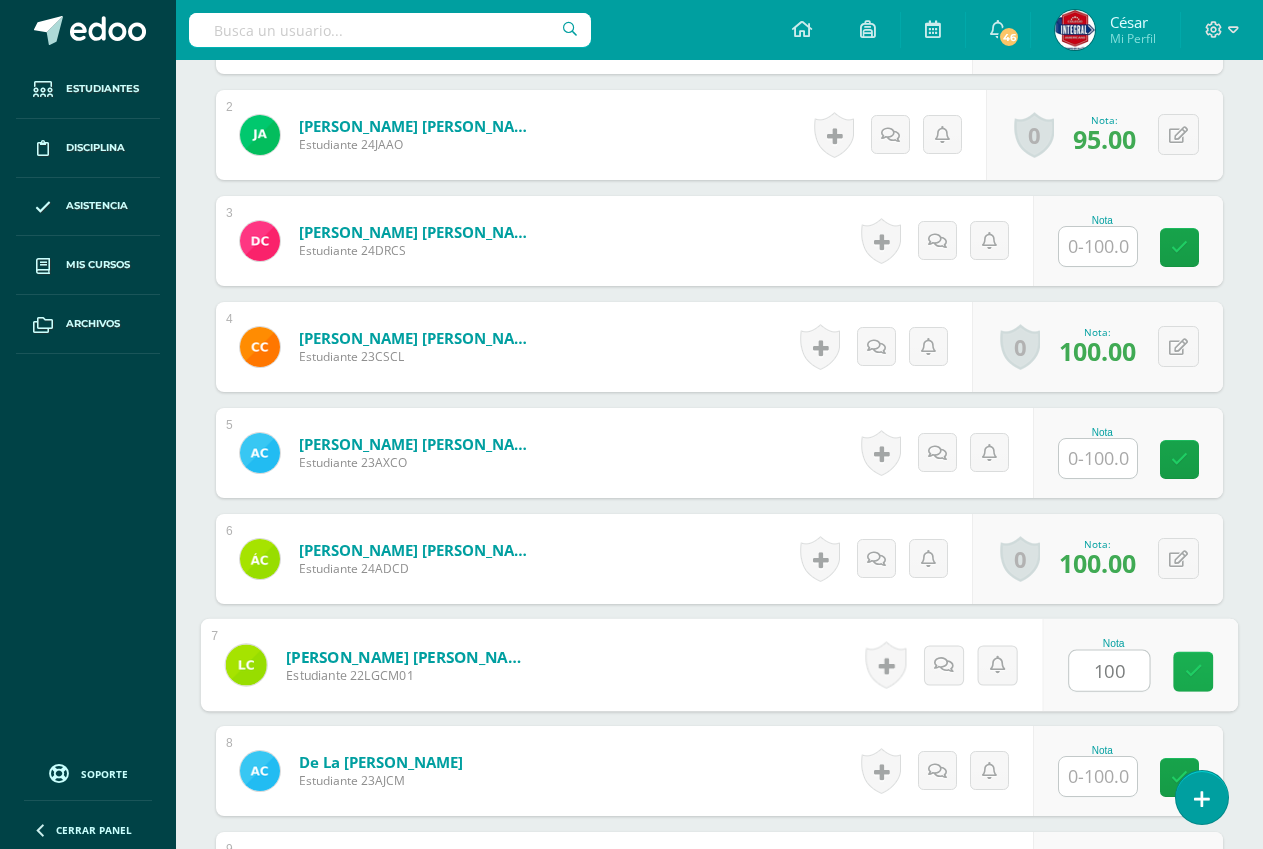 click at bounding box center [1193, 672] 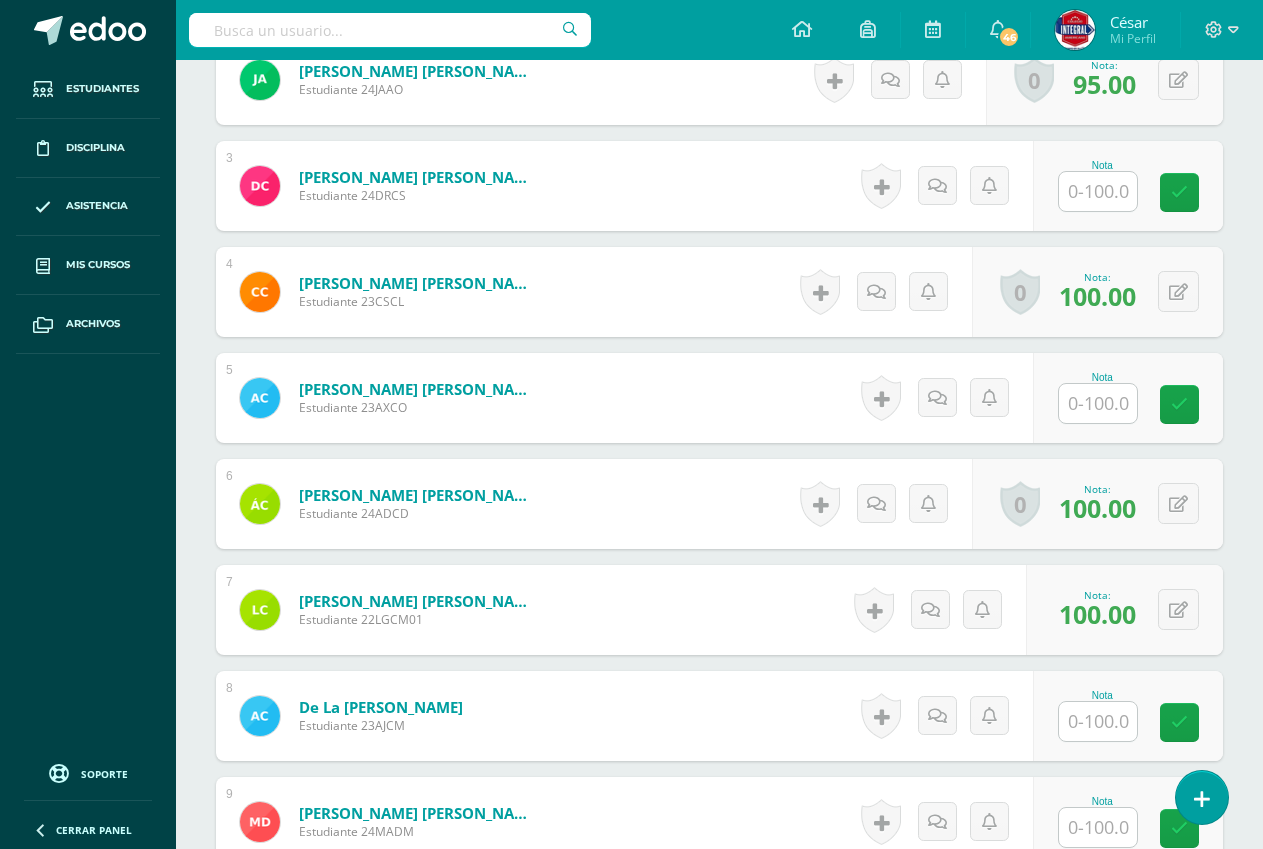 scroll, scrollTop: 831, scrollLeft: 0, axis: vertical 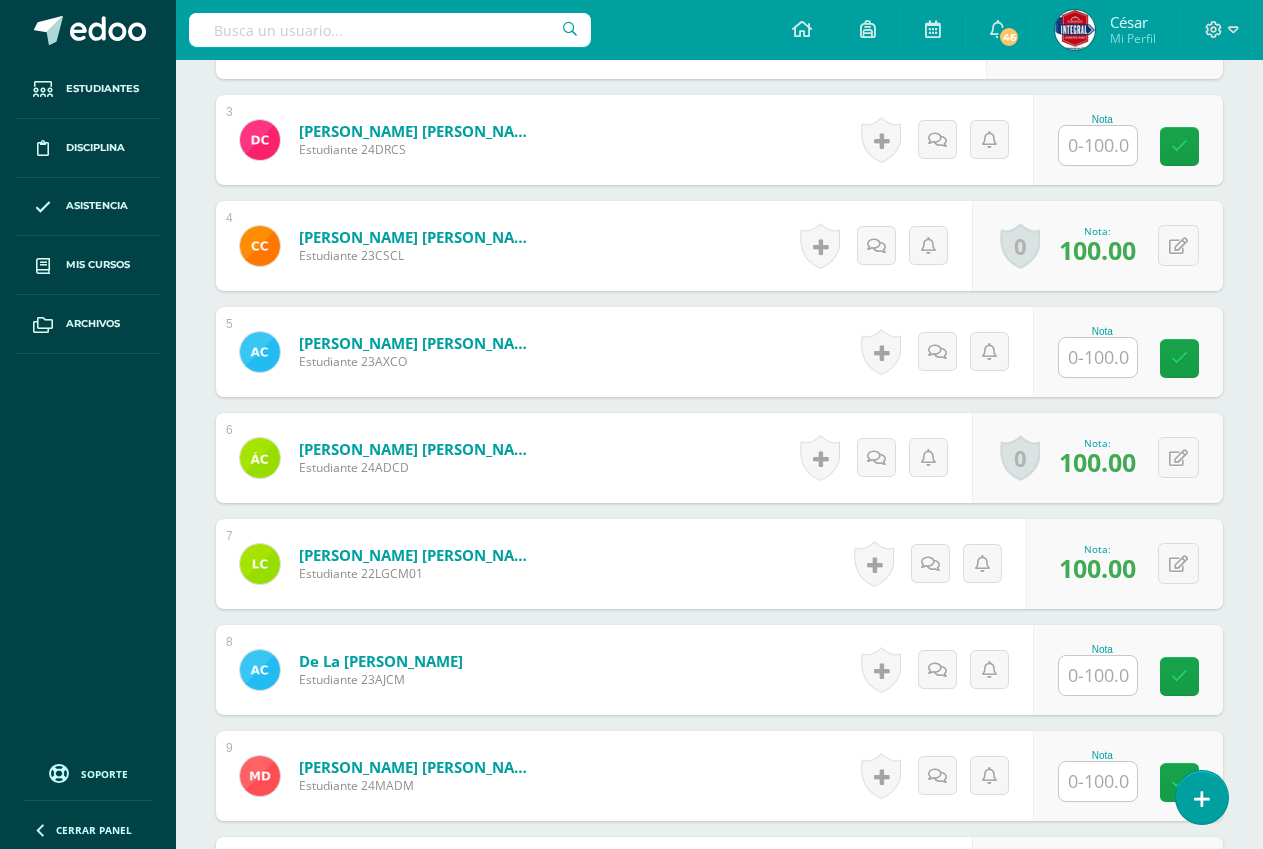 click at bounding box center [1098, 145] 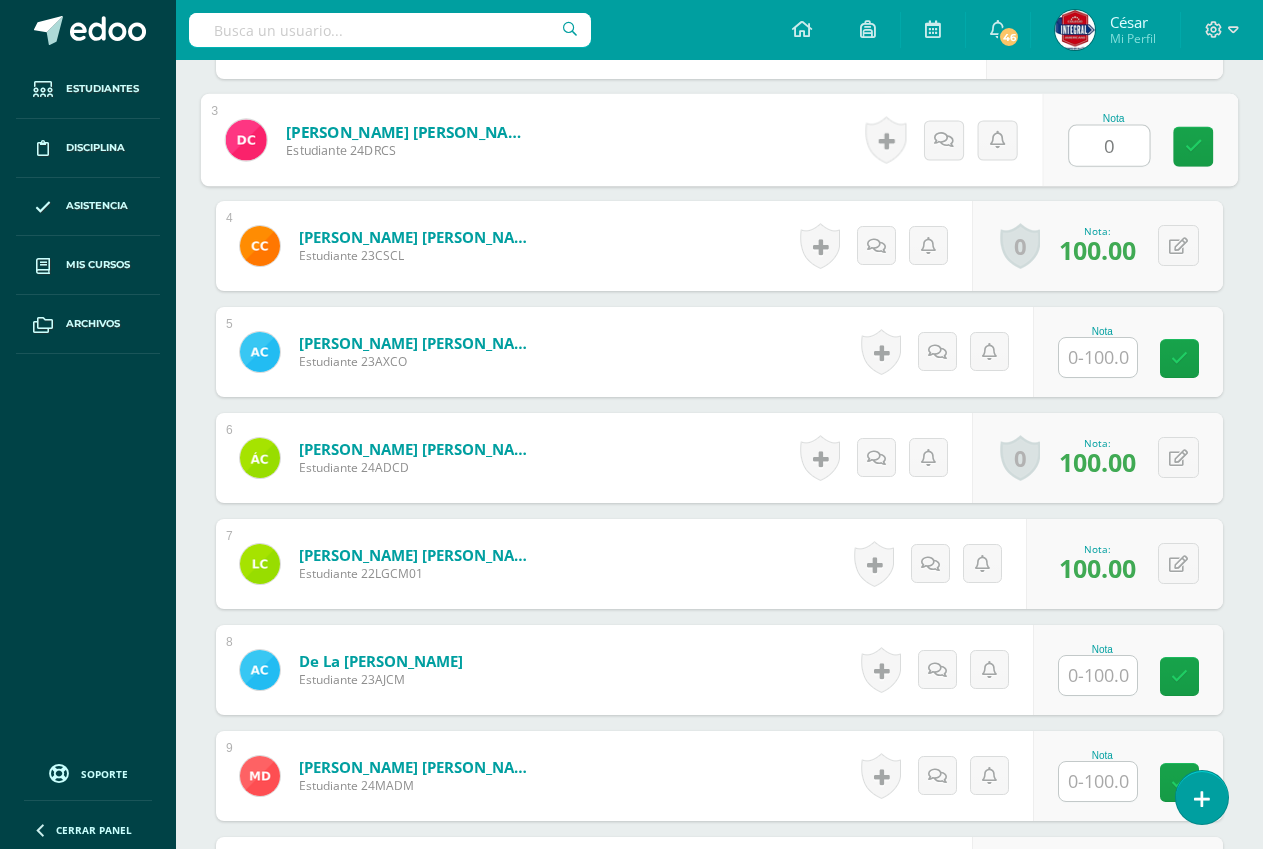 type on "0" 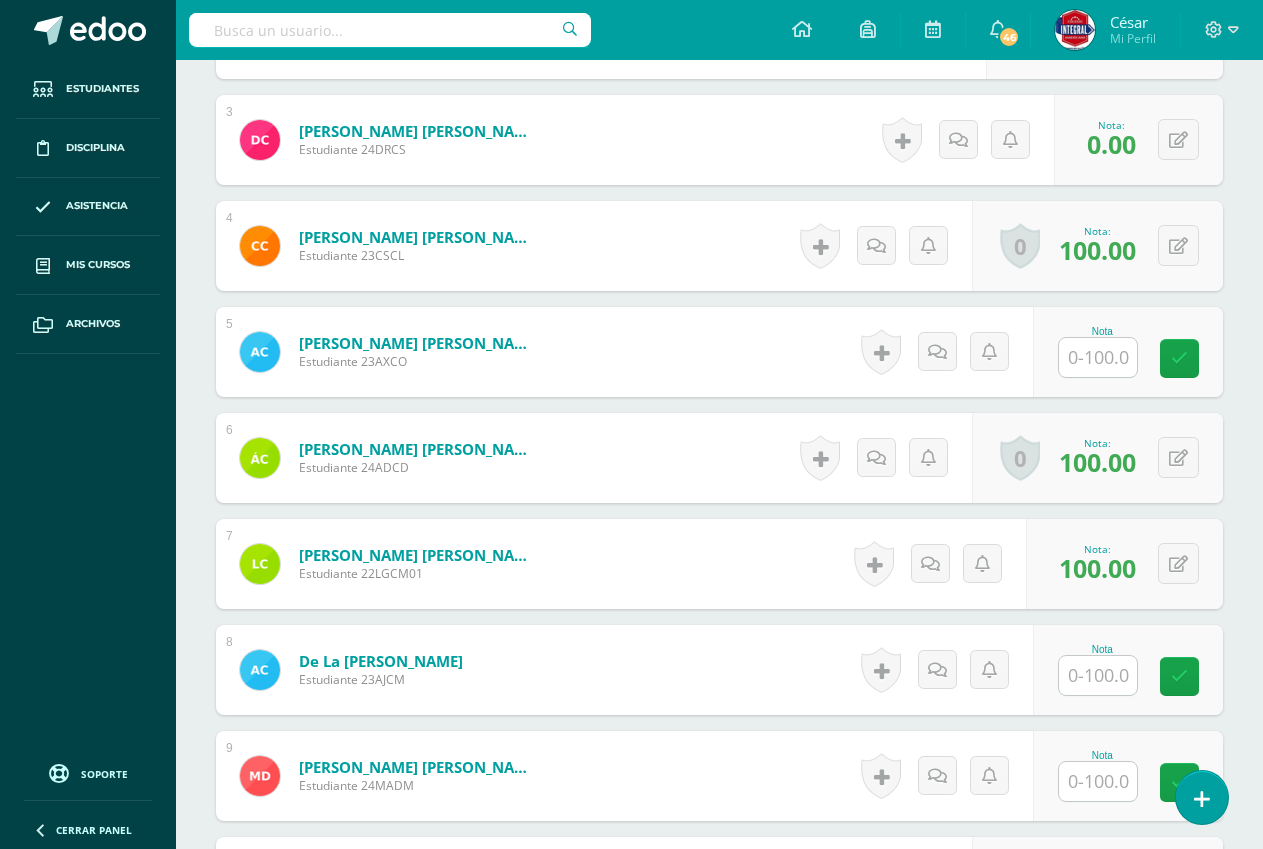 click at bounding box center (1098, 357) 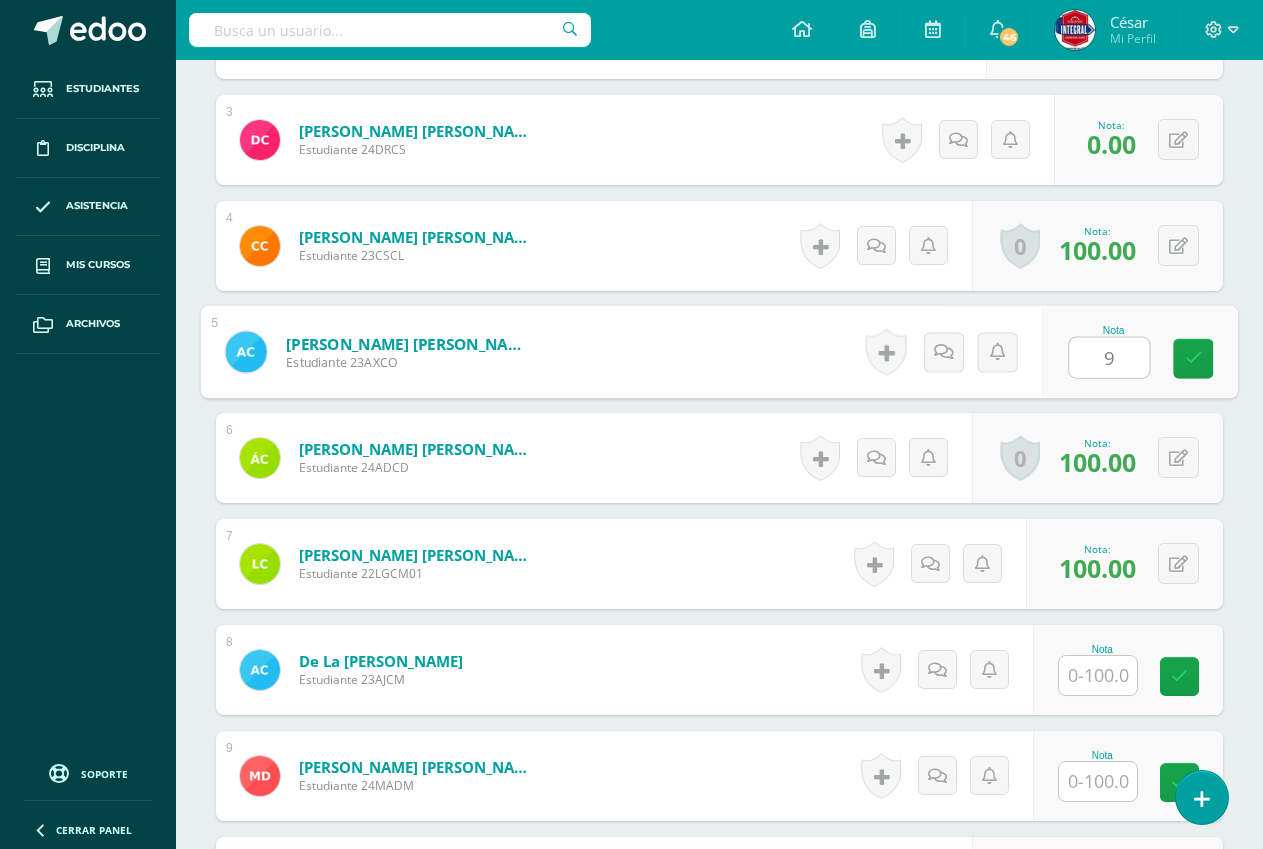 type on "90" 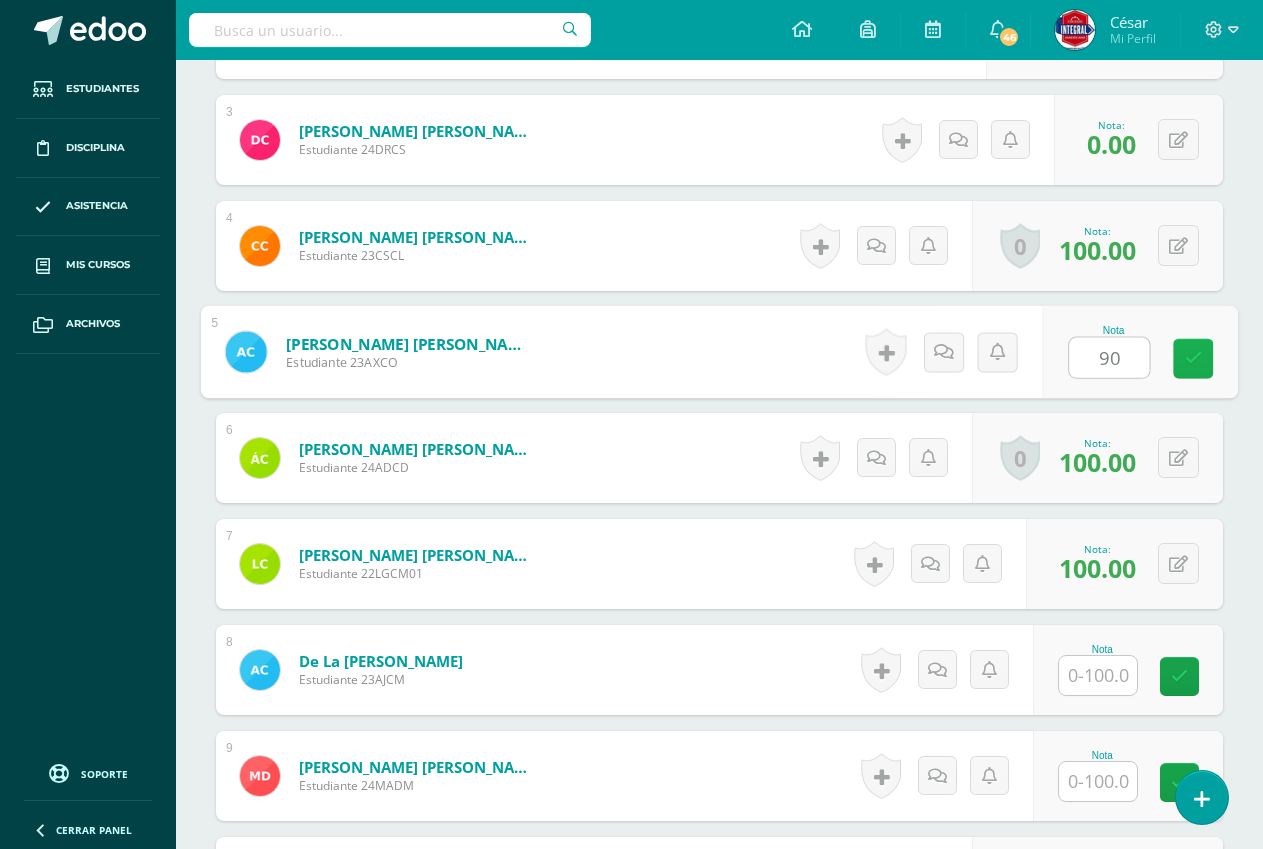 click at bounding box center (1194, 358) 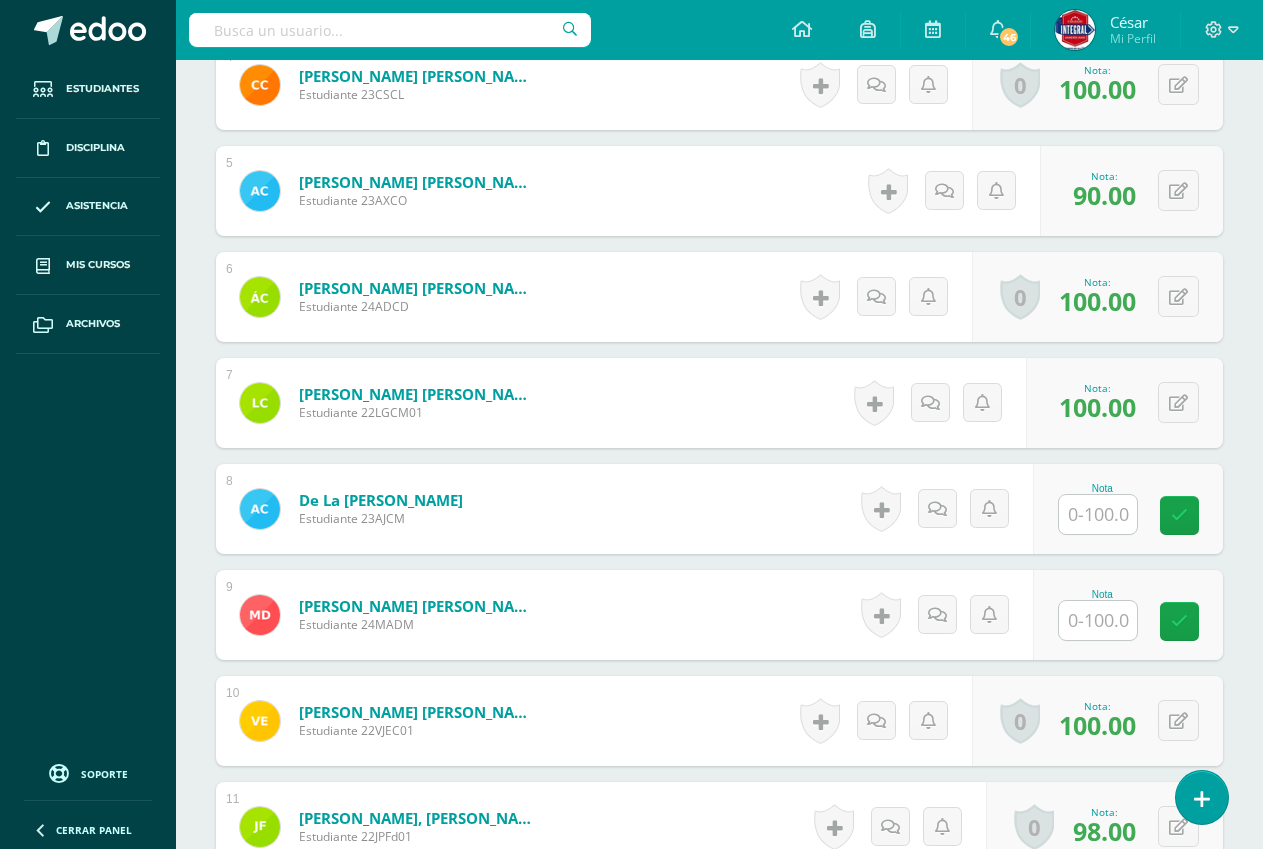 scroll, scrollTop: 1131, scrollLeft: 0, axis: vertical 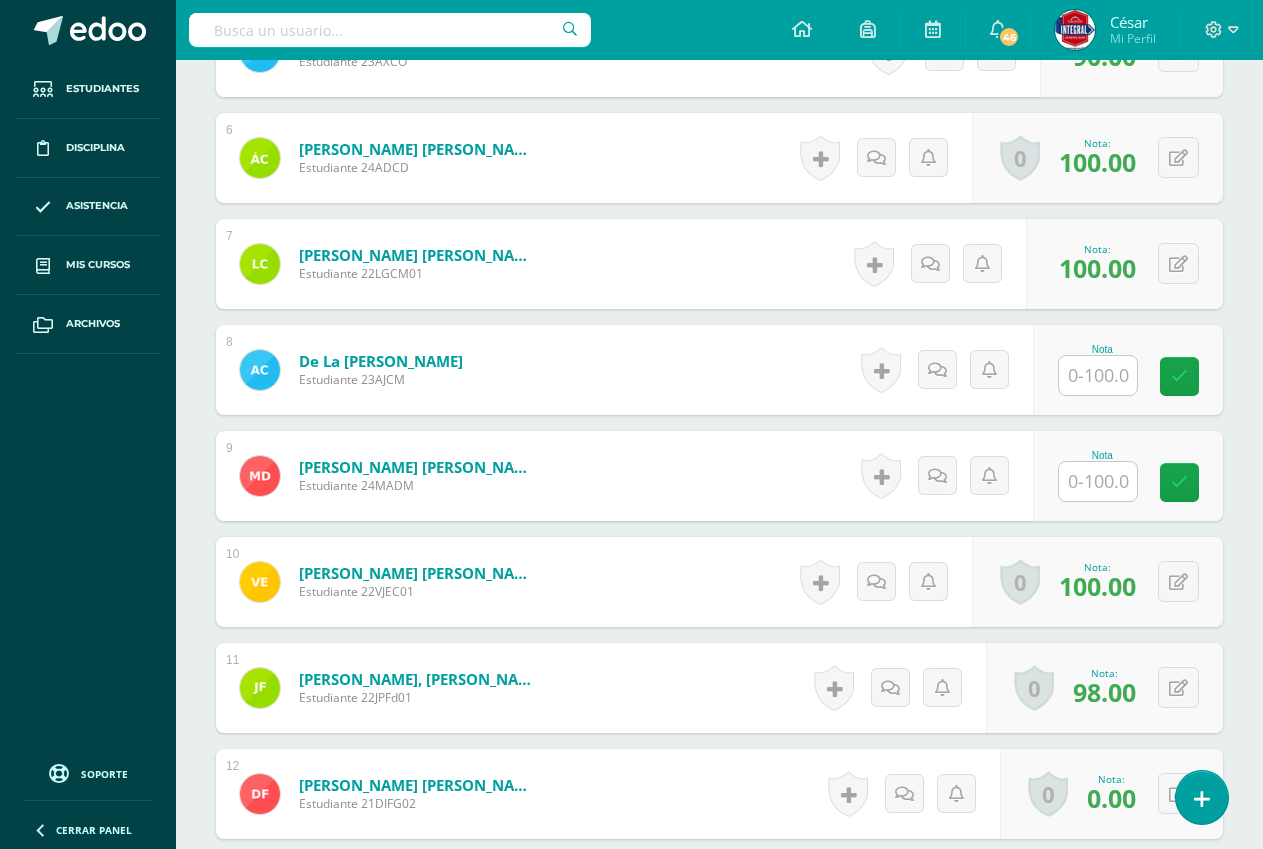 click at bounding box center (1098, 375) 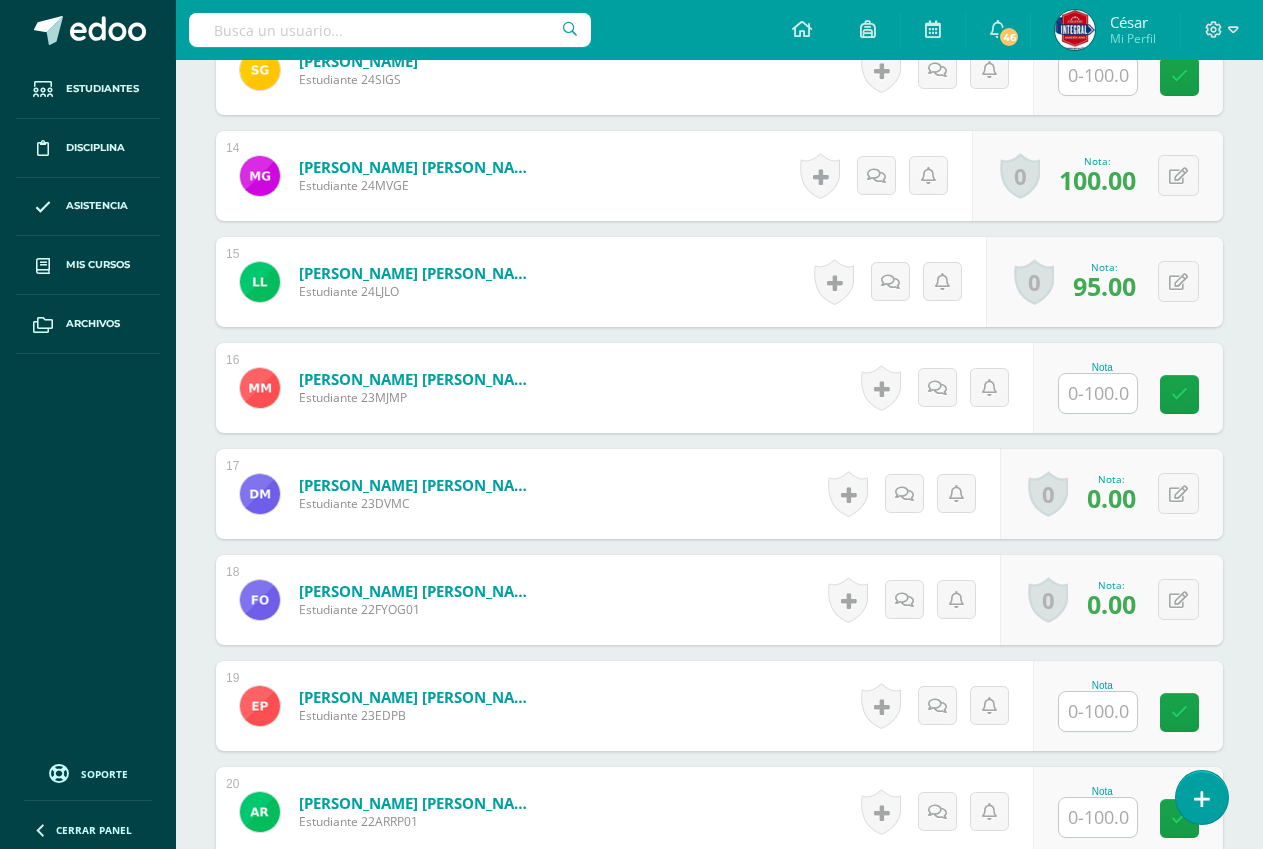 scroll, scrollTop: 1831, scrollLeft: 0, axis: vertical 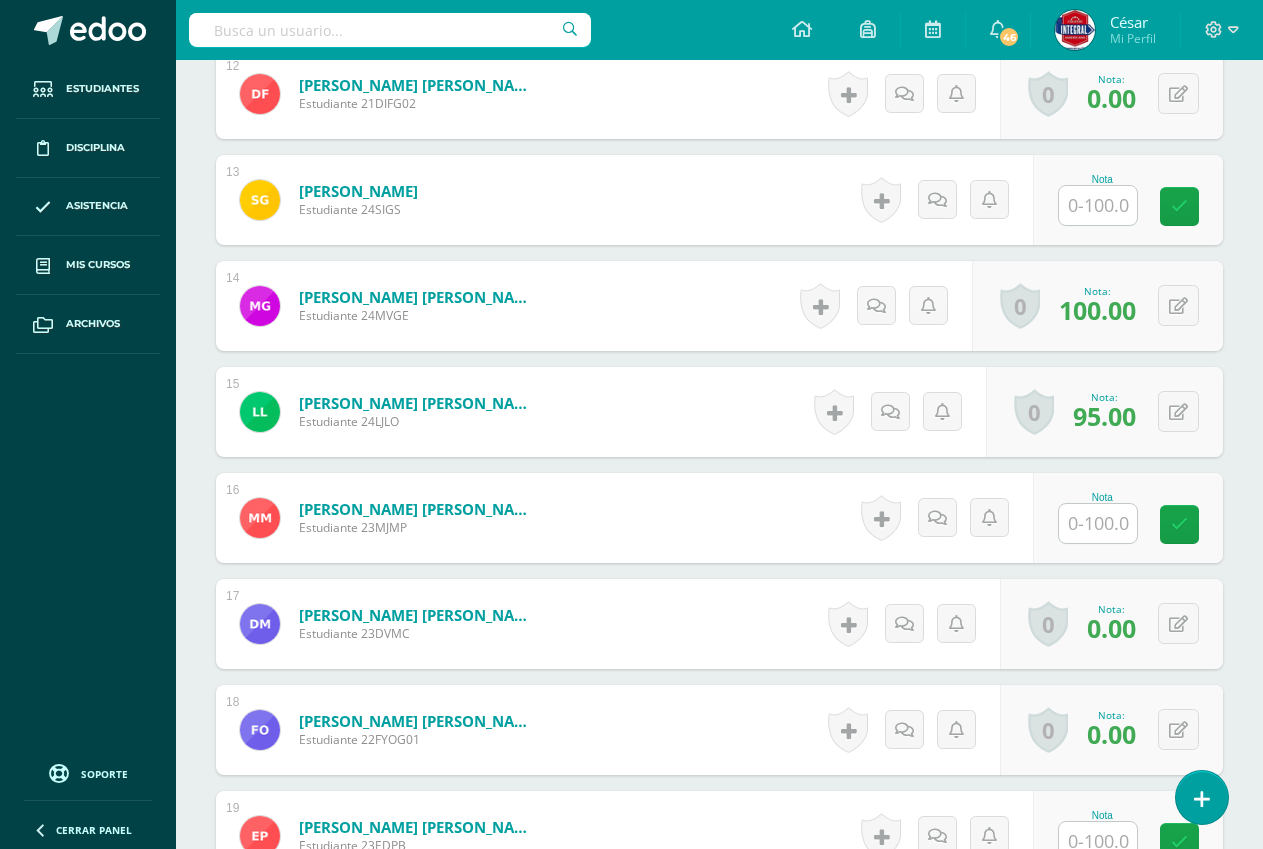 click at bounding box center (1098, 205) 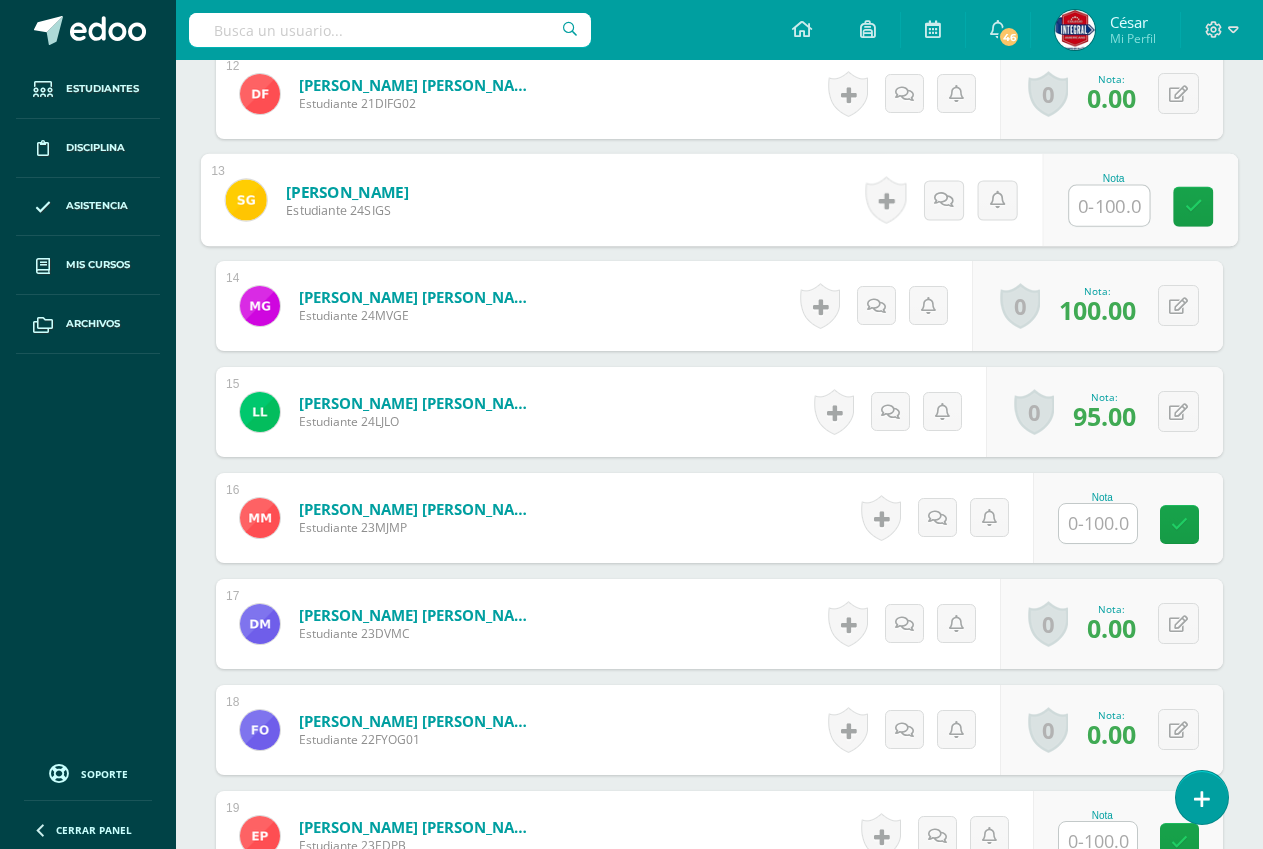 type on "0" 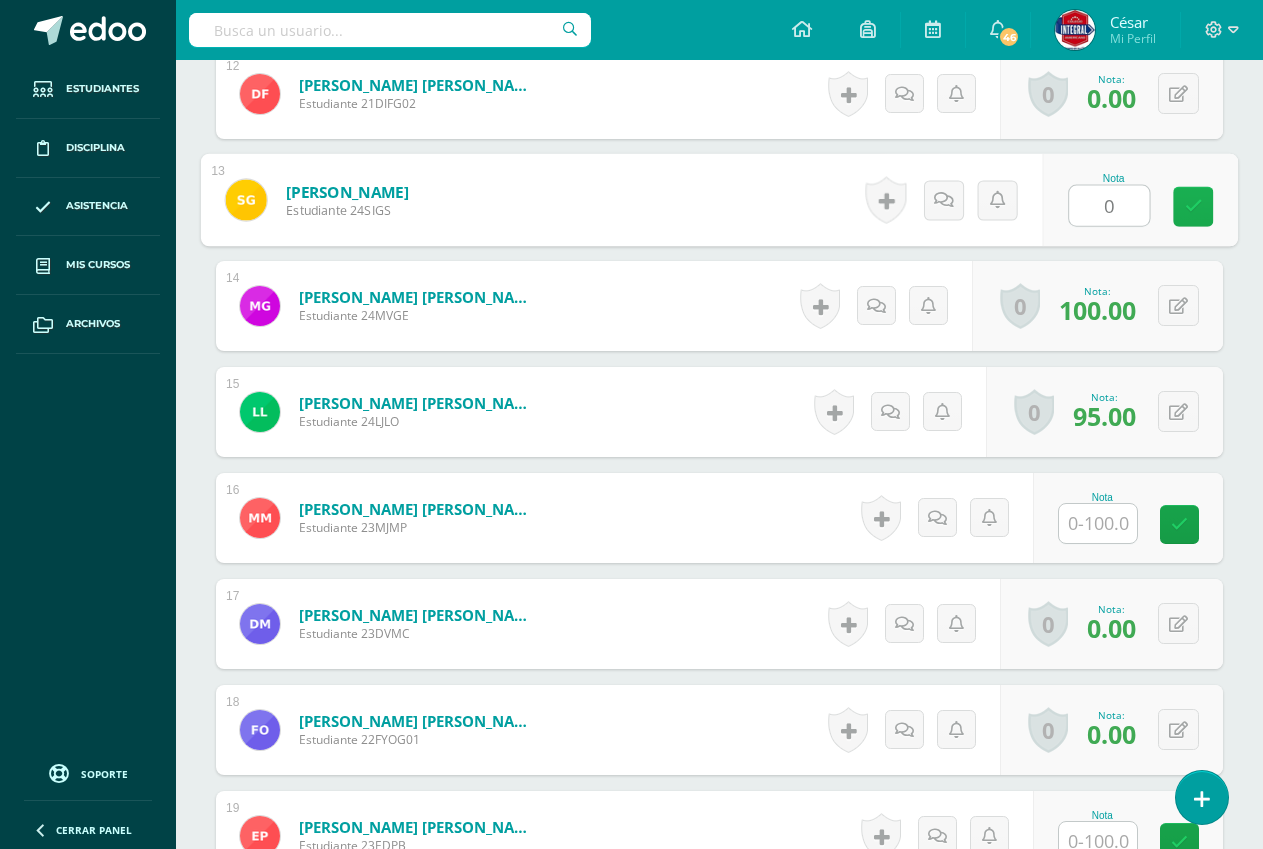 click at bounding box center (1194, 206) 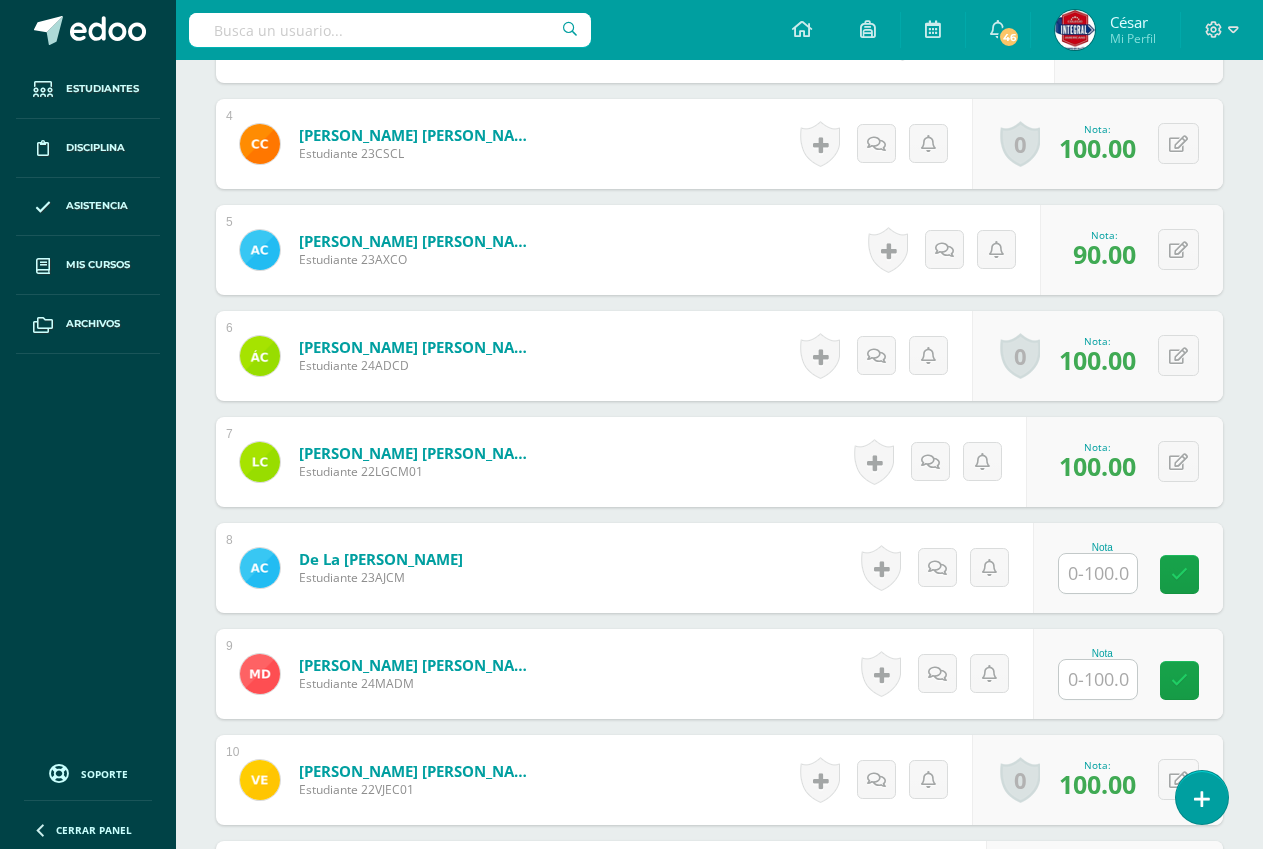 scroll, scrollTop: 931, scrollLeft: 0, axis: vertical 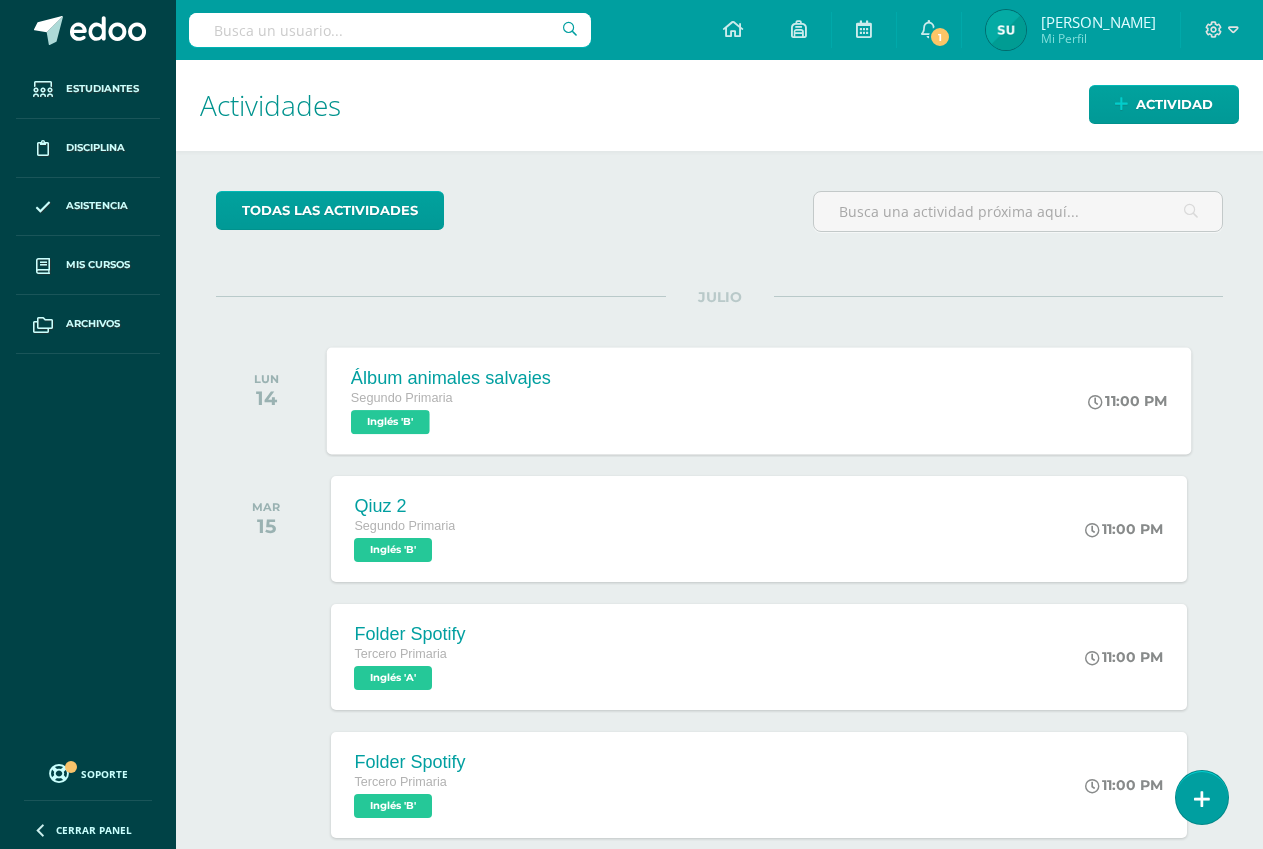 click on "Álbum animales salvajes
Segundo Primaria
Inglés 'B'
11:00 PM
Álbum animales salvajes
Inglés
Cargando contenido" at bounding box center (758, 400) 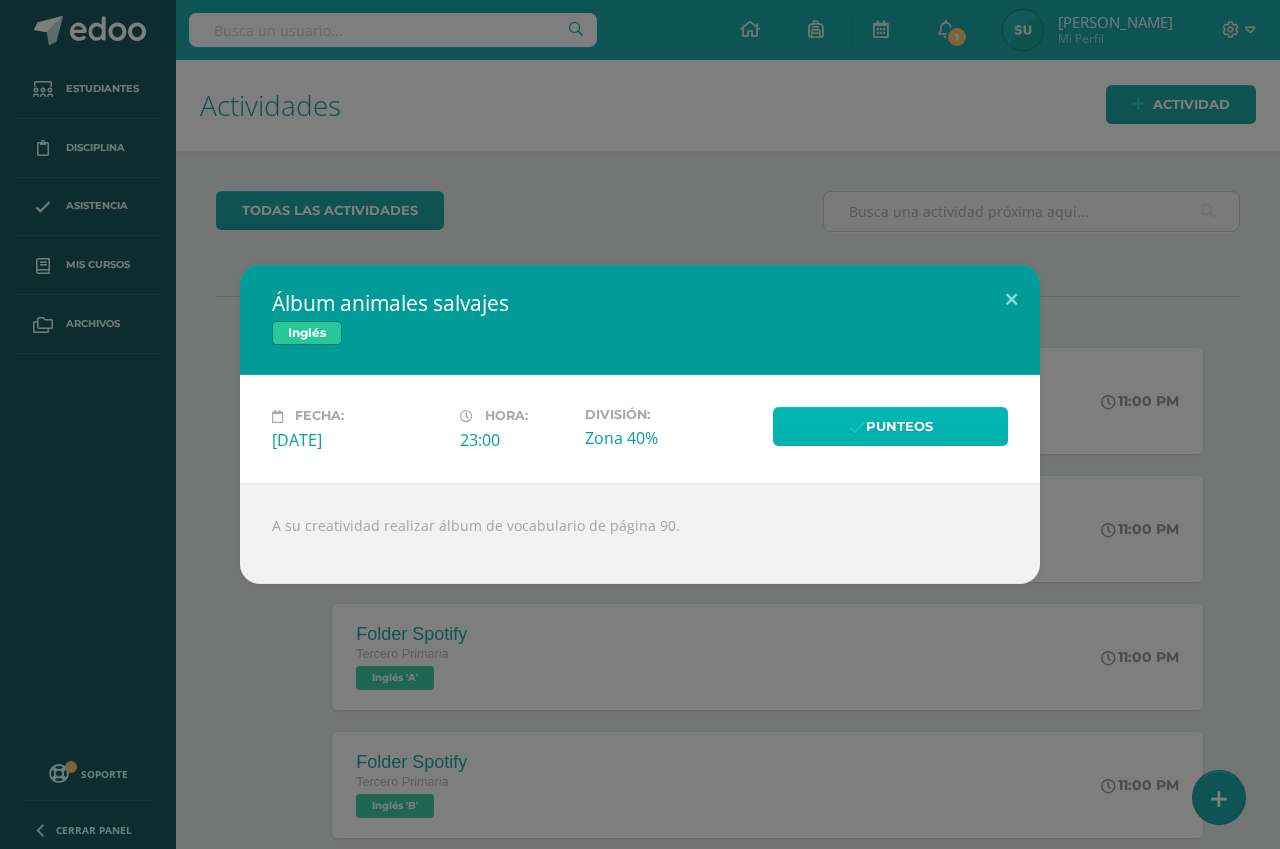click on "Punteos" at bounding box center [890, 426] 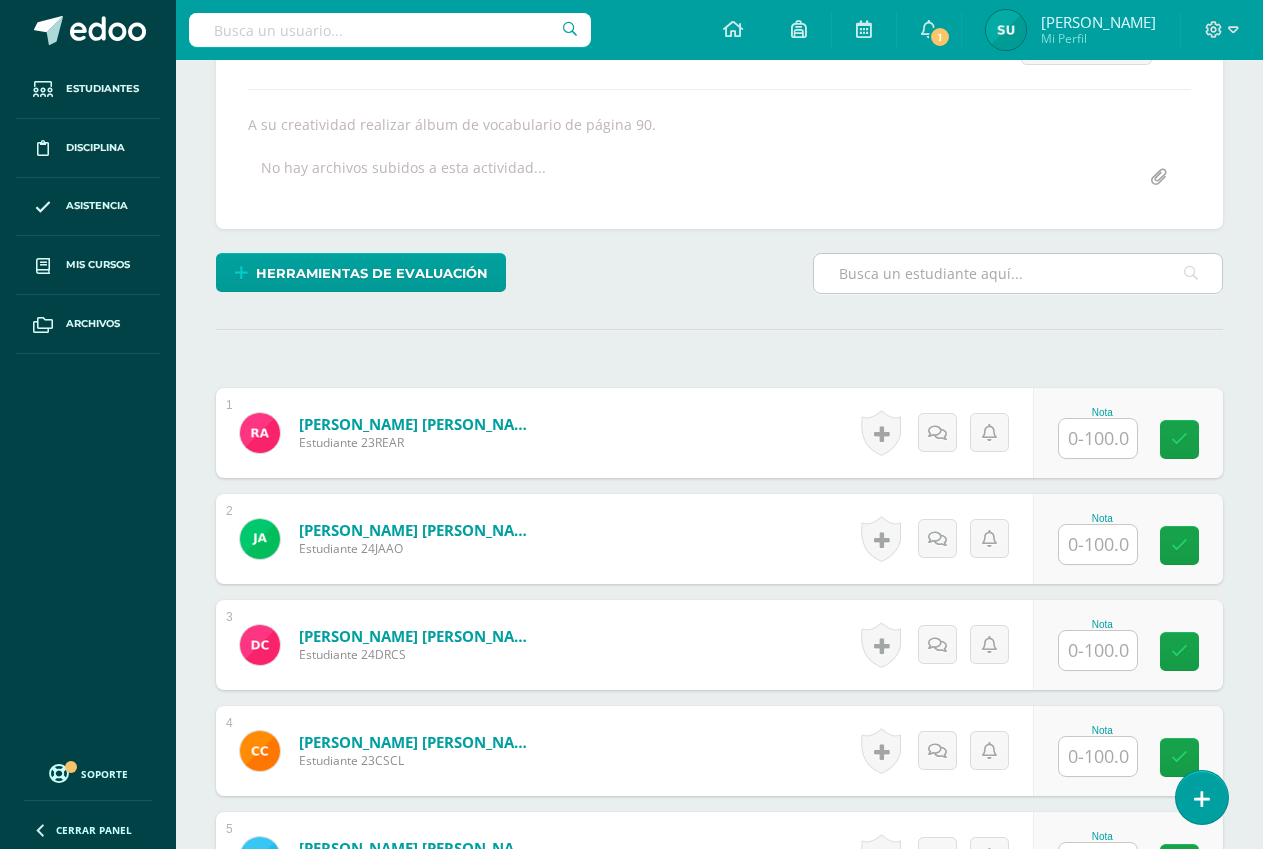 scroll, scrollTop: 327, scrollLeft: 0, axis: vertical 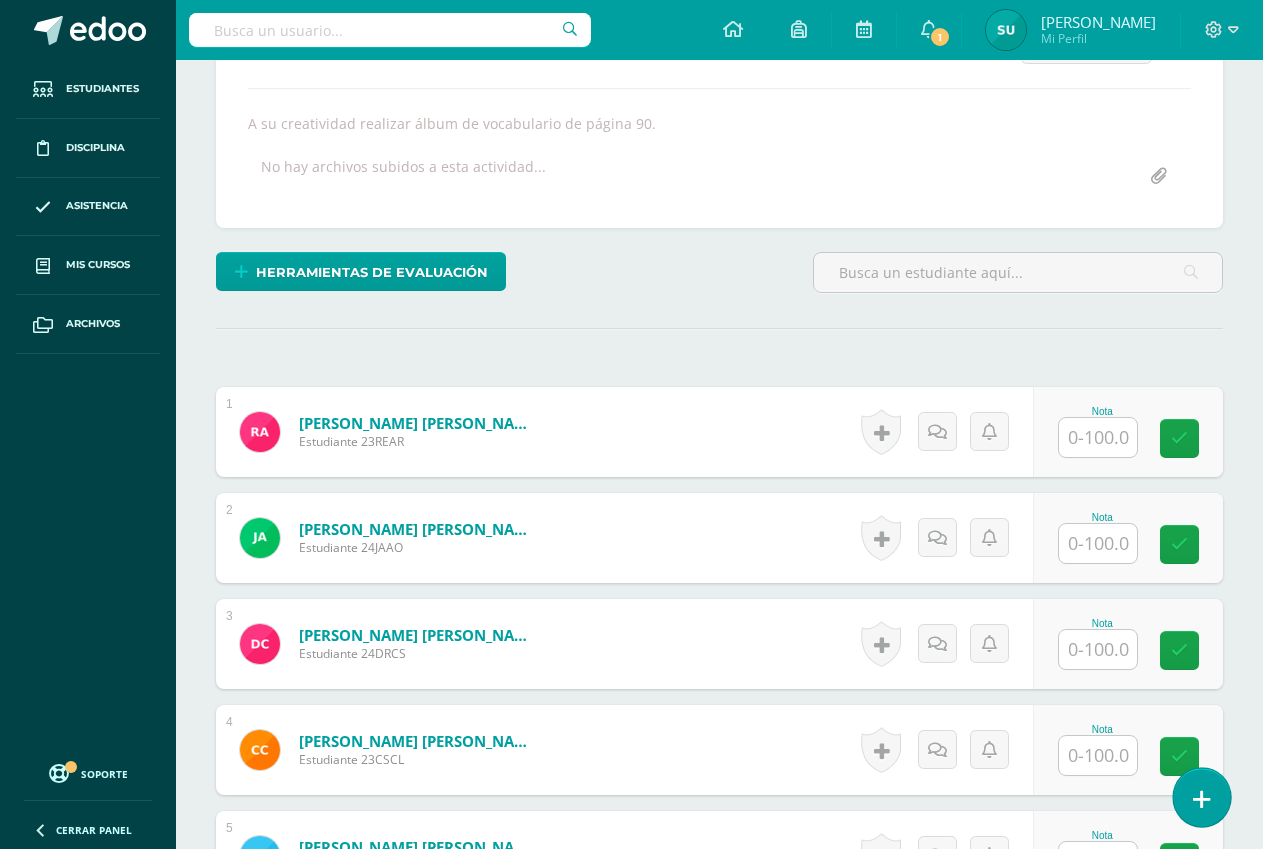 click at bounding box center [1201, 797] 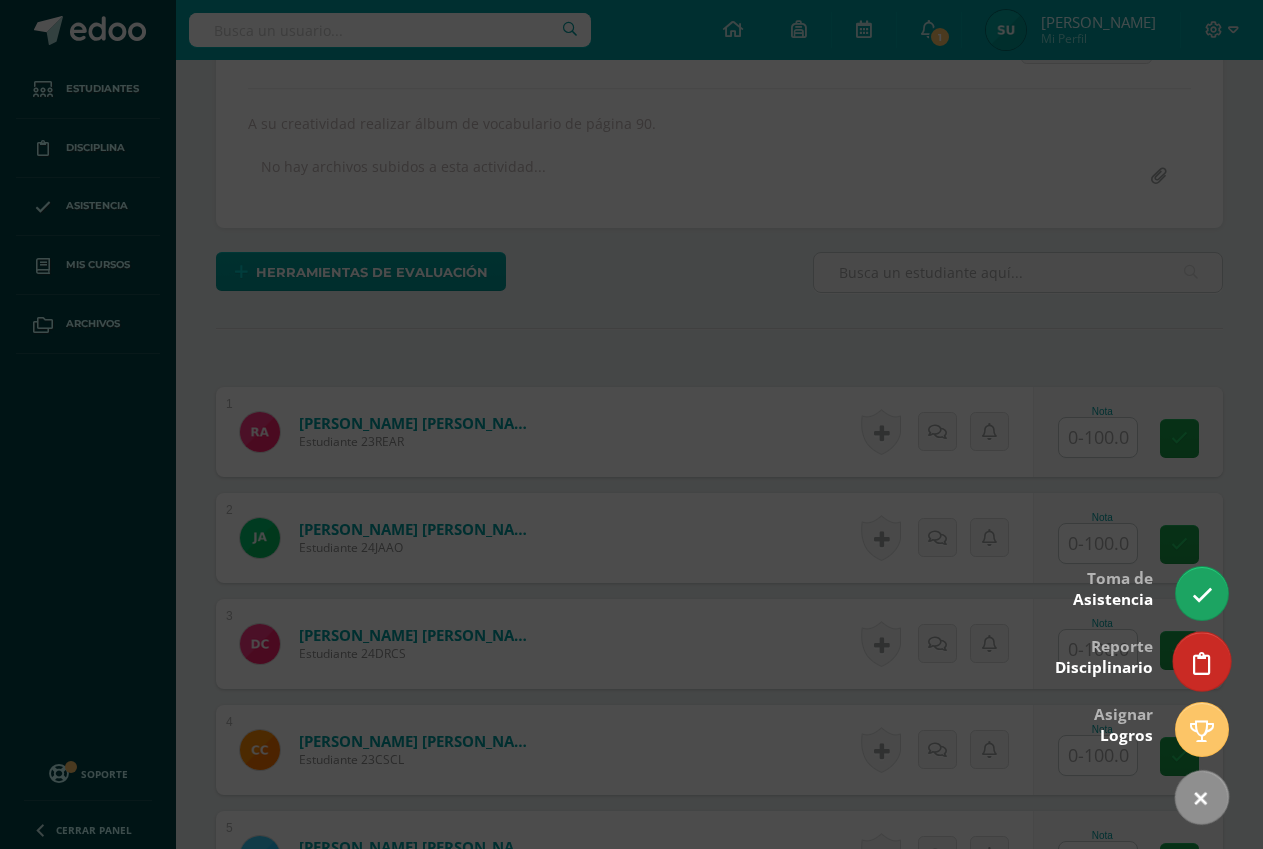 click at bounding box center [1201, 661] 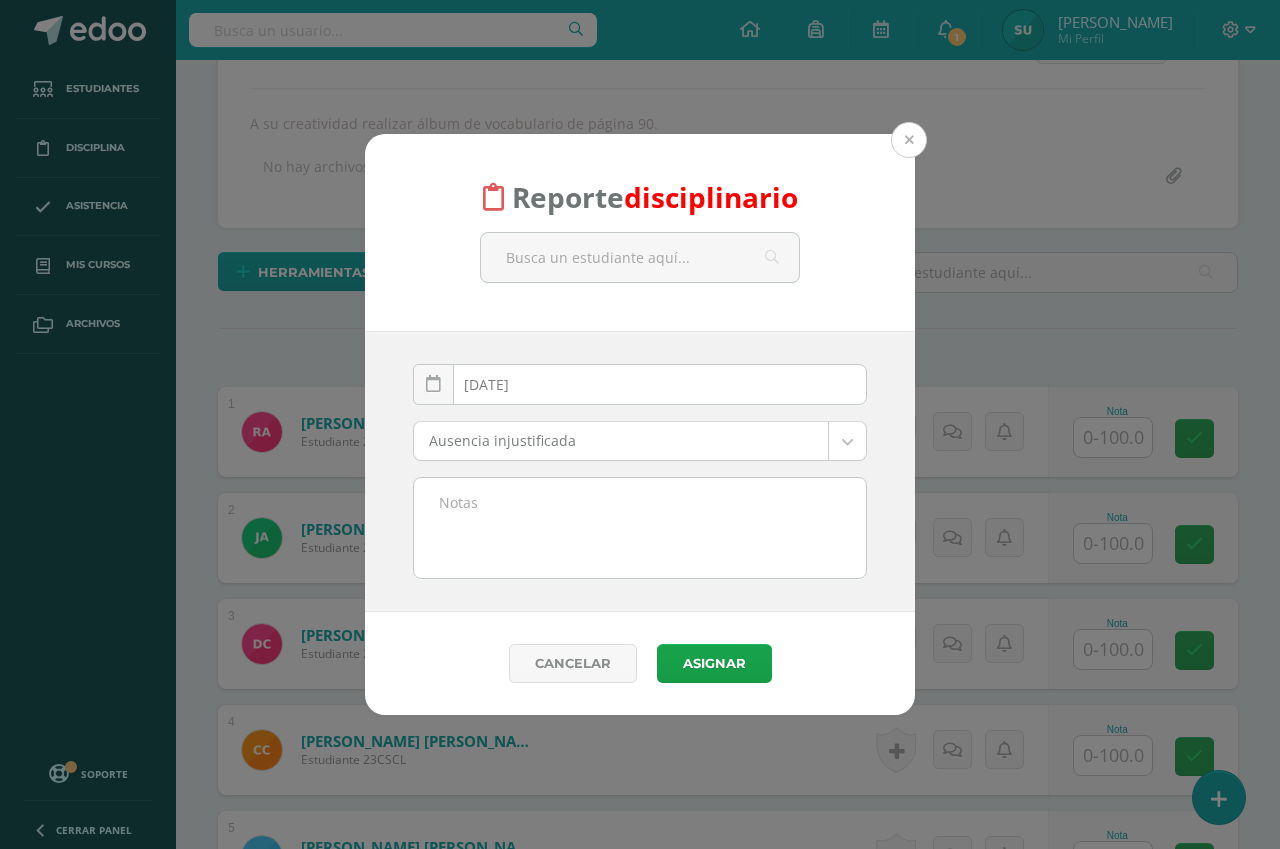 click at bounding box center [909, 140] 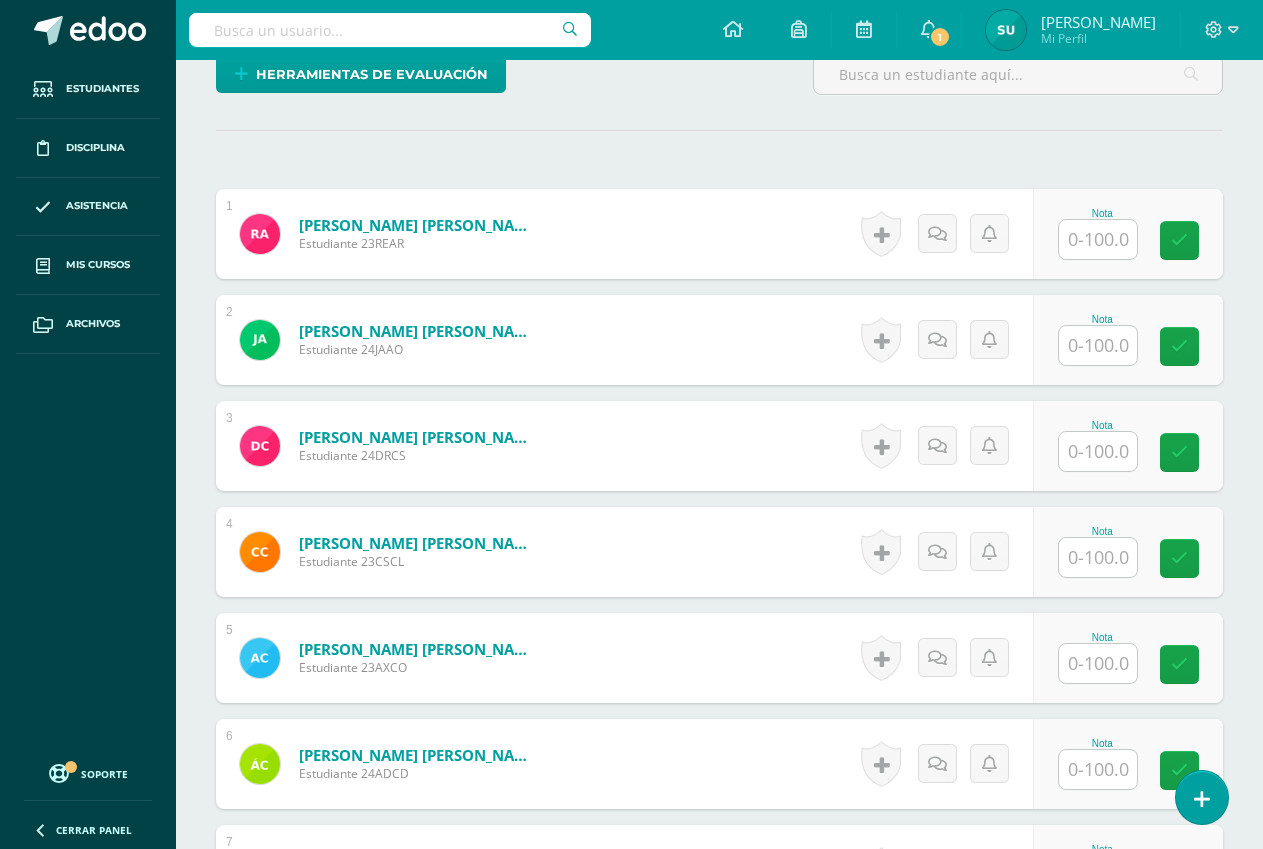 scroll, scrollTop: 527, scrollLeft: 0, axis: vertical 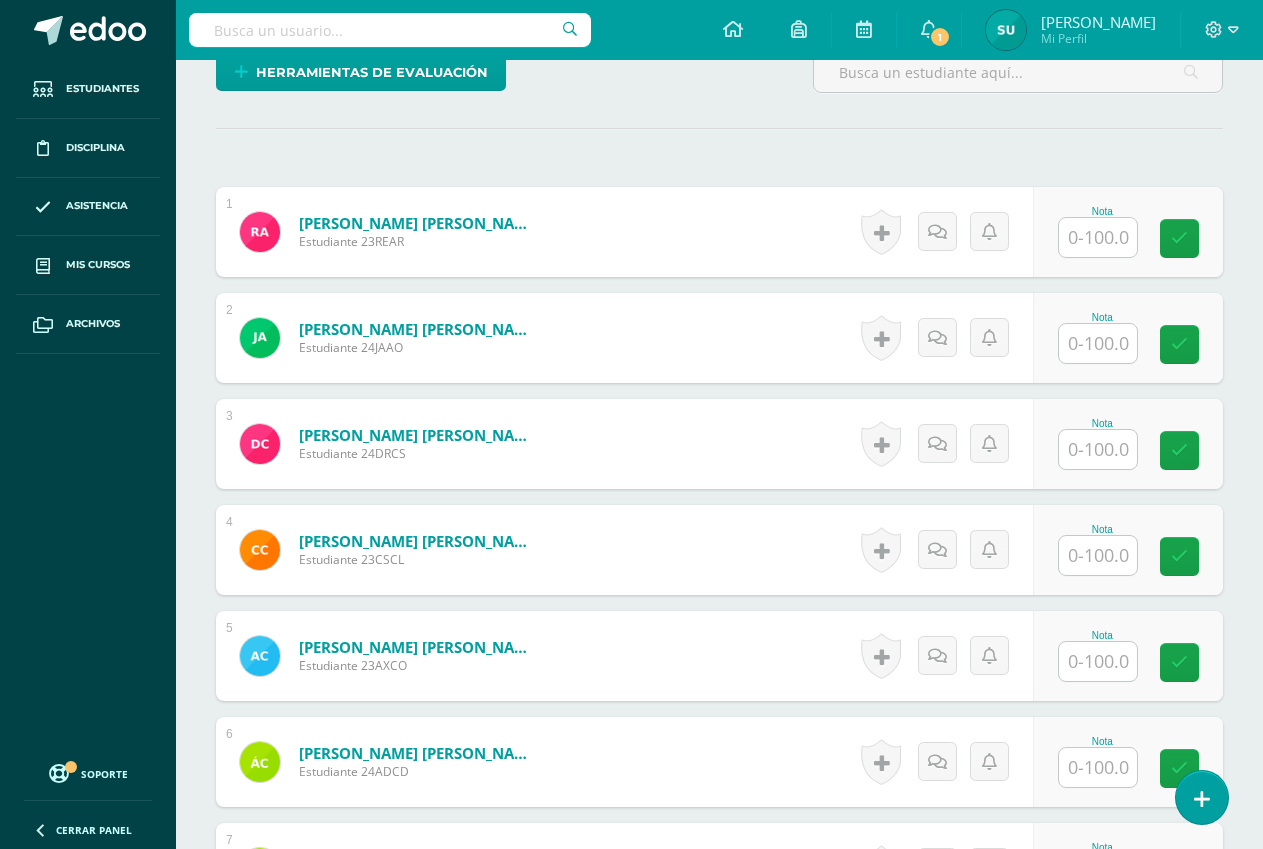 click at bounding box center [1098, 343] 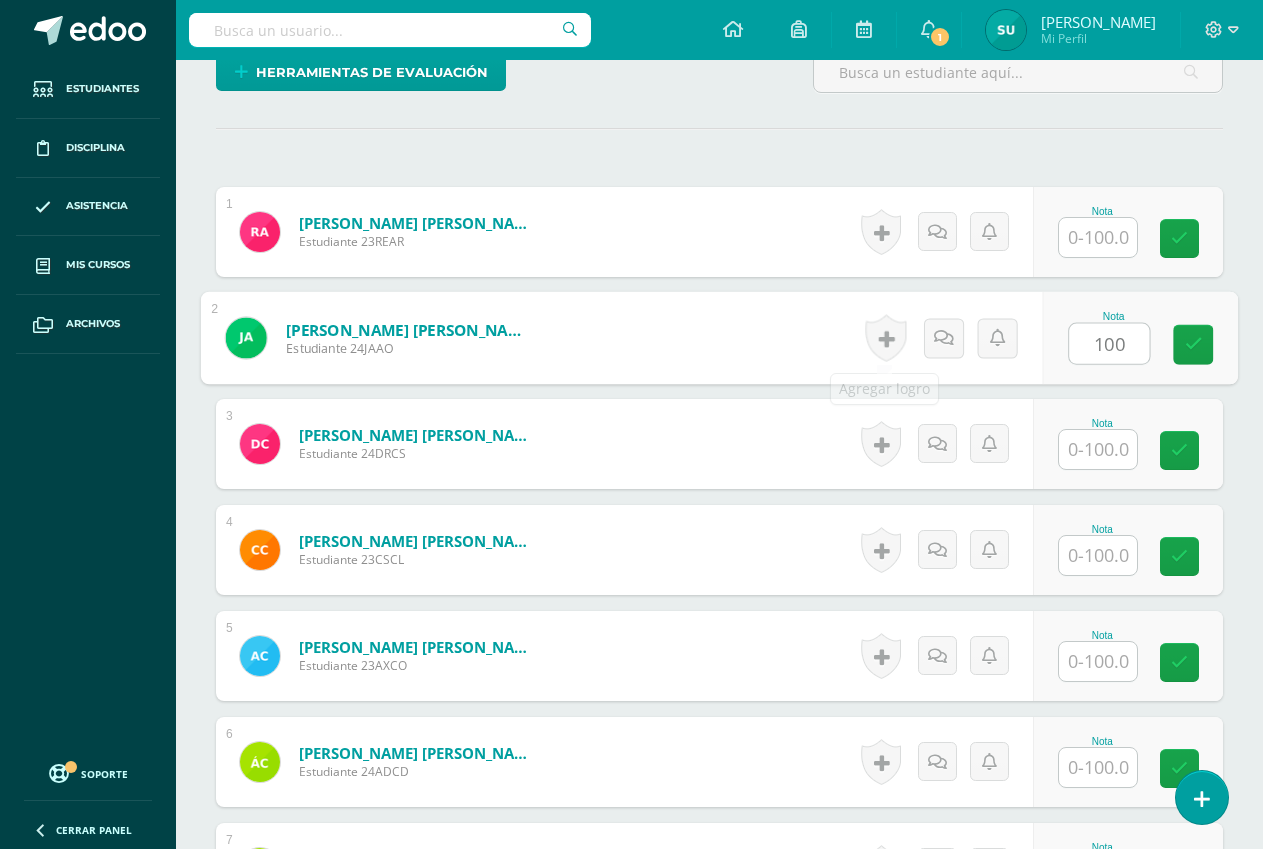 type on "100" 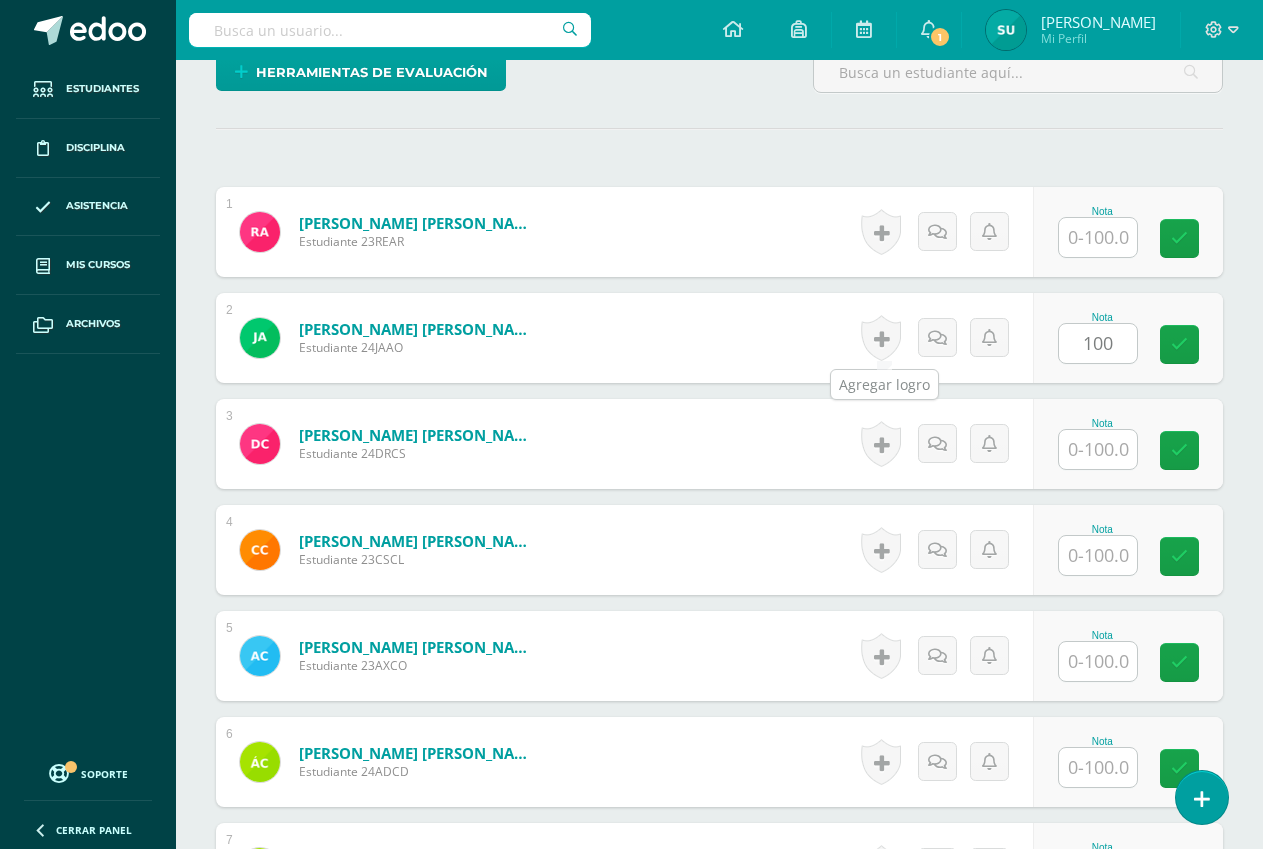 click at bounding box center (881, 338) 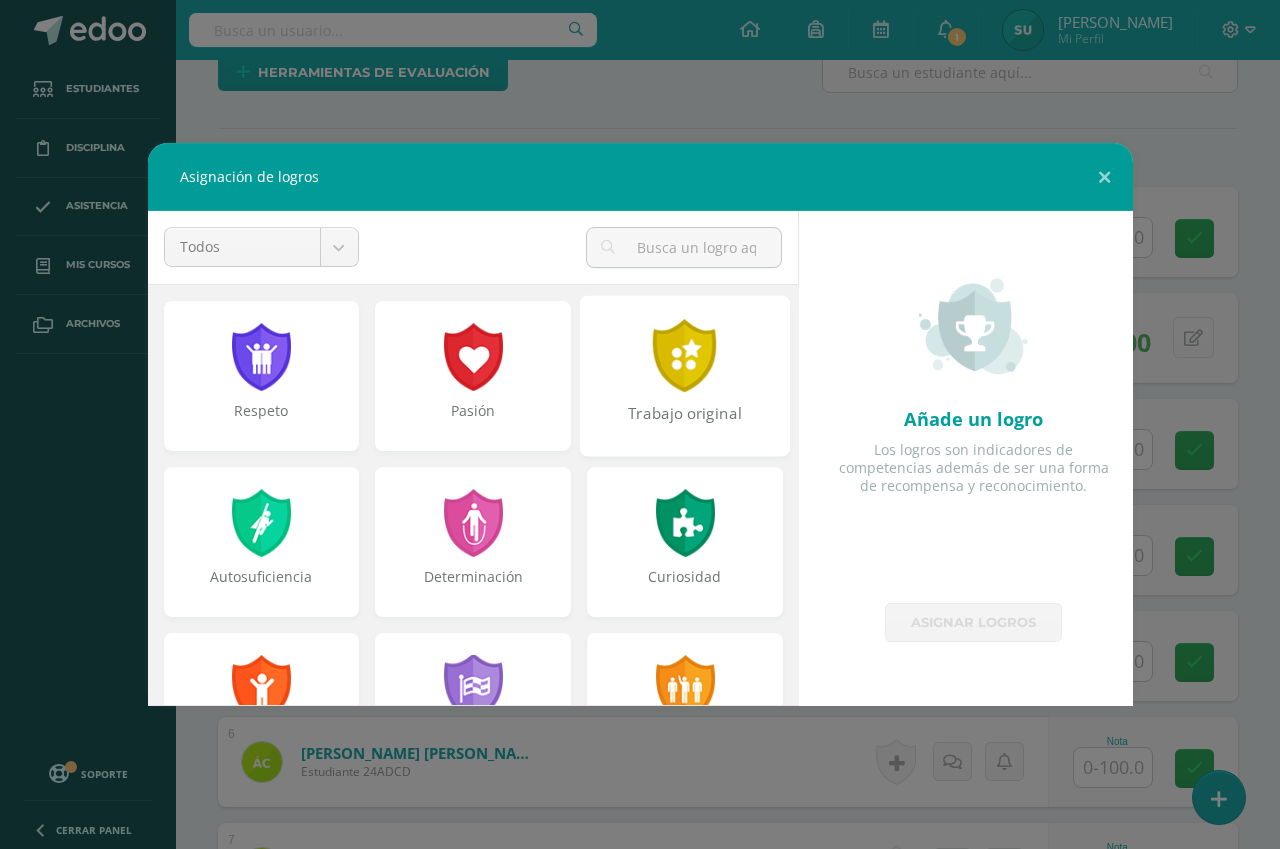 click at bounding box center [685, 355] 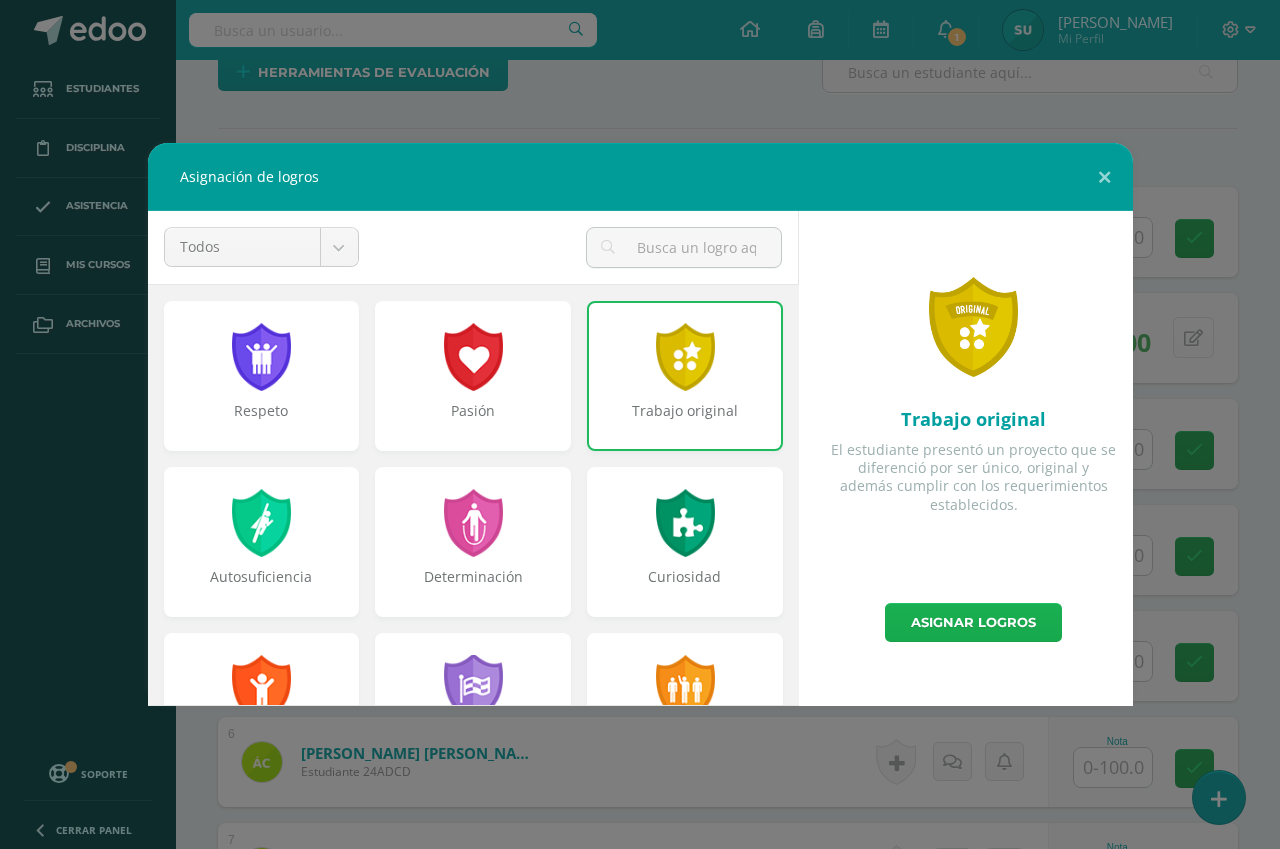 click on "Asignar logros" at bounding box center [973, 622] 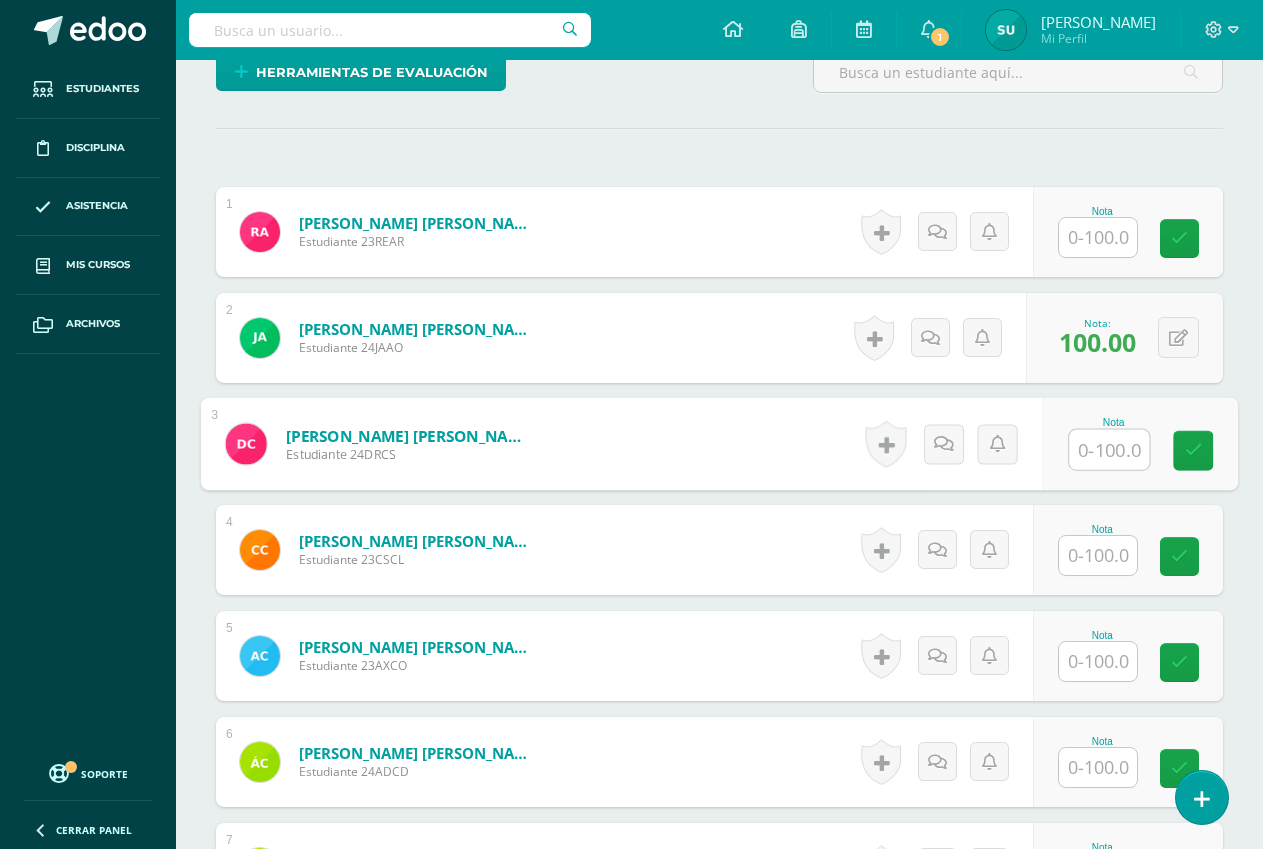 click at bounding box center (1109, 450) 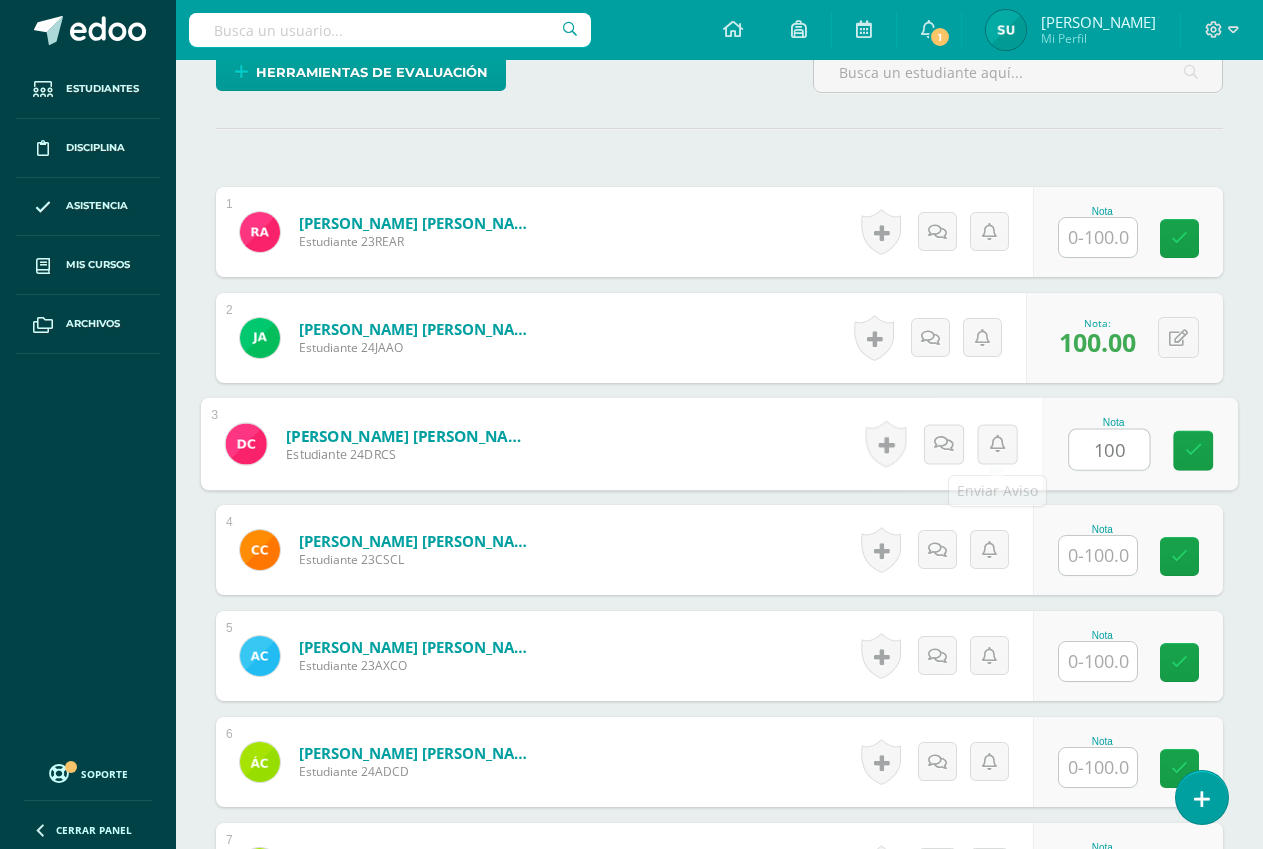 type on "100" 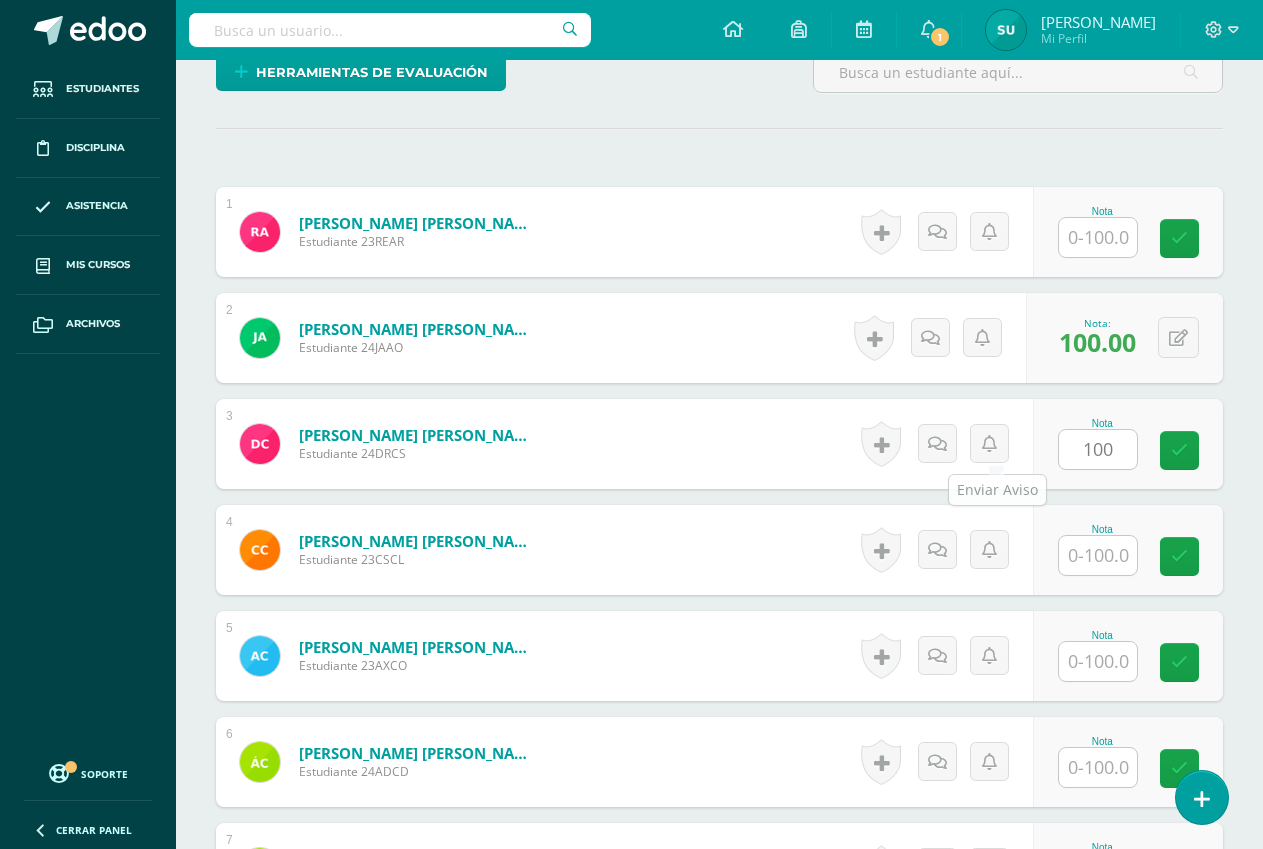 click at bounding box center [881, 444] 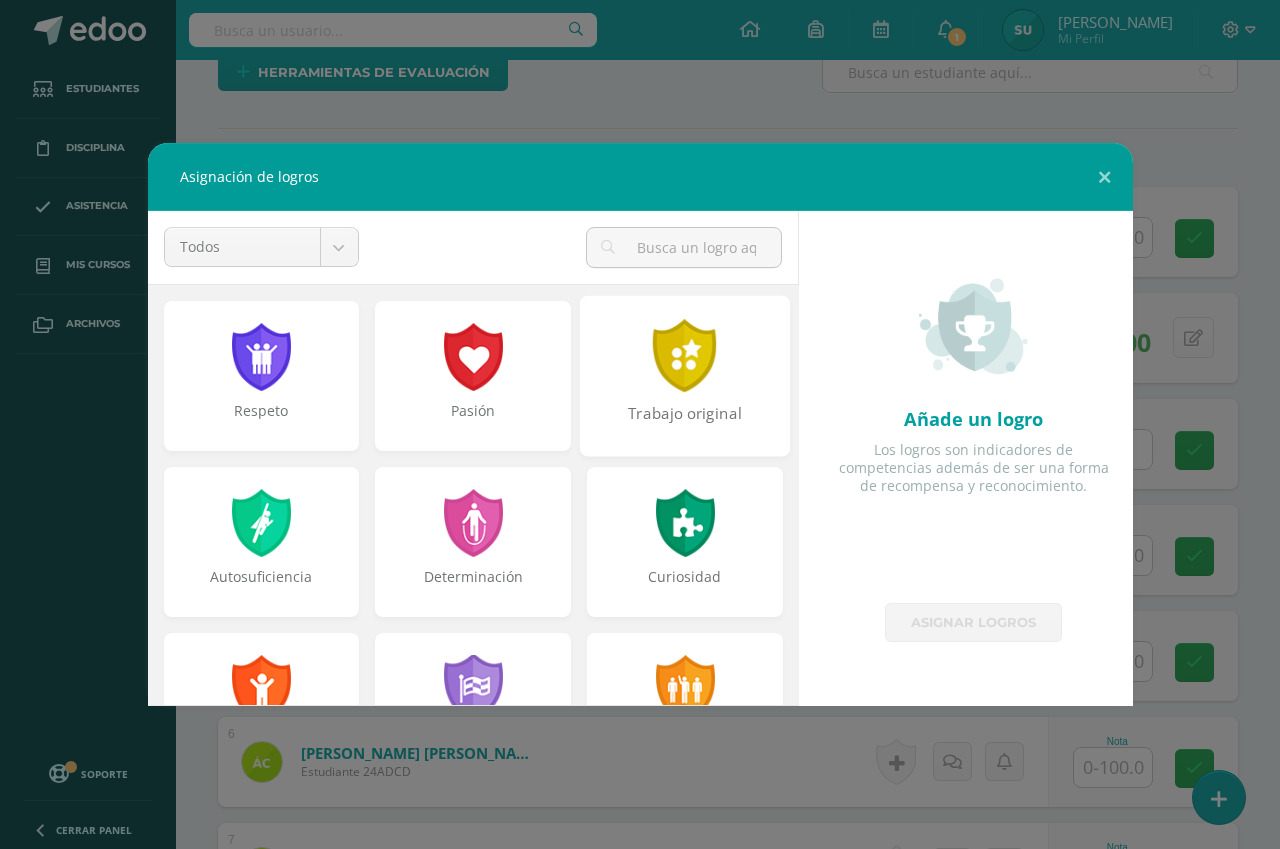 click at bounding box center (685, 355) 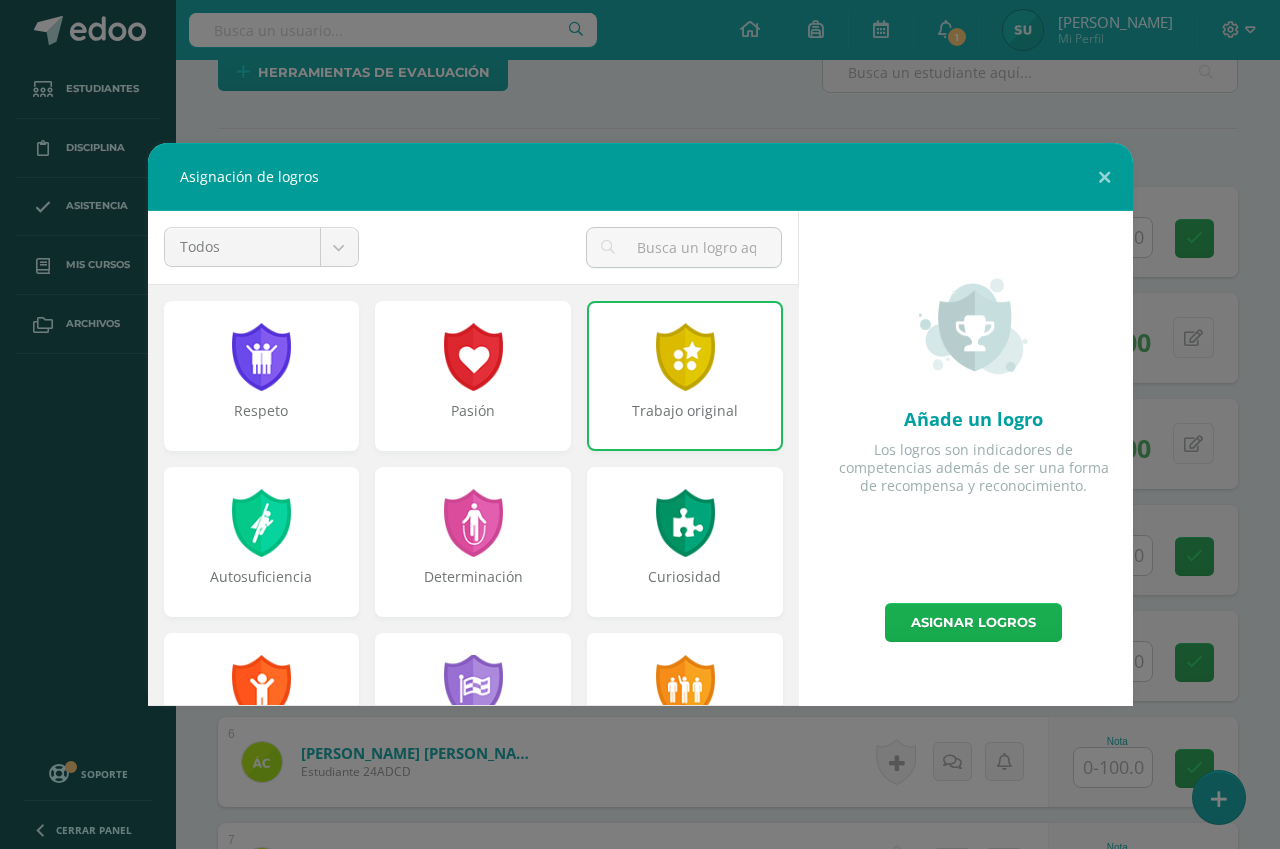 click on "Asignar logros" at bounding box center (973, 622) 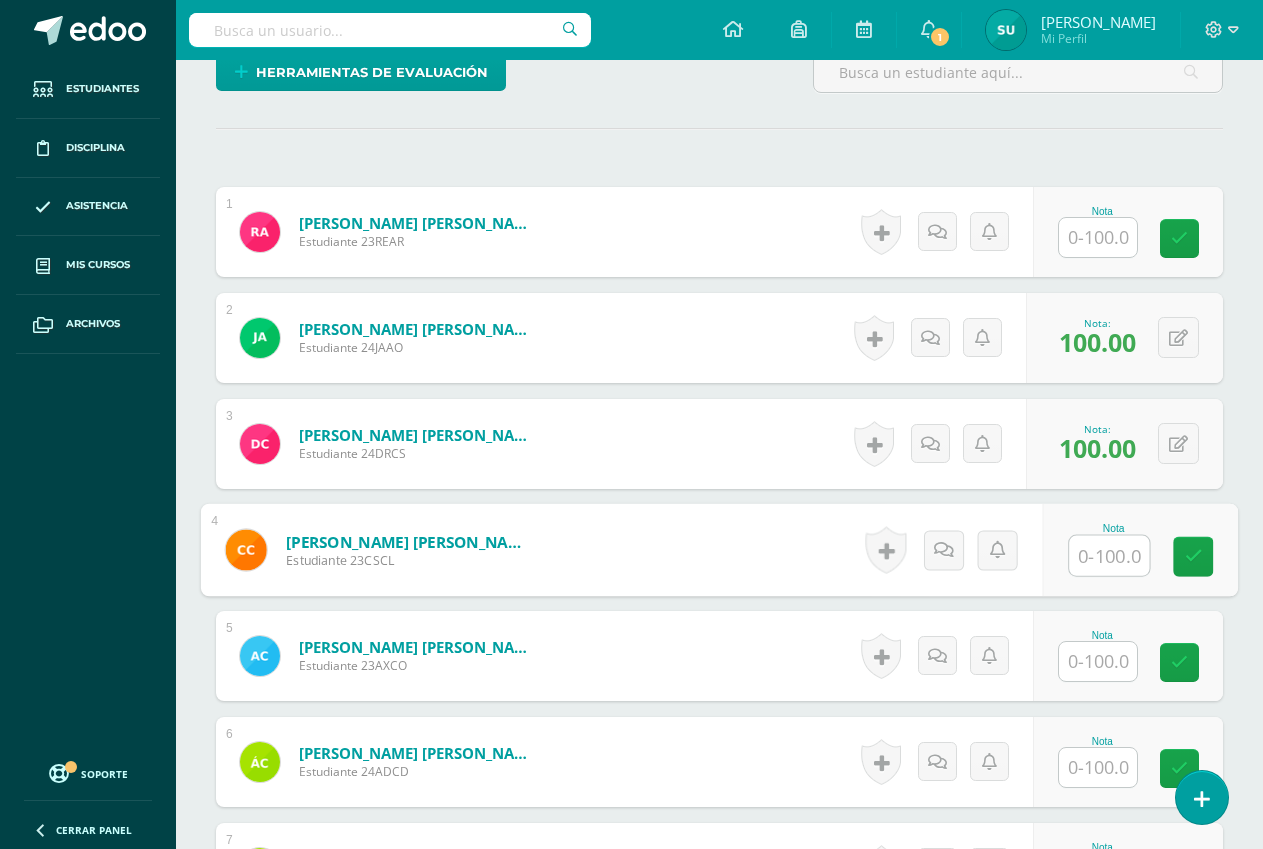 click at bounding box center (1109, 556) 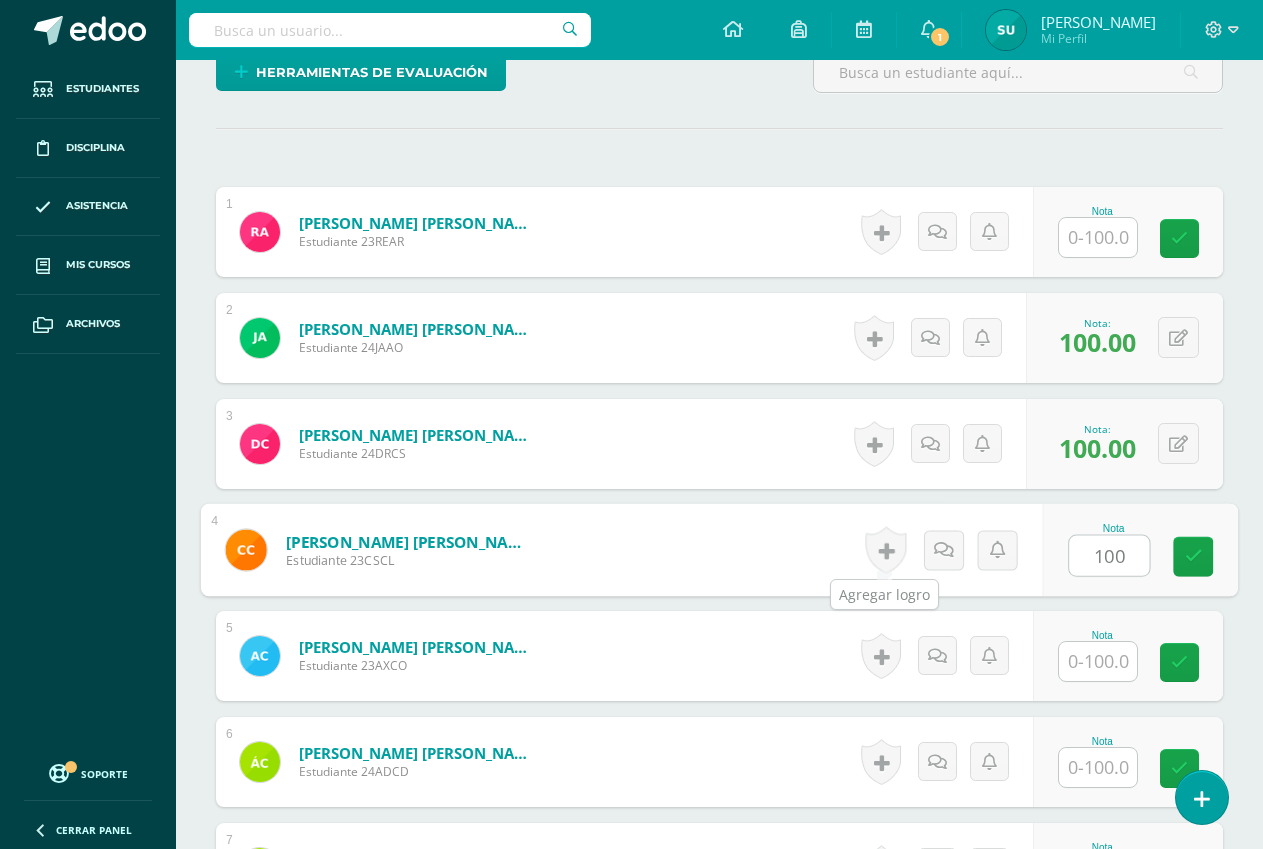 type on "100" 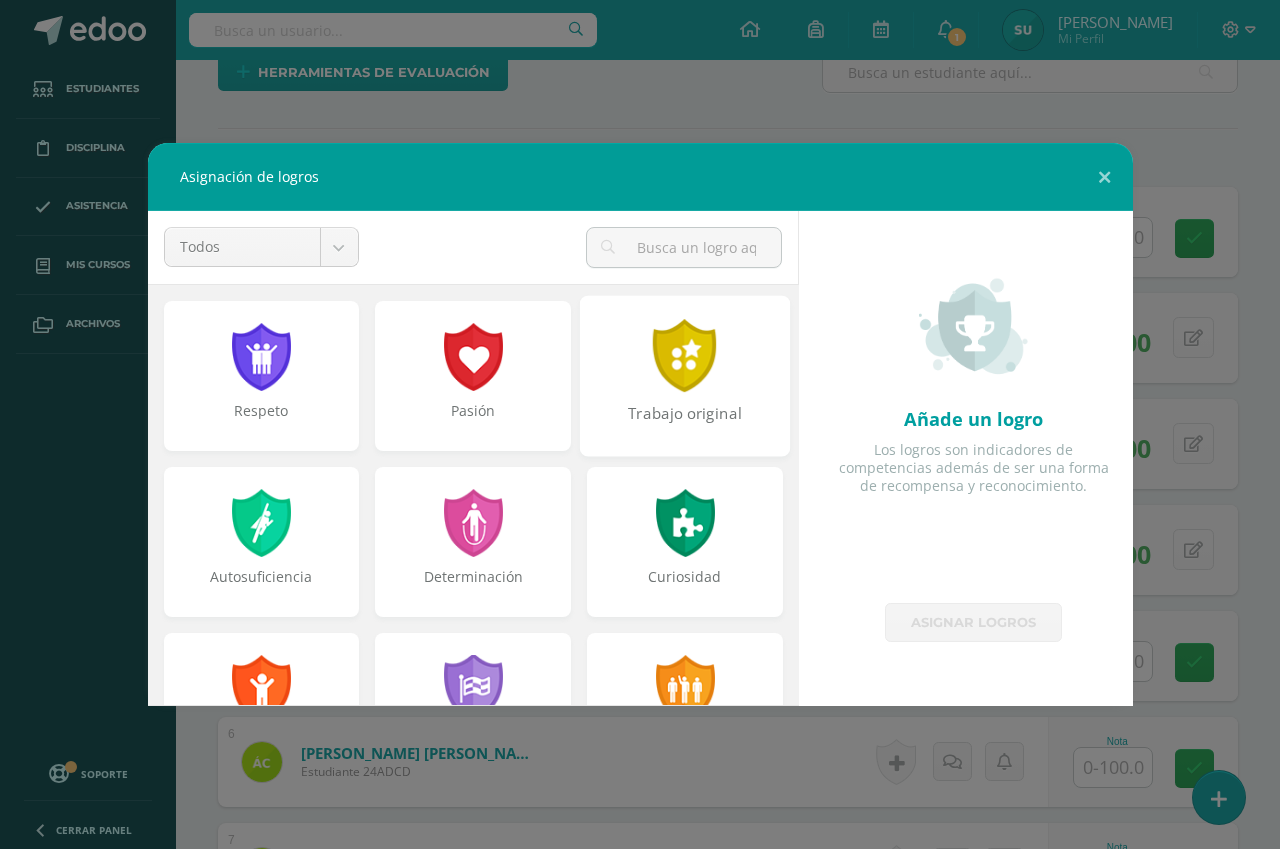 click on "Trabajo original" at bounding box center [685, 375] 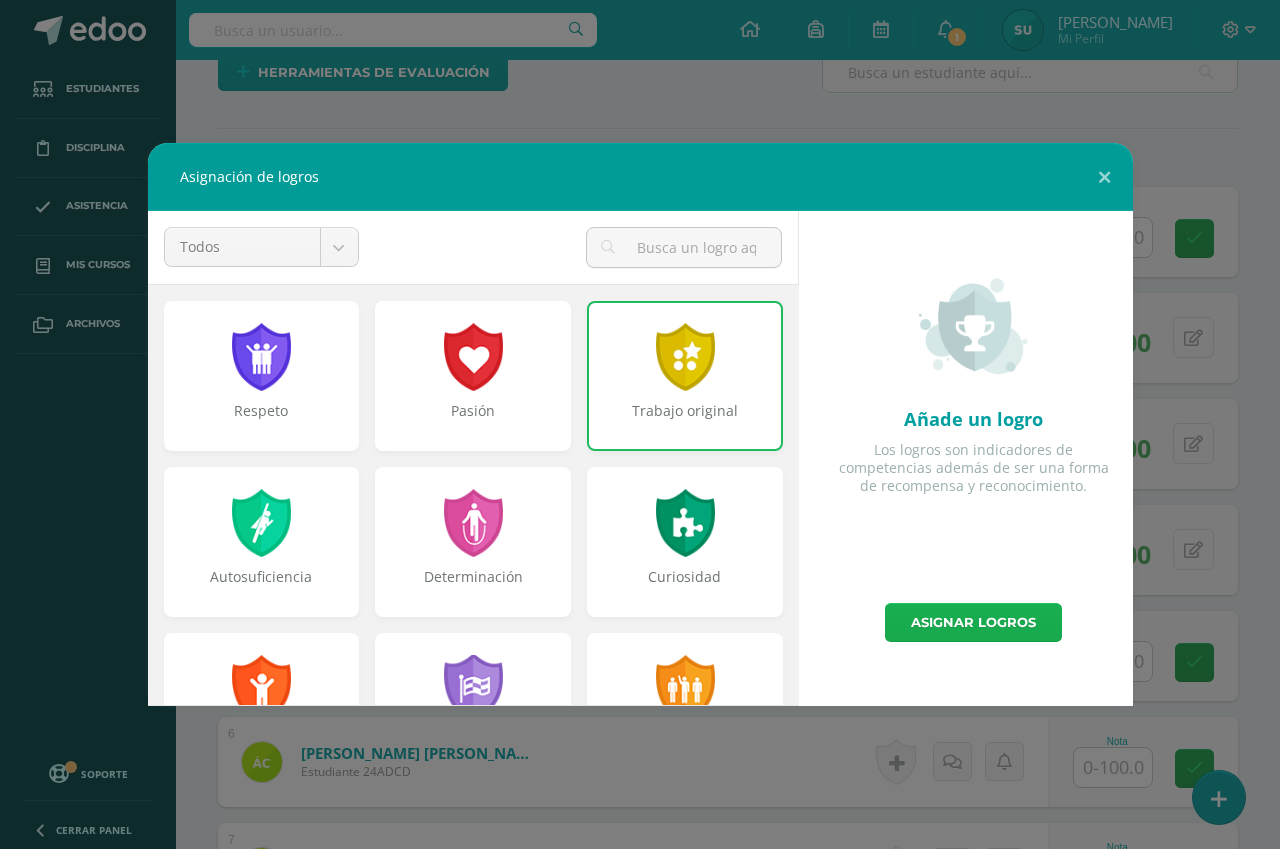 click on "Asignar logros" at bounding box center [973, 622] 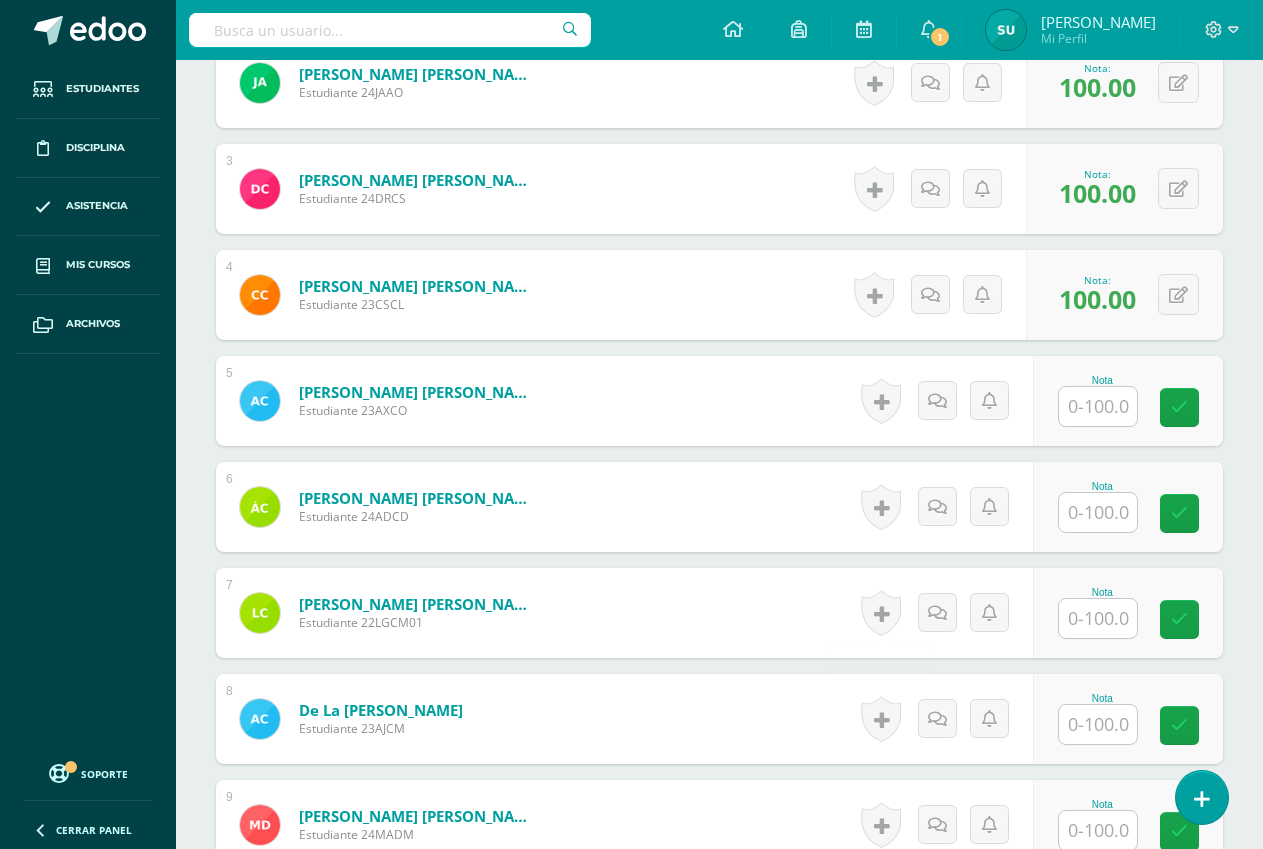 scroll, scrollTop: 827, scrollLeft: 0, axis: vertical 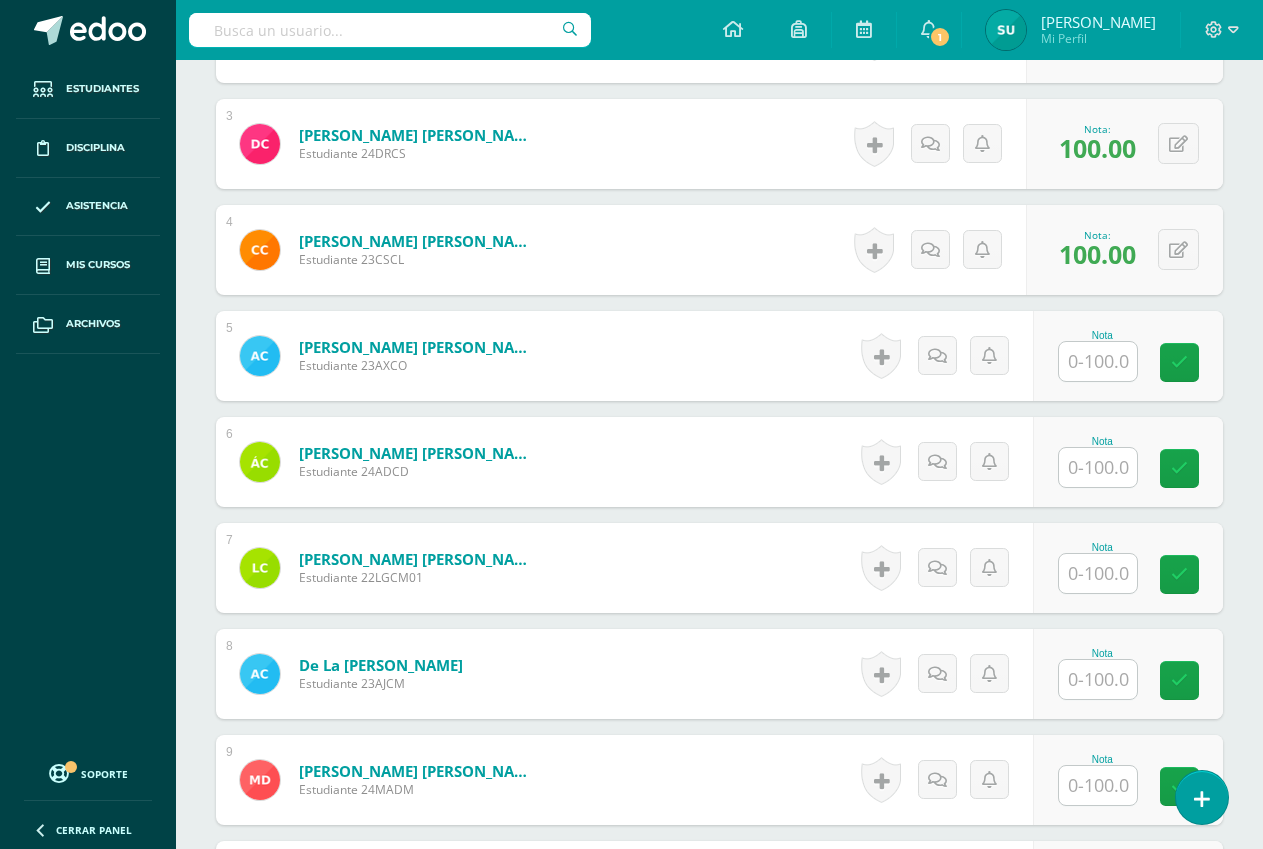 click at bounding box center [1098, 361] 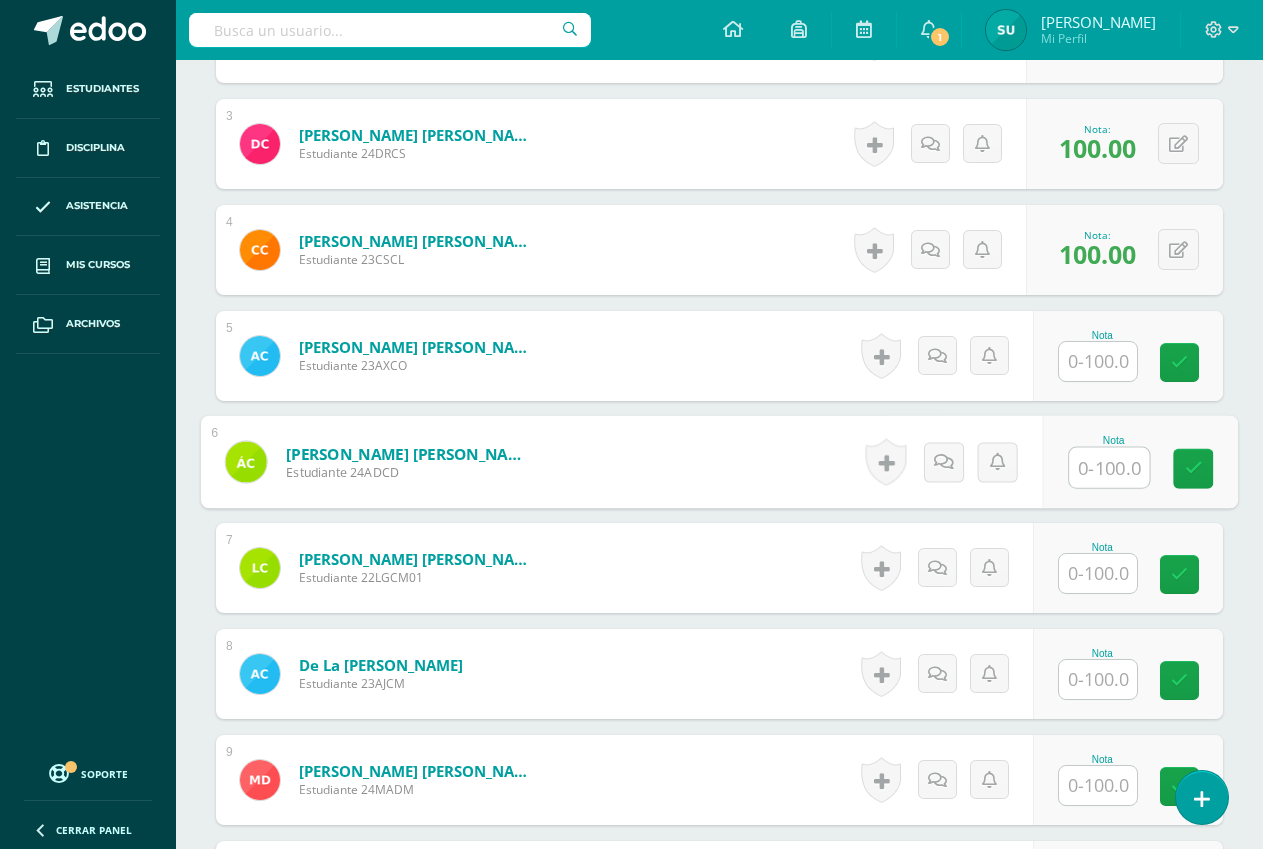 click at bounding box center (1109, 468) 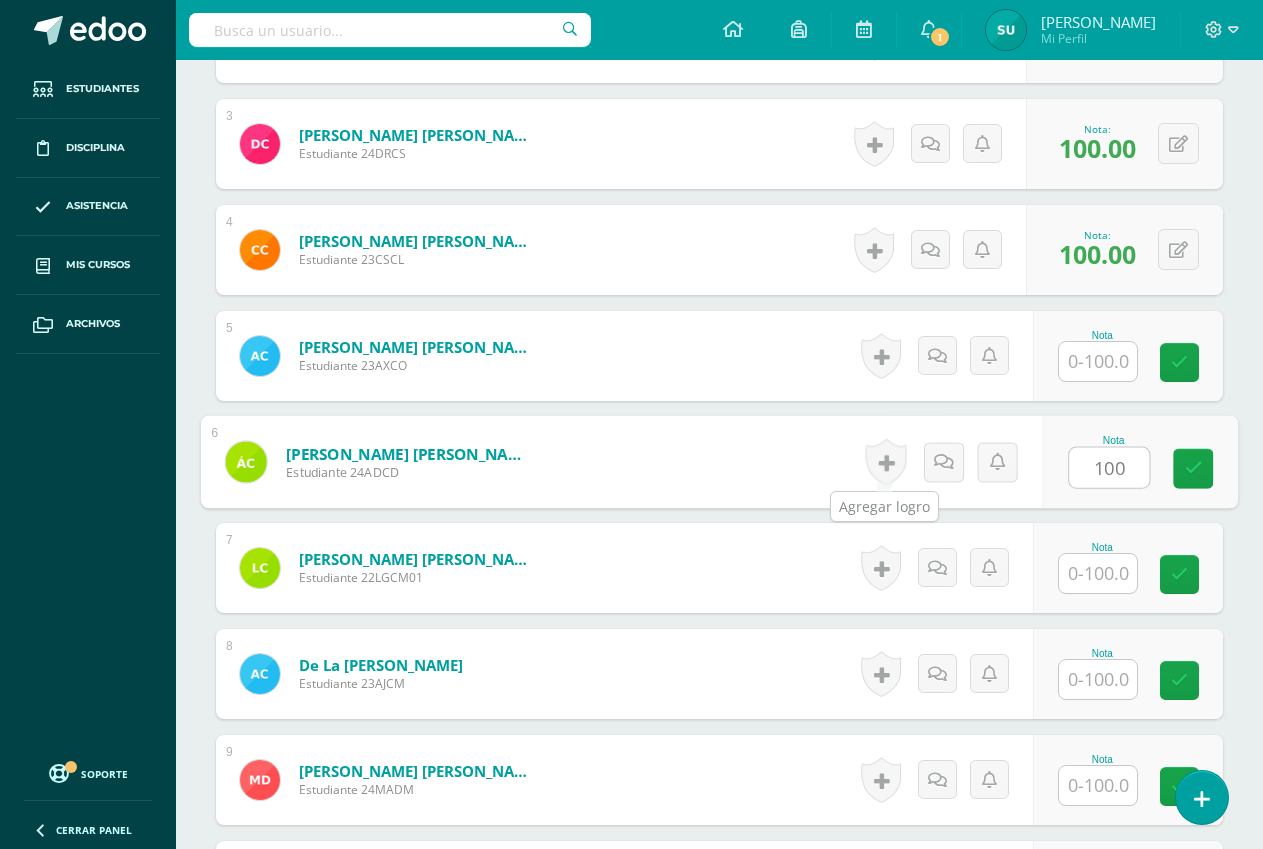 type on "100" 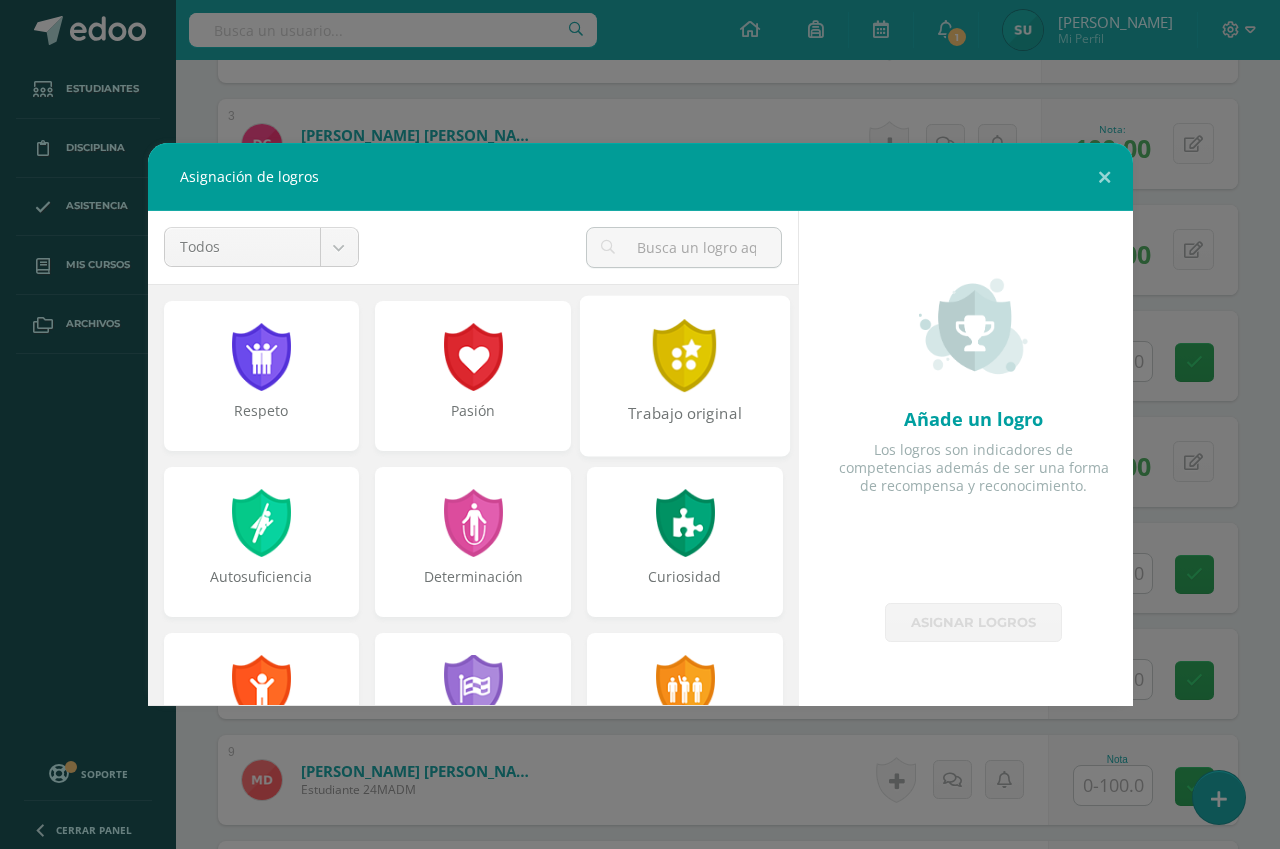 click on "Trabajo original" at bounding box center (685, 375) 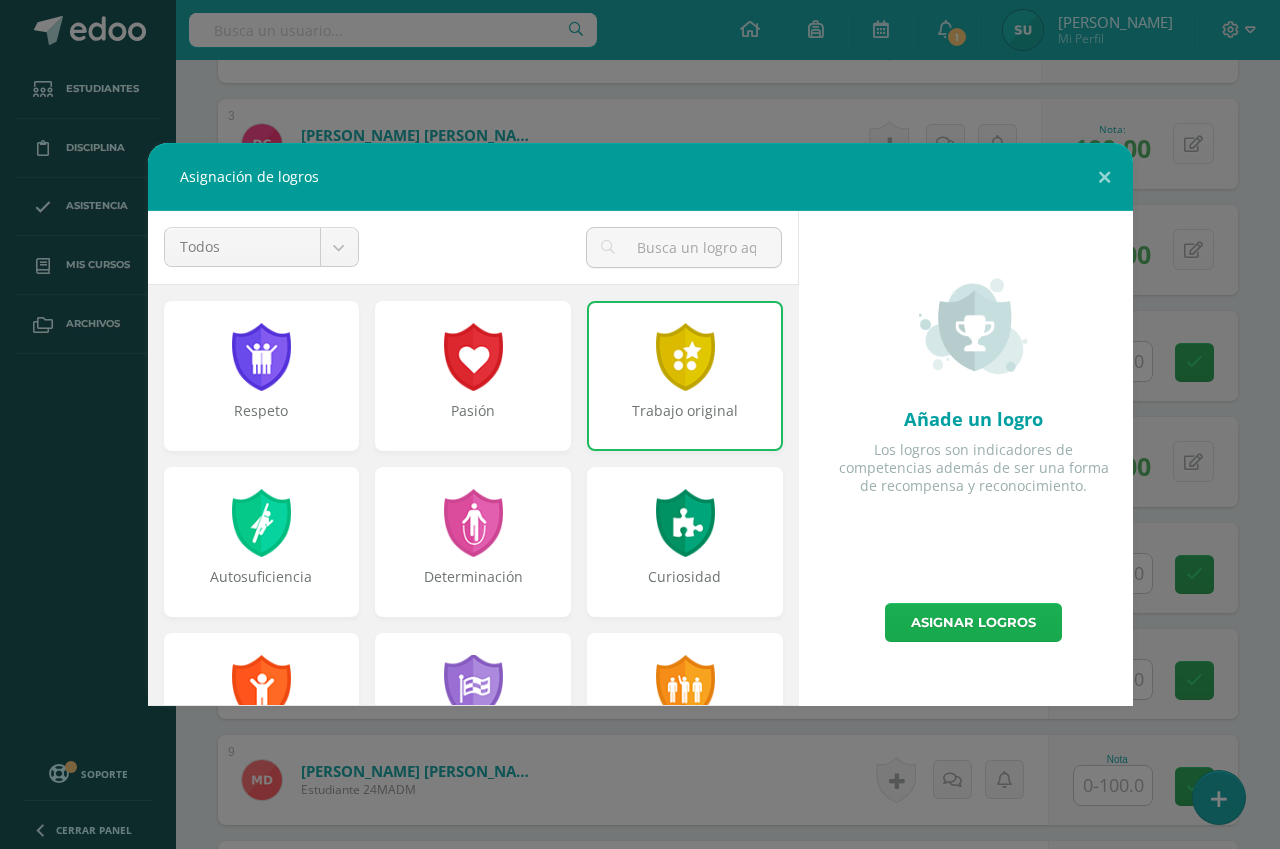 click on "Asignar logros" at bounding box center (973, 622) 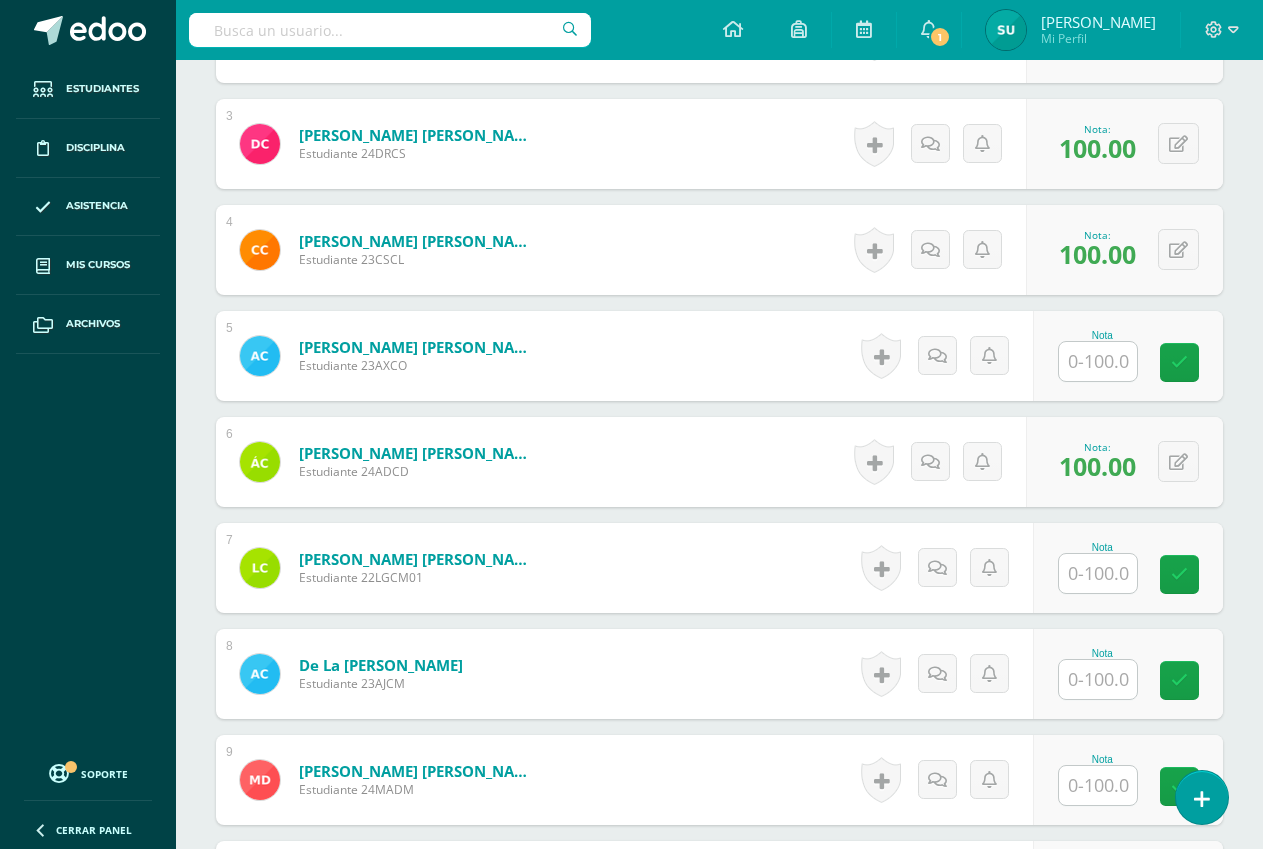 click at bounding box center [1098, 573] 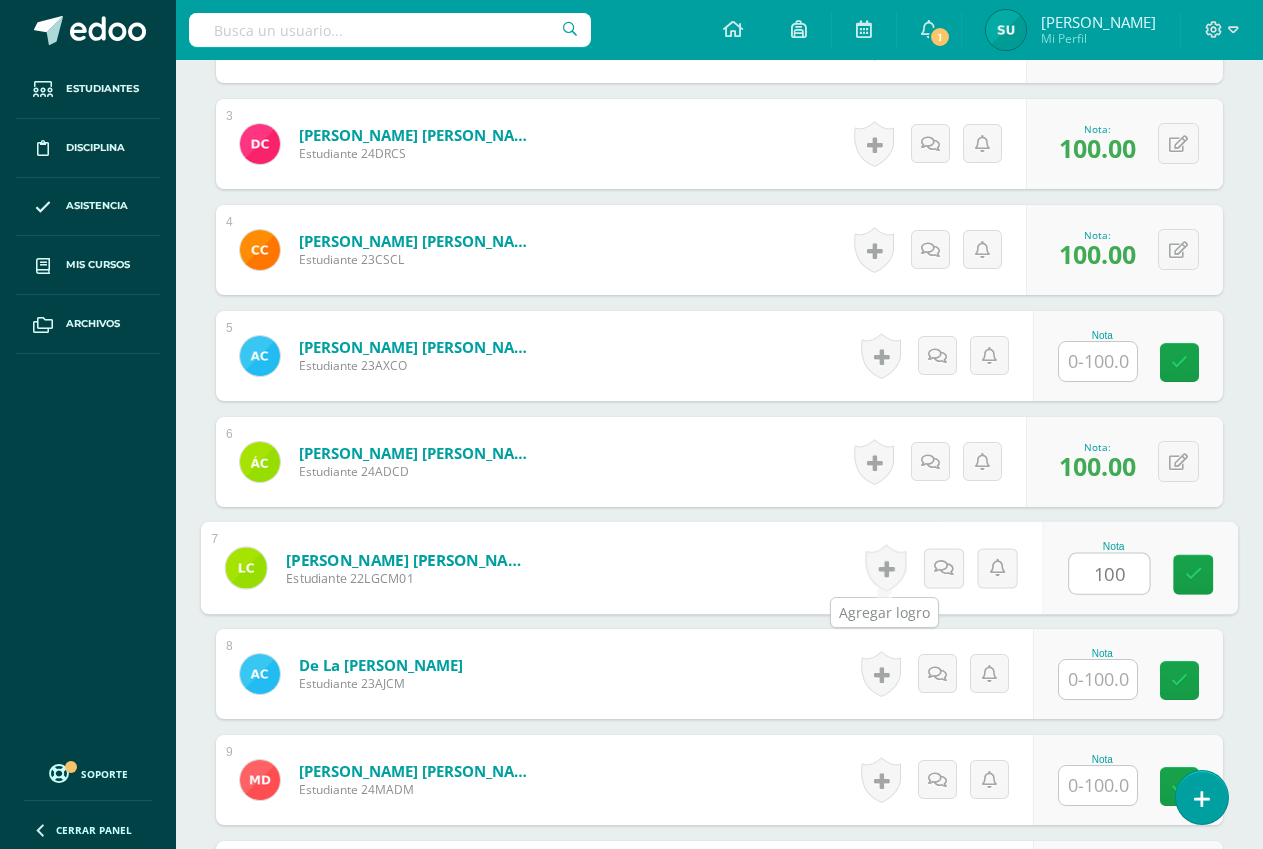 type on "100" 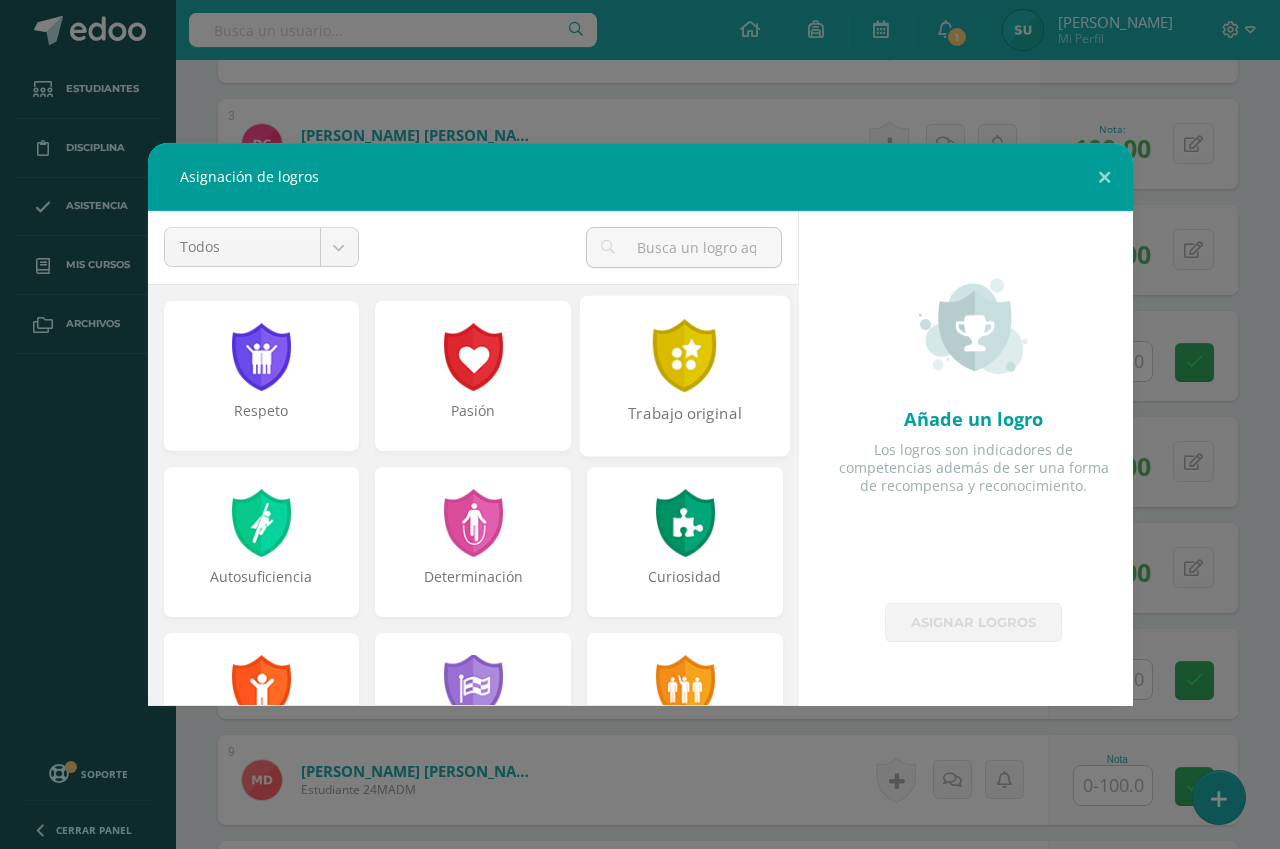 click at bounding box center (685, 355) 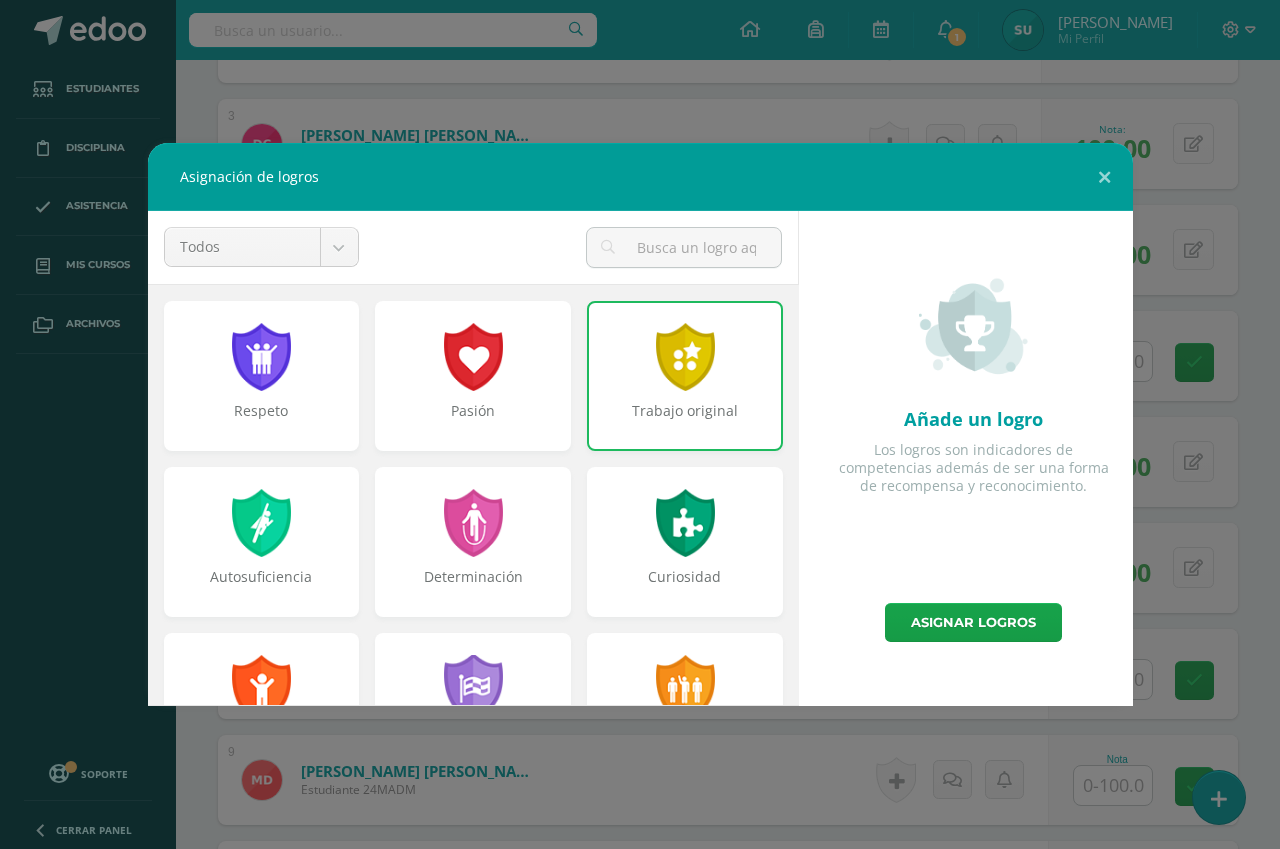 click on "Trabajo original" at bounding box center (685, 376) 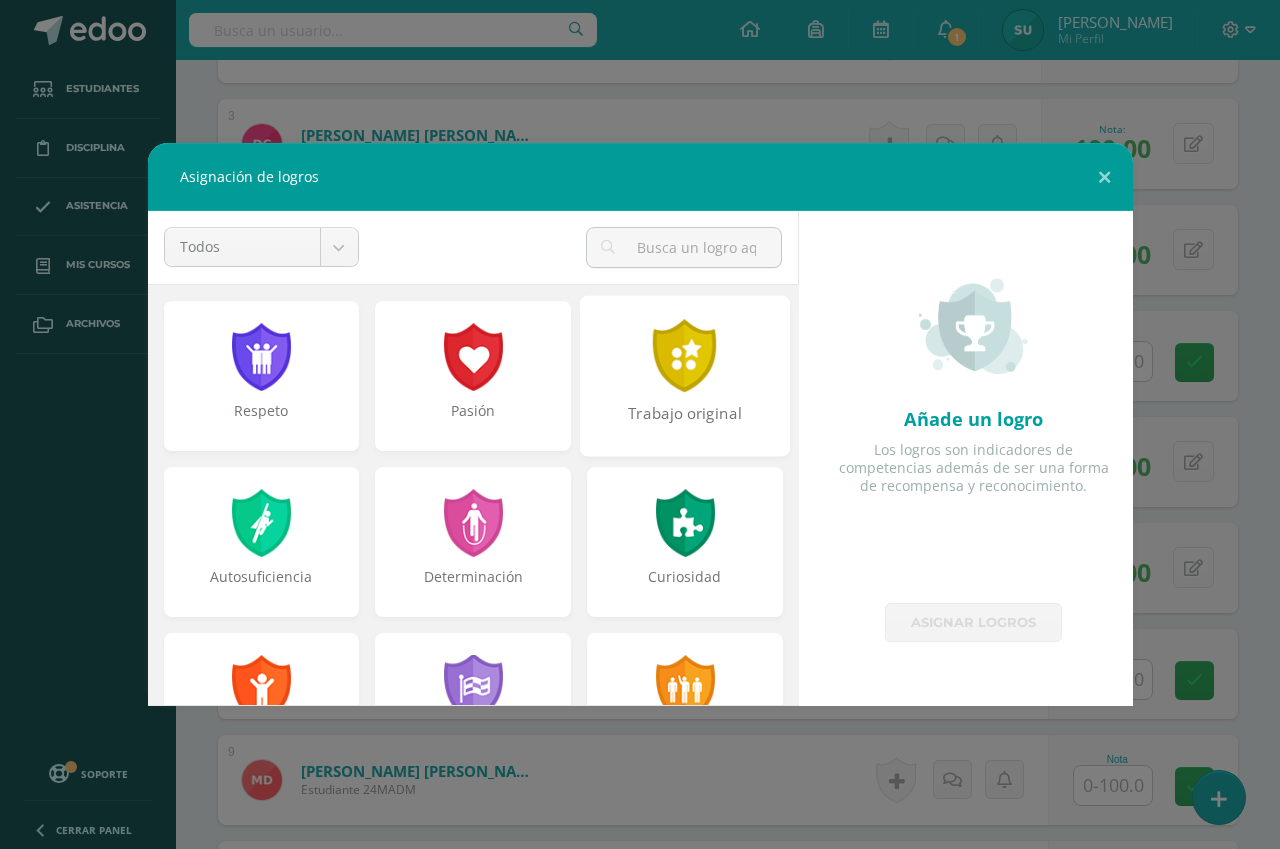 click on "Trabajo original" at bounding box center [685, 375] 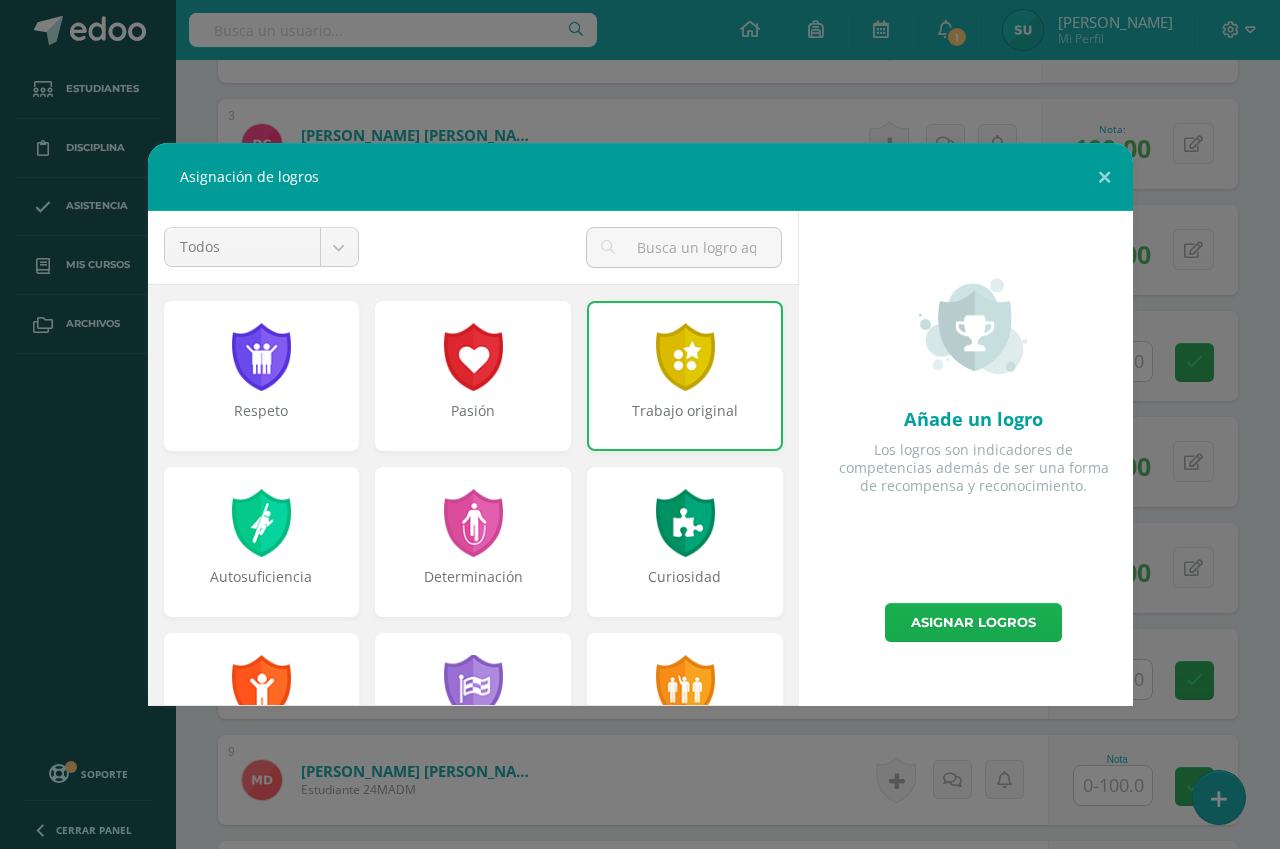 click on "Asignar logros" at bounding box center (973, 622) 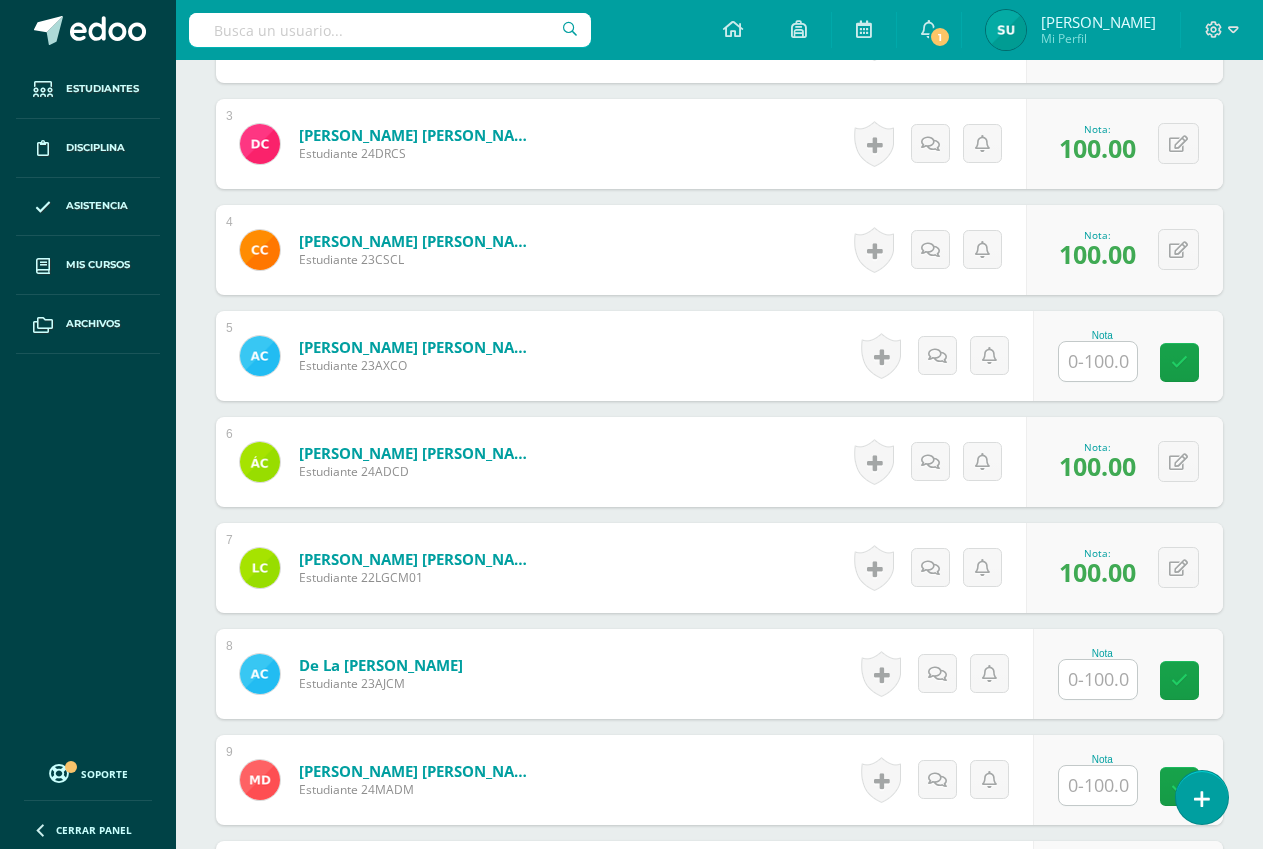 click at bounding box center [1098, 679] 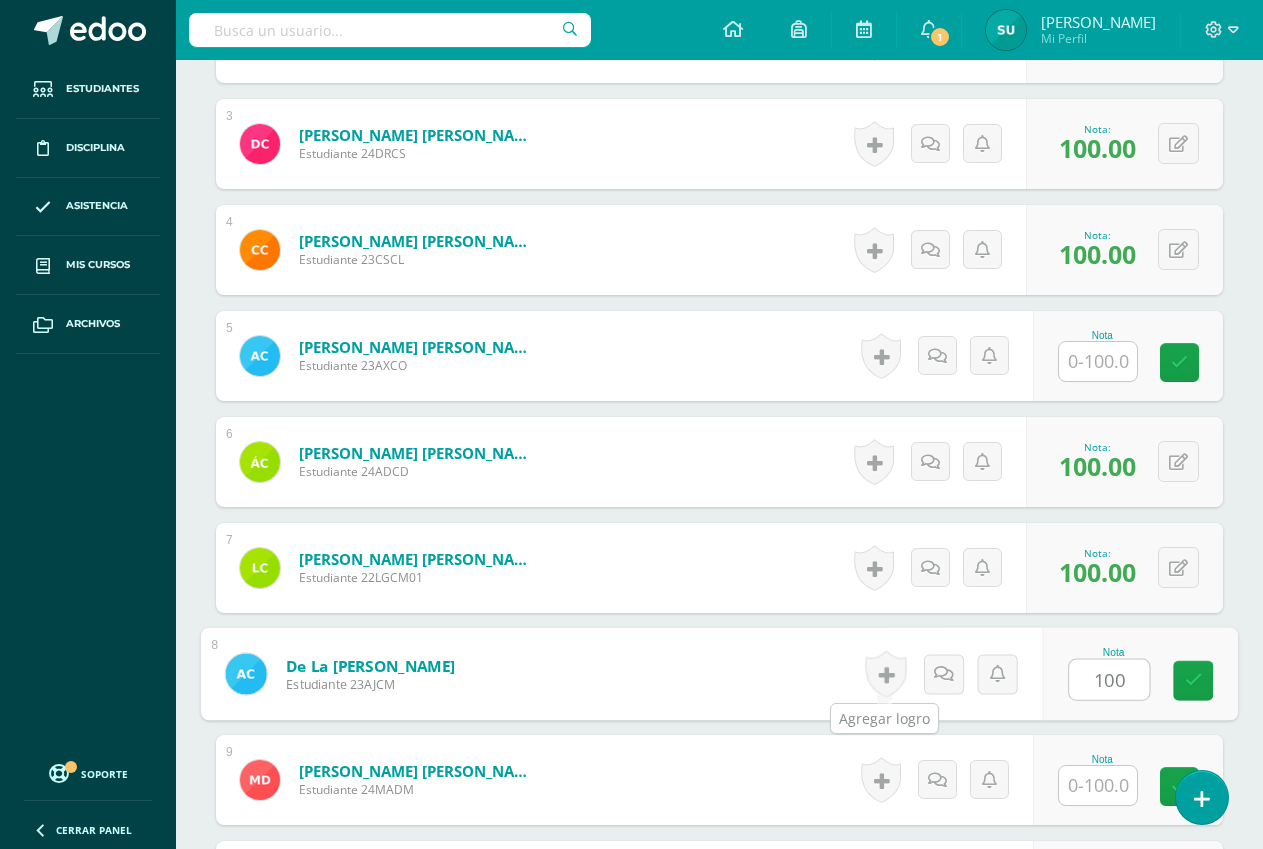 type on "100" 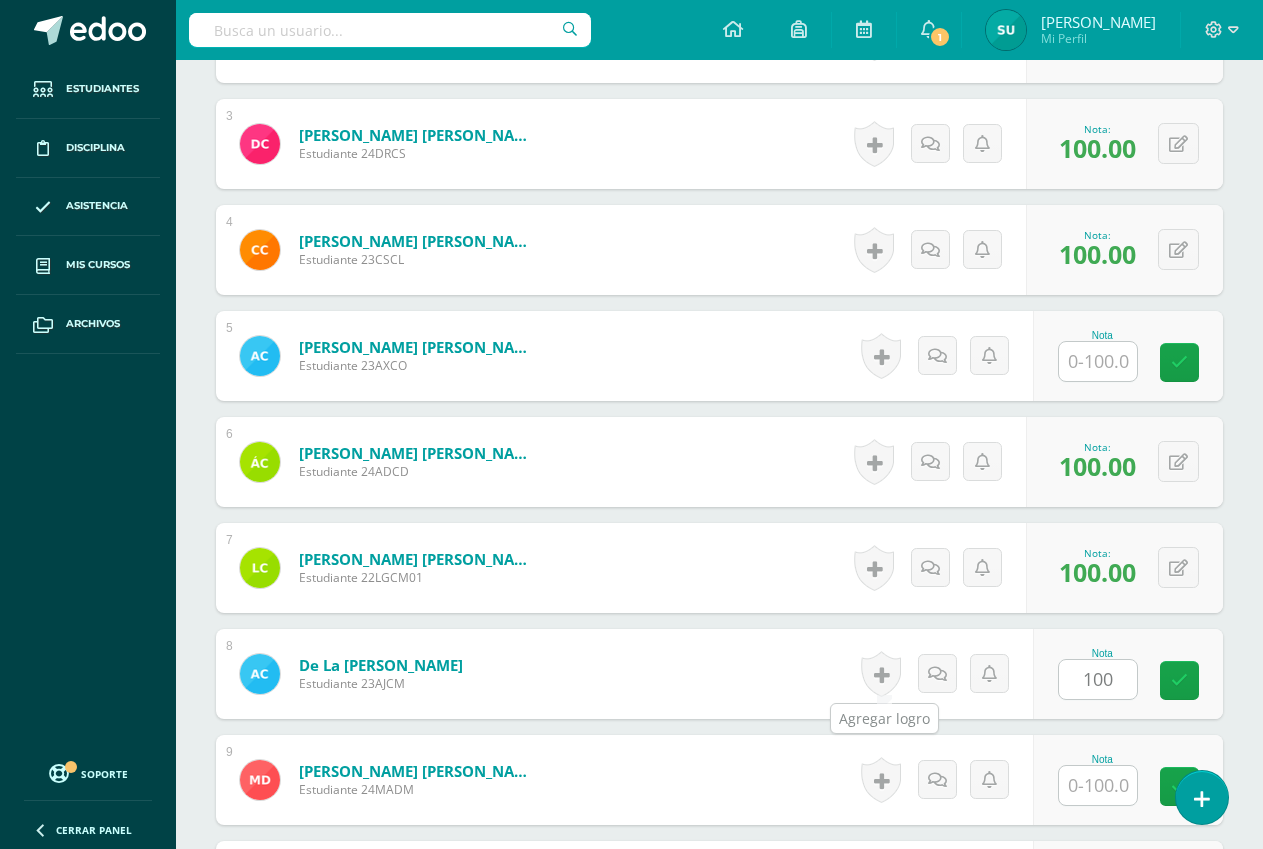 click at bounding box center [881, 674] 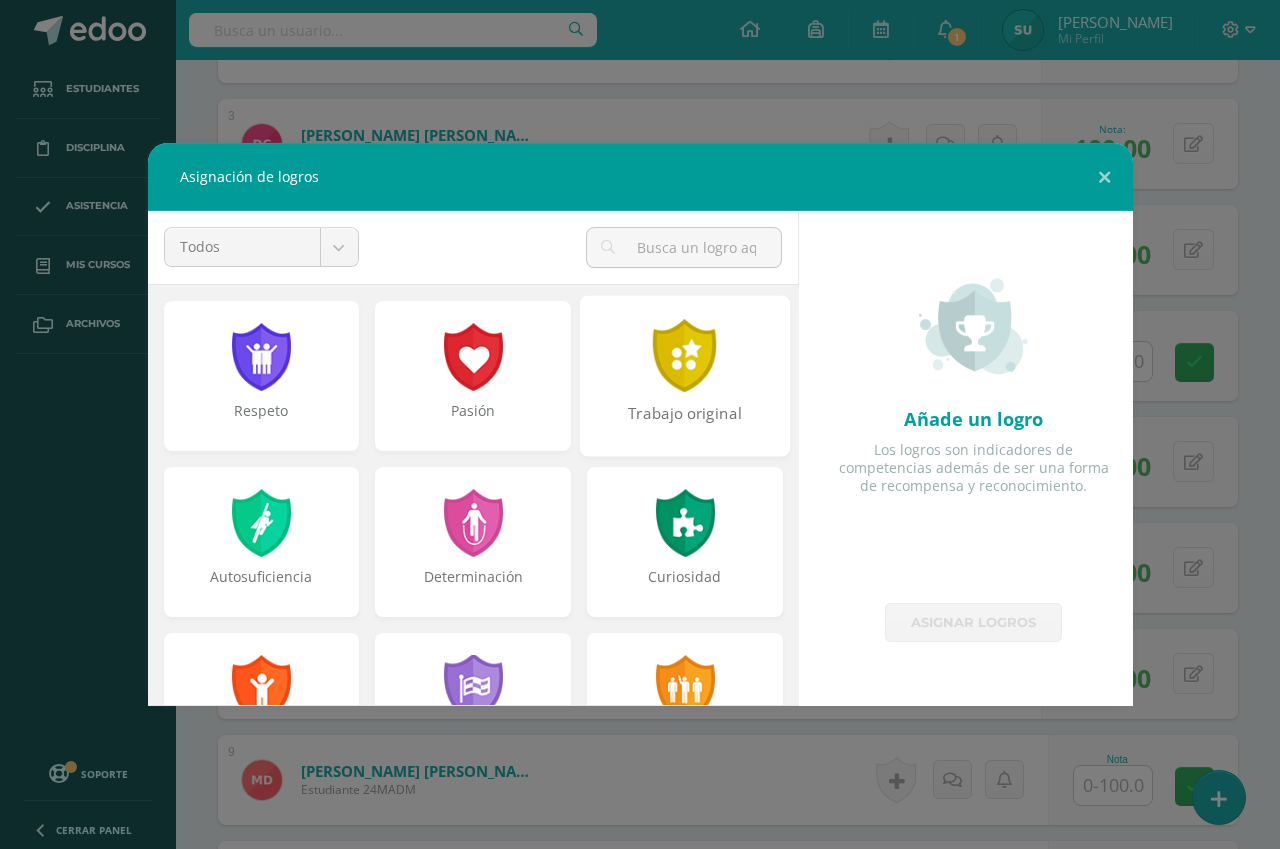 click at bounding box center [685, 355] 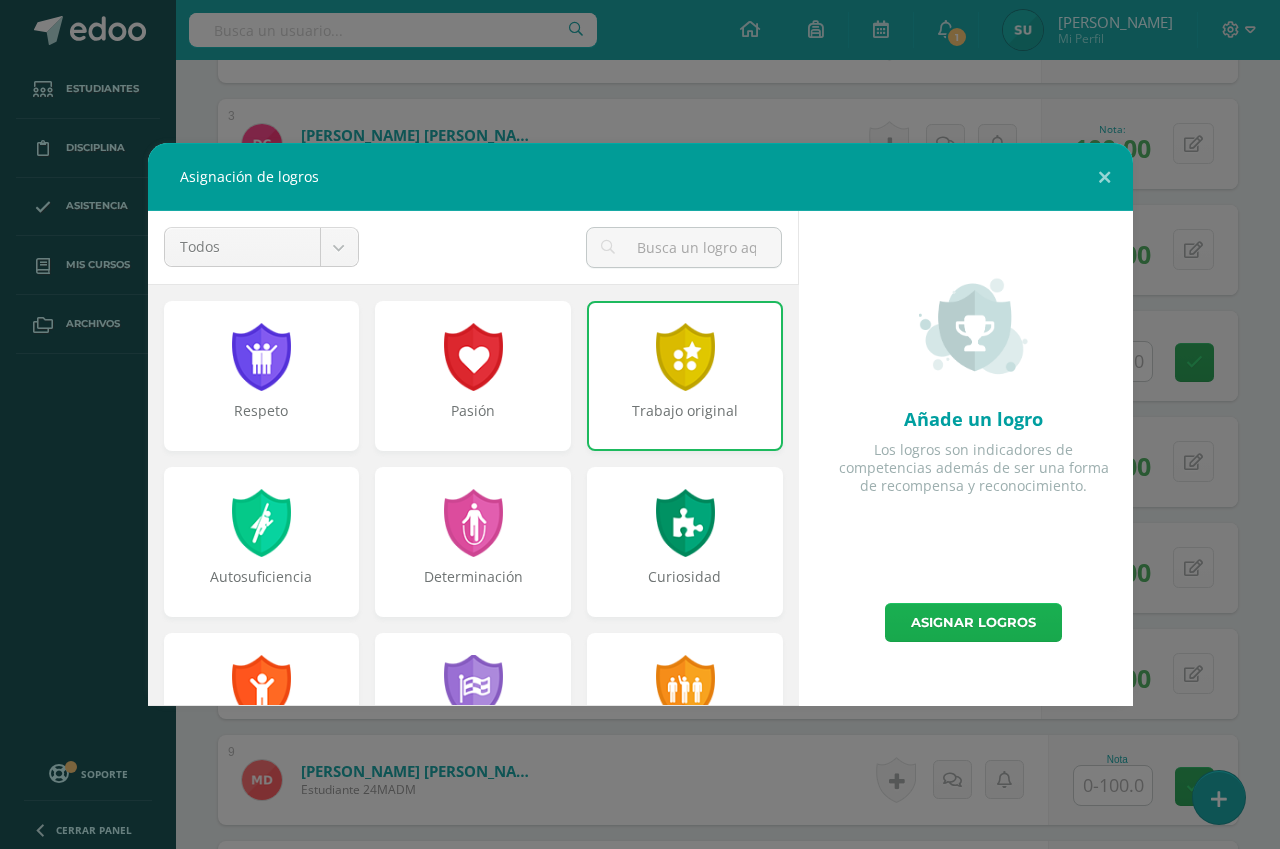 click on "Asignar logros" at bounding box center [973, 622] 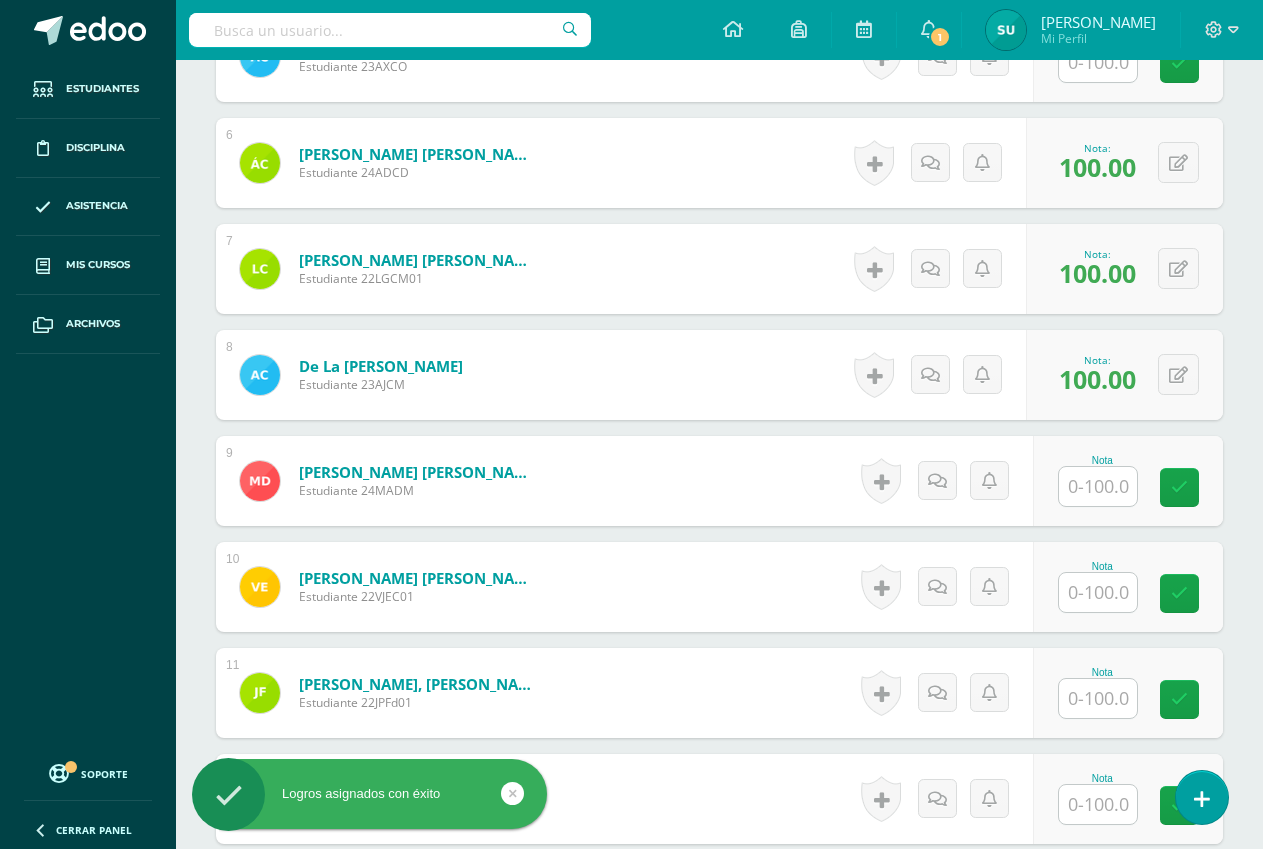scroll, scrollTop: 1127, scrollLeft: 0, axis: vertical 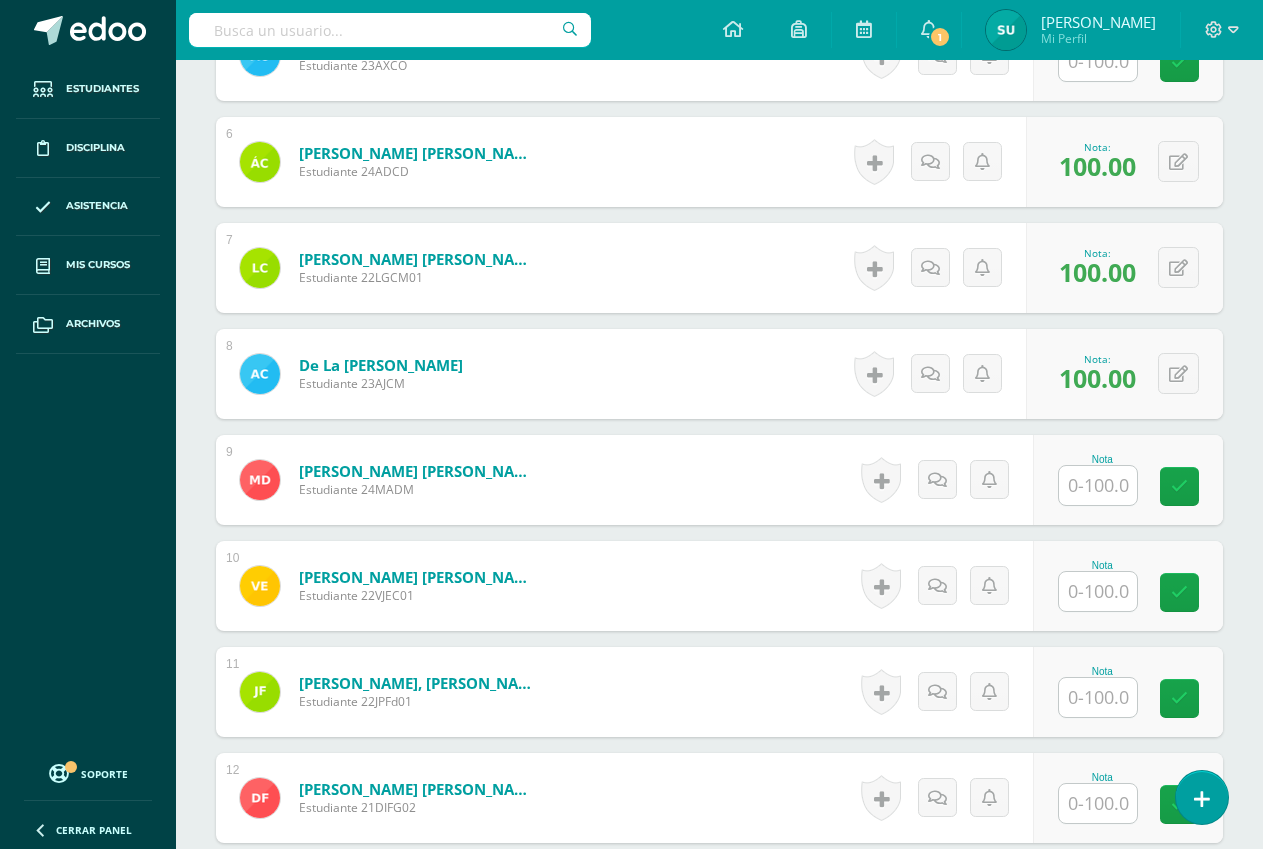 click at bounding box center (1098, 485) 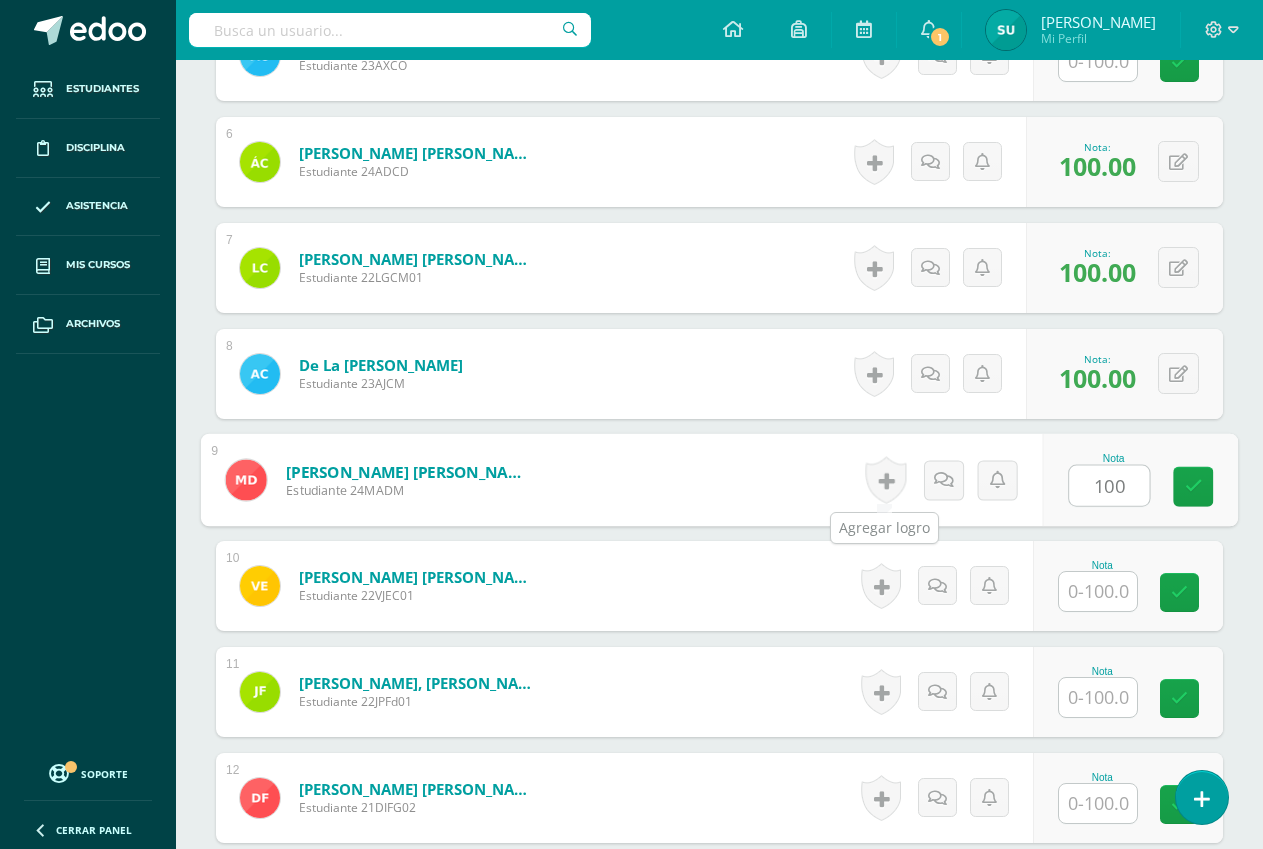 type on "100" 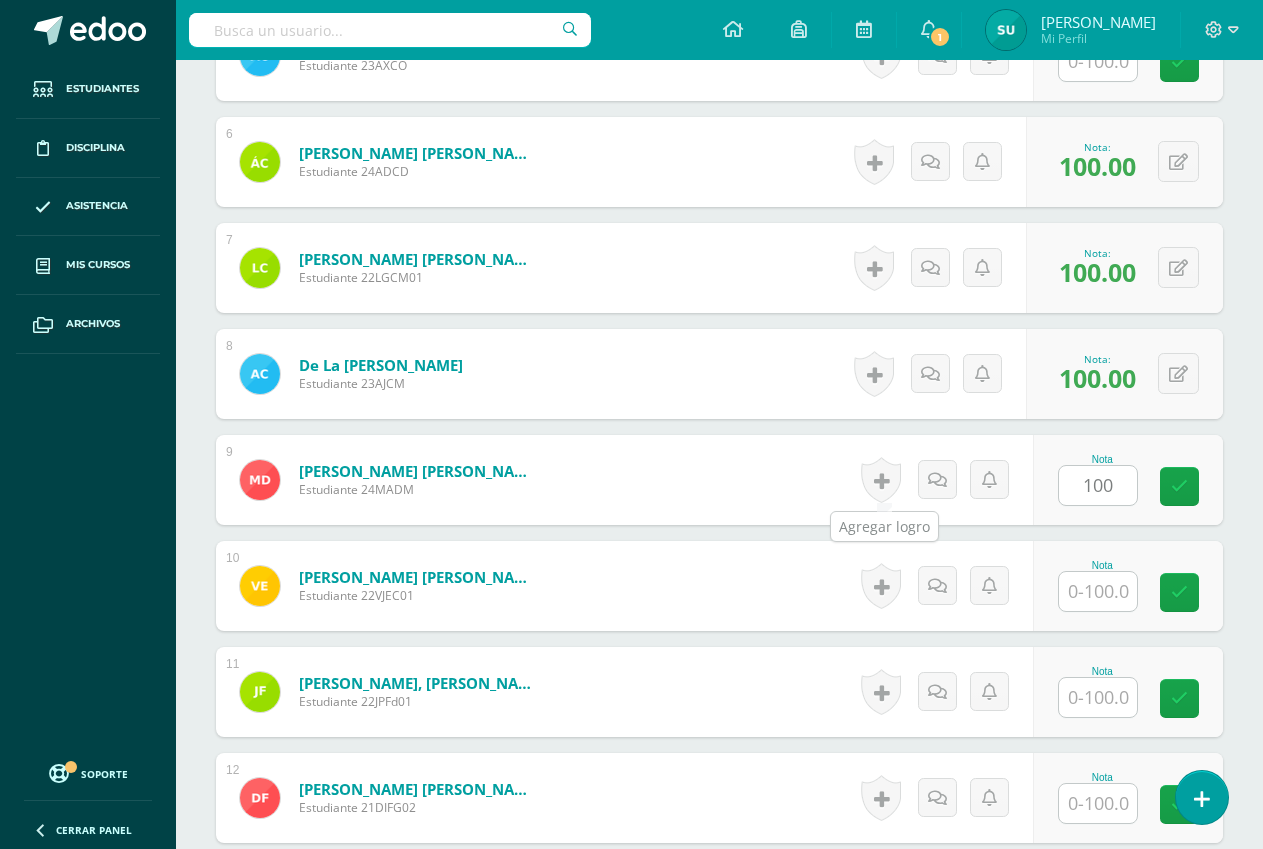 click at bounding box center (881, 480) 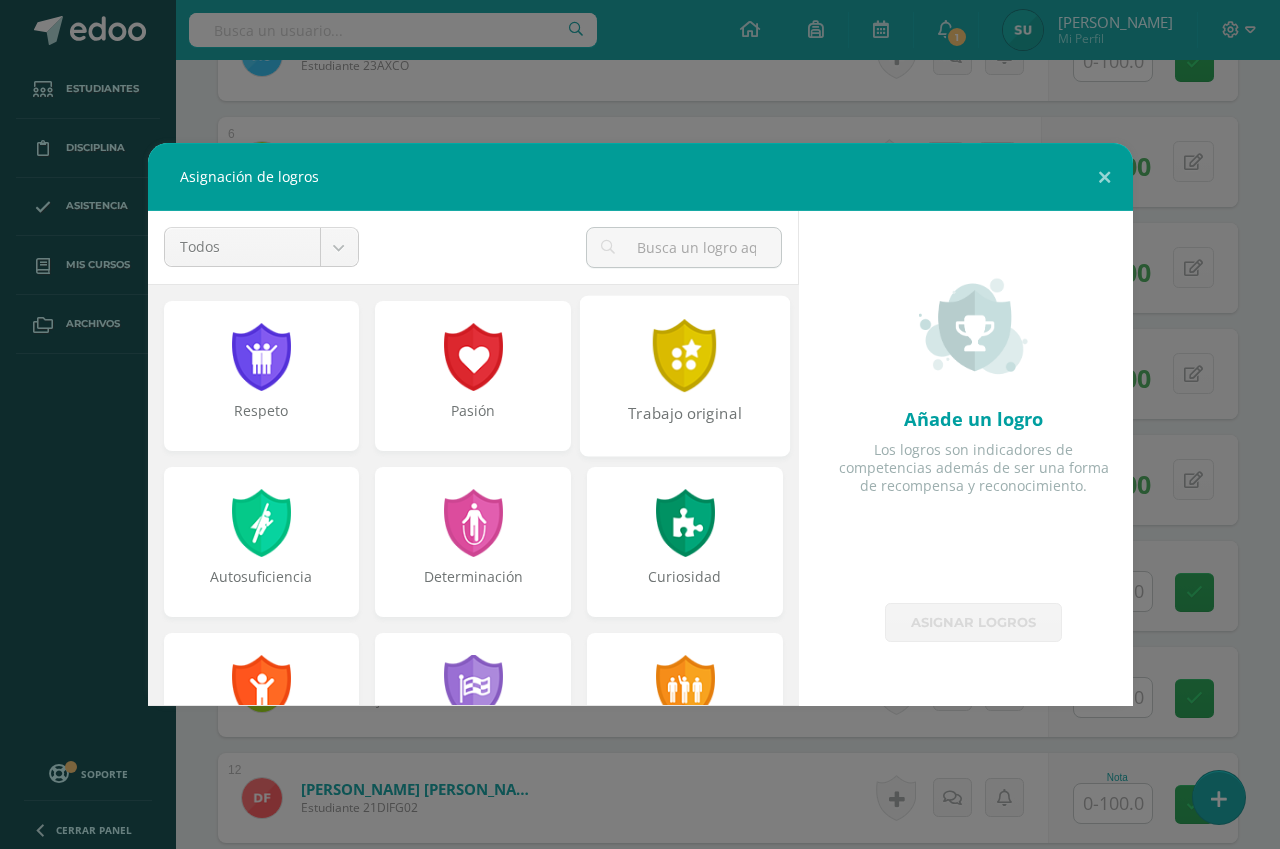 click at bounding box center [685, 355] 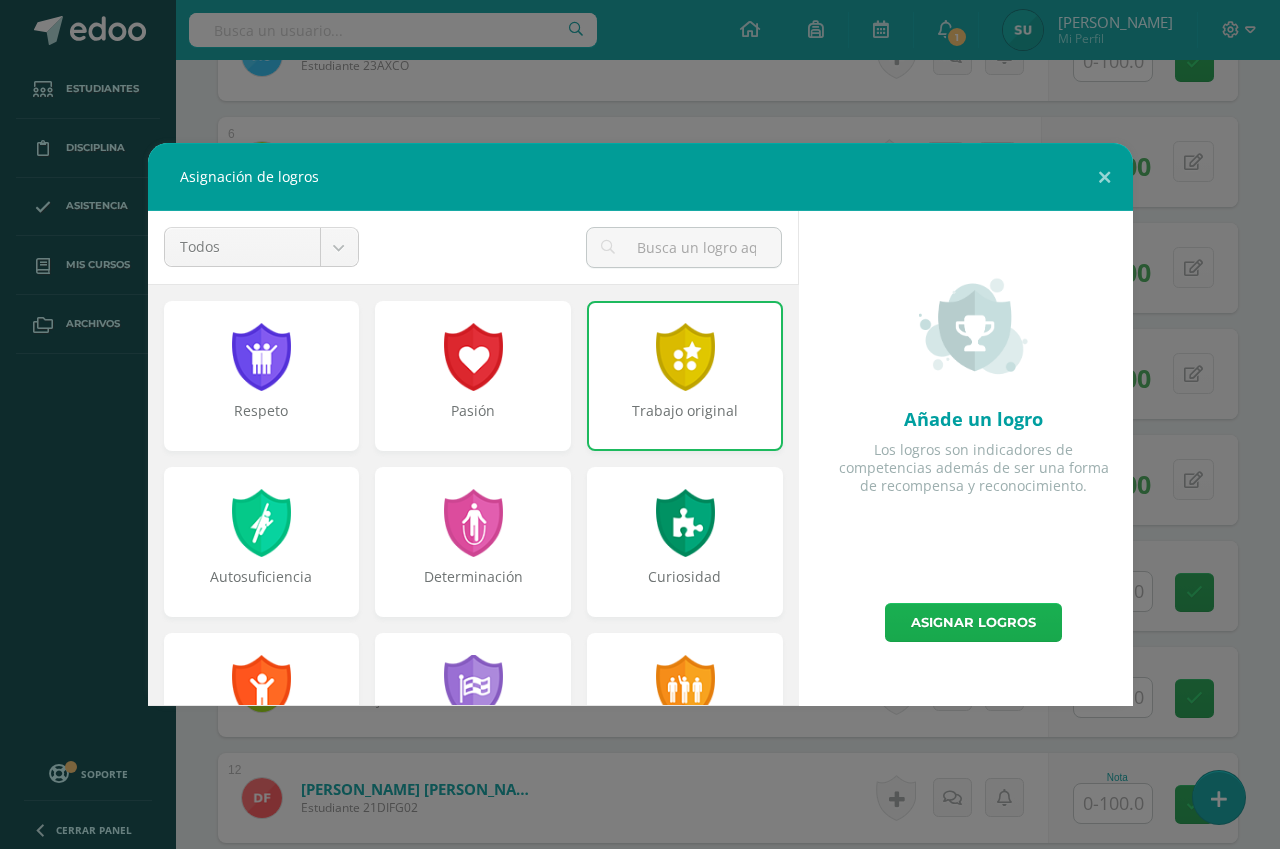 click on "Asignar logros" at bounding box center (973, 622) 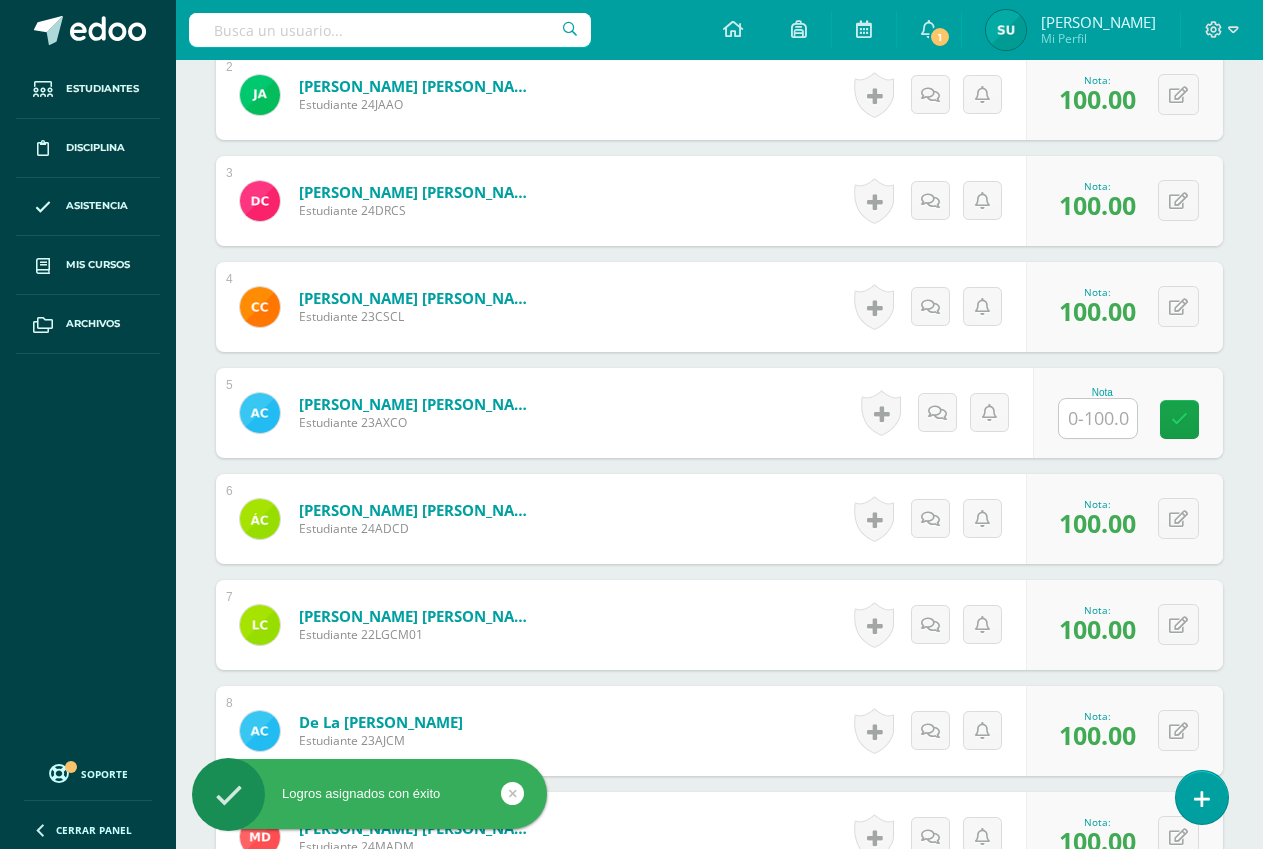 scroll, scrollTop: 727, scrollLeft: 0, axis: vertical 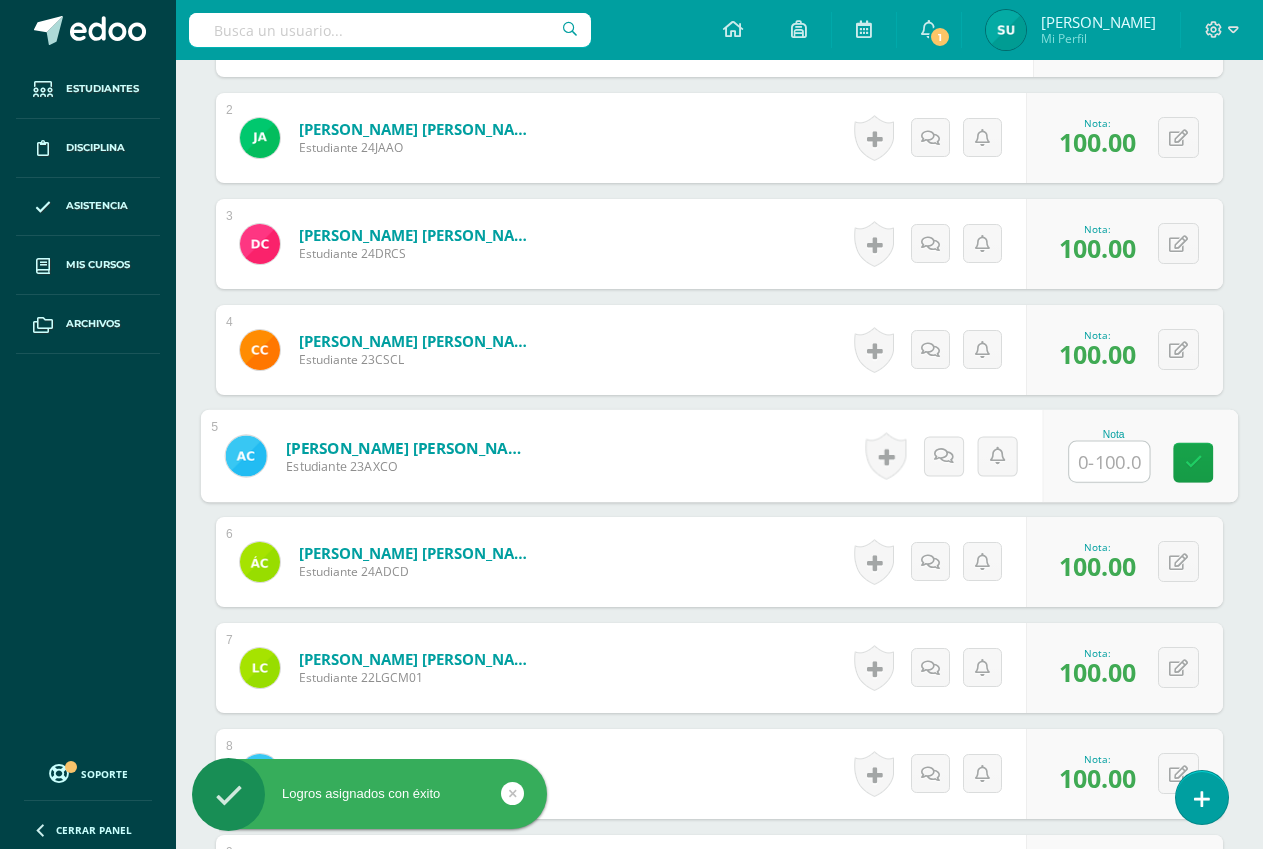 click at bounding box center (1109, 462) 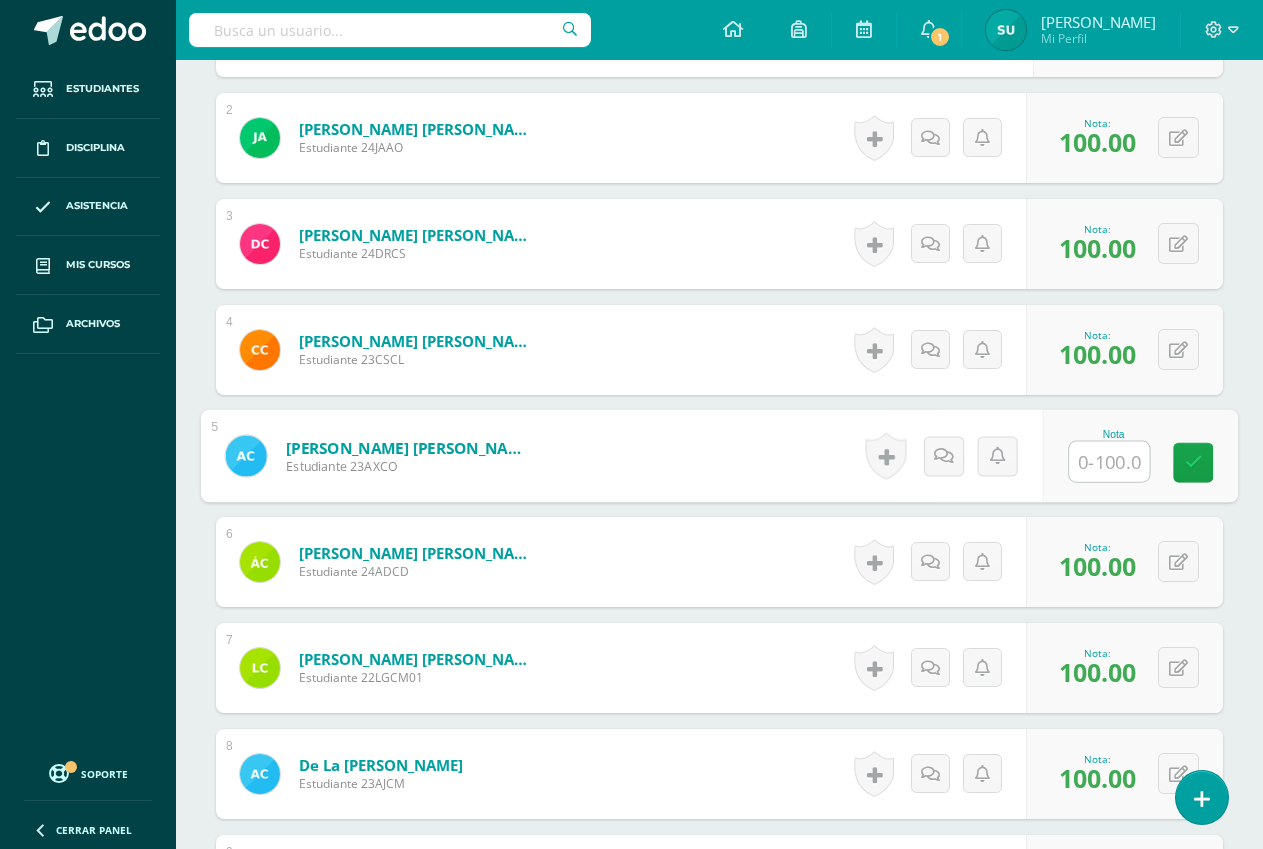 click at bounding box center [1109, 462] 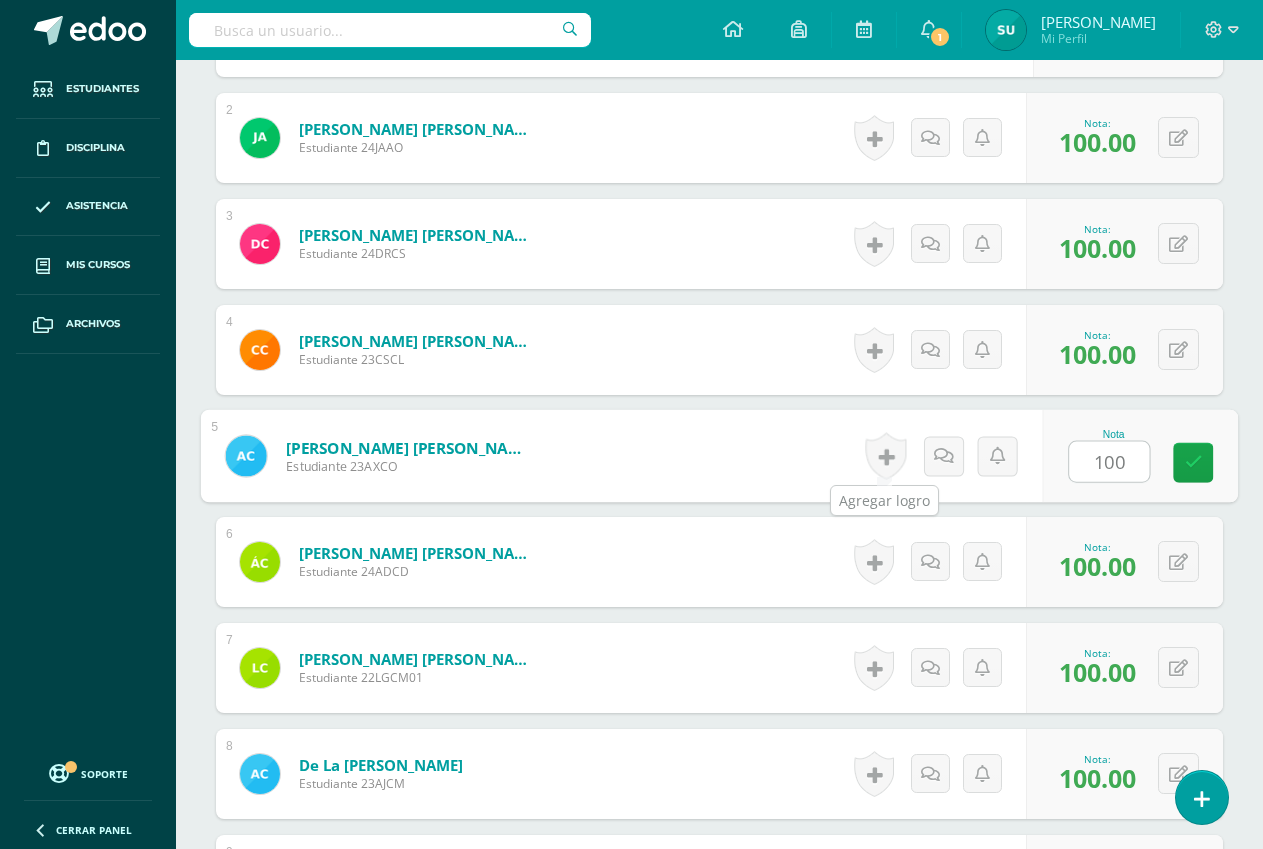 type on "100" 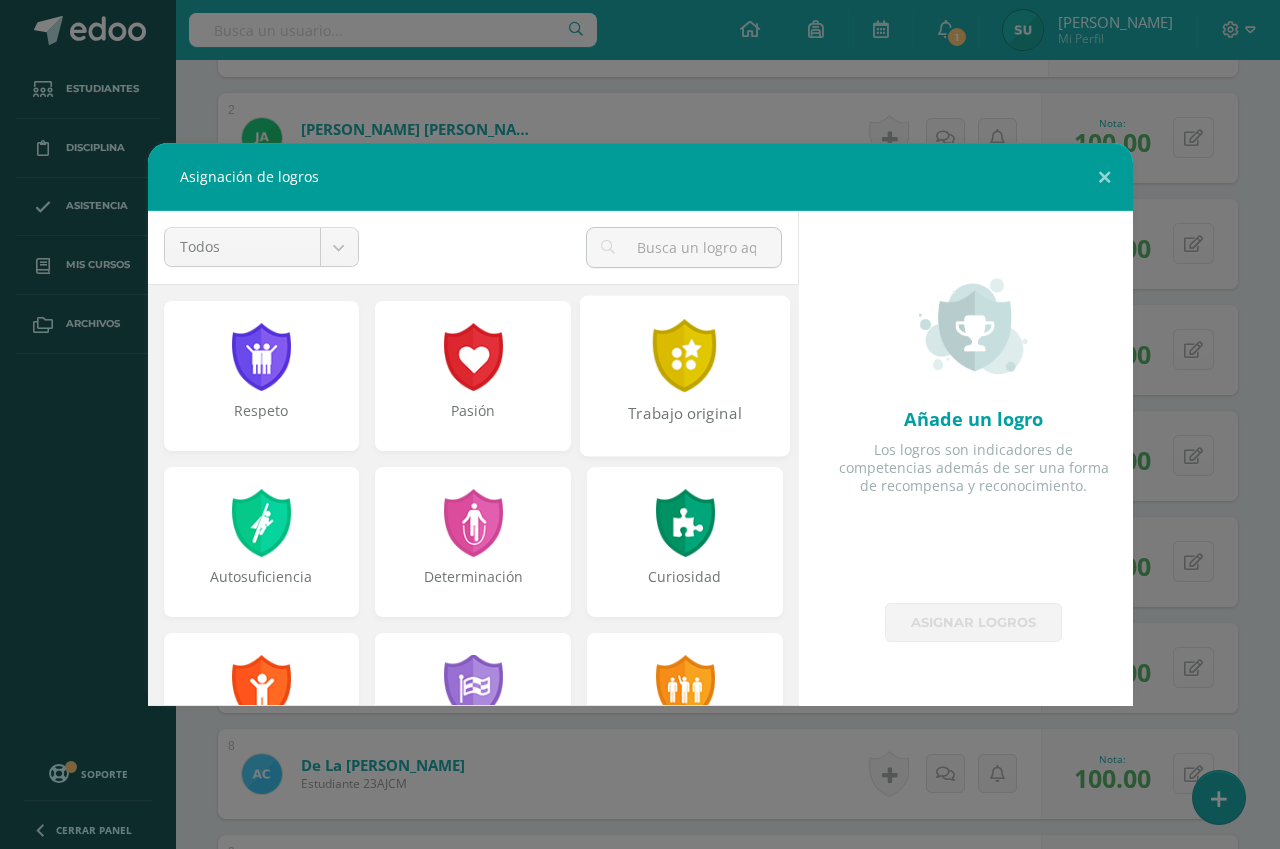 drag, startPoint x: 701, startPoint y: 368, endPoint x: 657, endPoint y: 397, distance: 52.69725 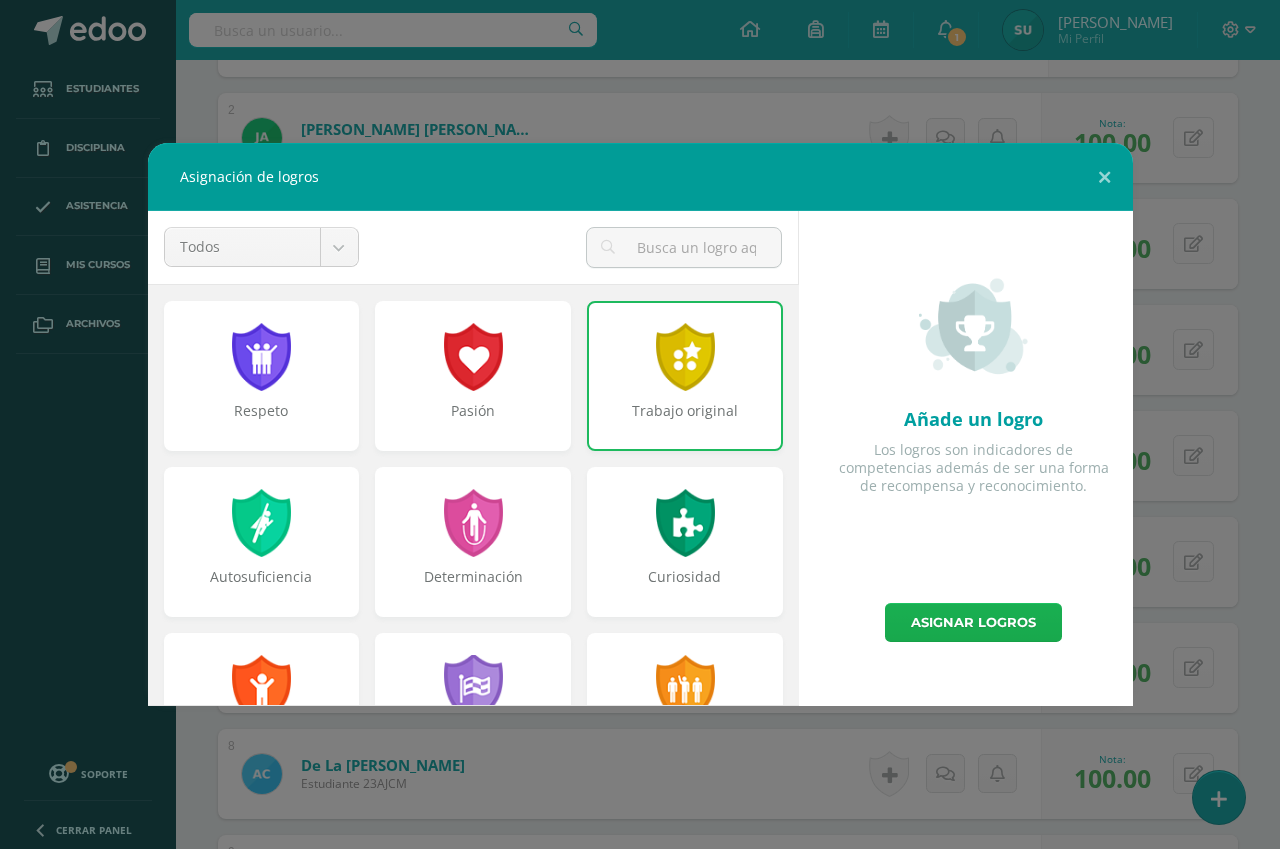 click on "Asignar logros" at bounding box center (973, 622) 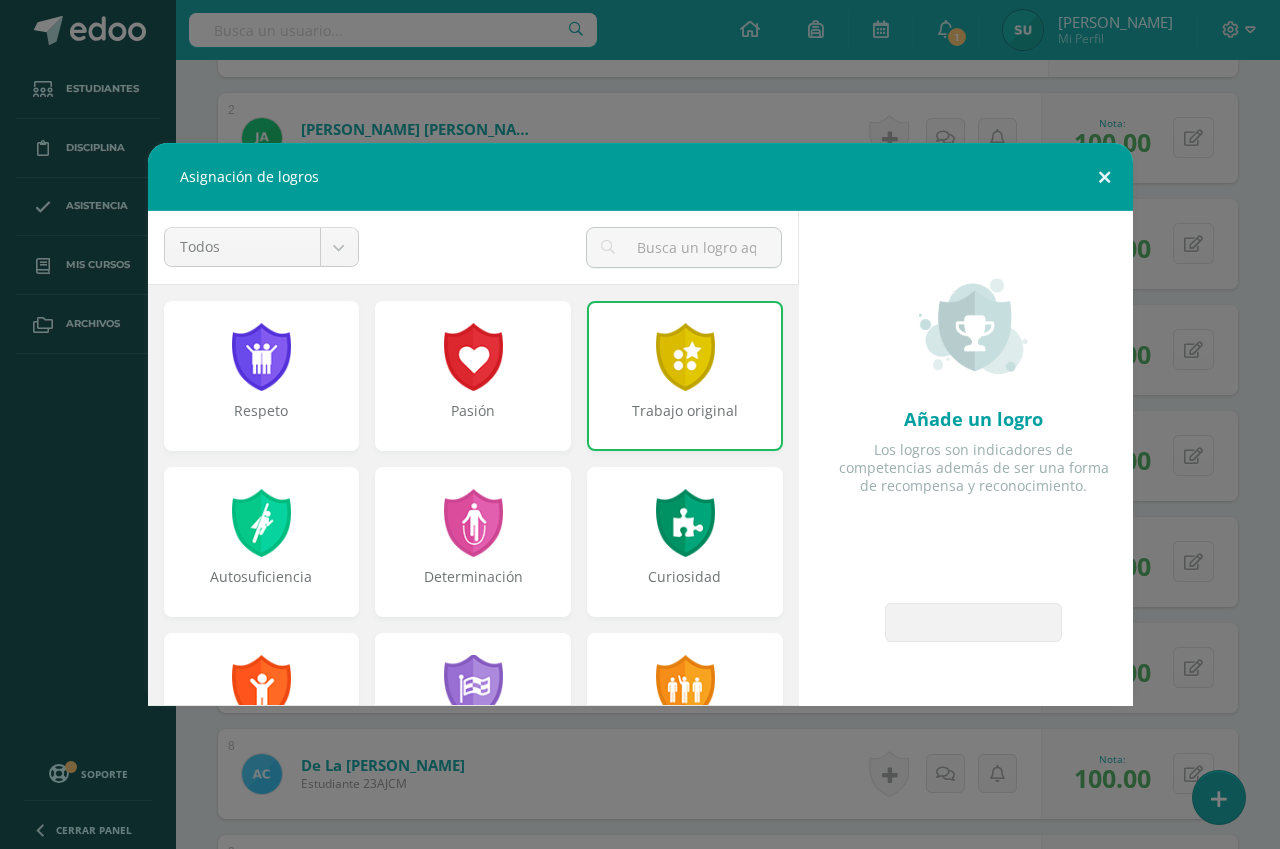click at bounding box center (1104, 177) 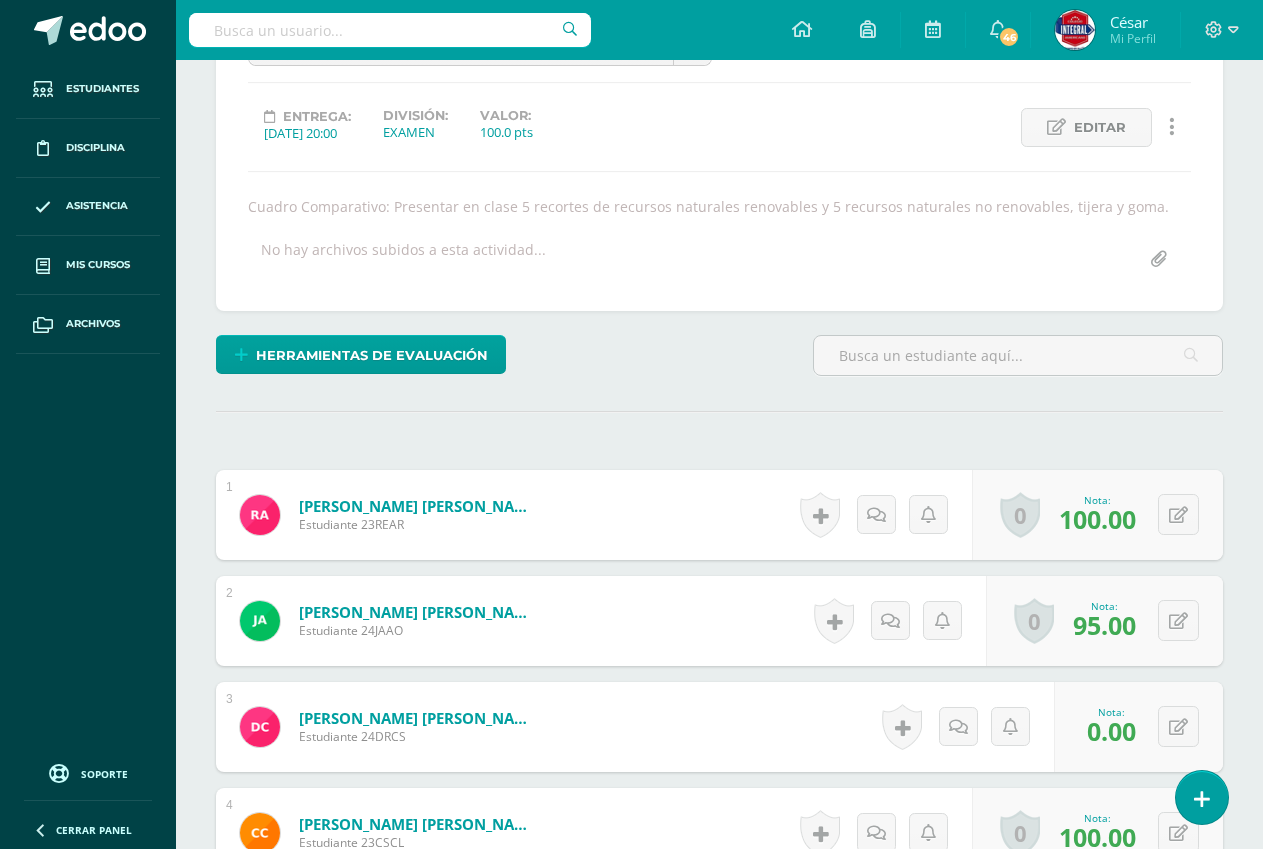 scroll, scrollTop: 0, scrollLeft: 0, axis: both 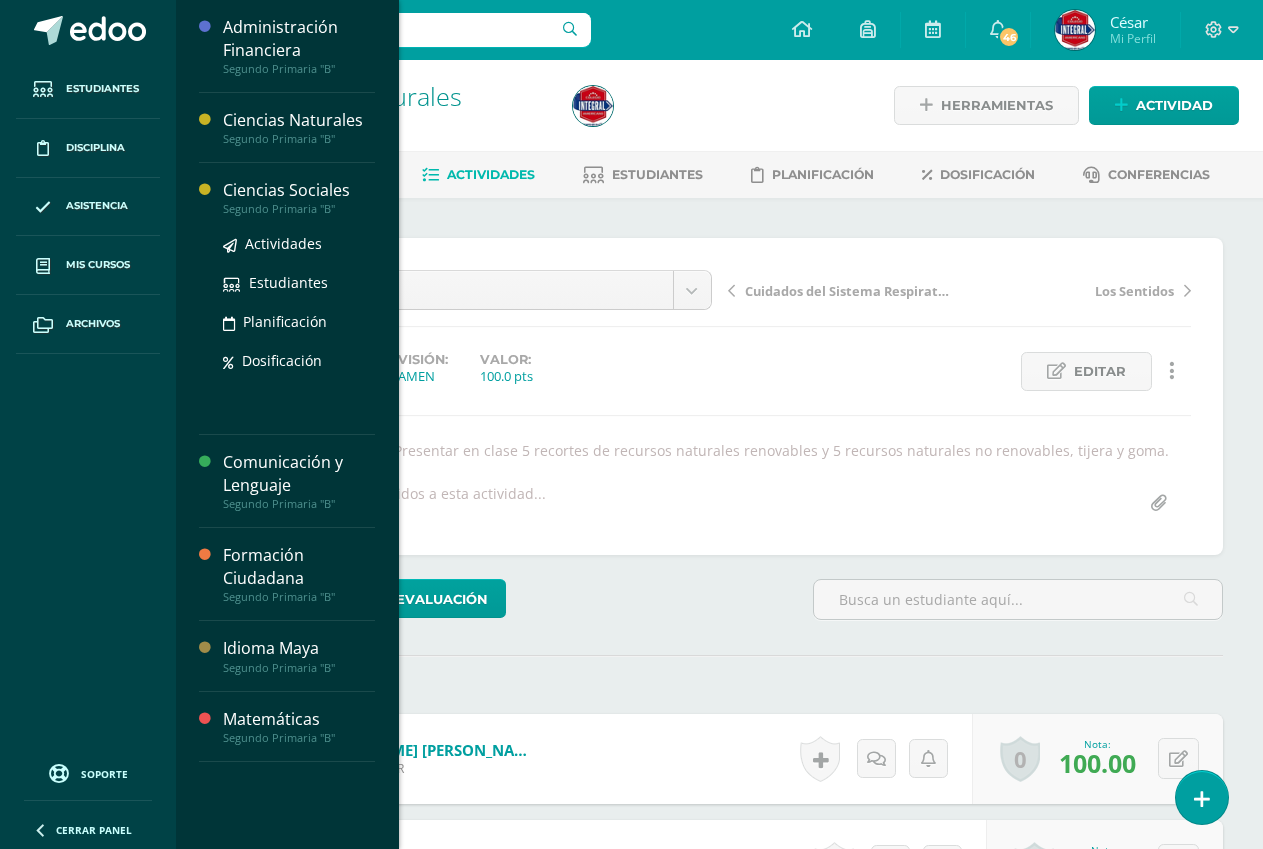 click on "Segundo
Primaria
"B"" at bounding box center (299, 209) 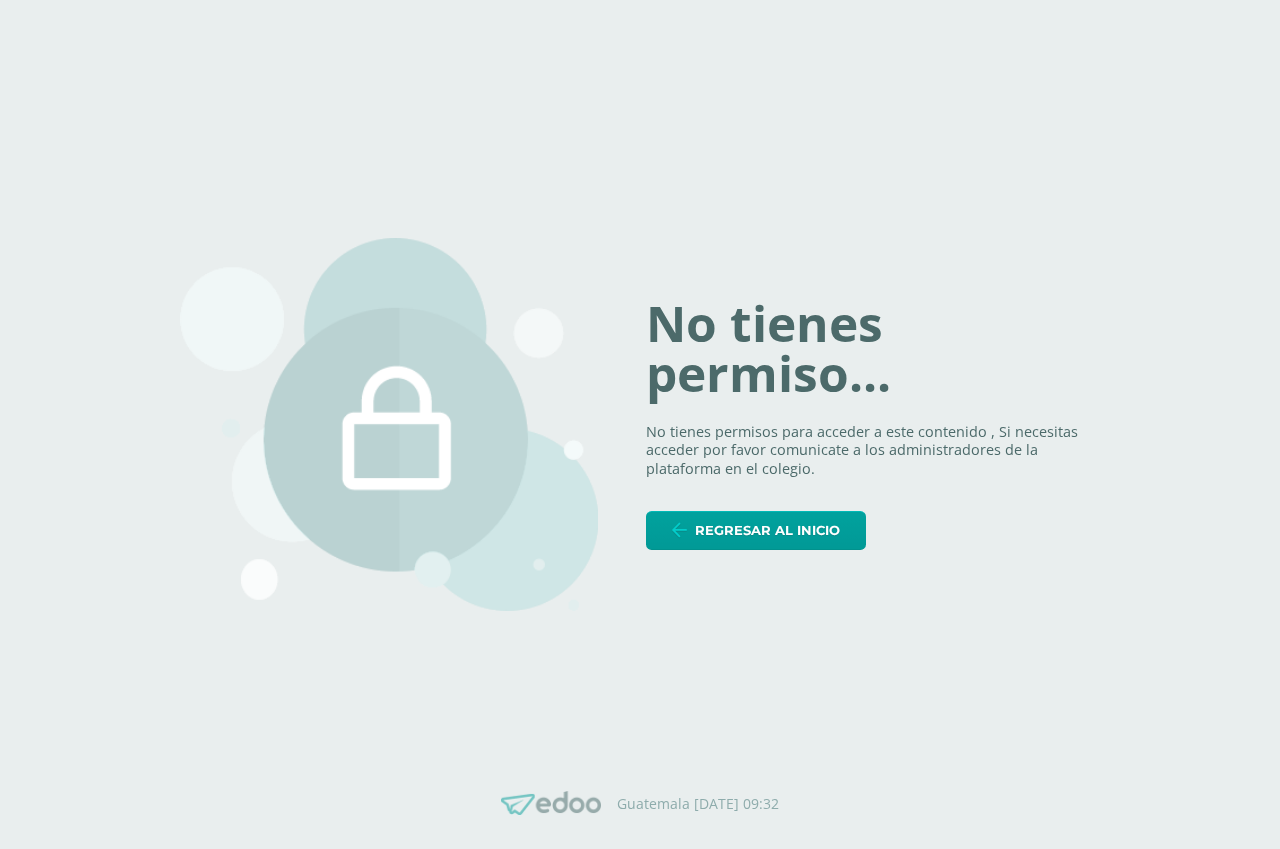scroll, scrollTop: 0, scrollLeft: 0, axis: both 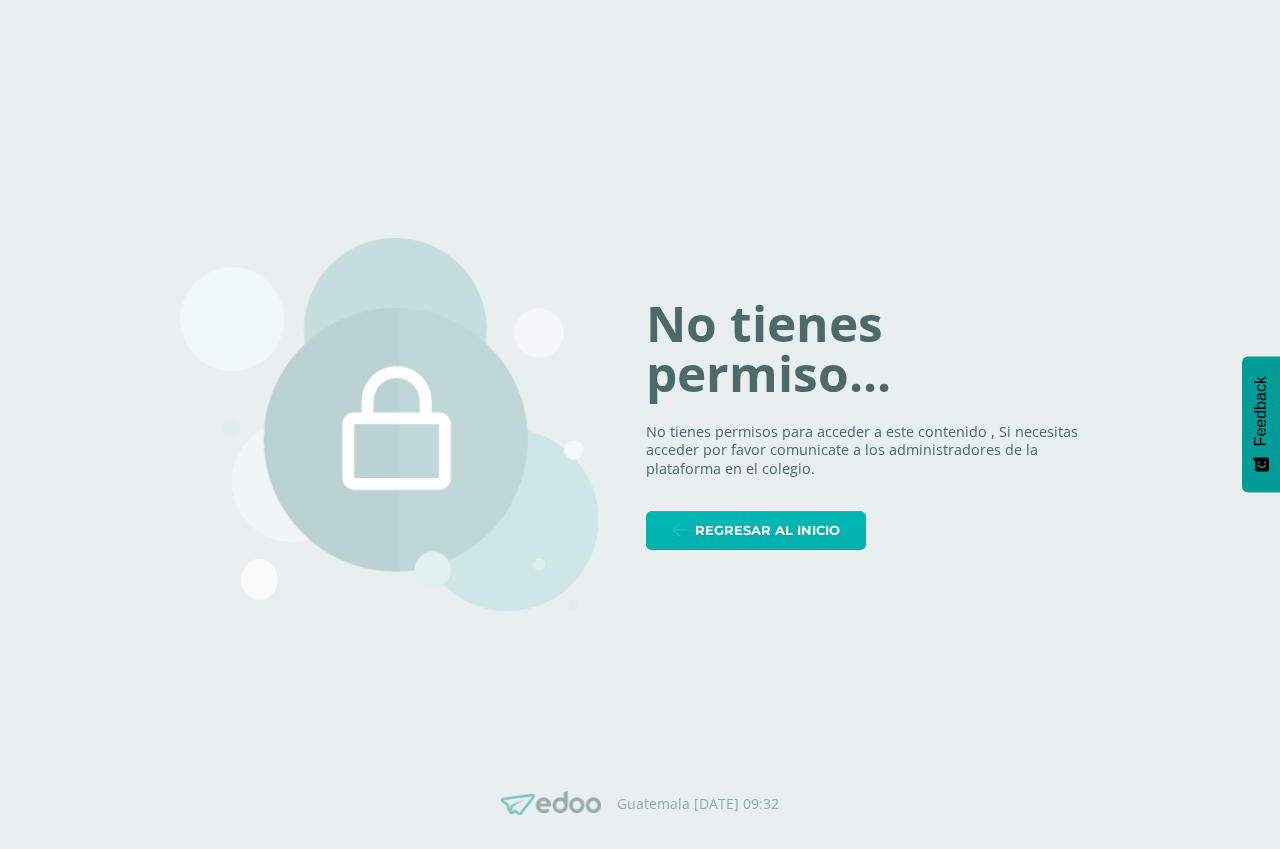 click on "Regresar al inicio" at bounding box center (767, 530) 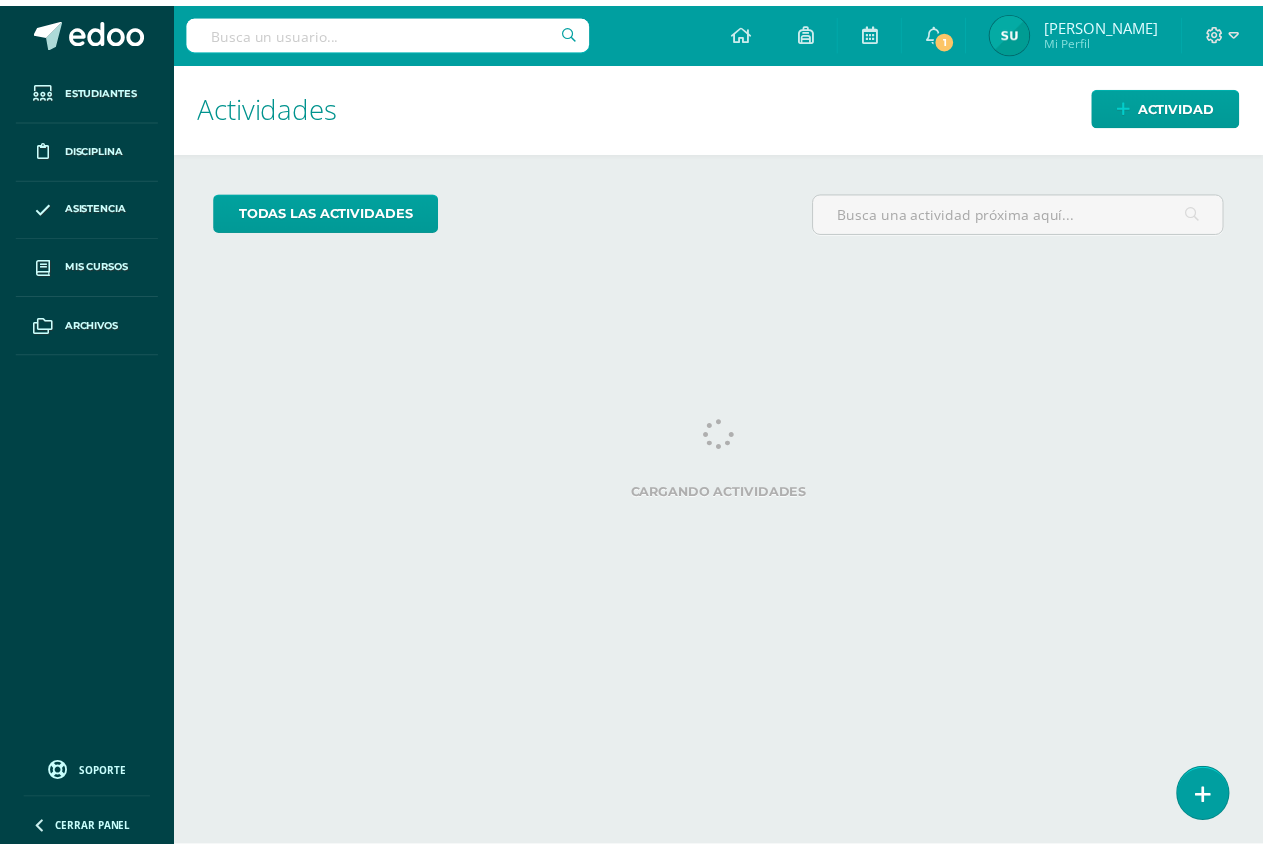 scroll, scrollTop: 0, scrollLeft: 0, axis: both 